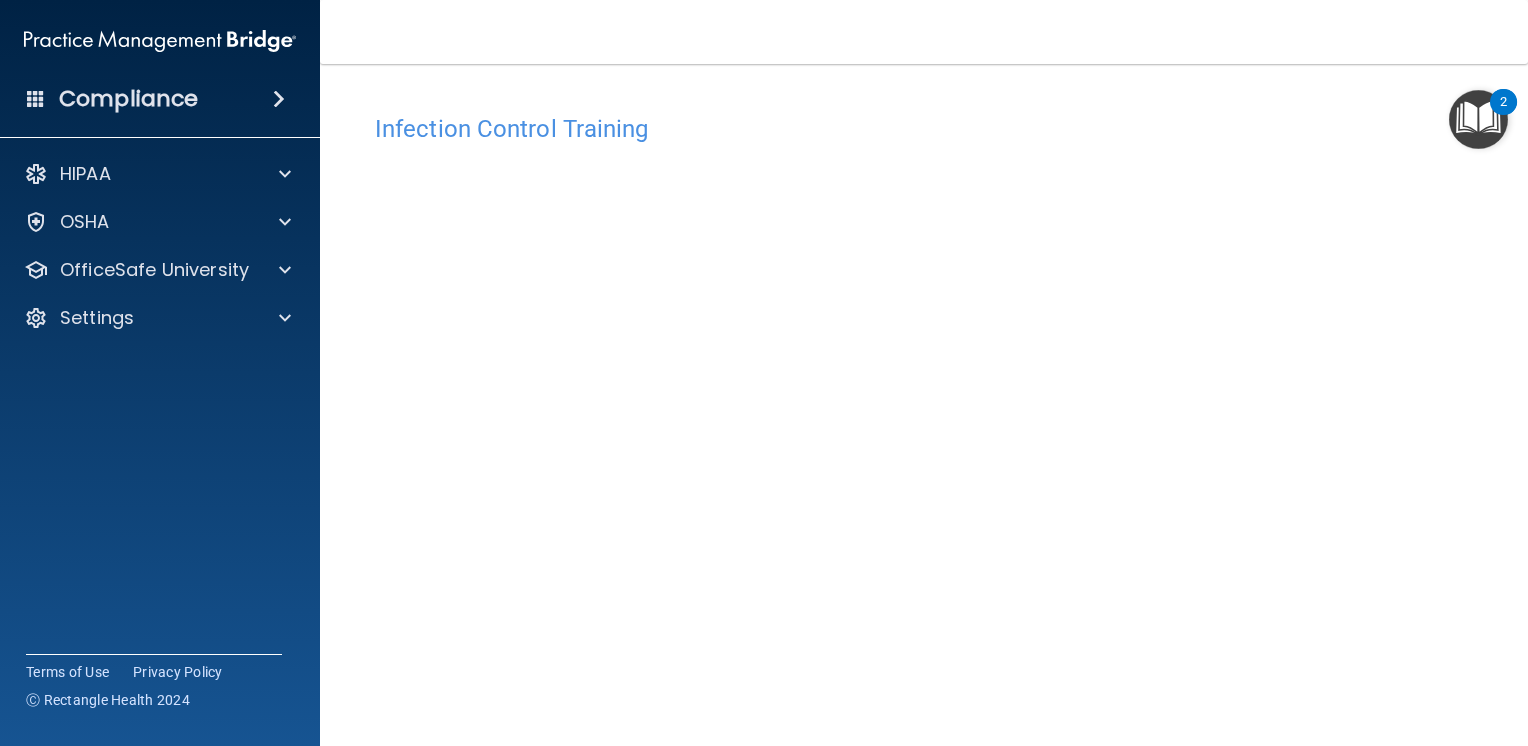 scroll, scrollTop: 0, scrollLeft: 0, axis: both 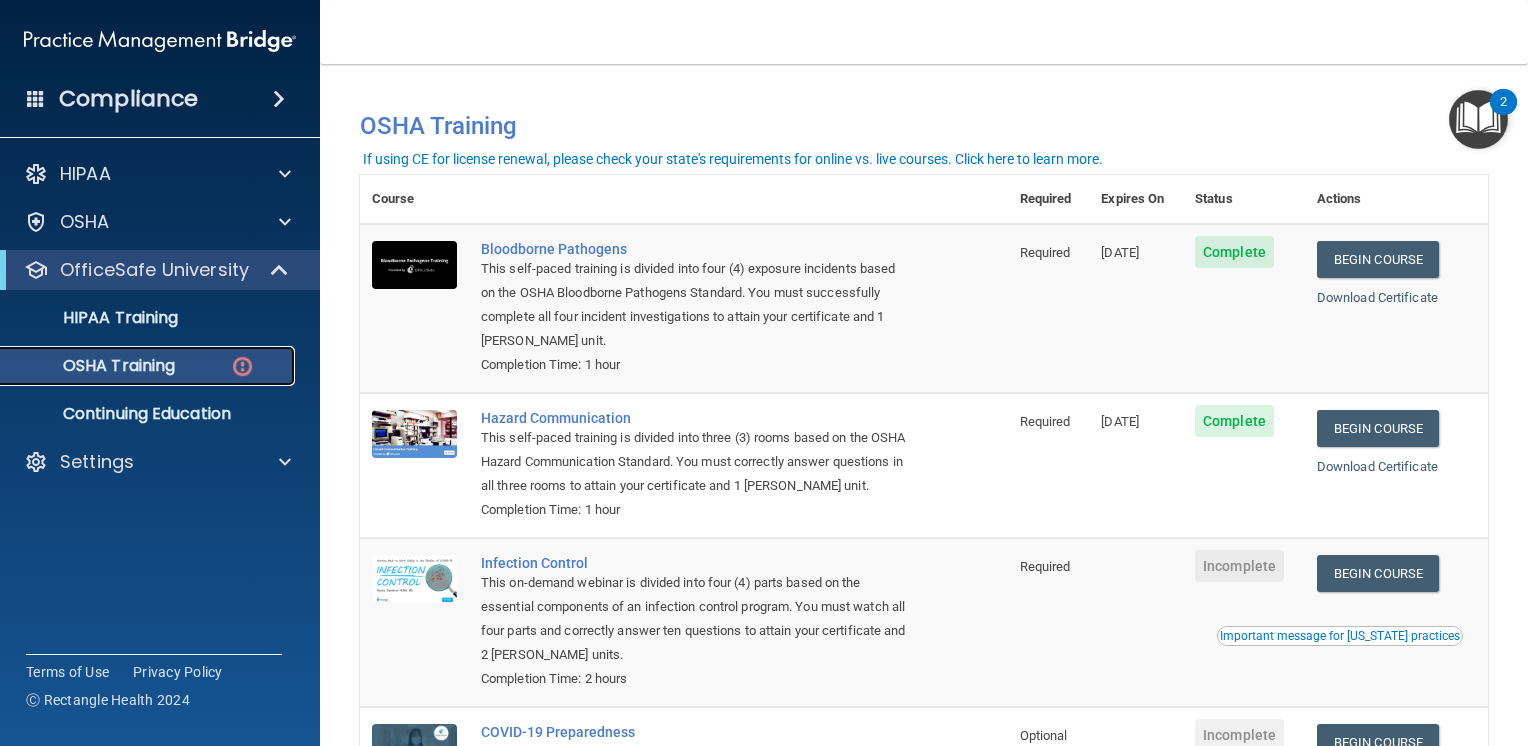 click on "OSHA Training" at bounding box center (137, 366) 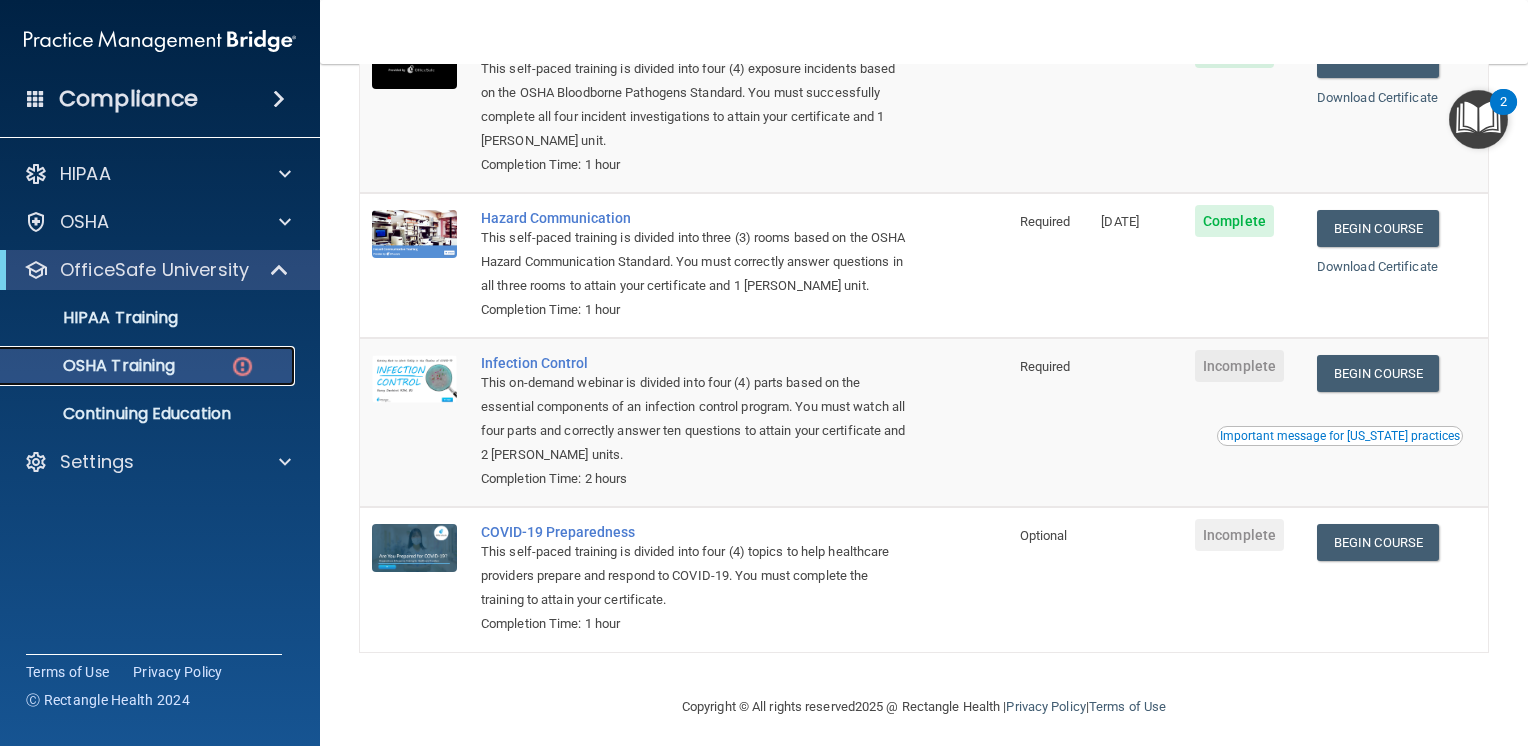 scroll, scrollTop: 236, scrollLeft: 0, axis: vertical 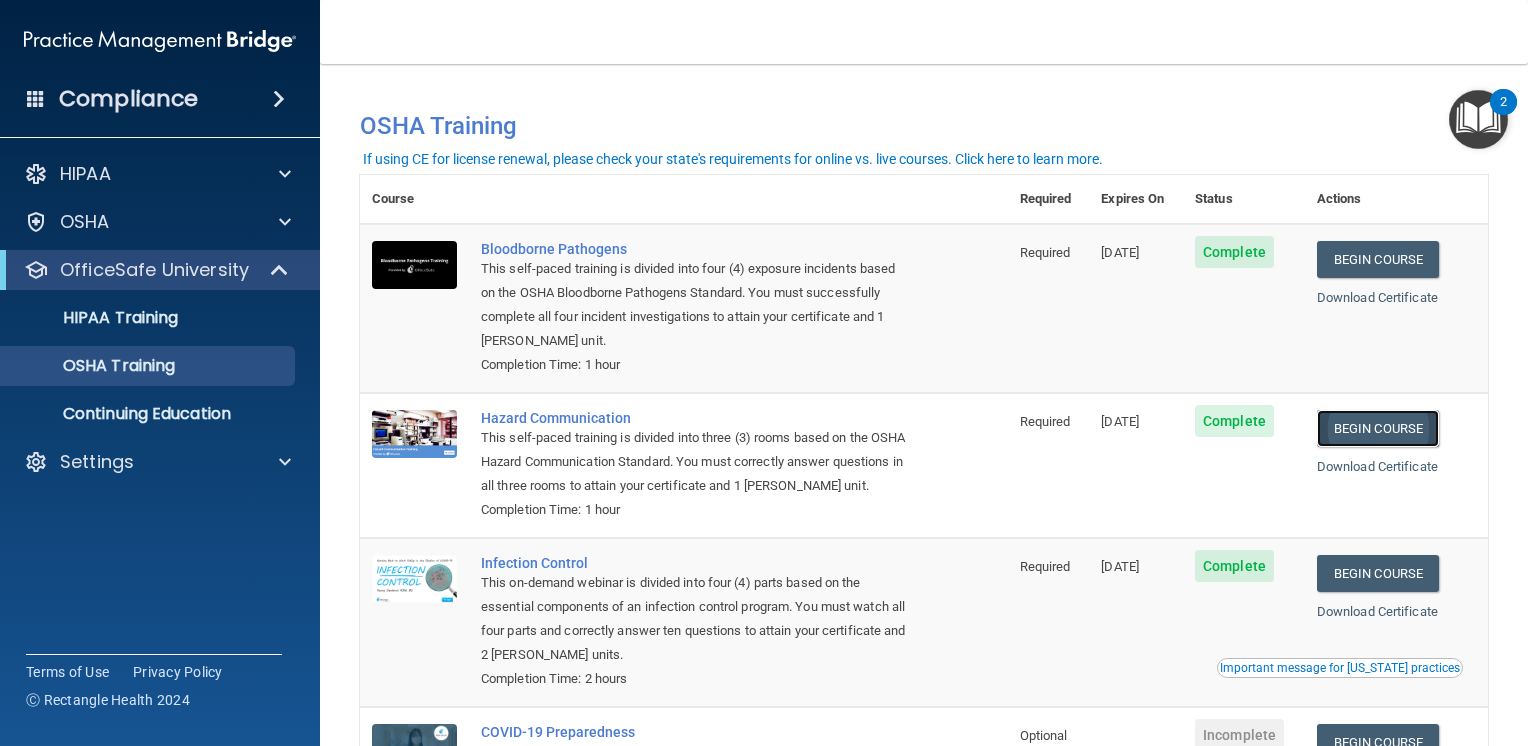 click on "Begin Course" at bounding box center (1378, 428) 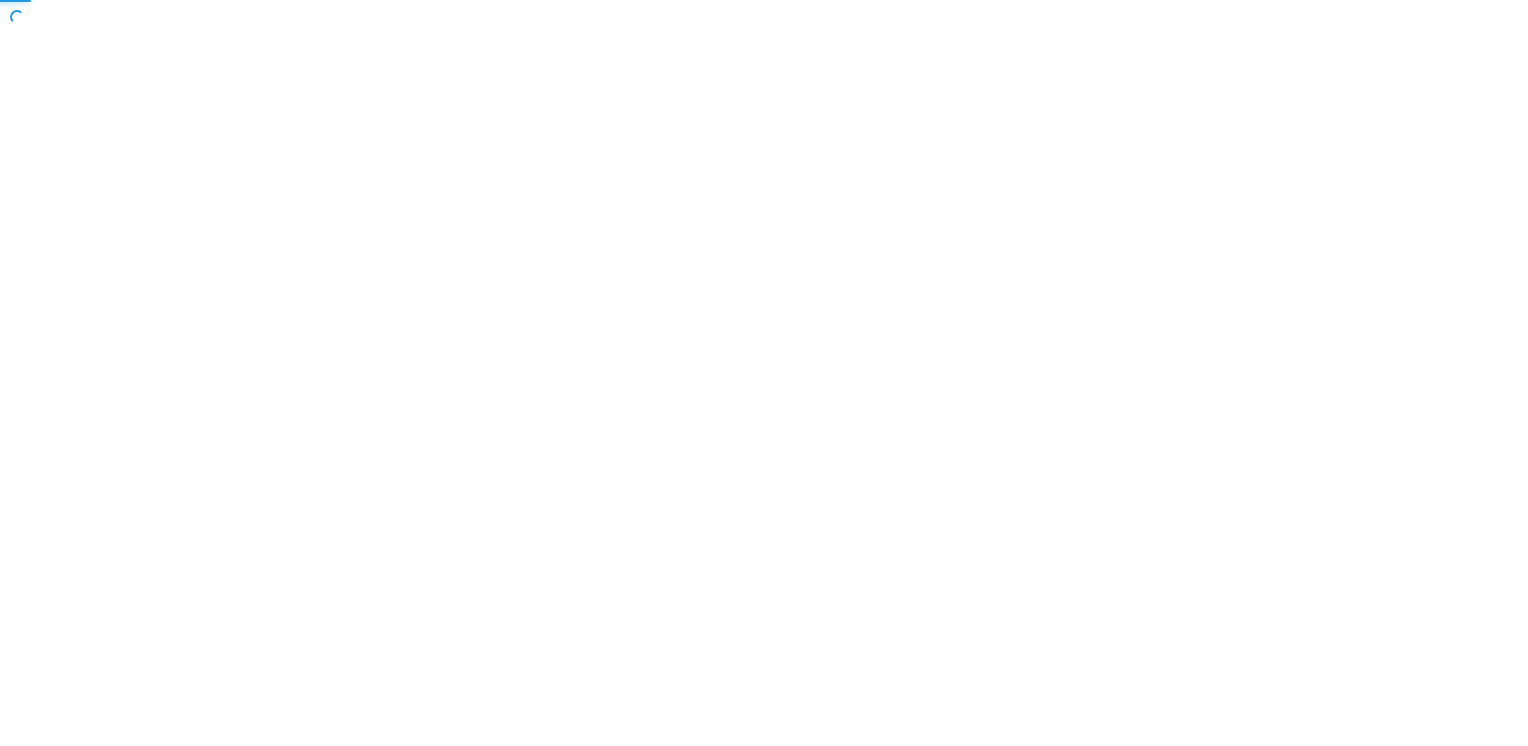 scroll, scrollTop: 0, scrollLeft: 0, axis: both 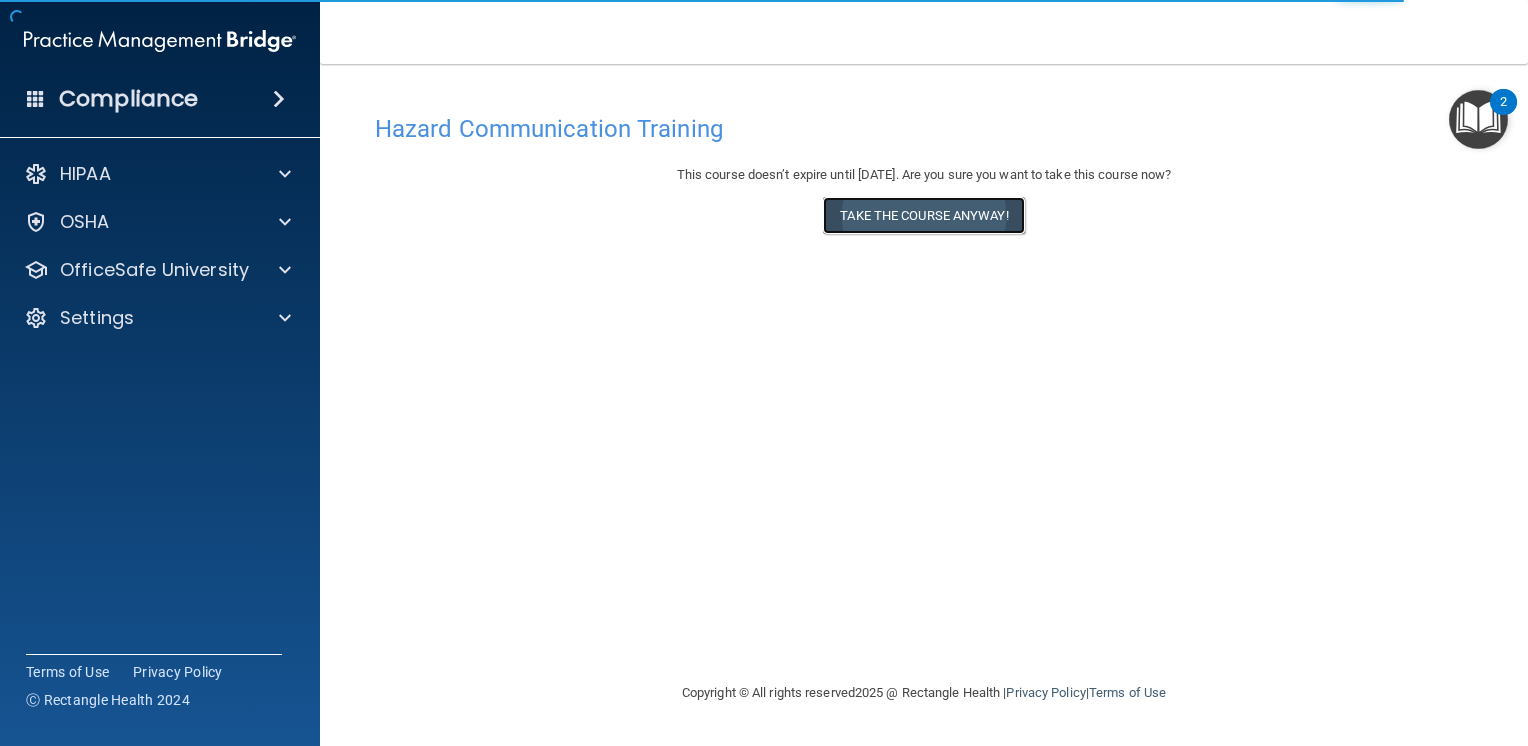 click on "Take the course anyway!" at bounding box center (923, 215) 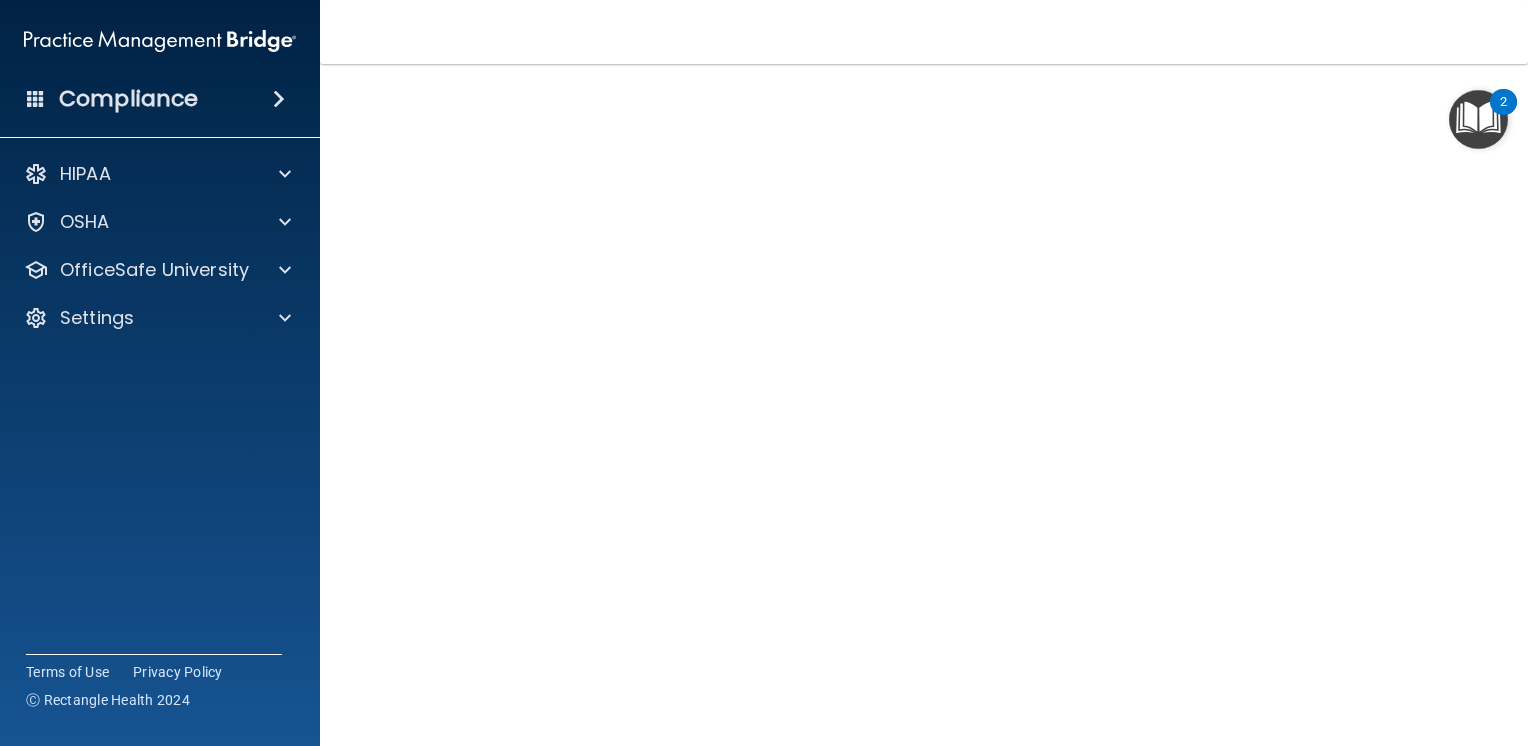 scroll, scrollTop: 155, scrollLeft: 0, axis: vertical 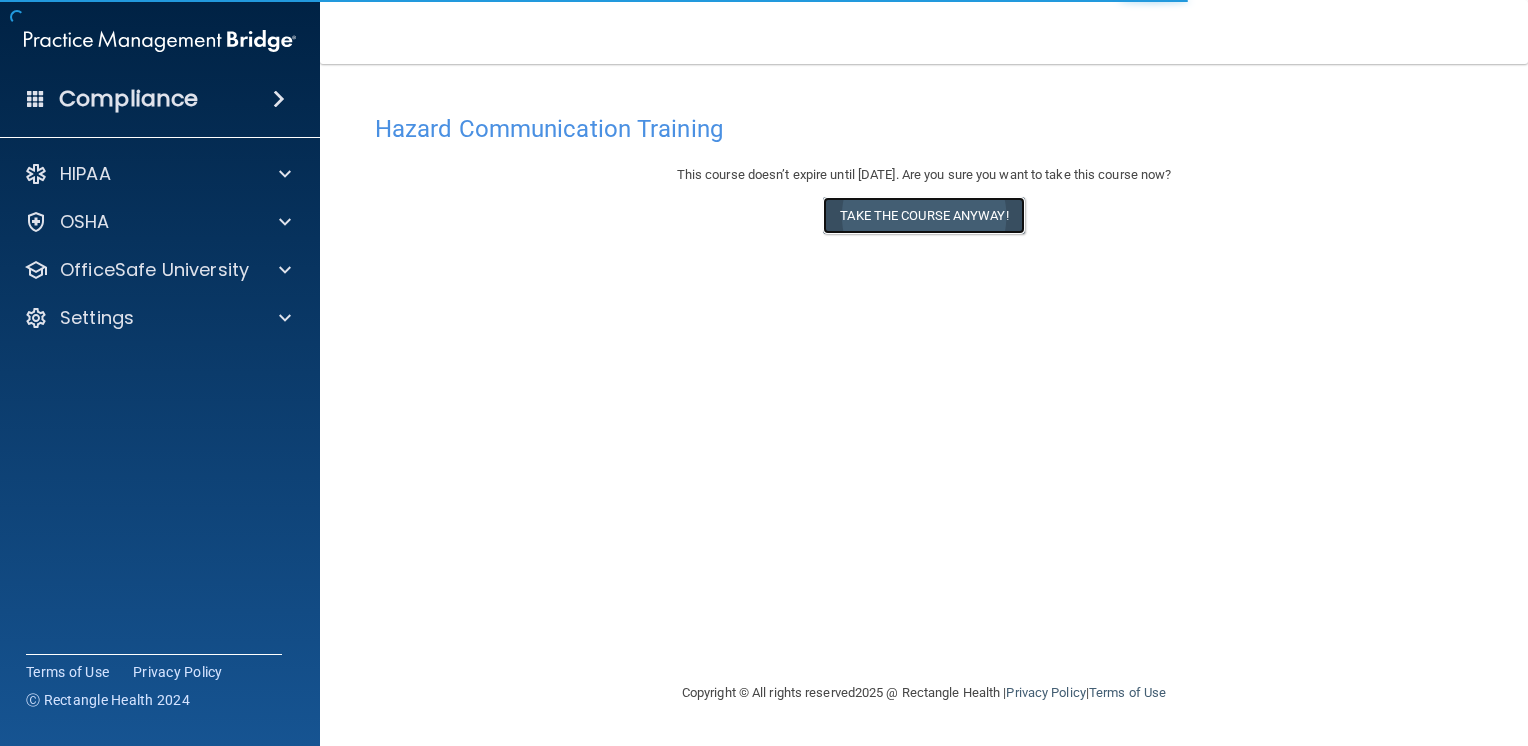 click on "Take the course anyway!" at bounding box center [923, 215] 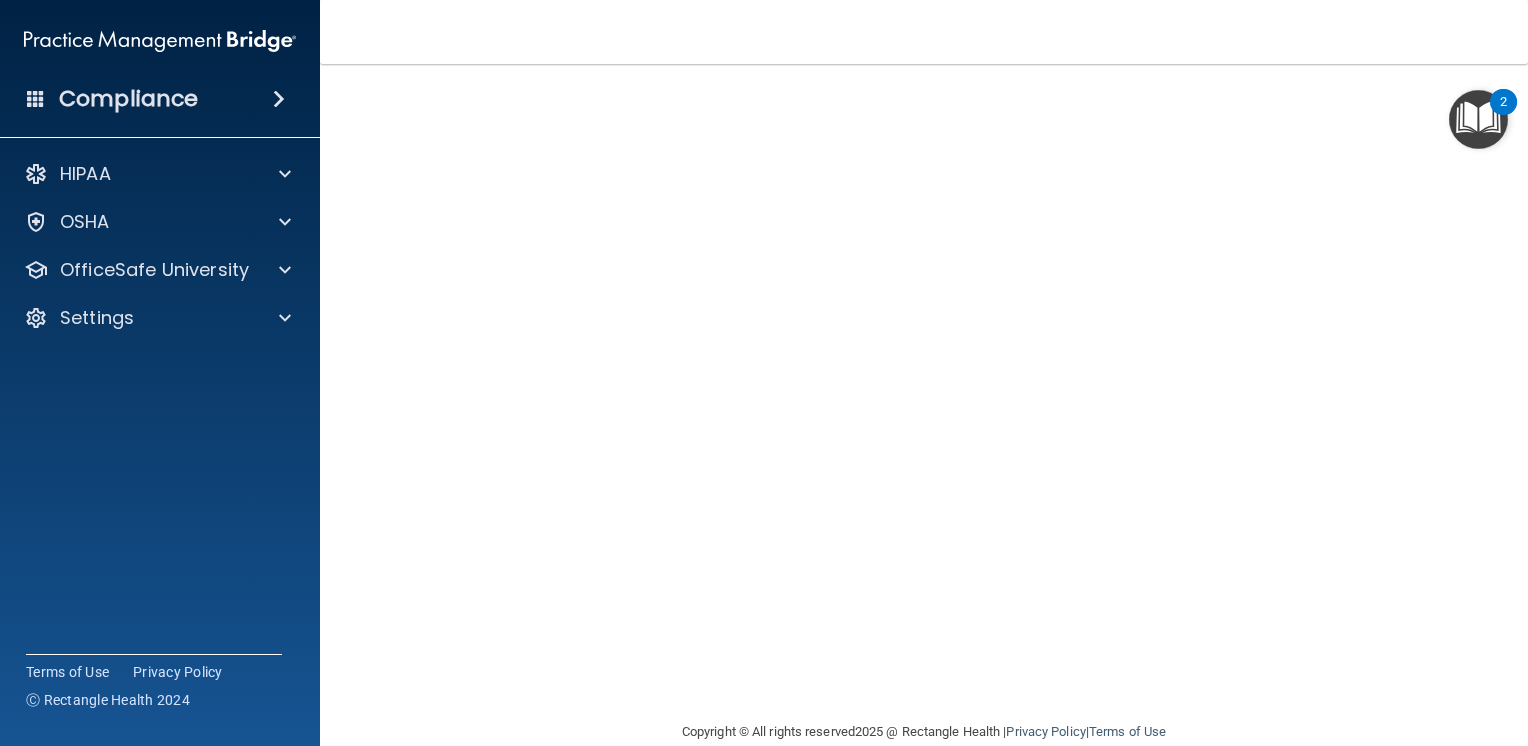 scroll, scrollTop: 155, scrollLeft: 0, axis: vertical 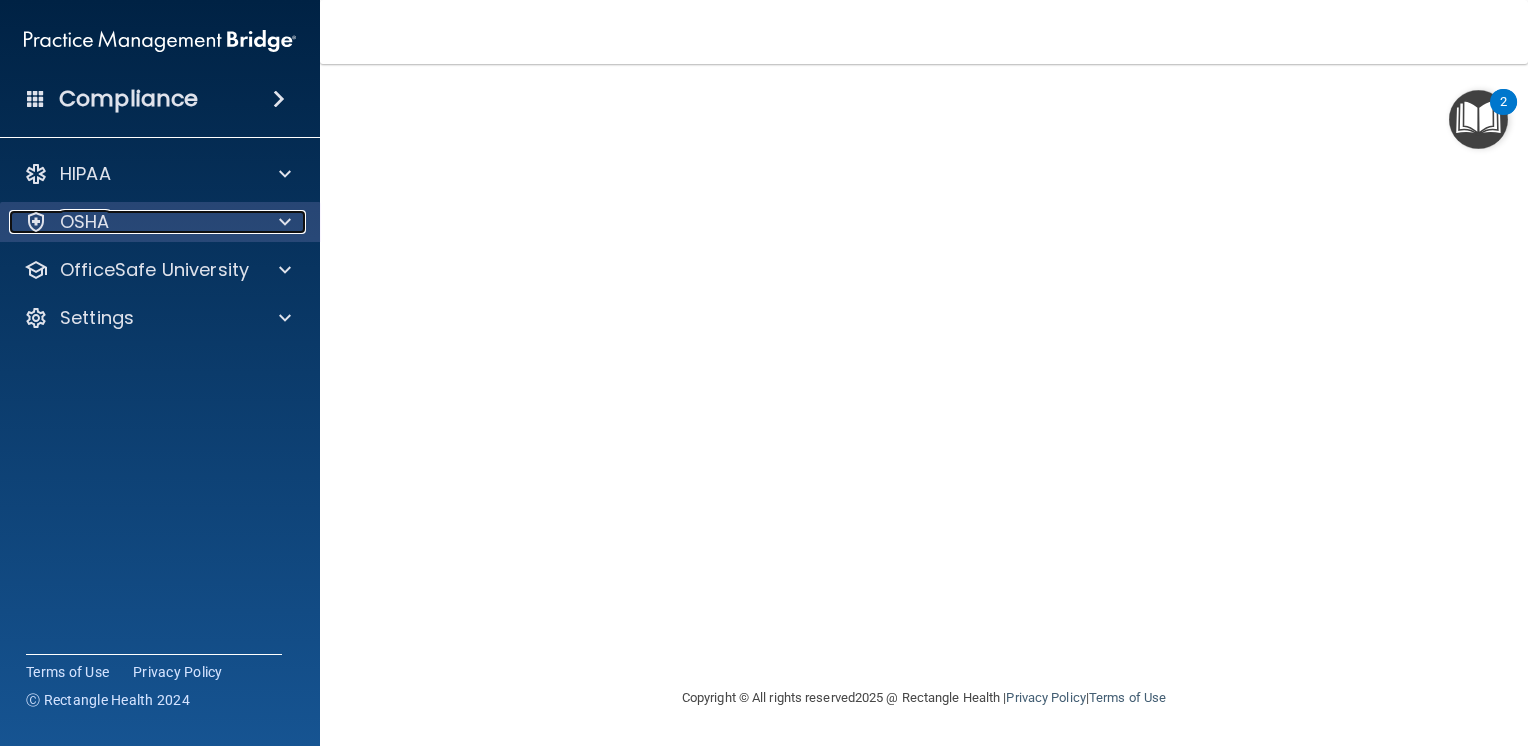 click on "OSHA" at bounding box center [133, 222] 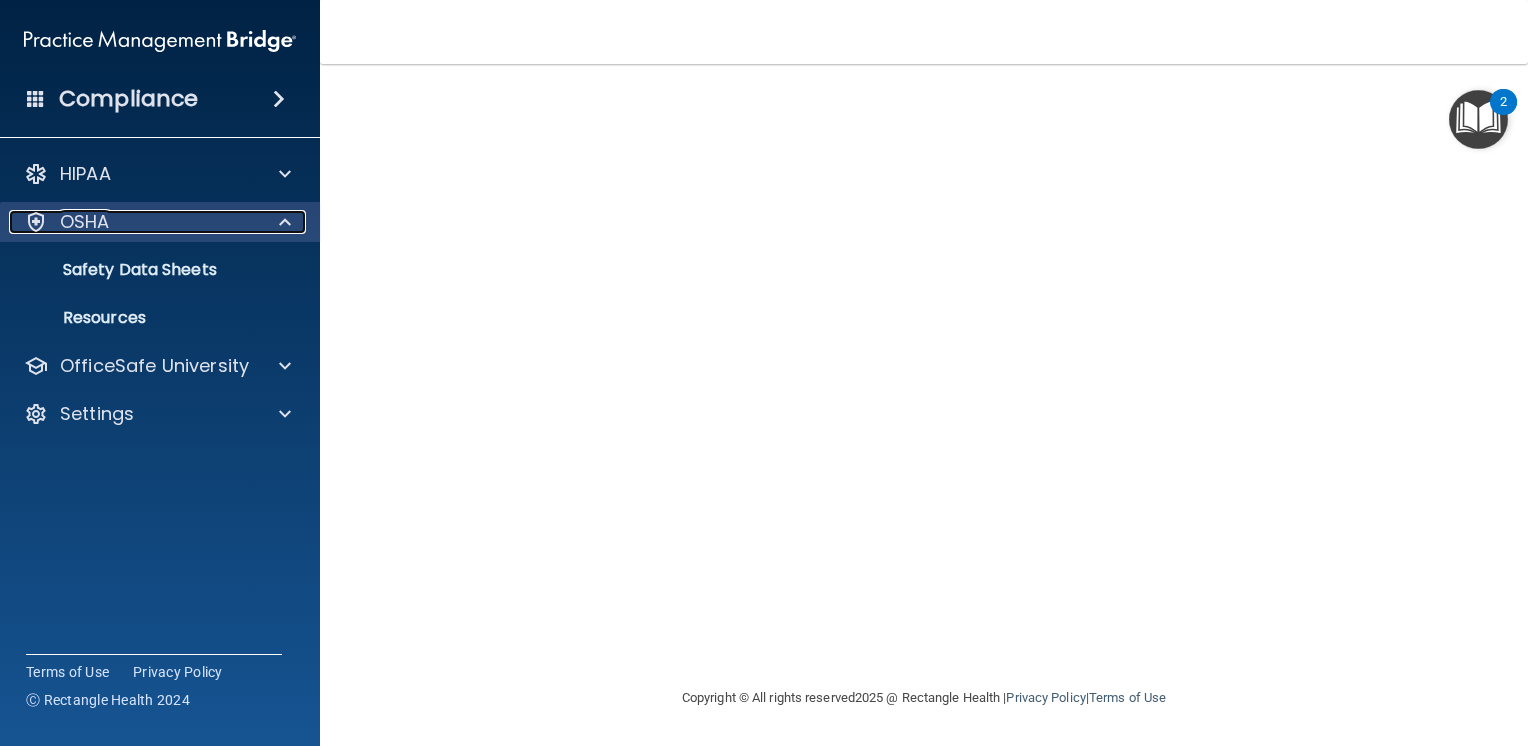 click at bounding box center (282, 222) 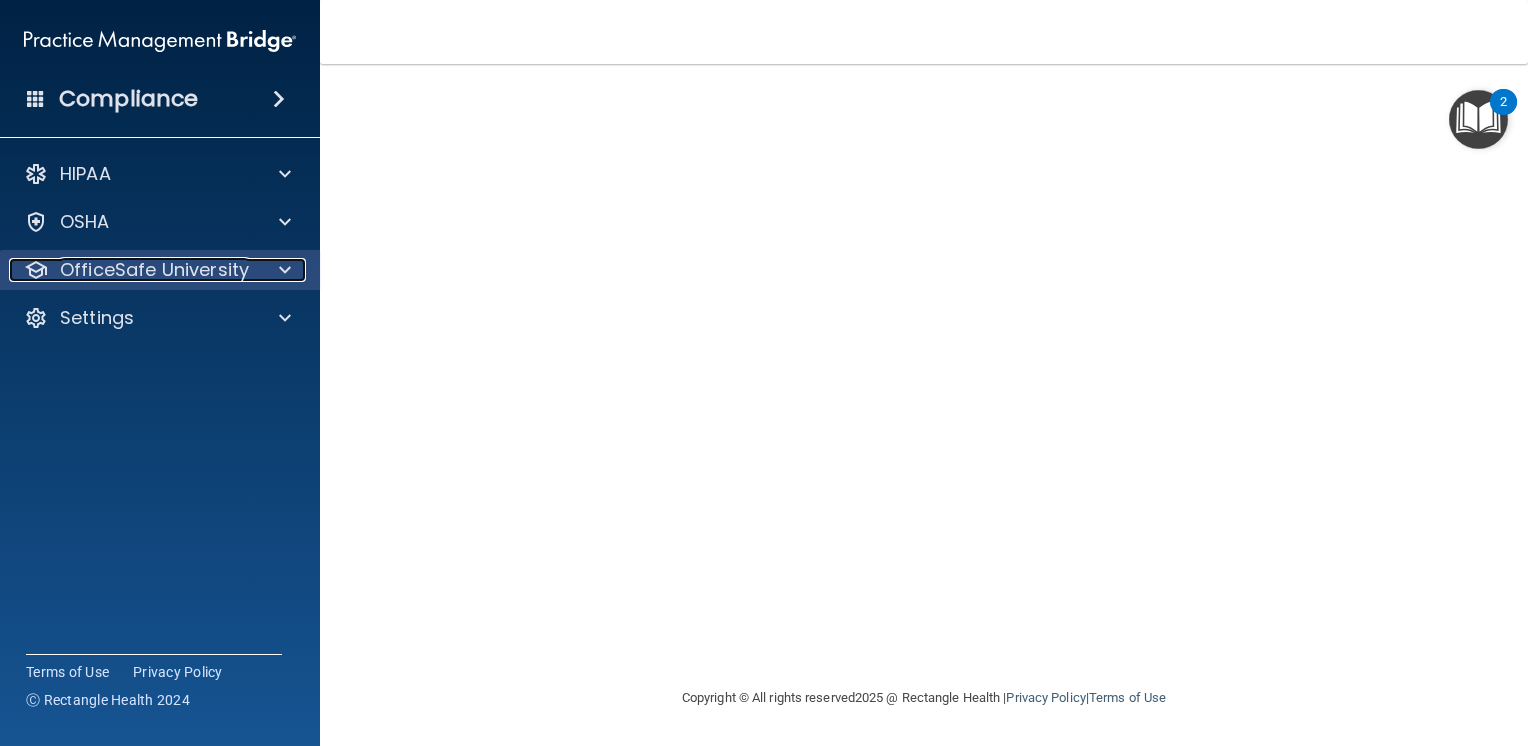 click on "OfficeSafe University" at bounding box center [154, 270] 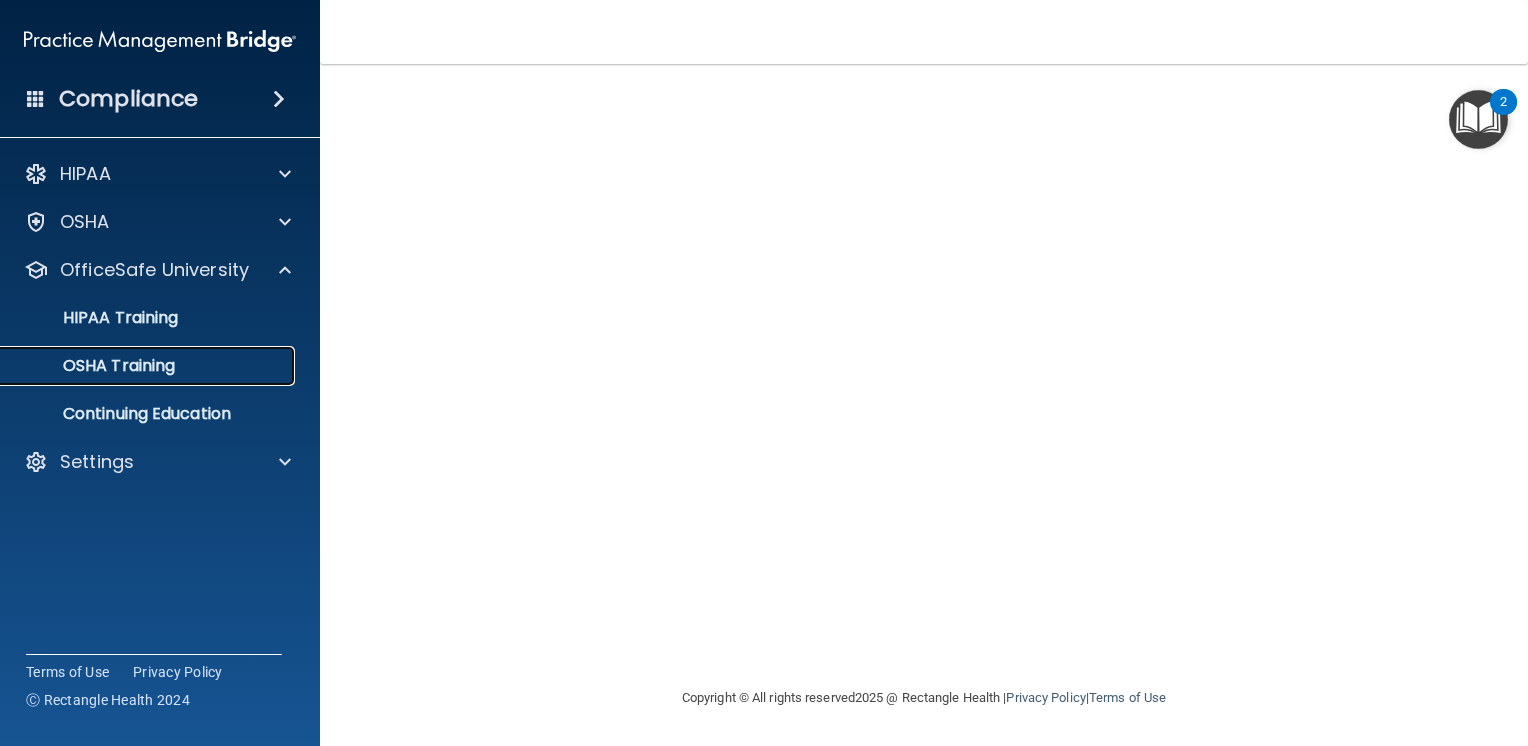 click on "OSHA Training" at bounding box center (149, 366) 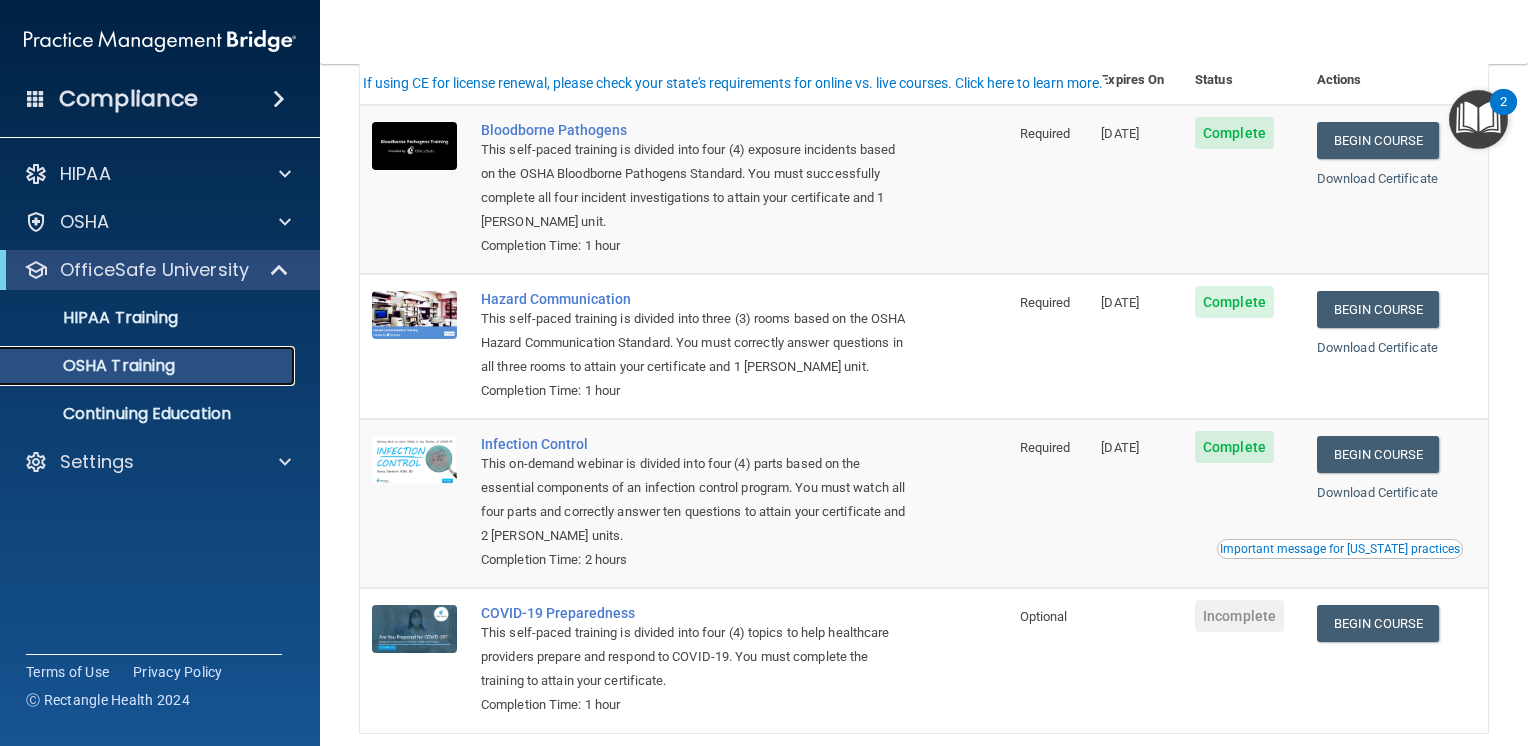 scroll, scrollTop: 236, scrollLeft: 0, axis: vertical 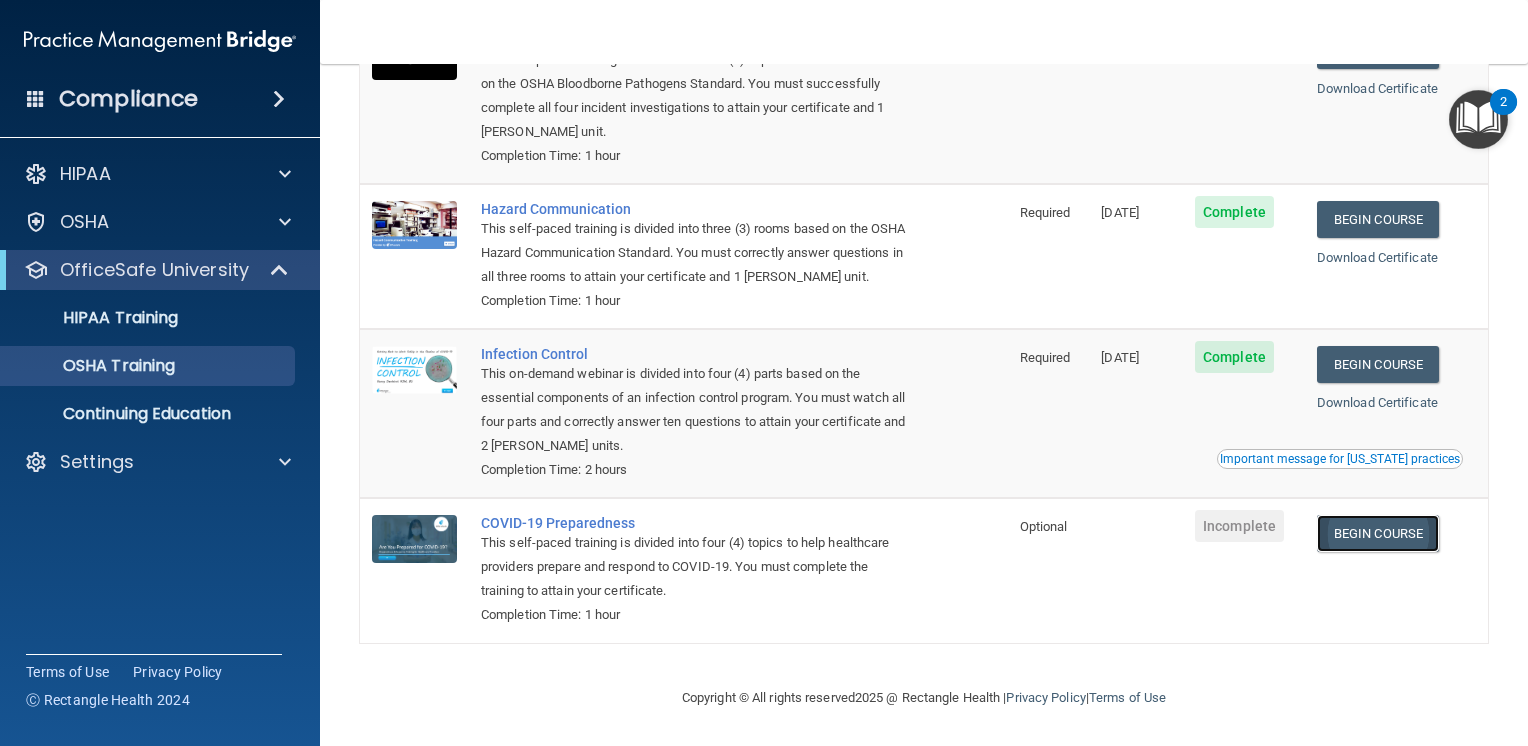 click on "Begin Course" at bounding box center (1378, 533) 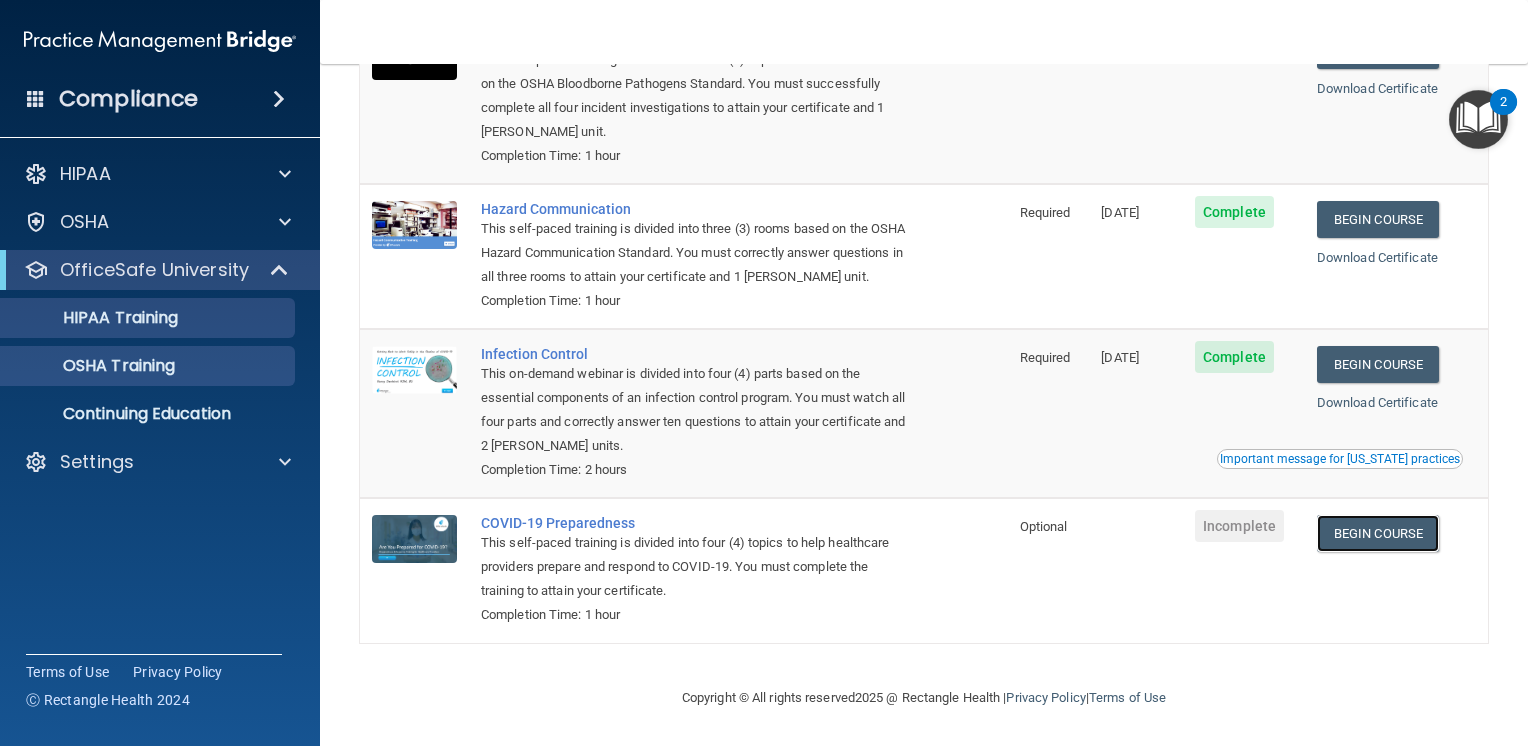 scroll, scrollTop: 236, scrollLeft: 0, axis: vertical 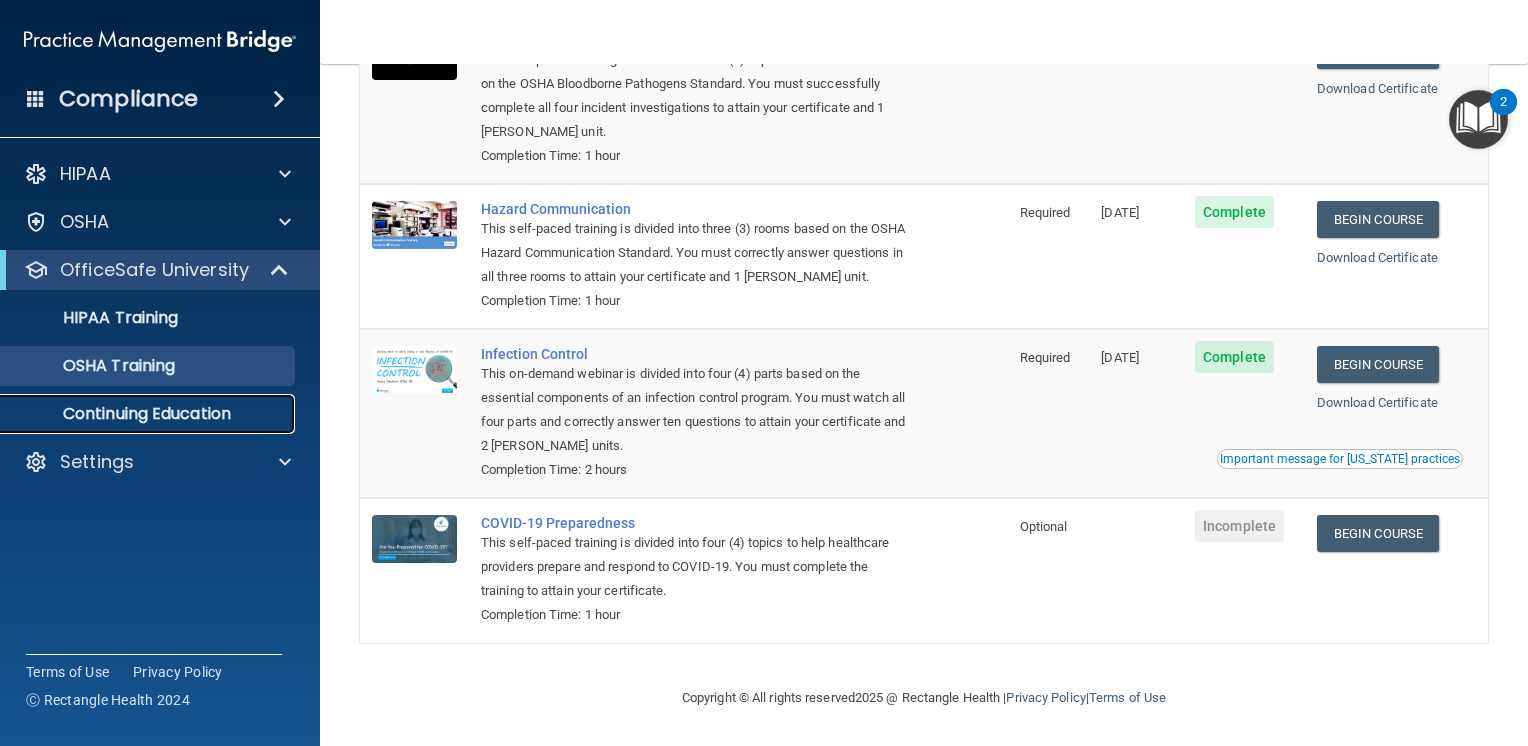 click on "Continuing Education" at bounding box center [149, 414] 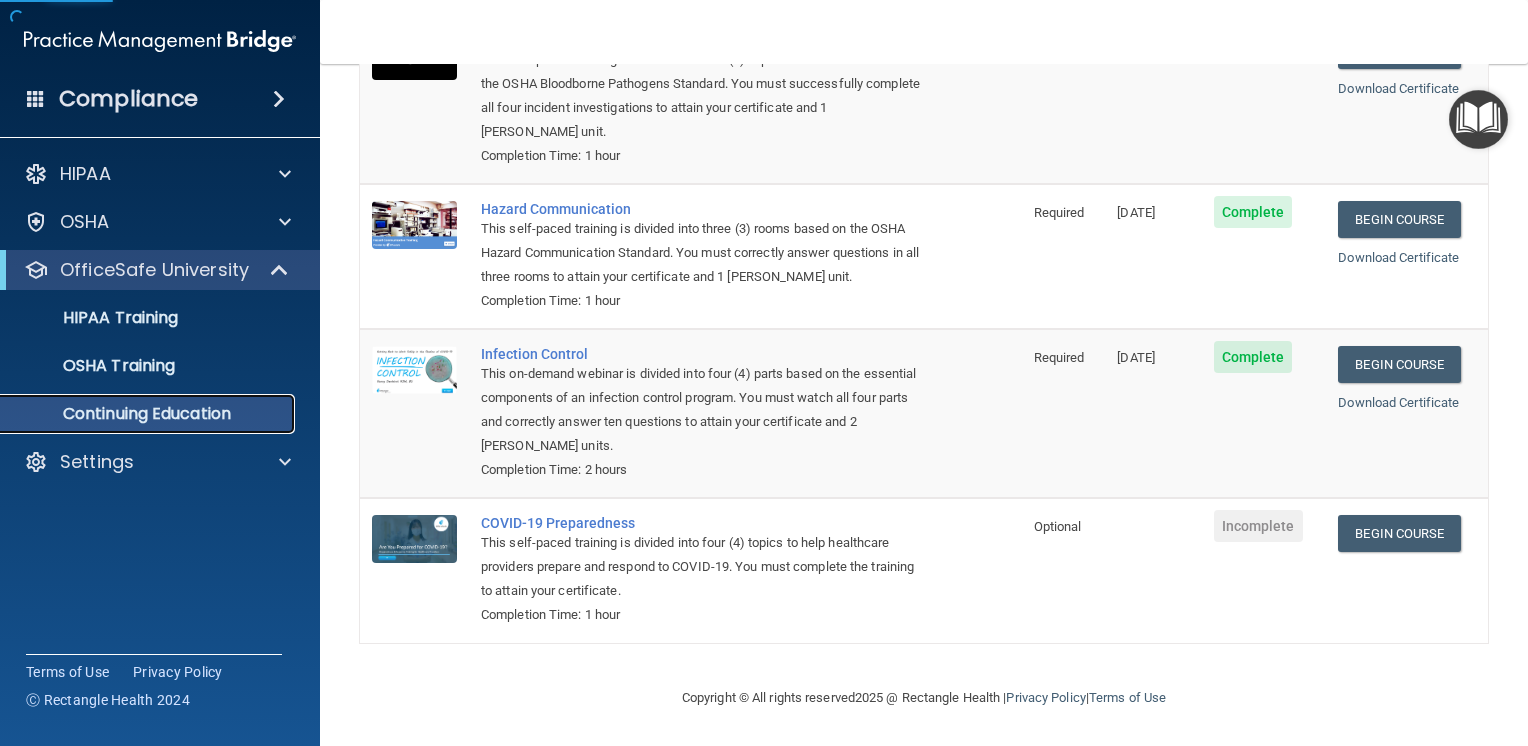 scroll, scrollTop: 0, scrollLeft: 0, axis: both 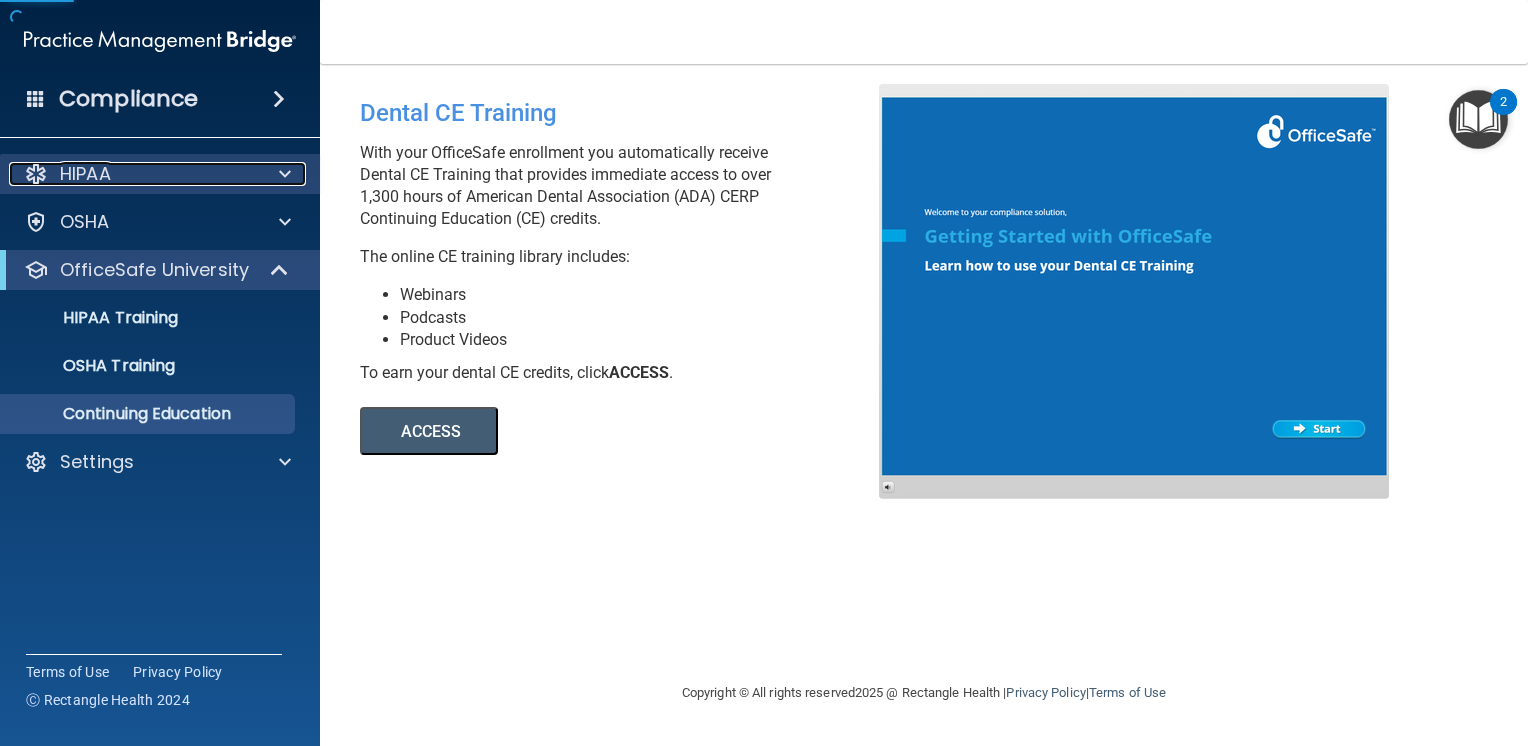 click on "HIPAA" at bounding box center [133, 174] 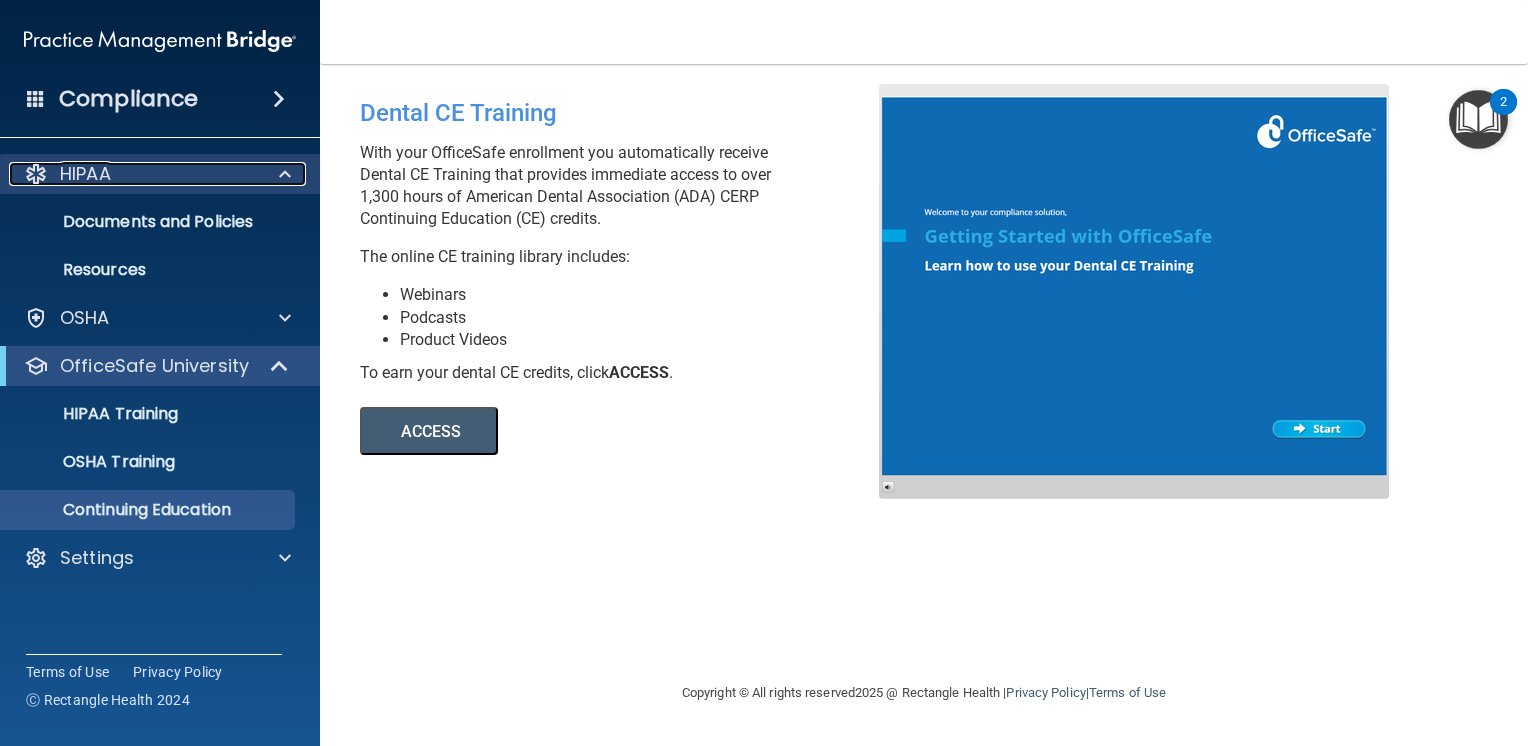 click on "HIPAA" at bounding box center [133, 174] 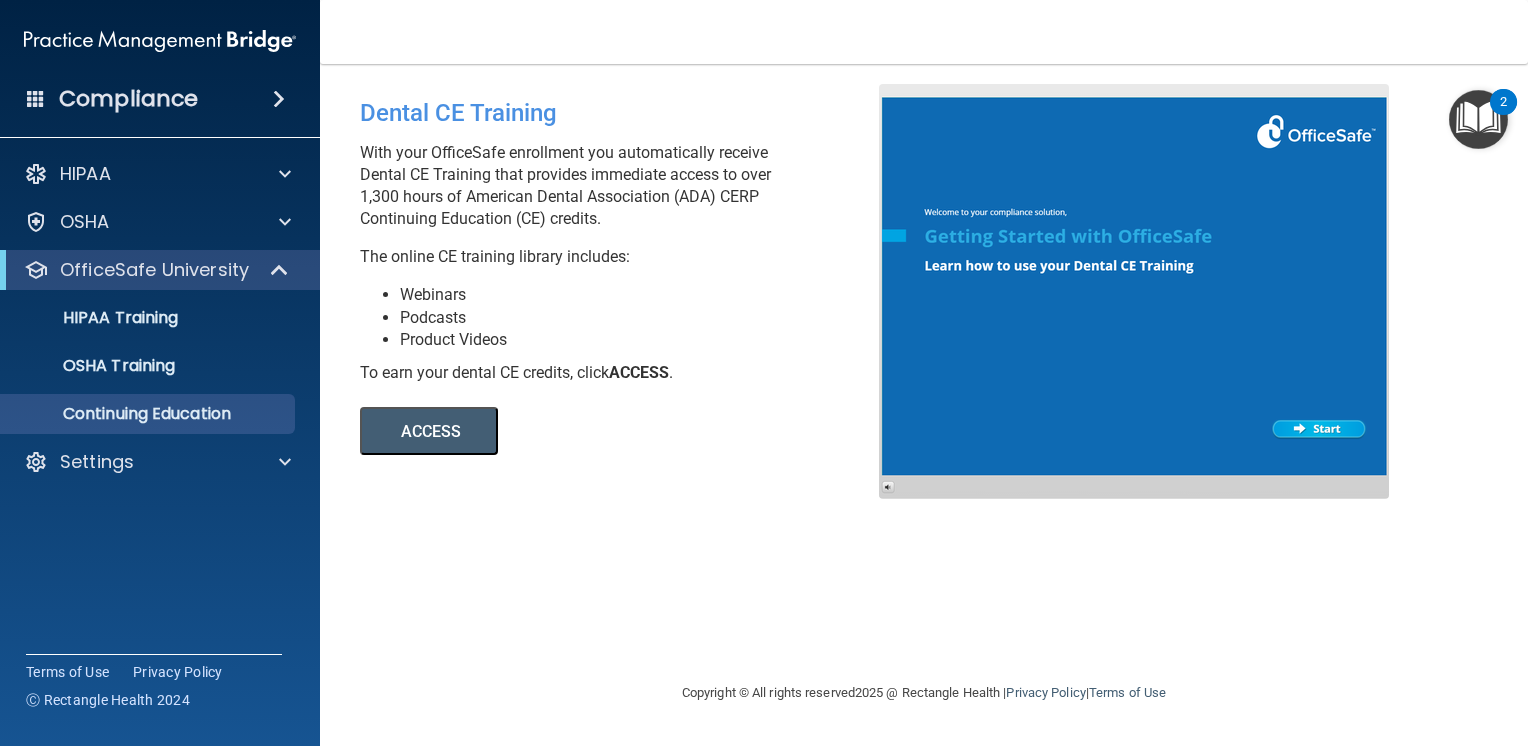 click on "ACCESS" at bounding box center (429, 431) 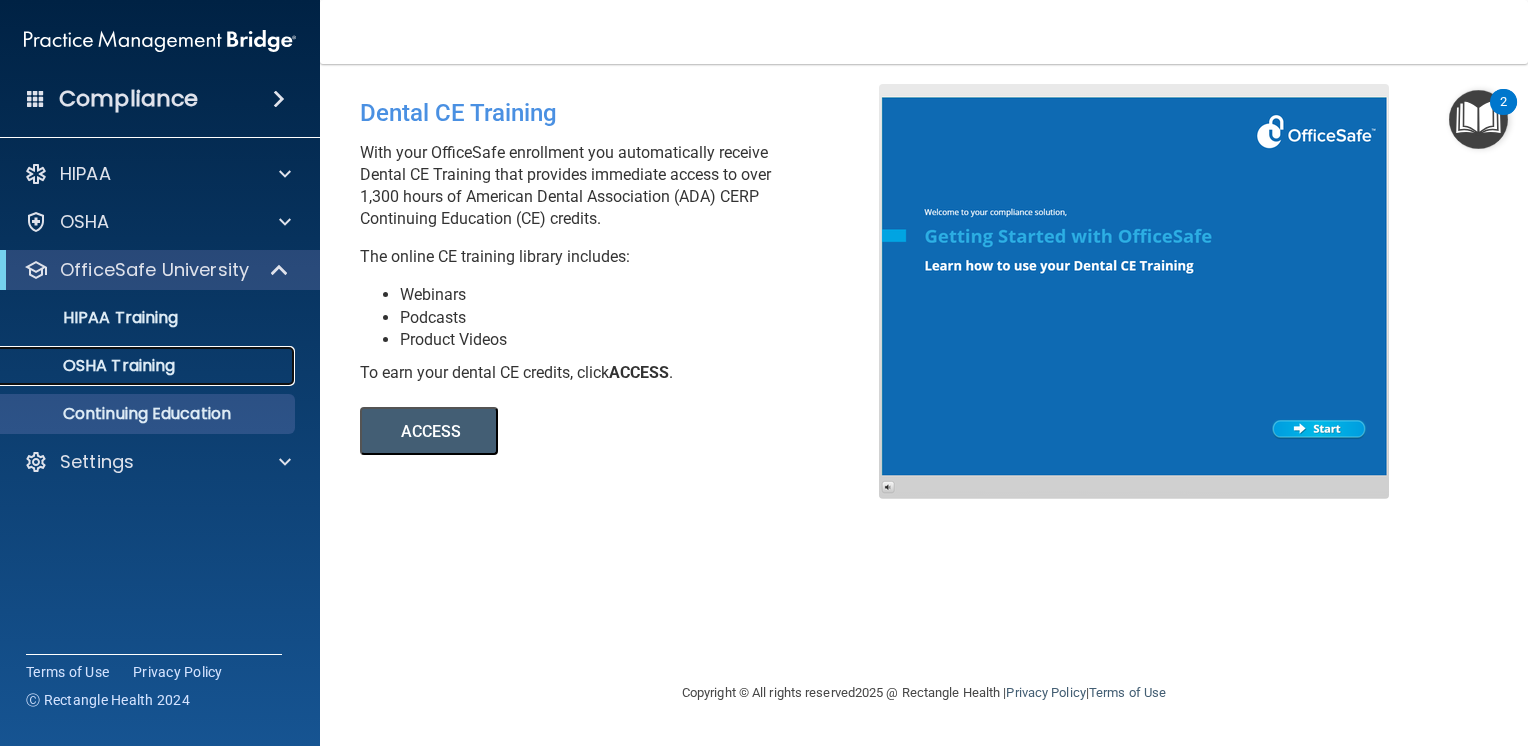 click on "OSHA Training" at bounding box center [137, 366] 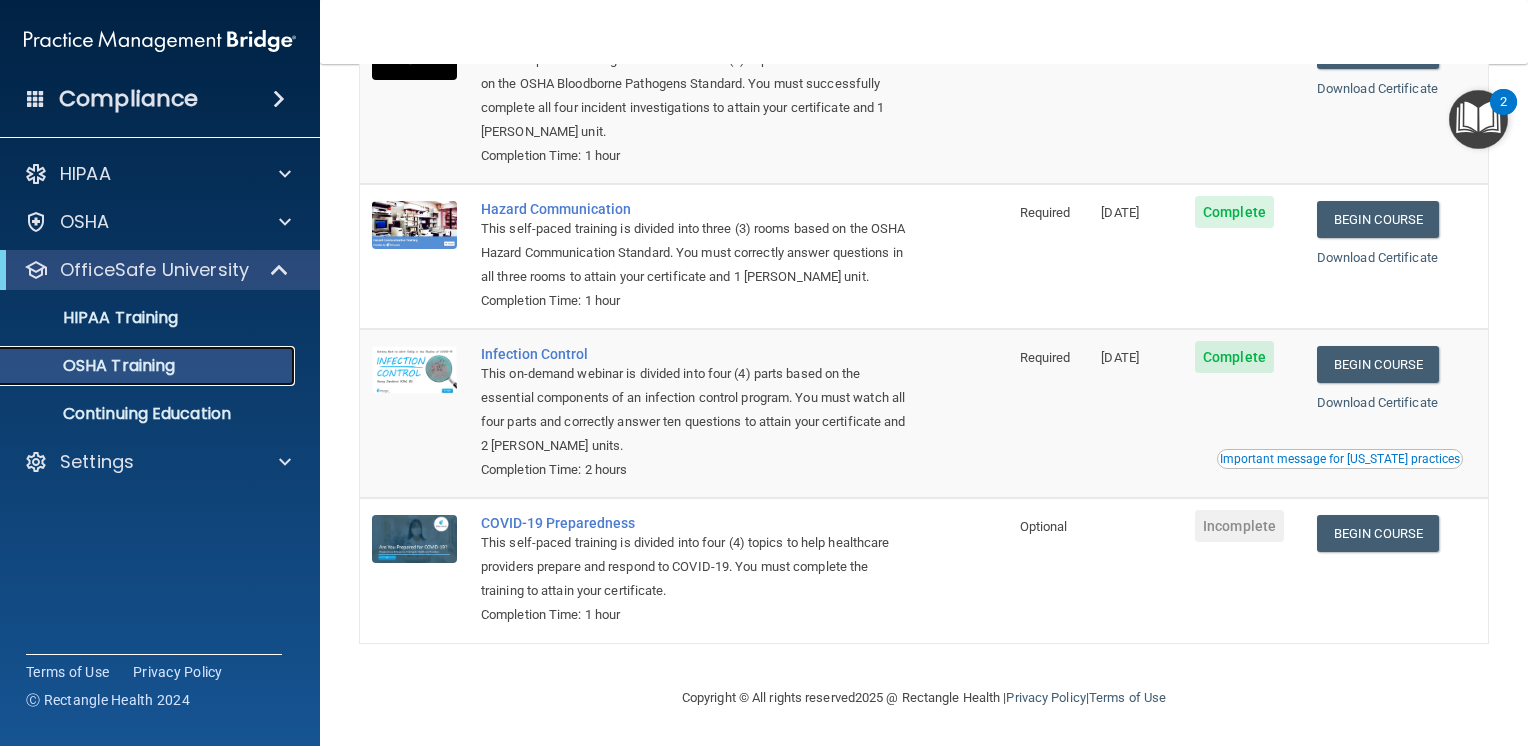 scroll, scrollTop: 236, scrollLeft: 0, axis: vertical 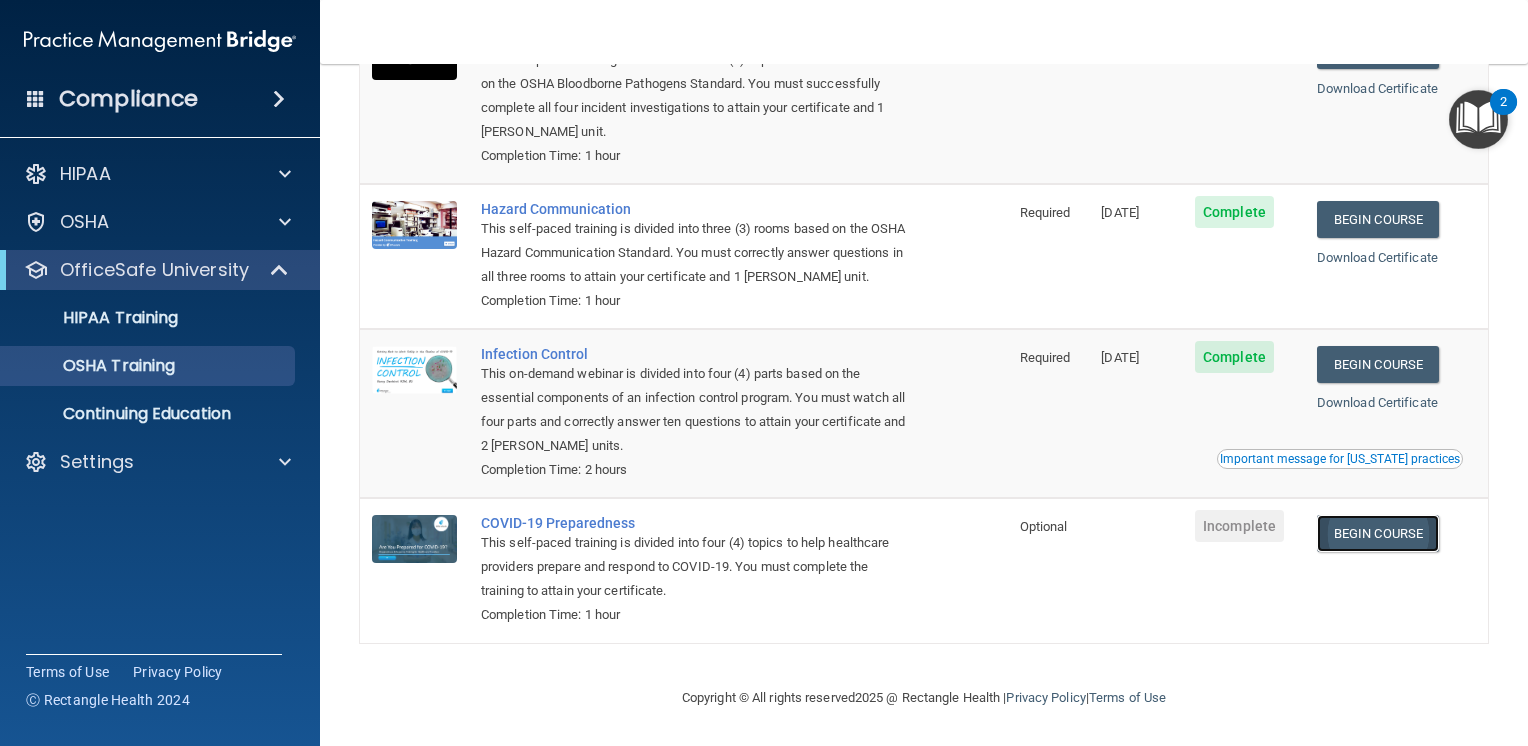 click on "Begin Course" at bounding box center (1378, 533) 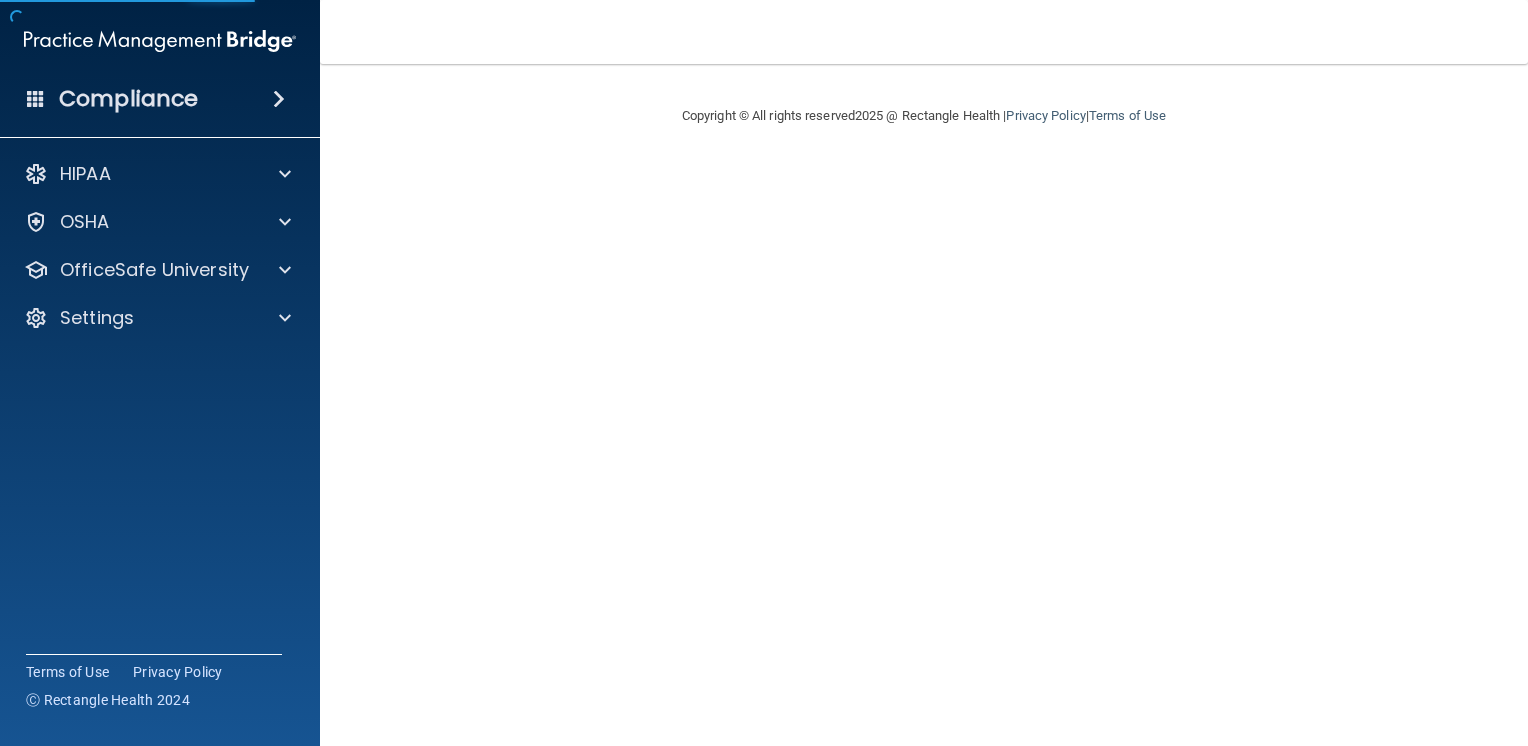 scroll, scrollTop: 0, scrollLeft: 0, axis: both 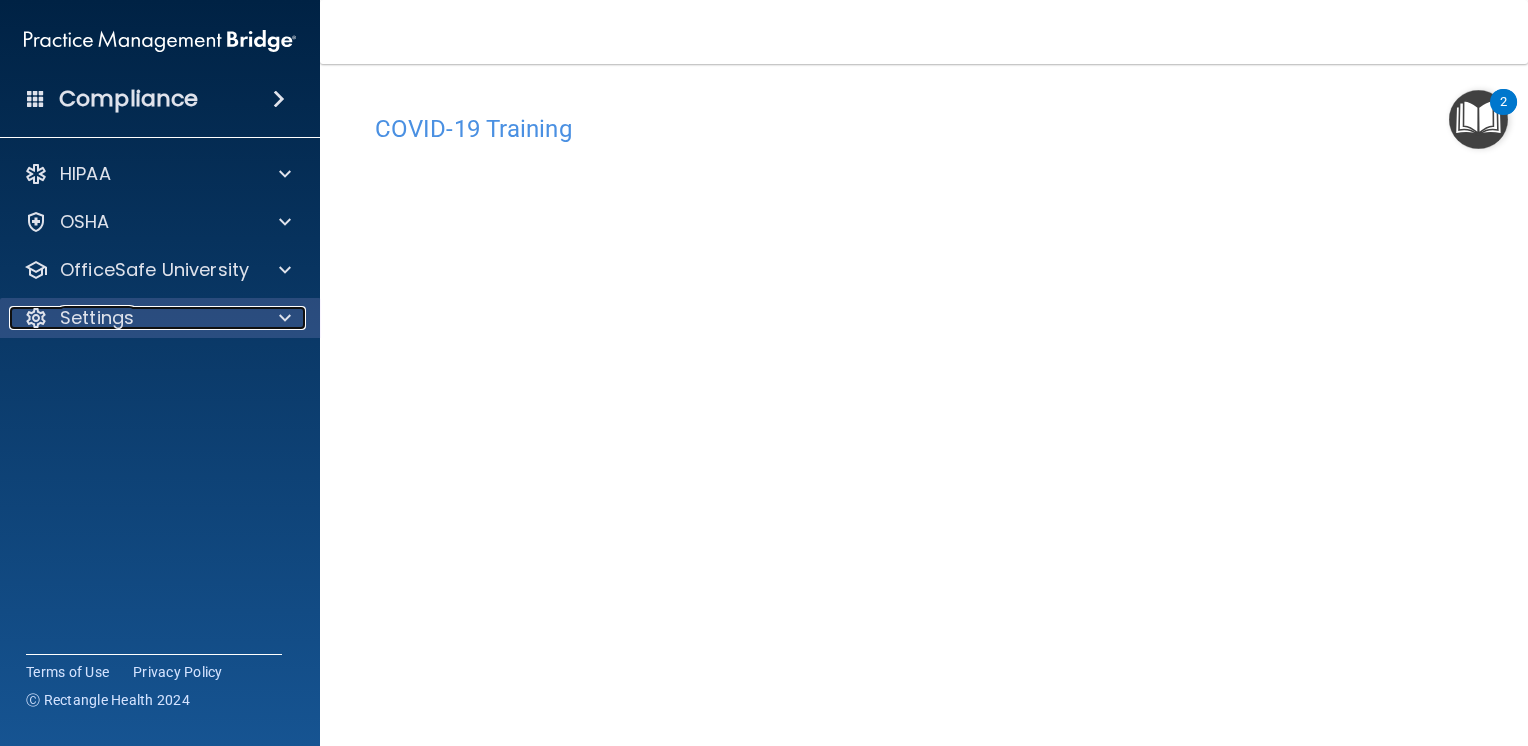 click on "Settings" at bounding box center [133, 318] 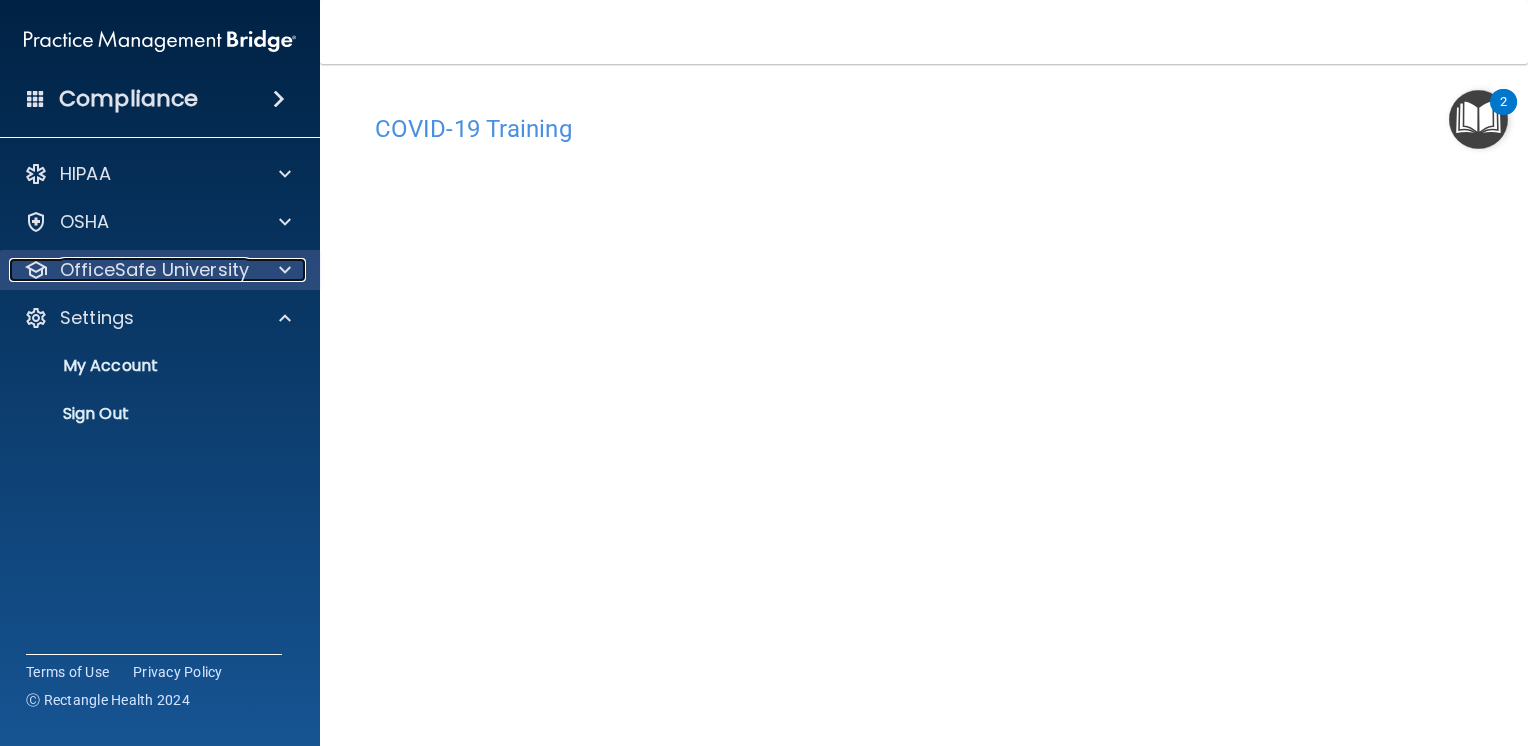 click on "OfficeSafe University" at bounding box center (154, 270) 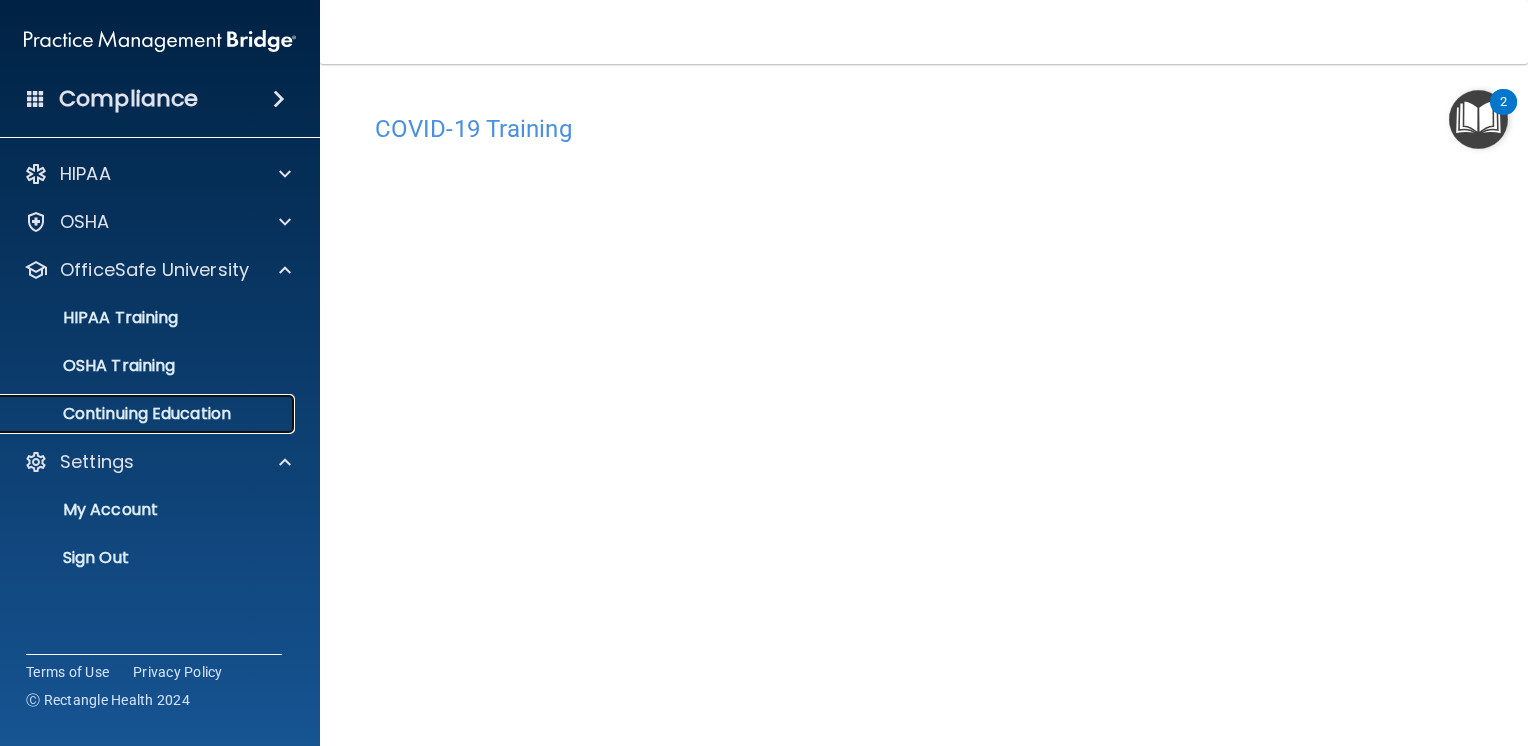 click on "Continuing Education" at bounding box center [137, 414] 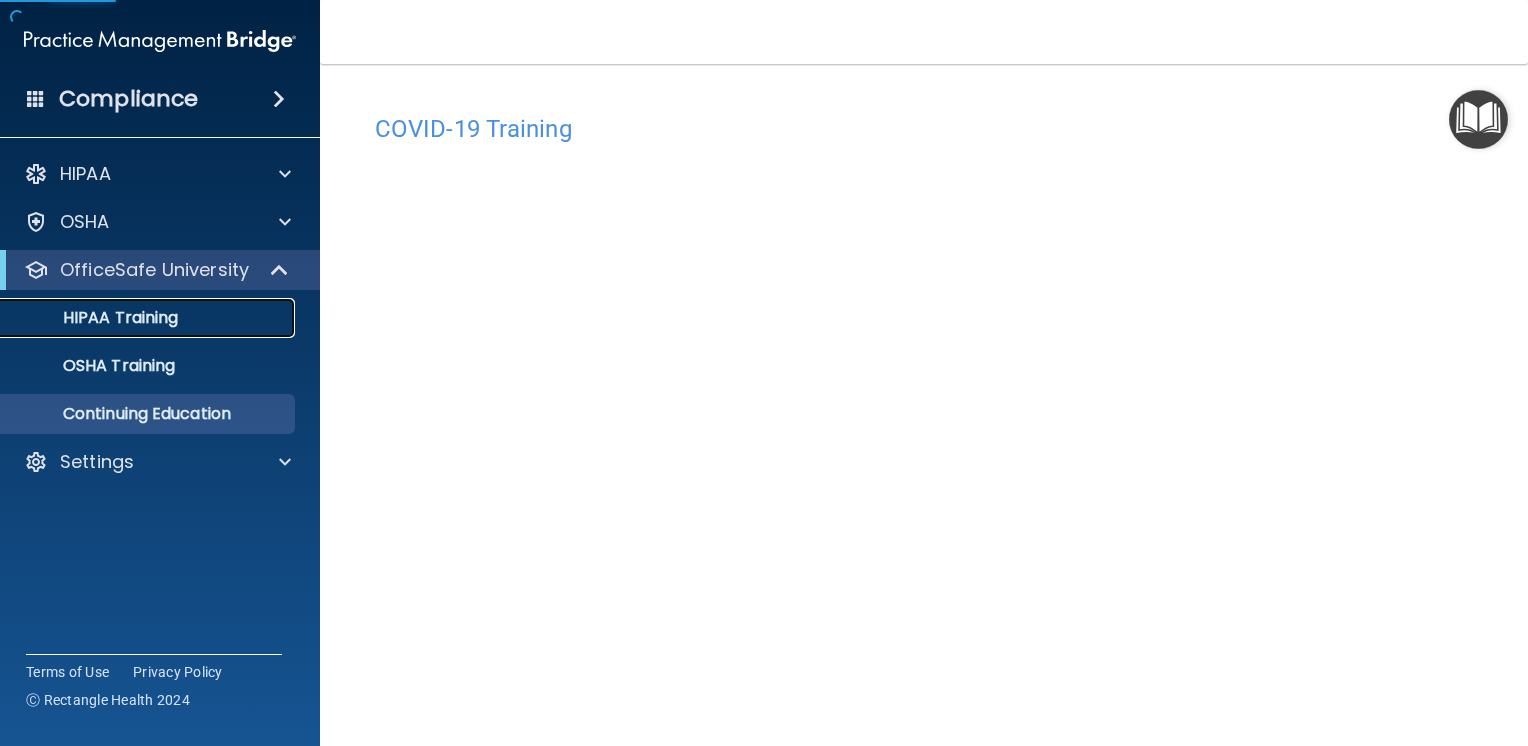 click on "HIPAA Training" at bounding box center (149, 318) 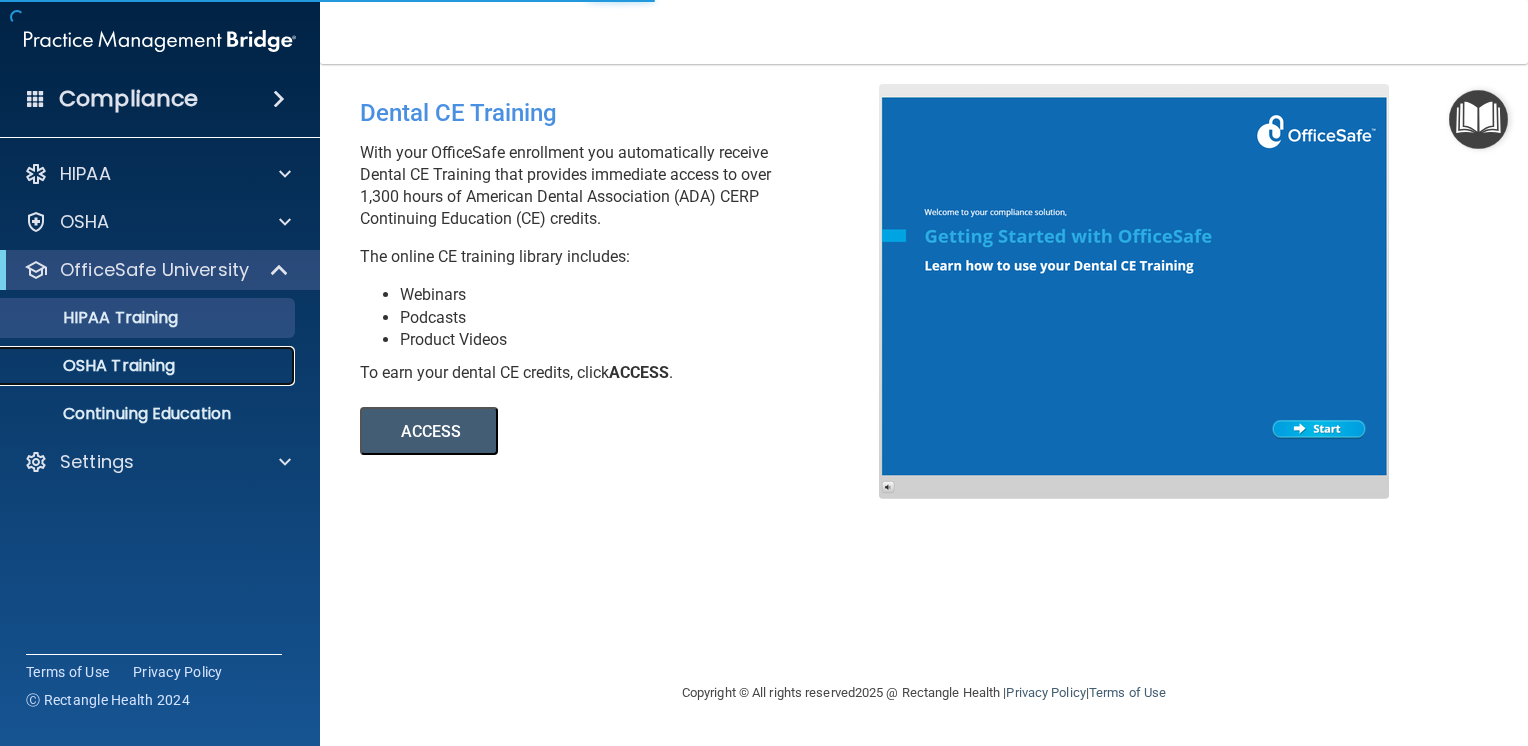 click on "OSHA Training" at bounding box center (137, 366) 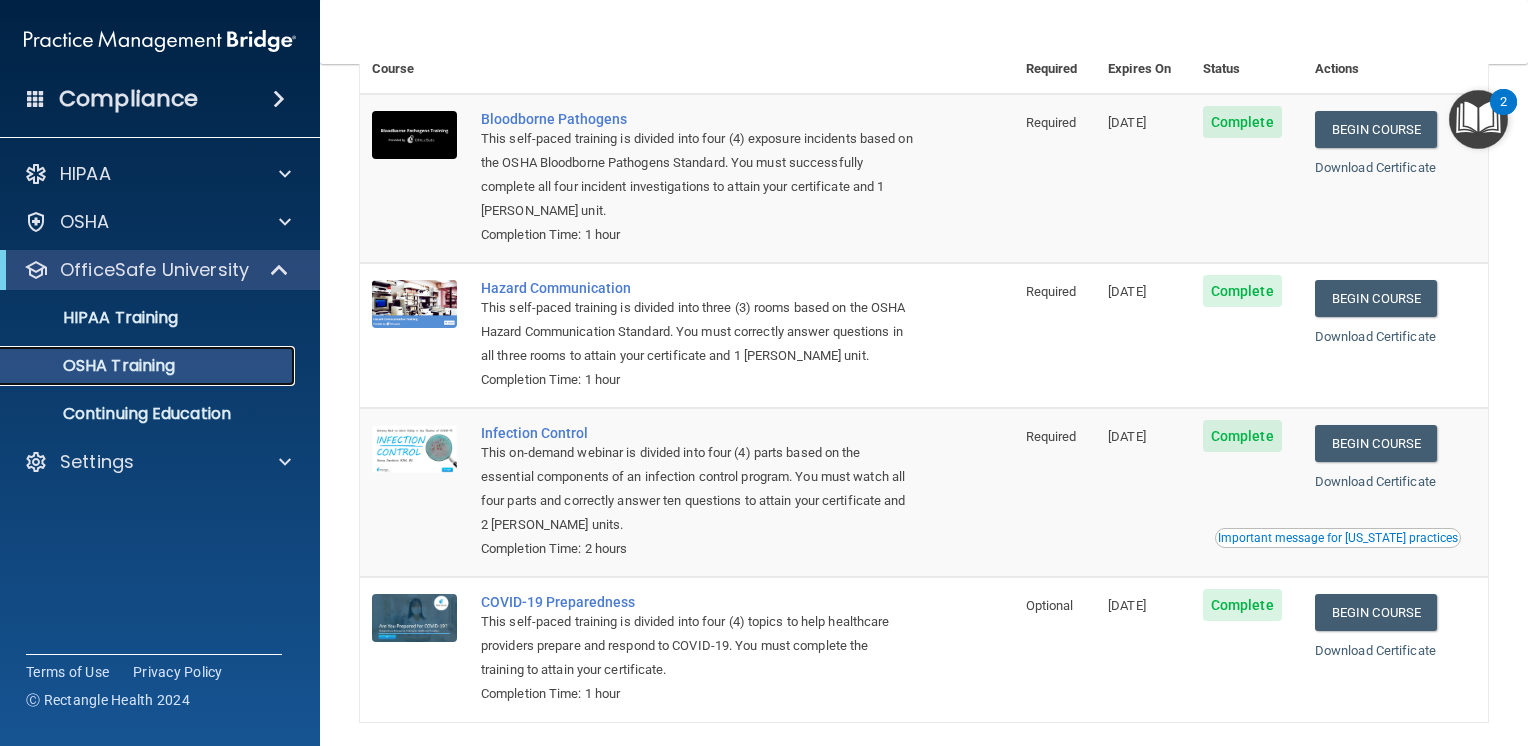 scroll, scrollTop: 0, scrollLeft: 0, axis: both 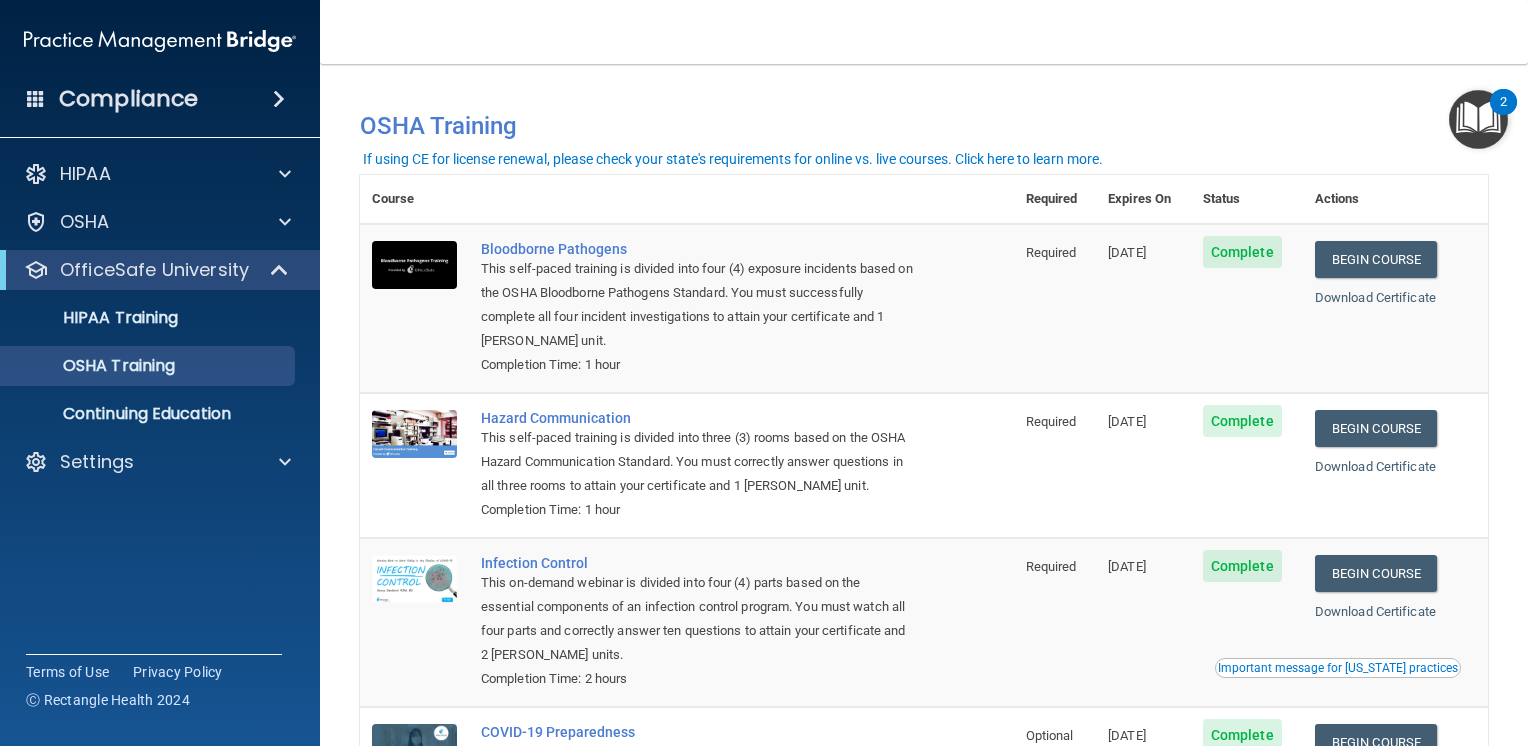 click at bounding box center [1478, 119] 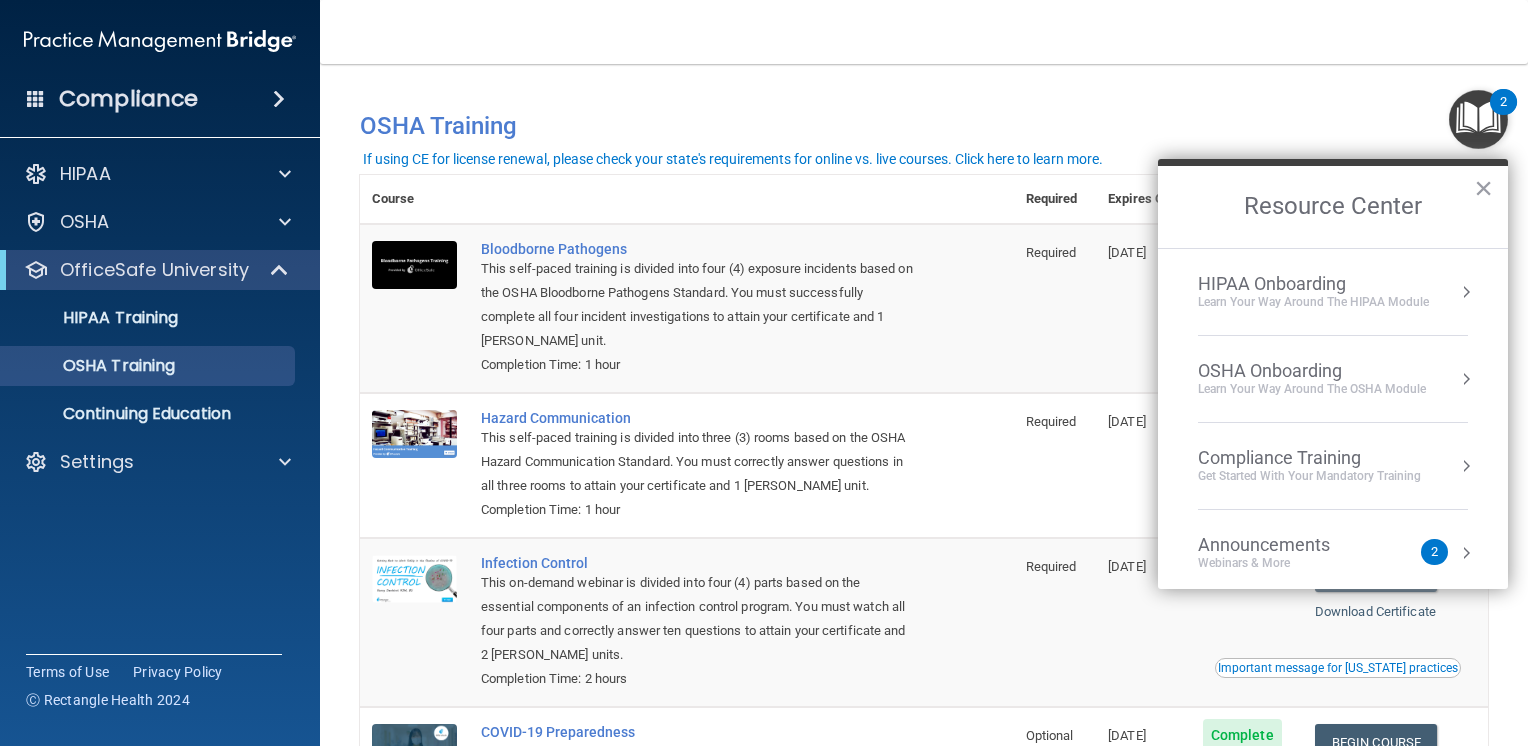 click on "HIPAA Onboarding" at bounding box center (1313, 284) 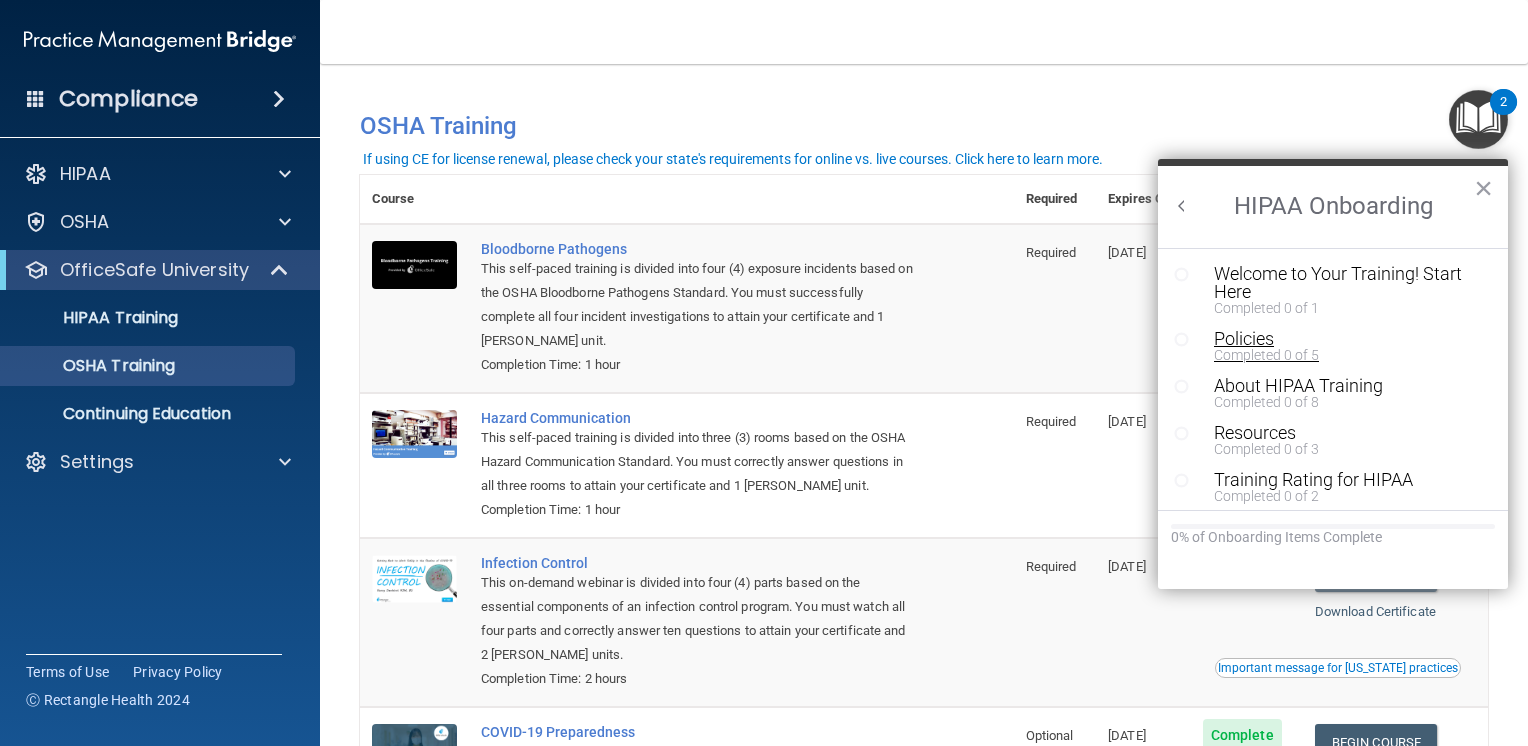 scroll, scrollTop: 0, scrollLeft: 0, axis: both 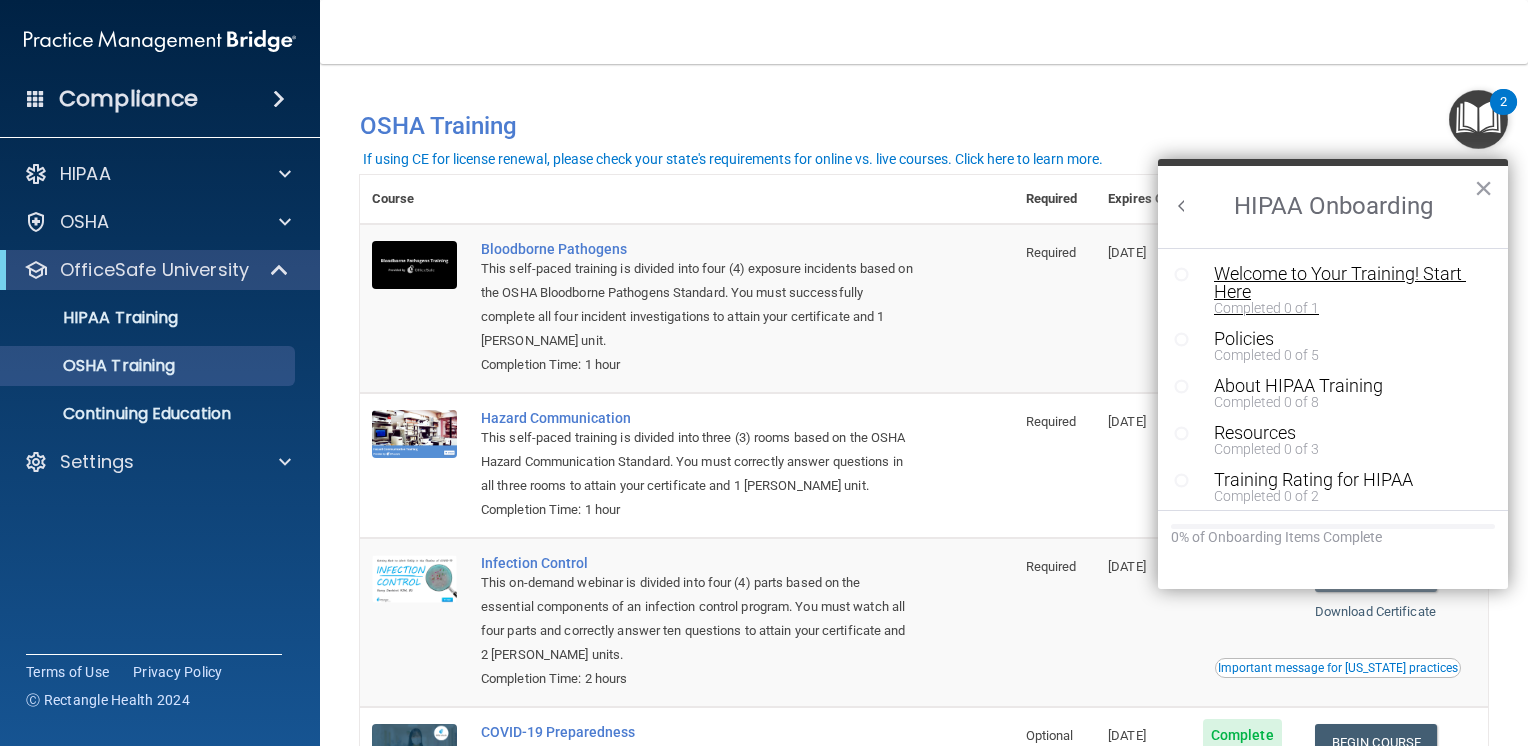 click on "Welcome to Your Training! Start Here" at bounding box center (1340, 283) 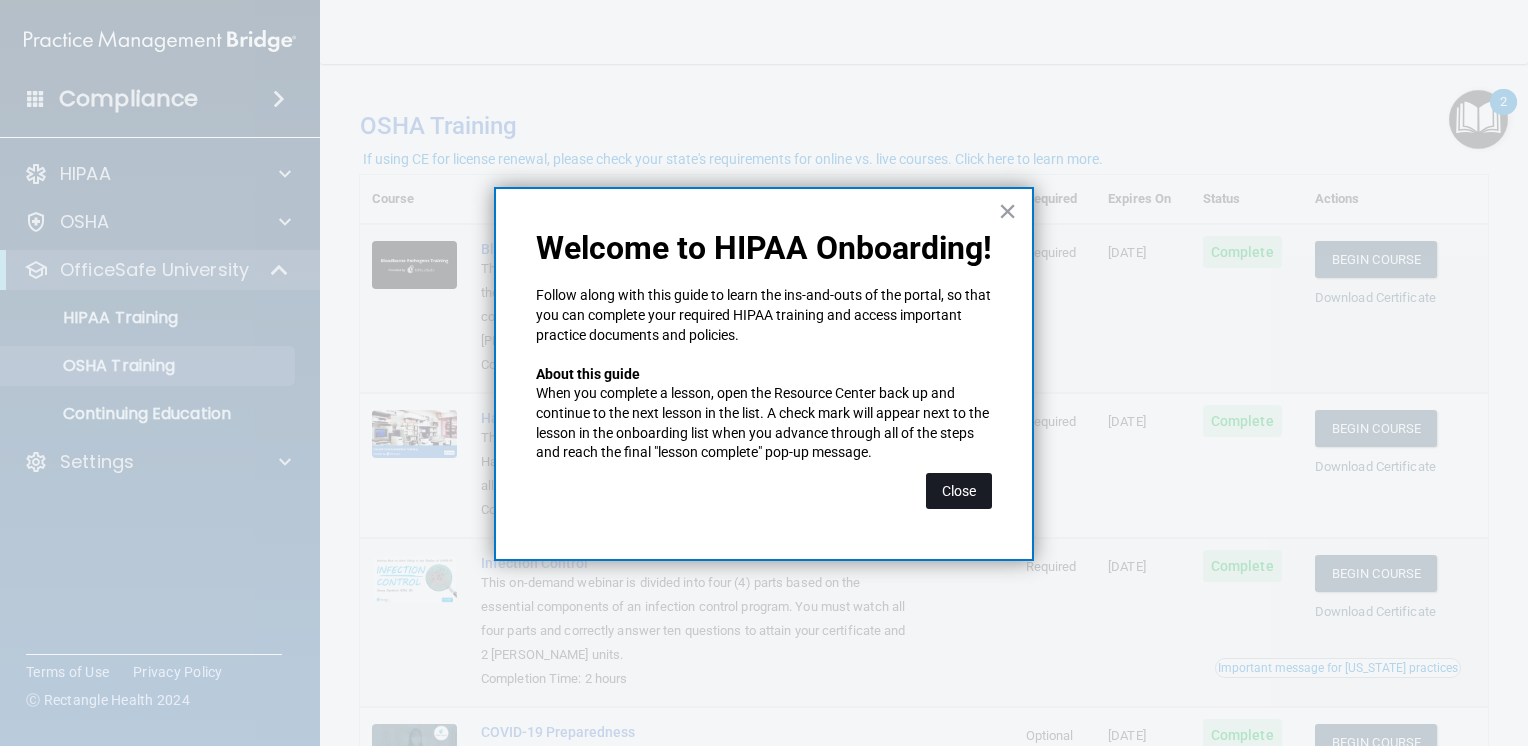 click on "Close" at bounding box center (959, 491) 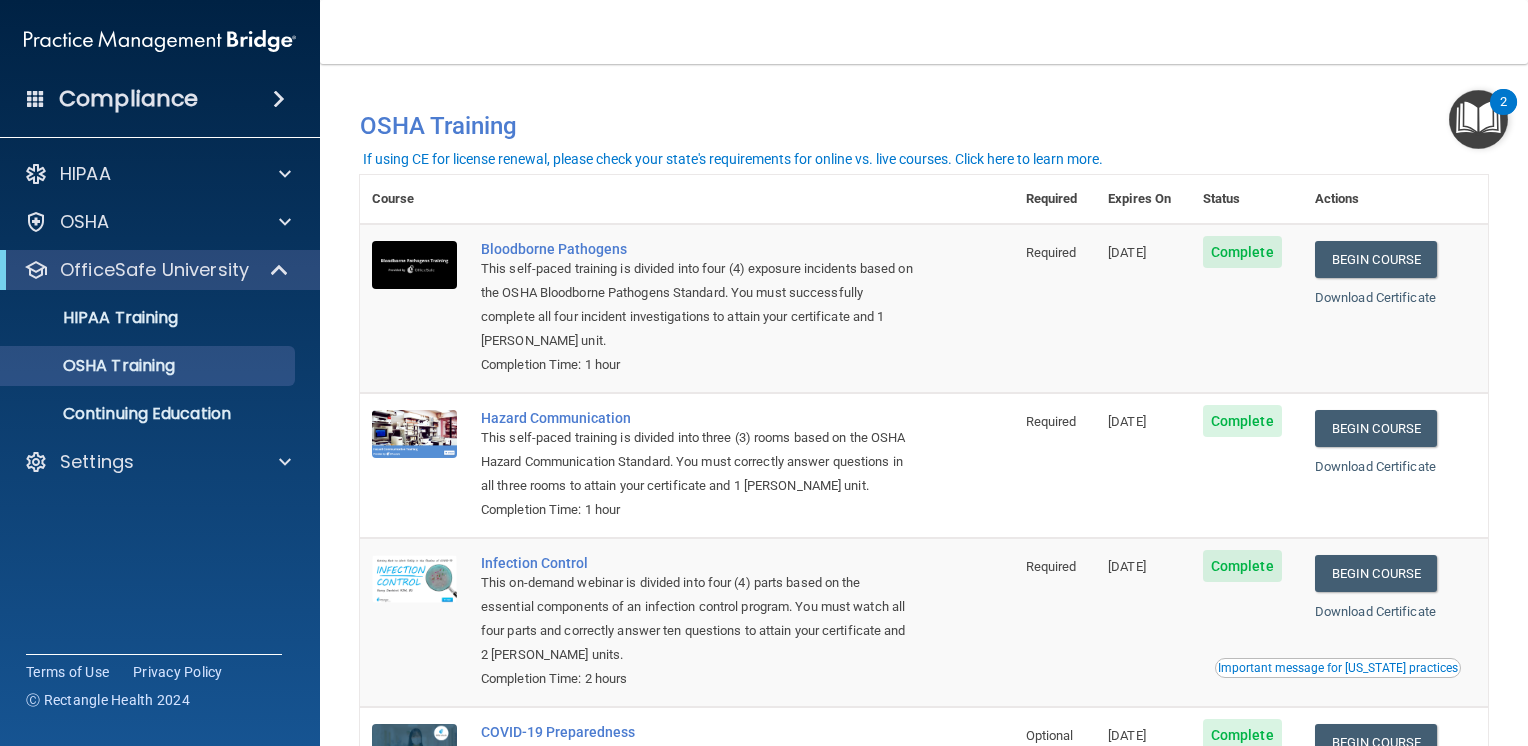 click at bounding box center [1478, 119] 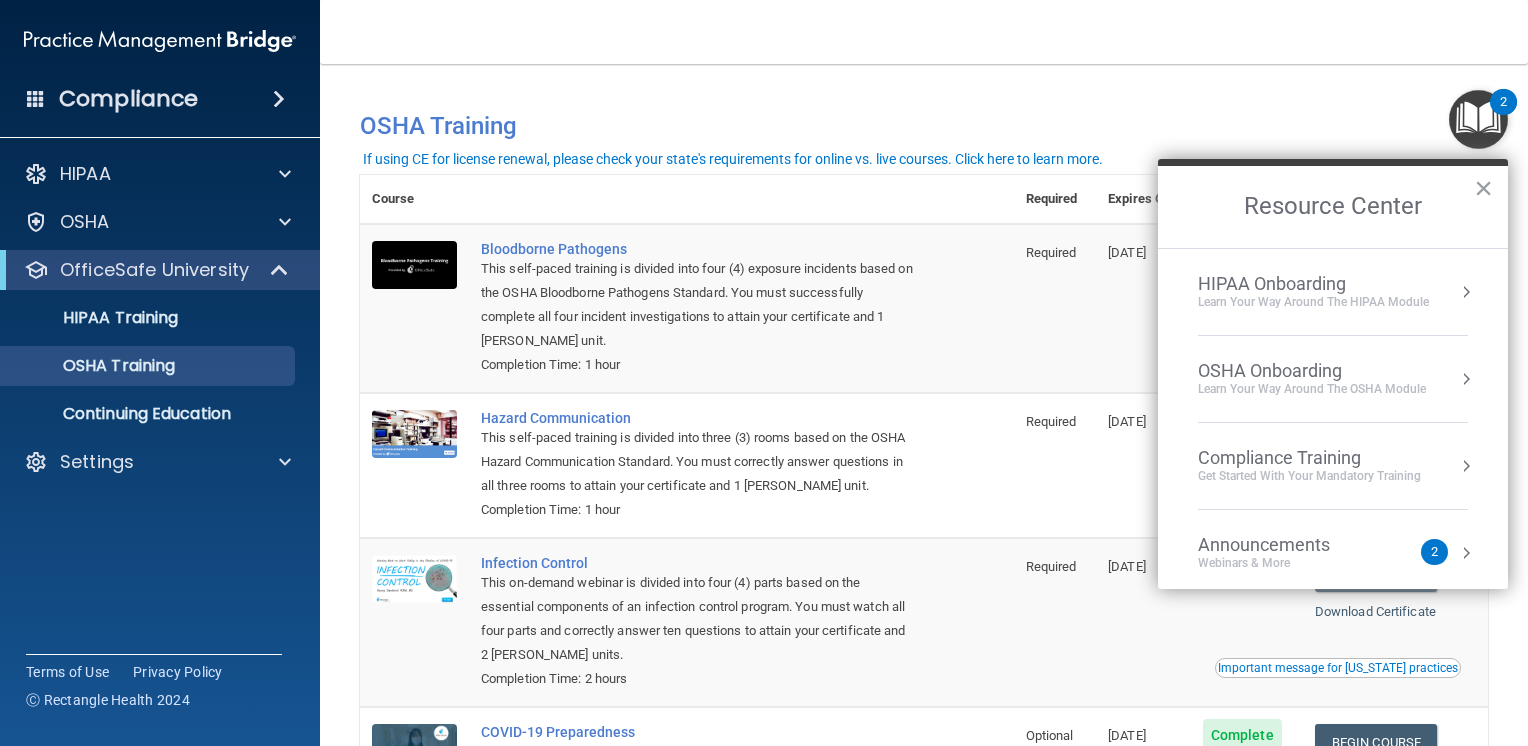 click on "Learn Your Way around the HIPAA module" at bounding box center [1313, 302] 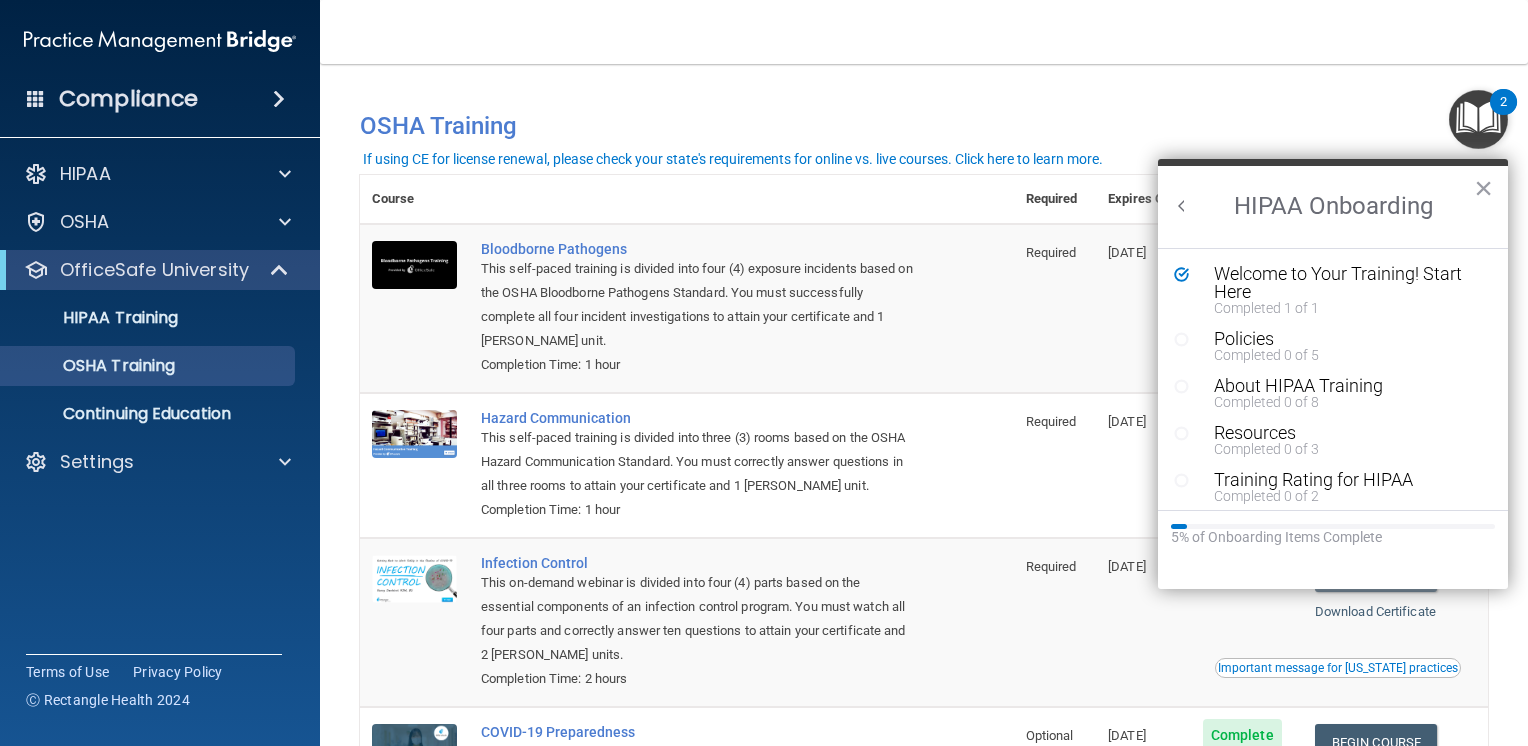 scroll, scrollTop: 0, scrollLeft: 0, axis: both 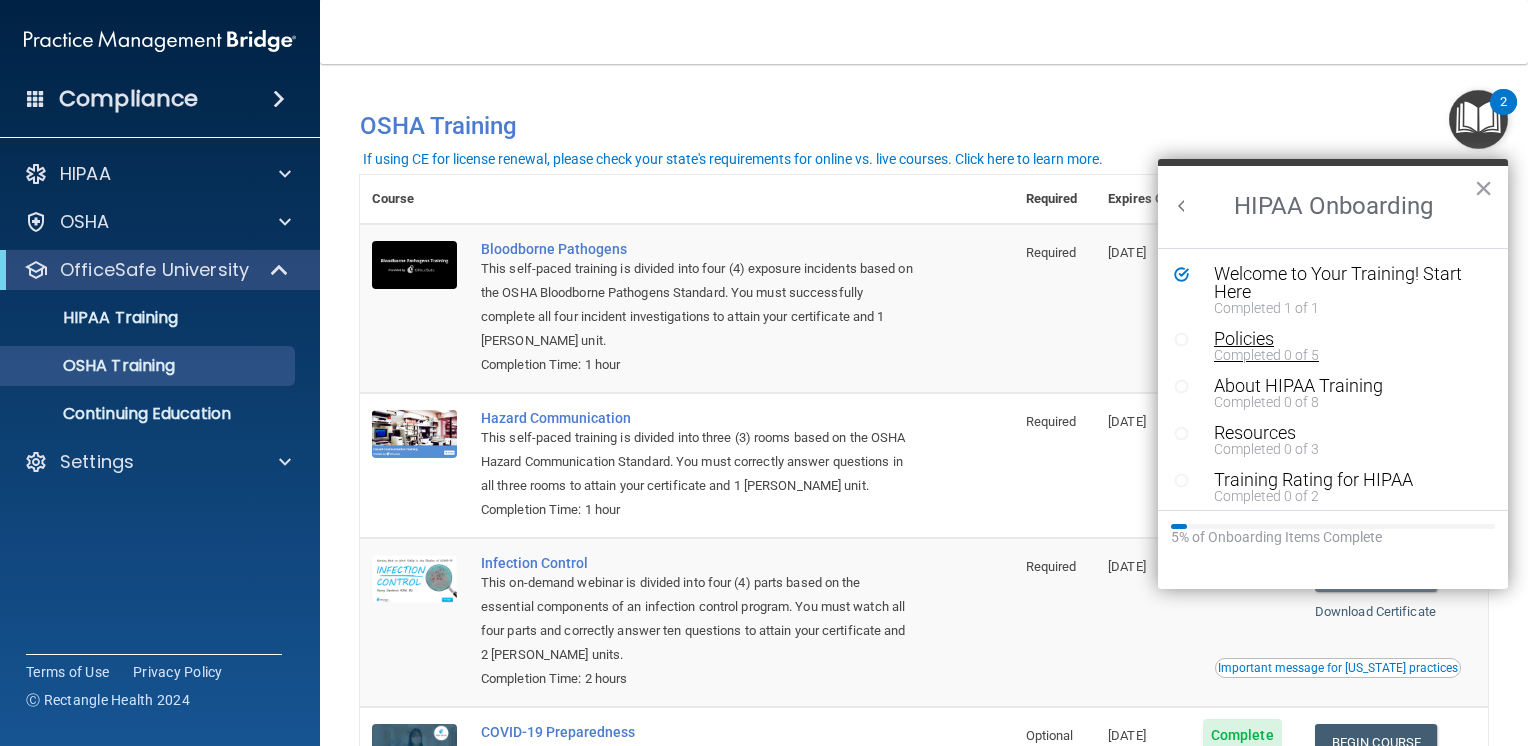 click on "Policies Completed 0 of 5" at bounding box center [1335, 346] 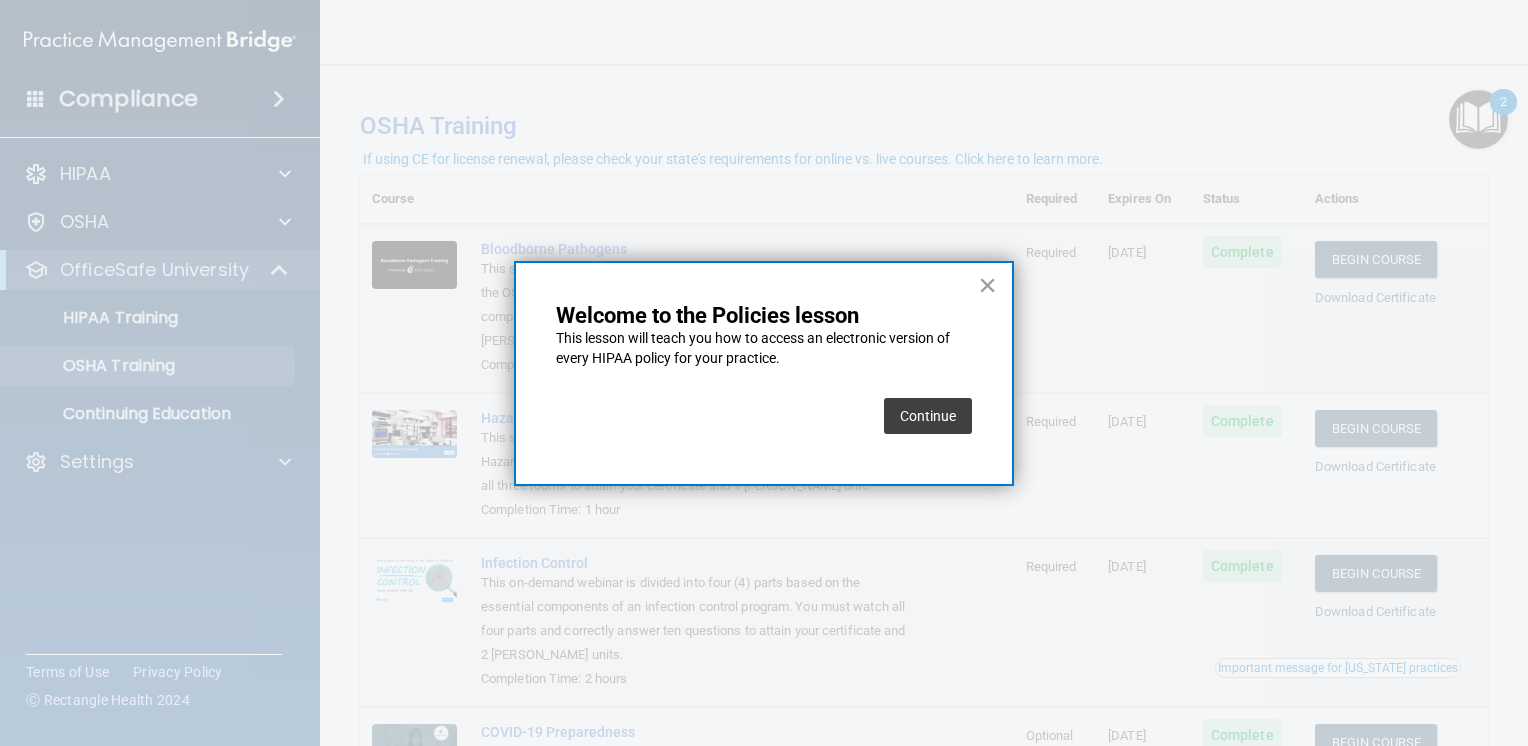 click on "Continue" at bounding box center (928, 416) 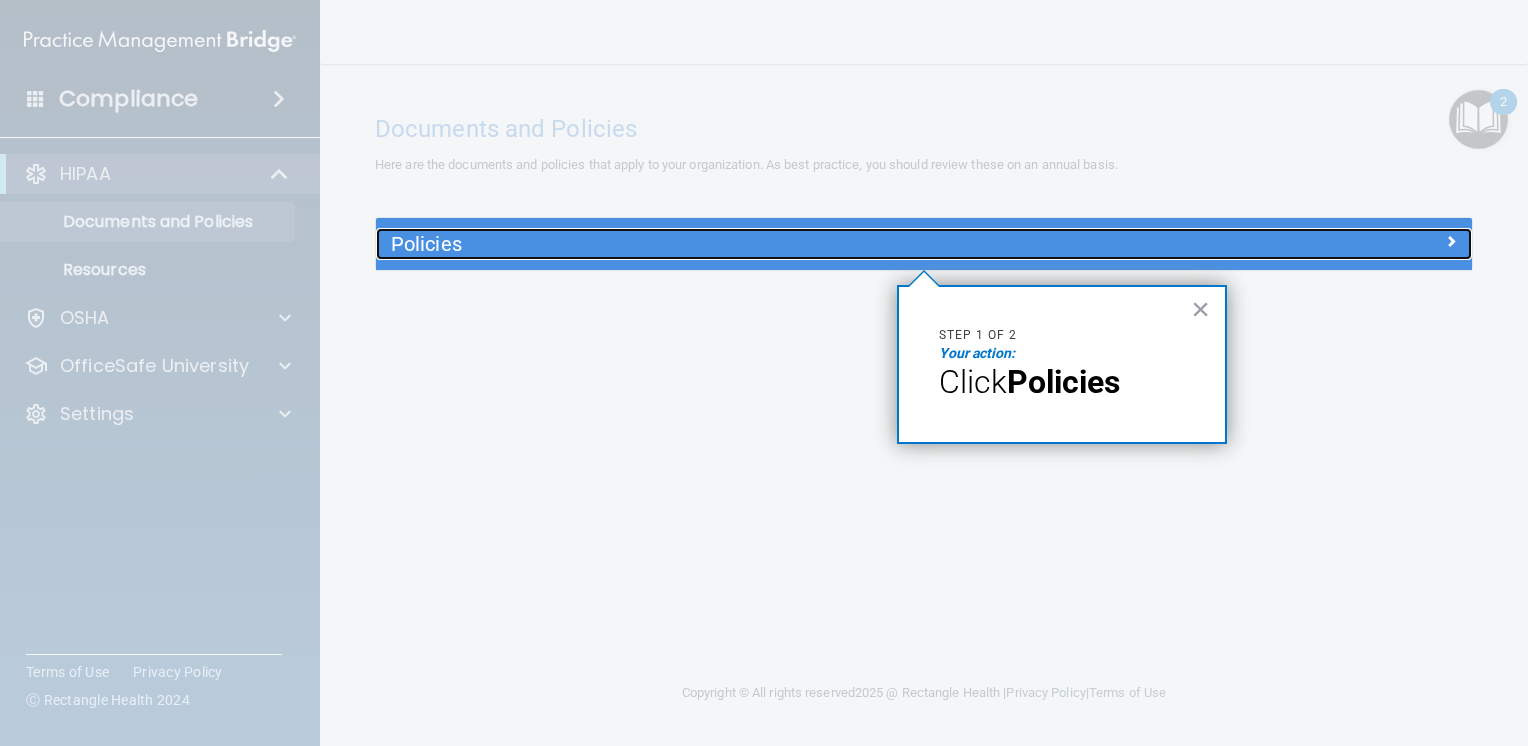 click on "Policies" at bounding box center [787, 244] 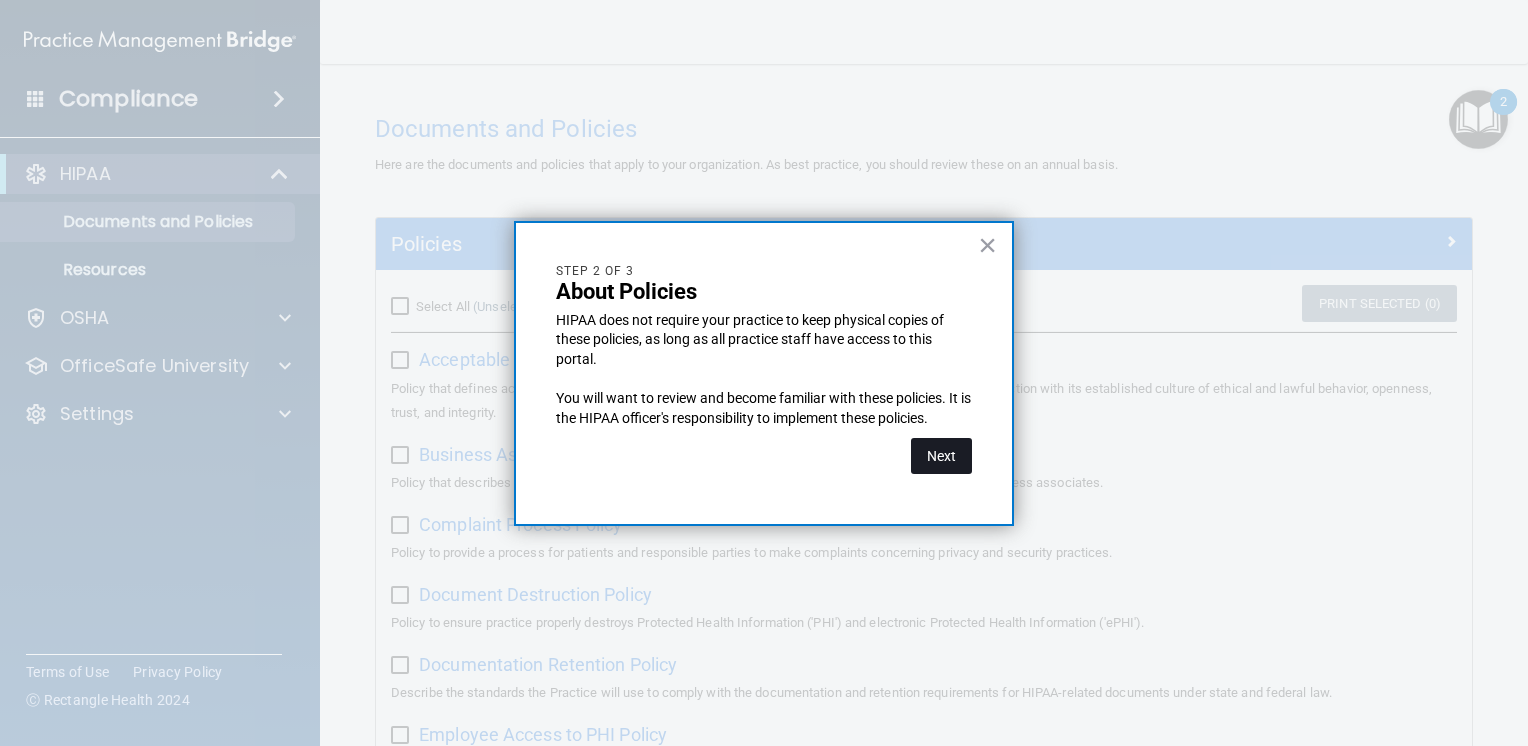 click on "Next" at bounding box center (941, 456) 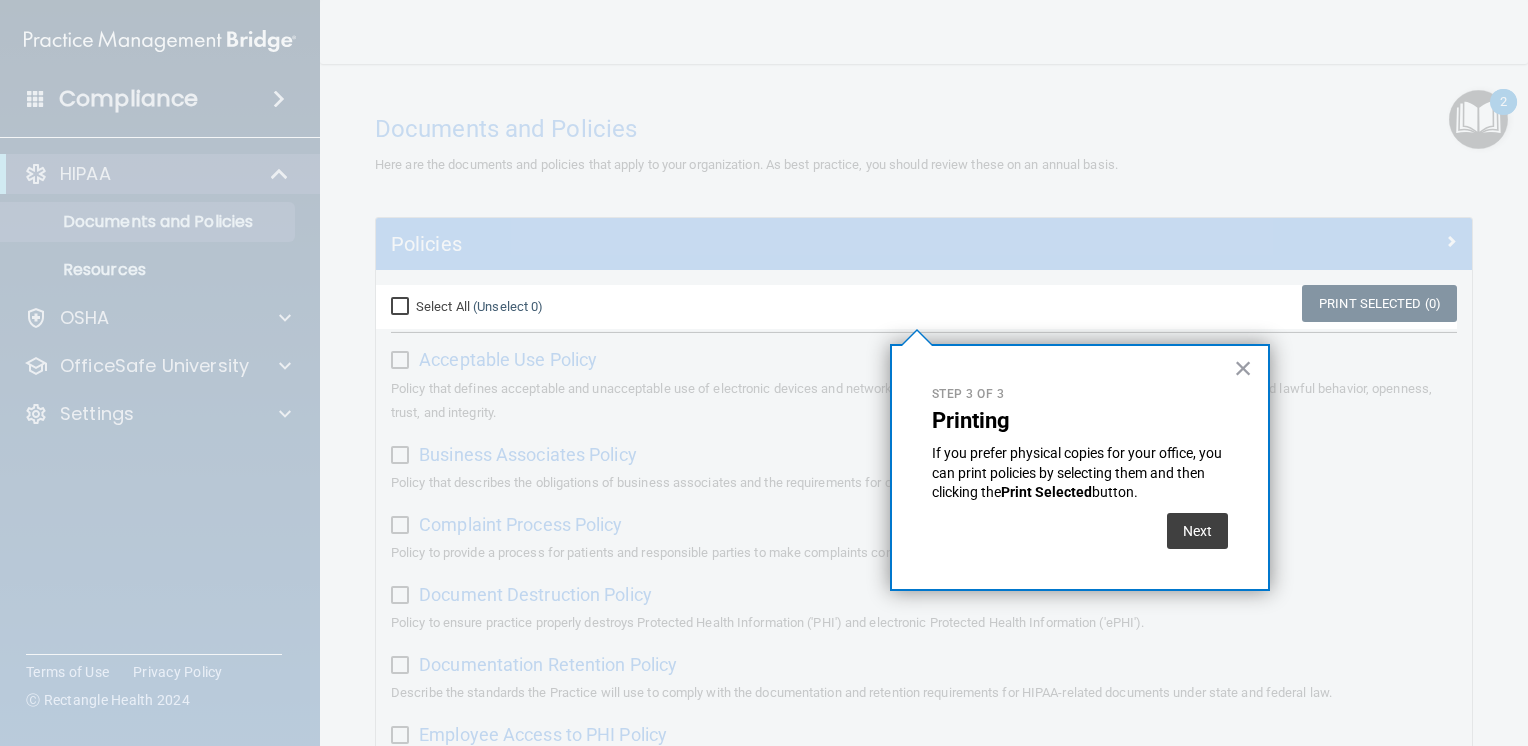 click on "Select All   (Unselect 0)    Unselect All            Print Selected (0)" at bounding box center [924, 307] 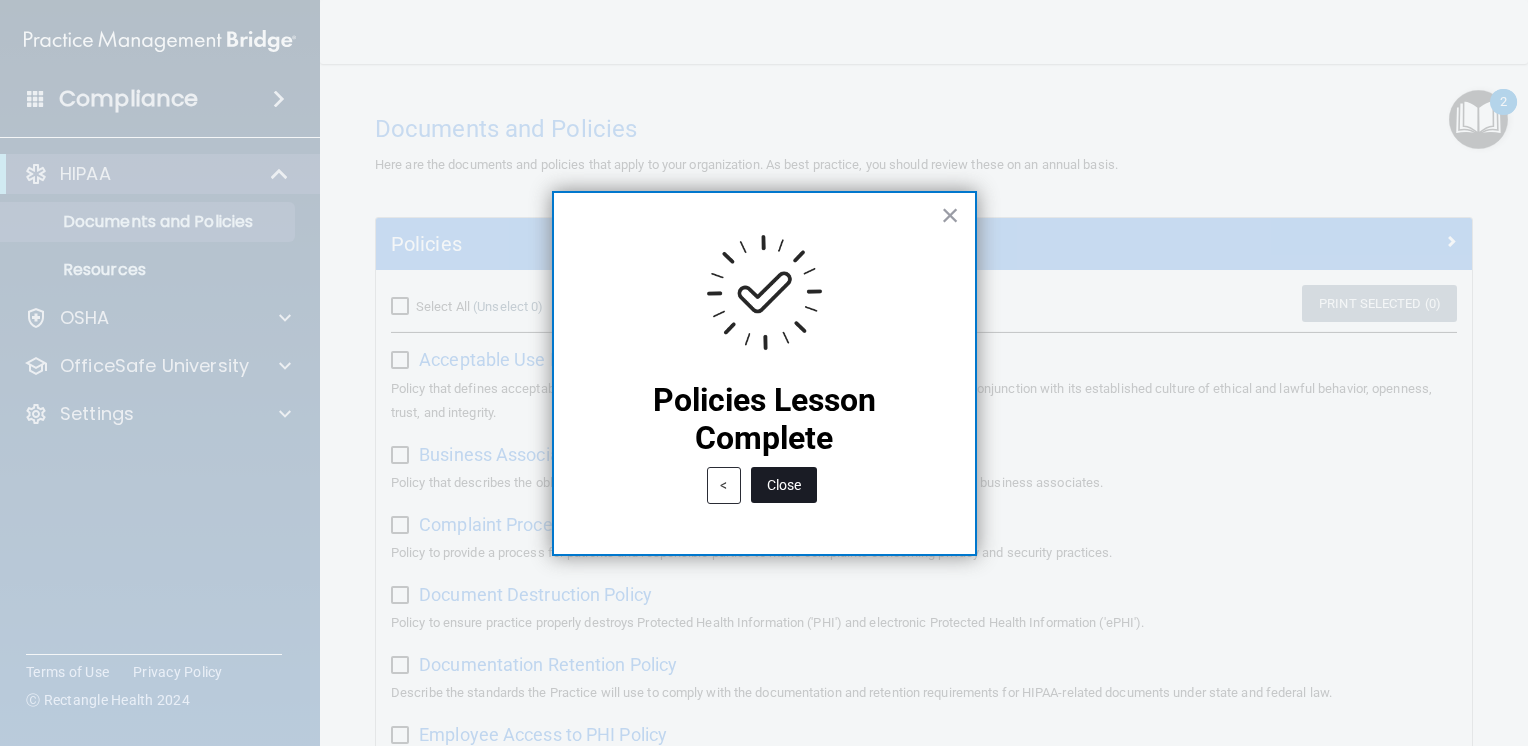 click on "Close" at bounding box center [784, 485] 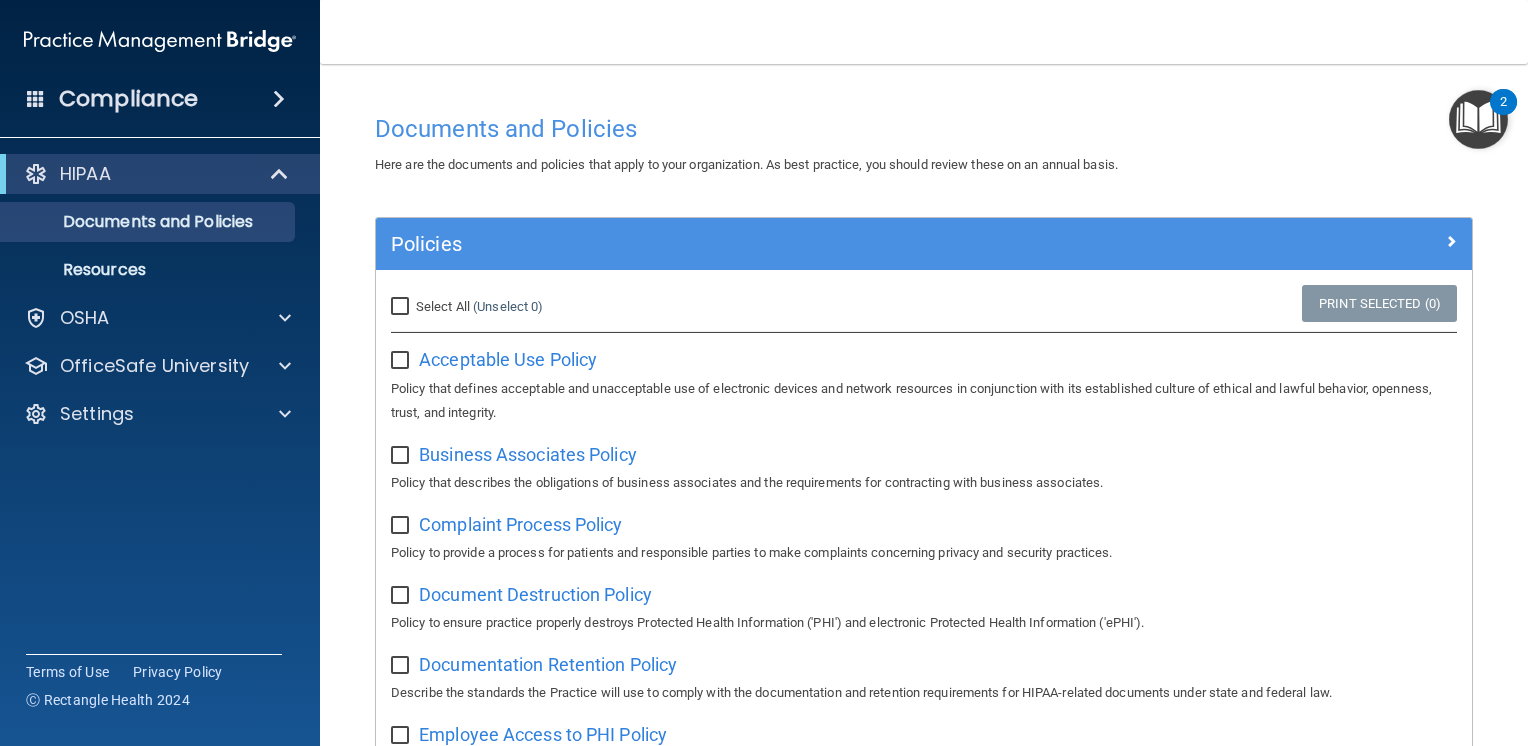 click at bounding box center [1478, 119] 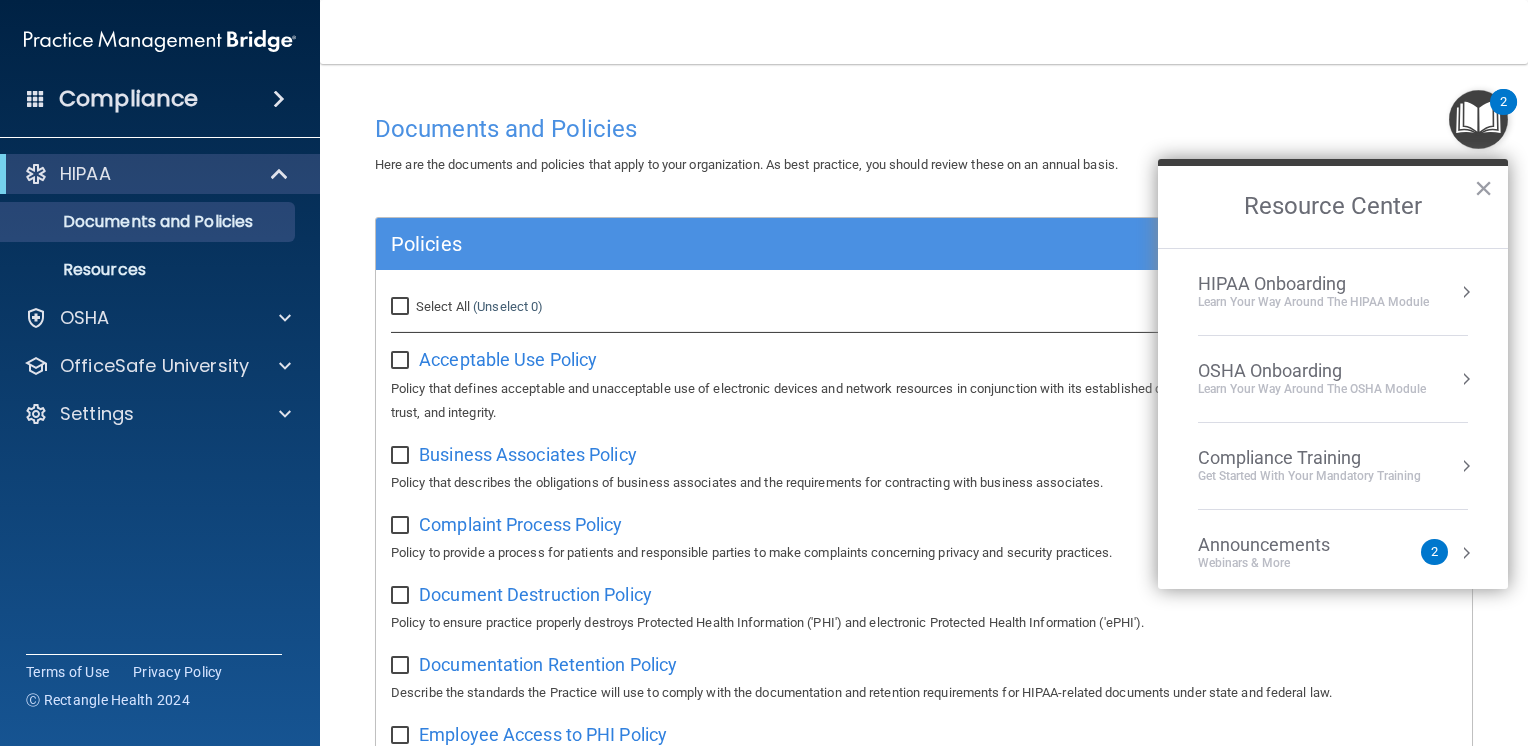 click on "Learn Your Way around the HIPAA module" at bounding box center (1313, 302) 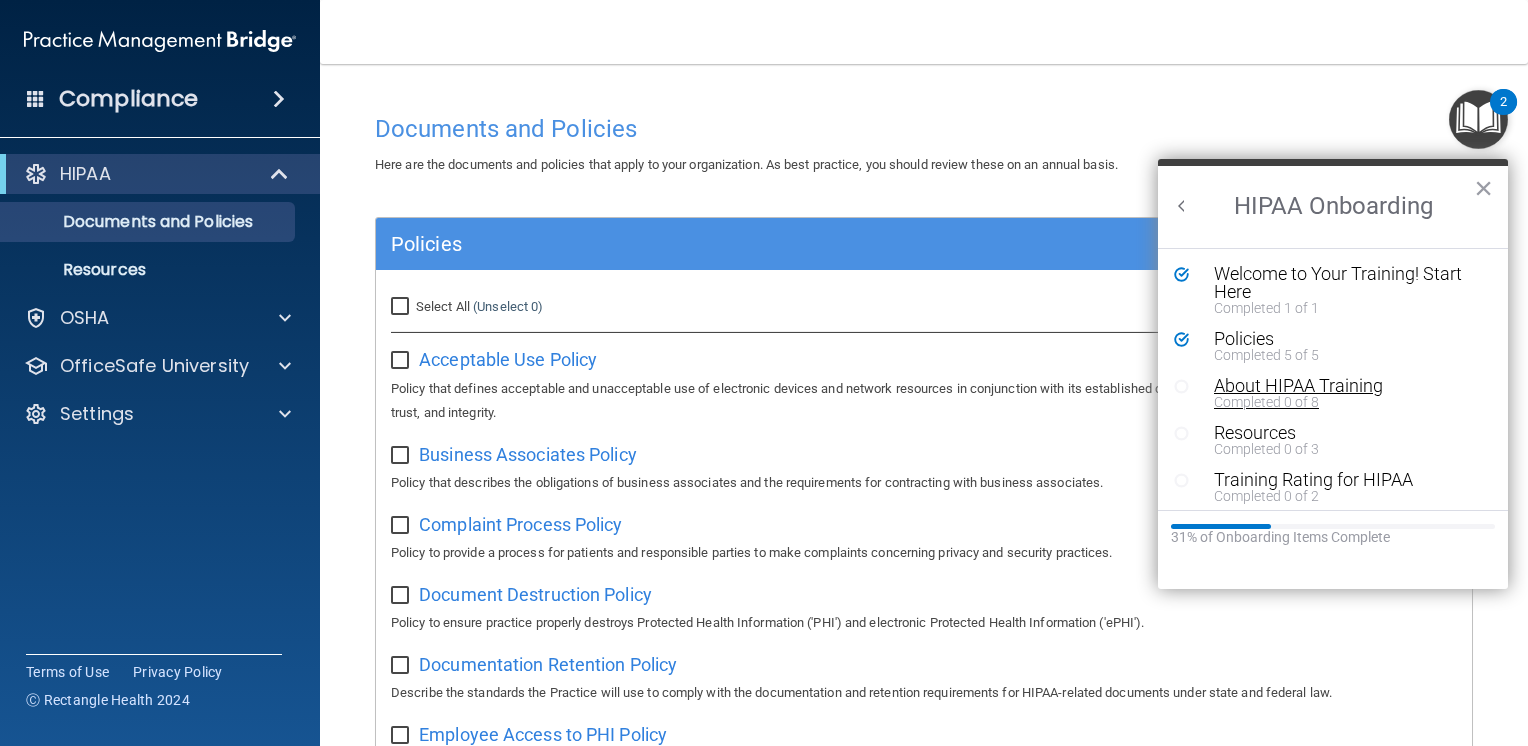scroll, scrollTop: 0, scrollLeft: 0, axis: both 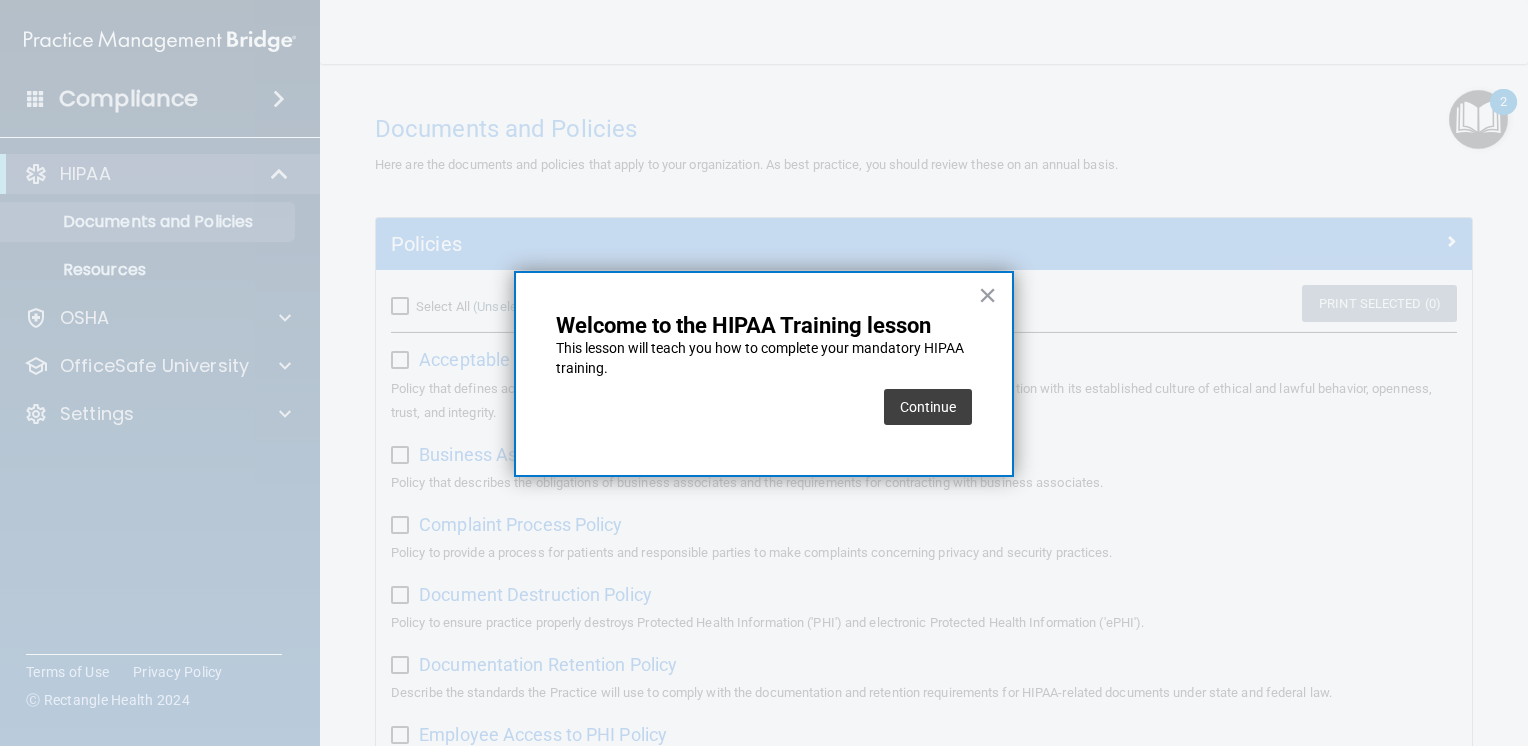 click on "Continue" at bounding box center (928, 407) 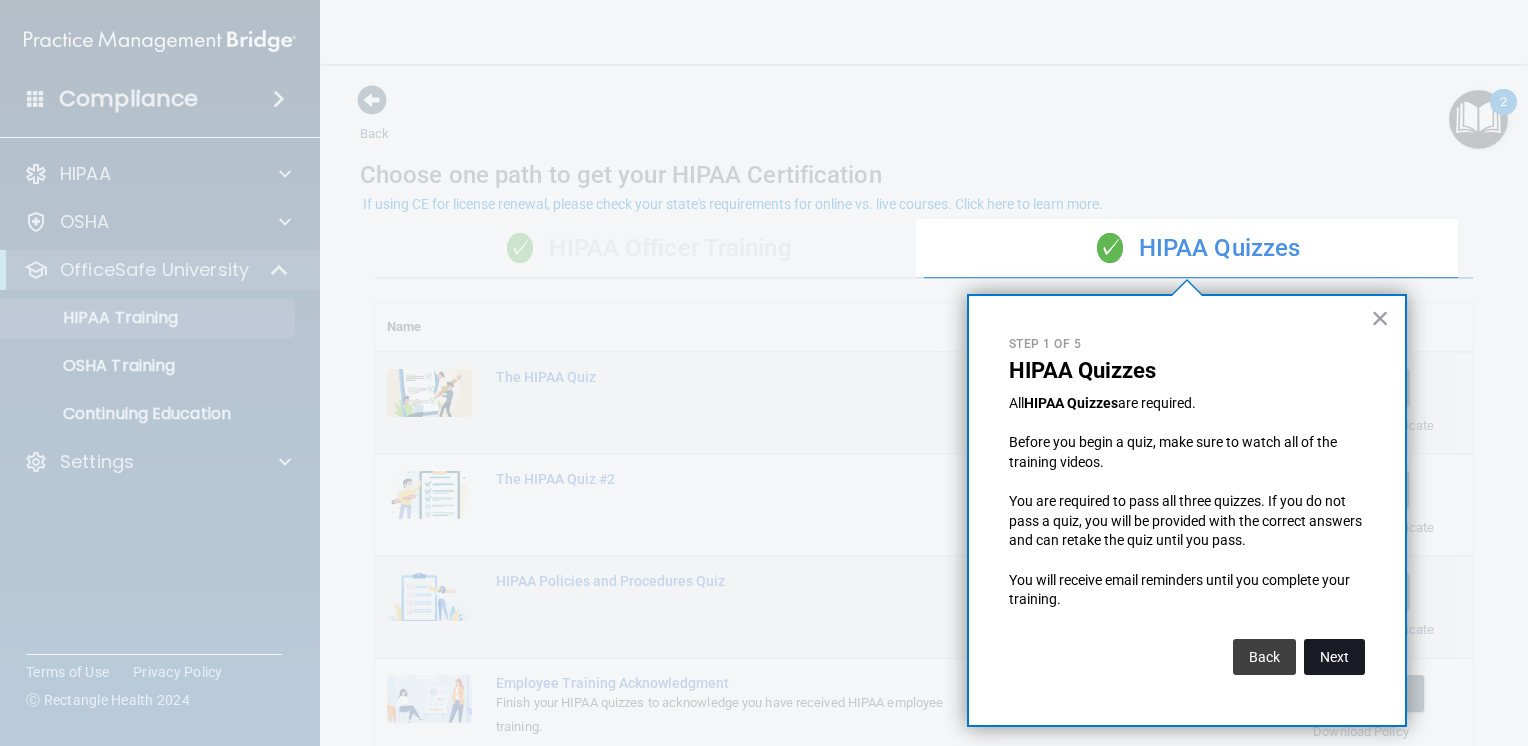 click on "Next" at bounding box center [1334, 657] 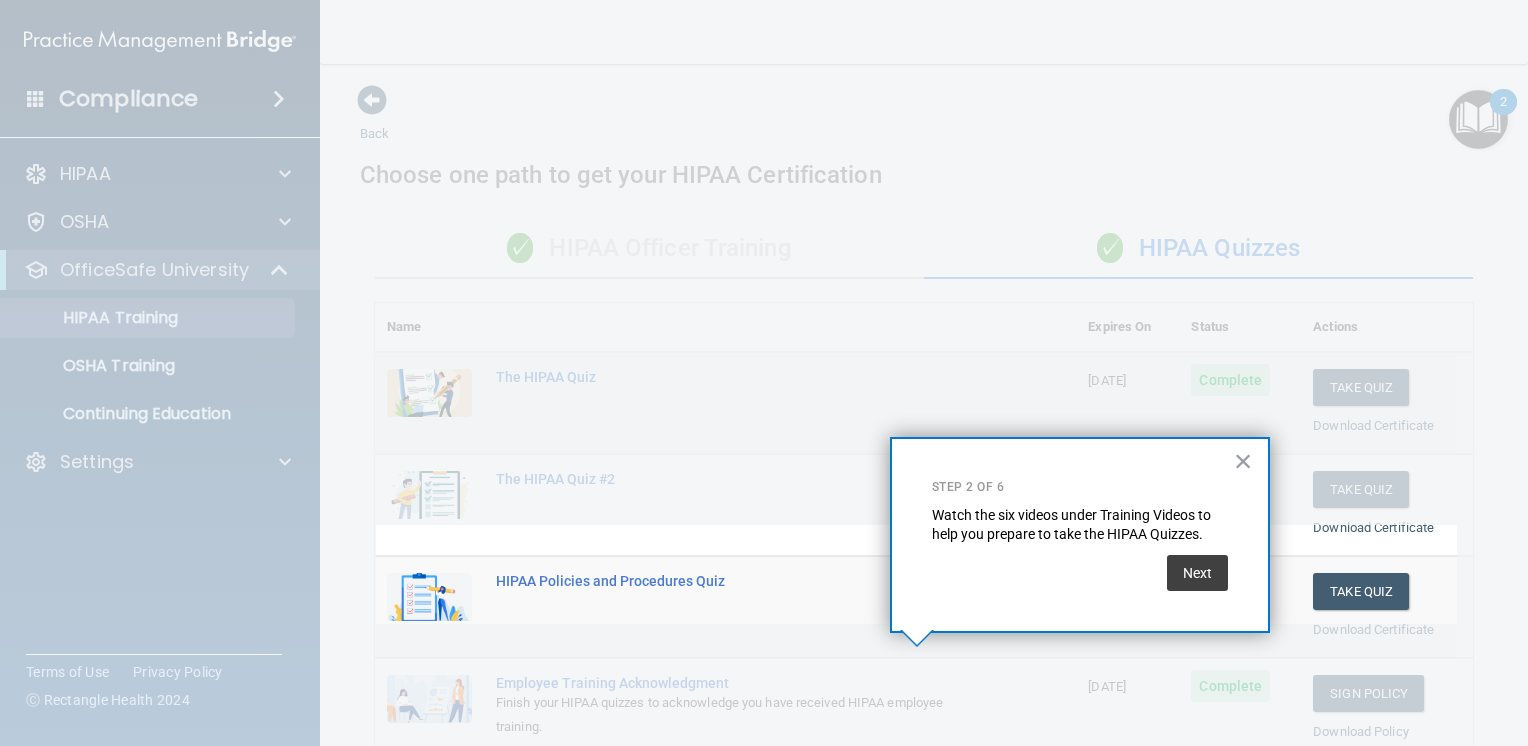 scroll, scrollTop: 236, scrollLeft: 0, axis: vertical 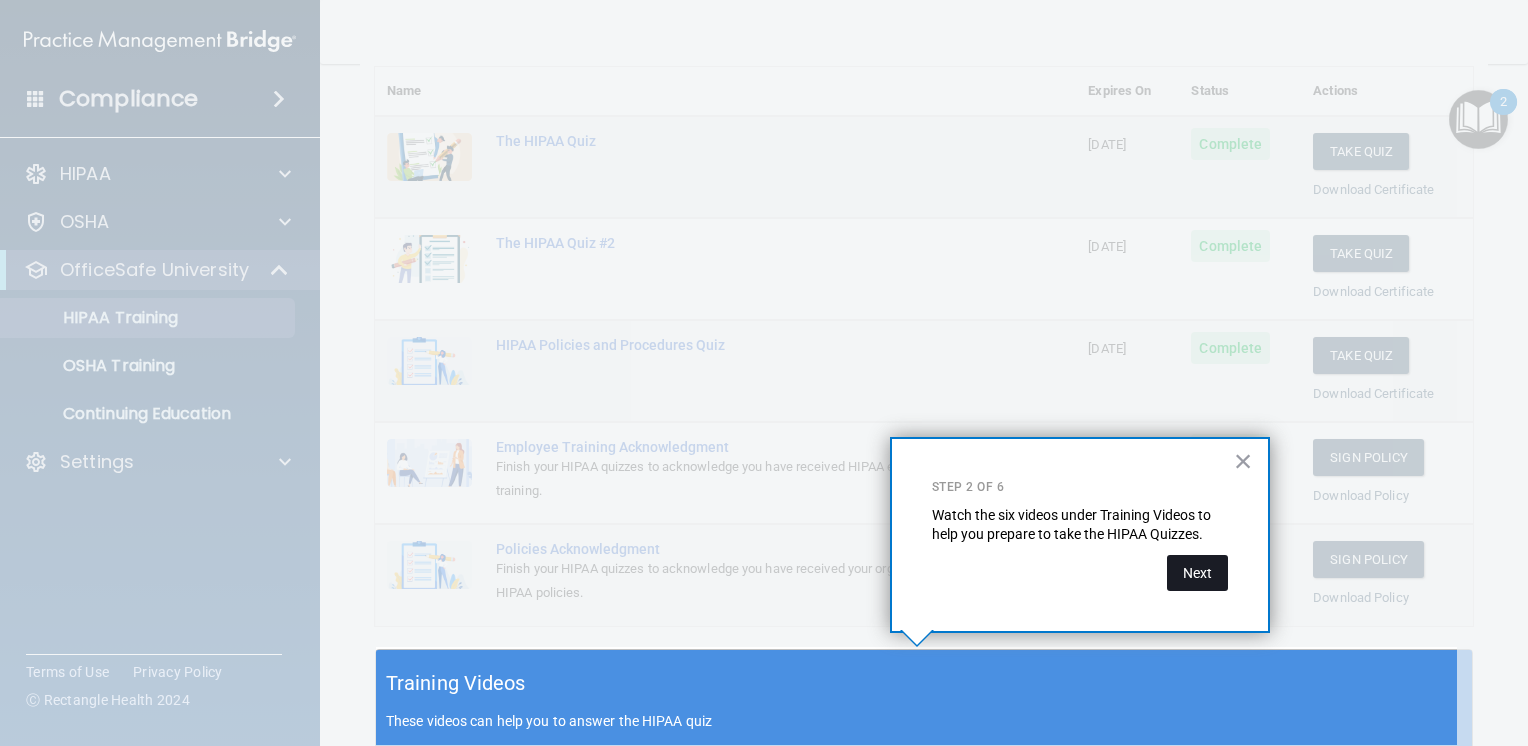 click on "Next" at bounding box center (1197, 573) 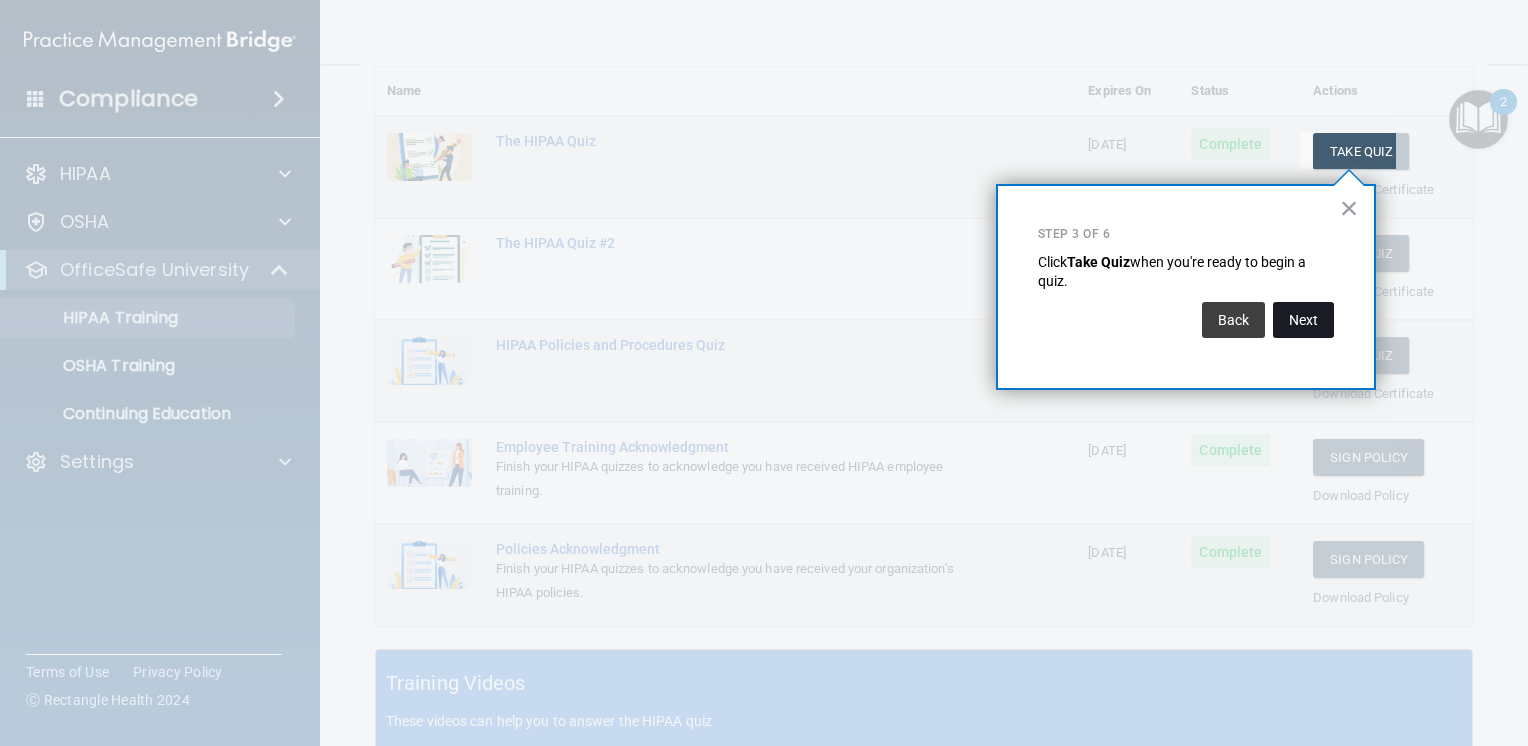 click on "Next" at bounding box center (1303, 320) 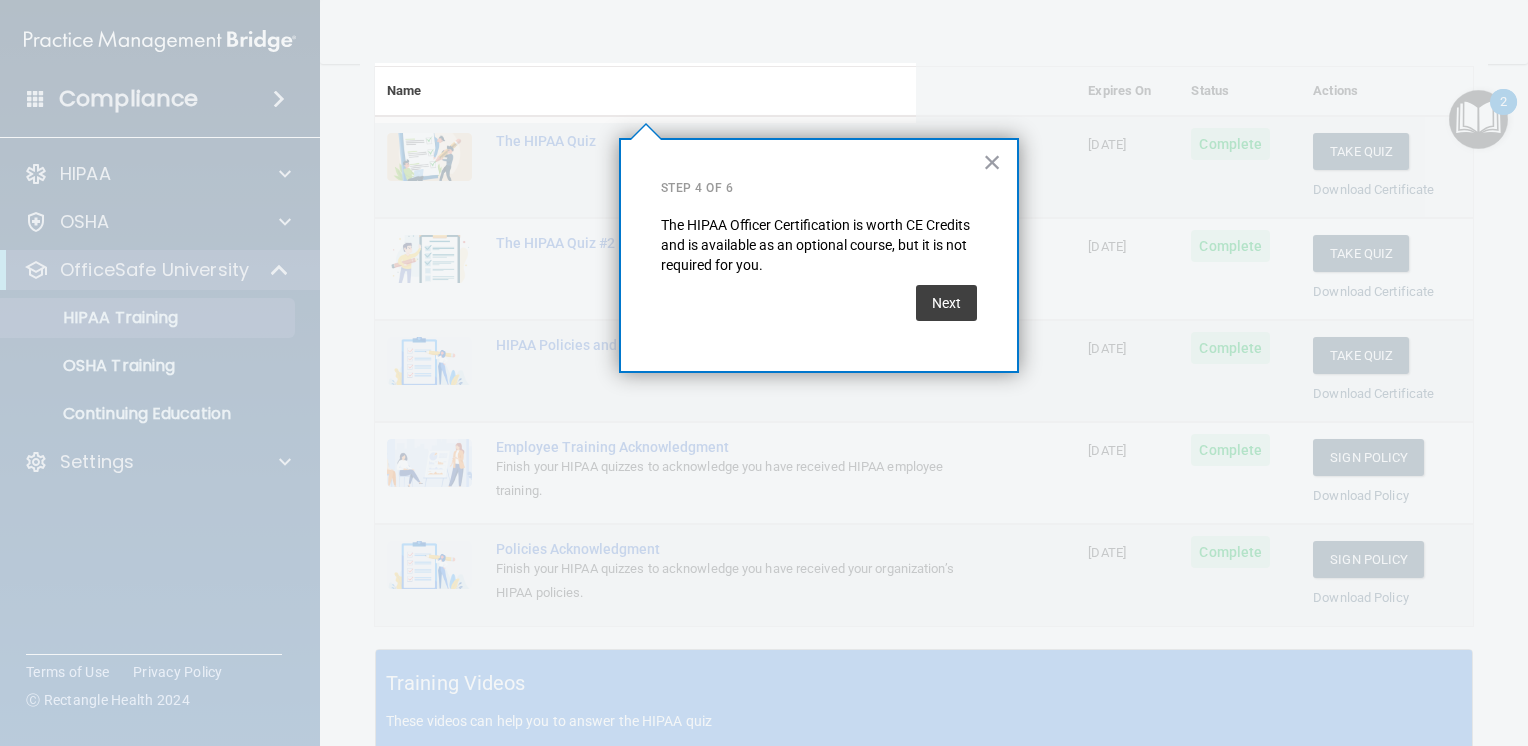 scroll, scrollTop: 155, scrollLeft: 0, axis: vertical 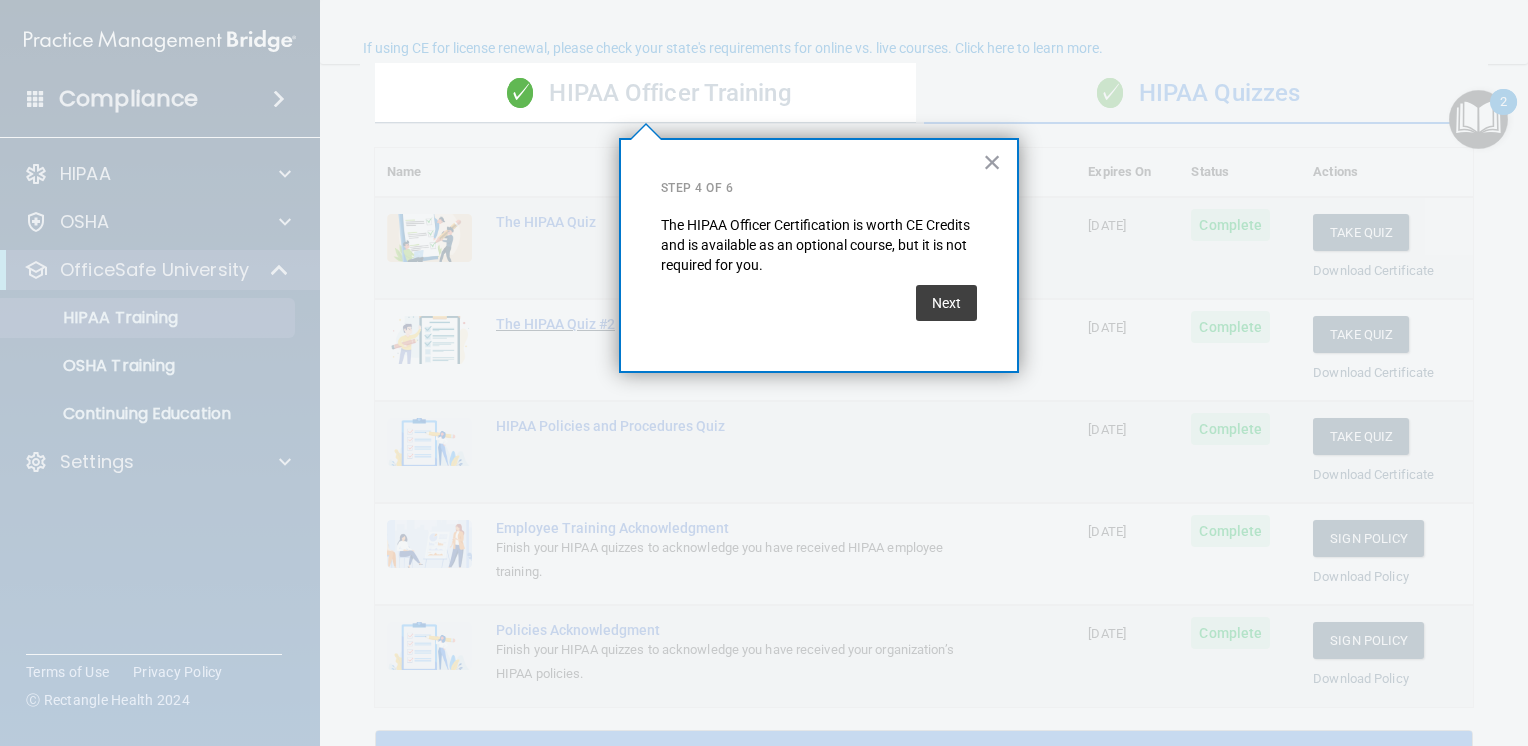 click on "Next" at bounding box center [946, 303] 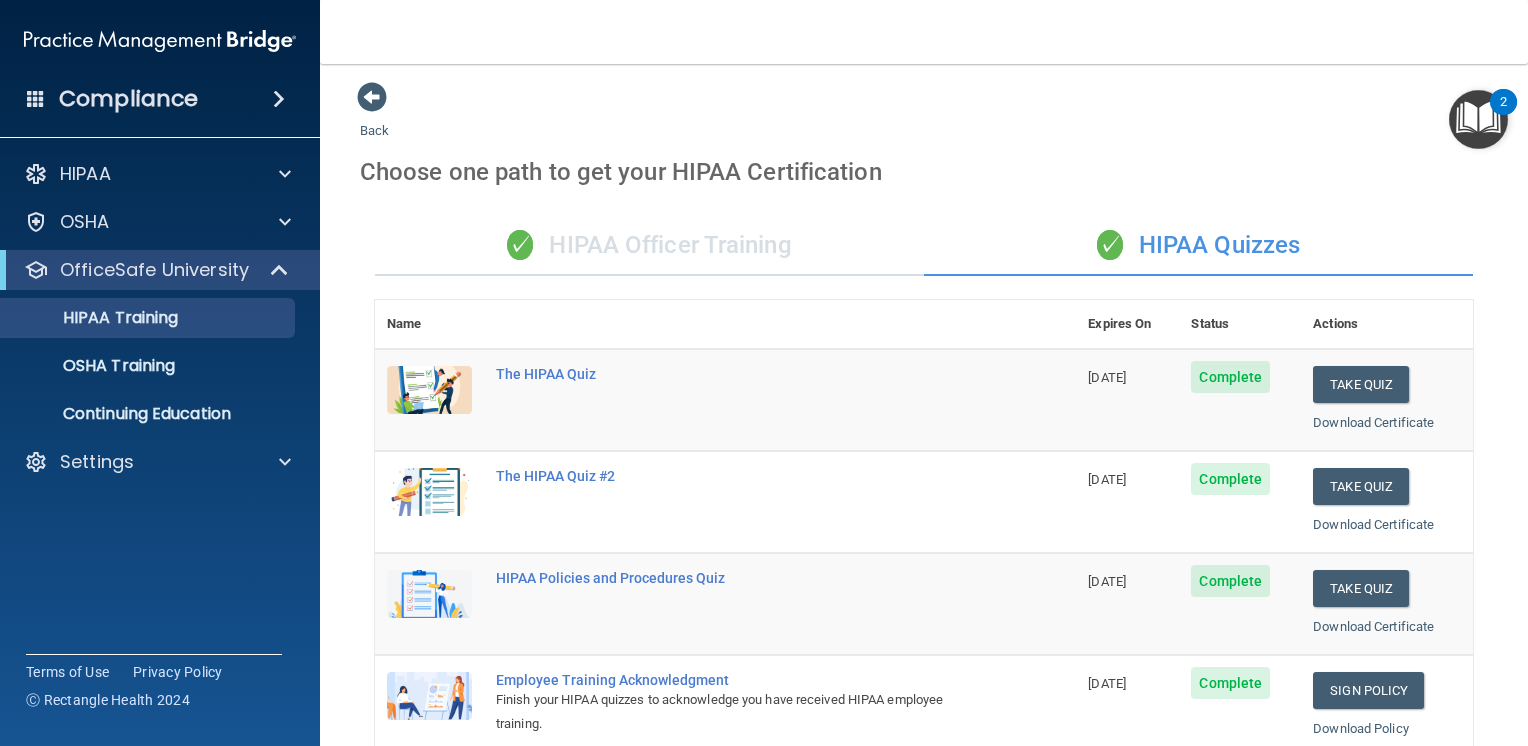 scroll, scrollTop: 0, scrollLeft: 0, axis: both 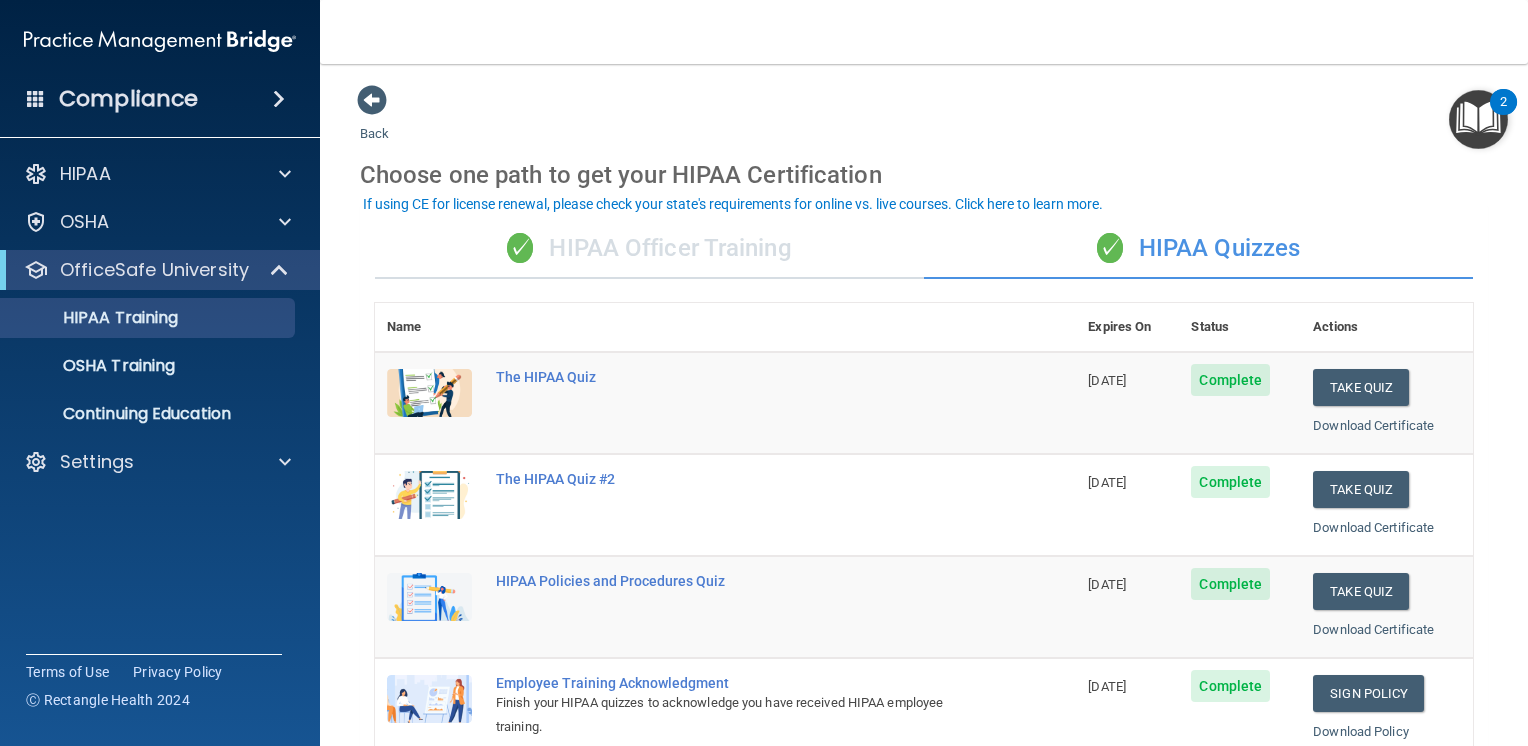 click at bounding box center [1478, 119] 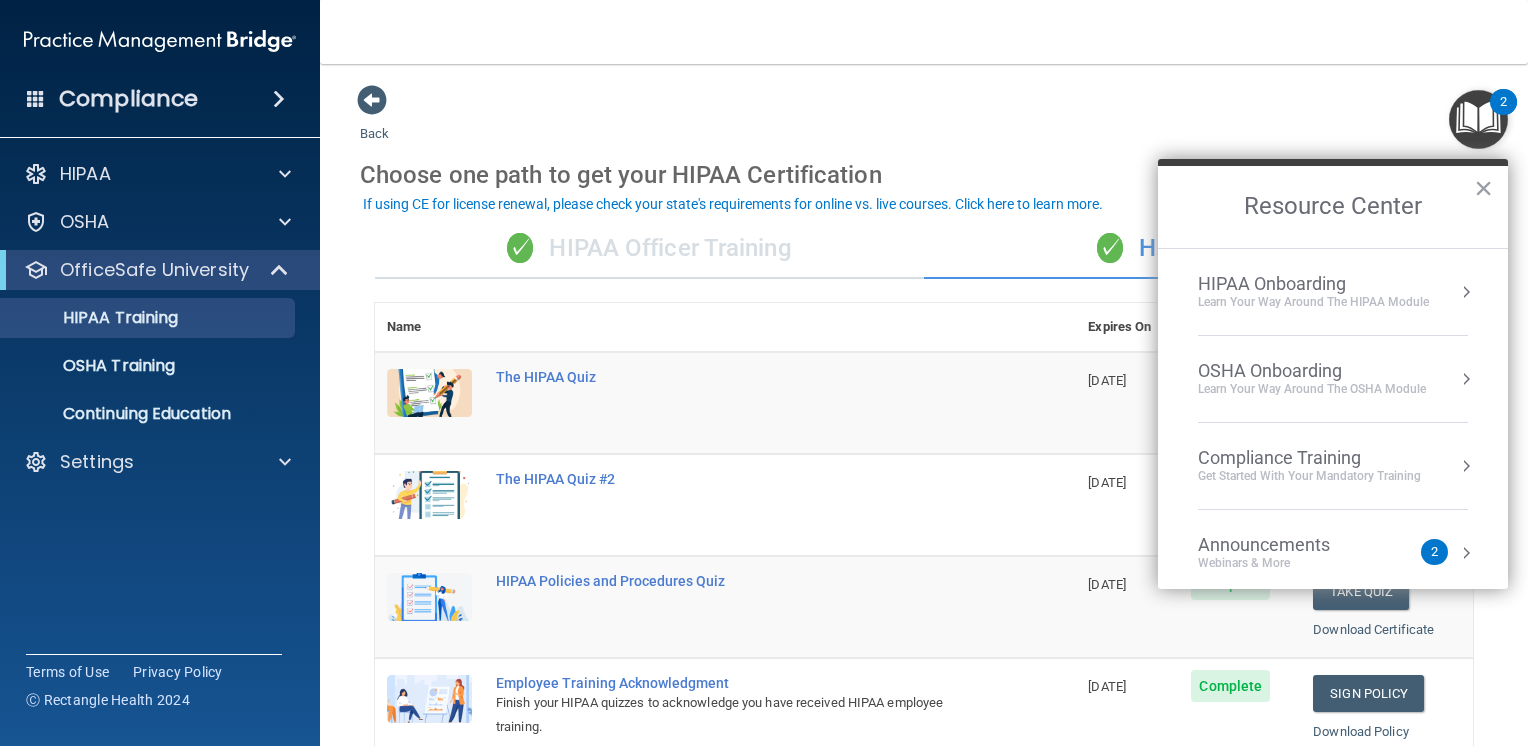 click on "HIPAA Onboarding" at bounding box center (1313, 284) 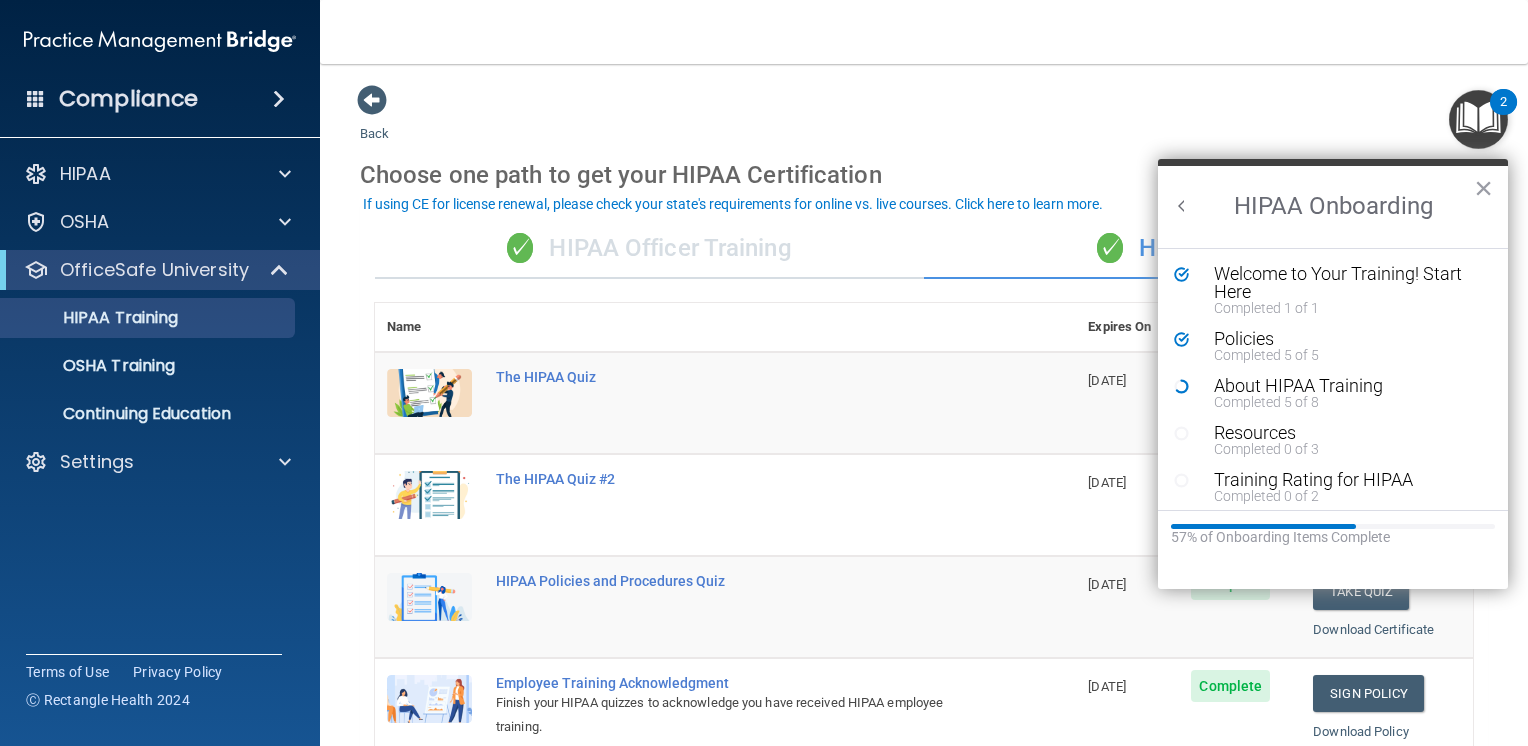 scroll, scrollTop: 0, scrollLeft: 0, axis: both 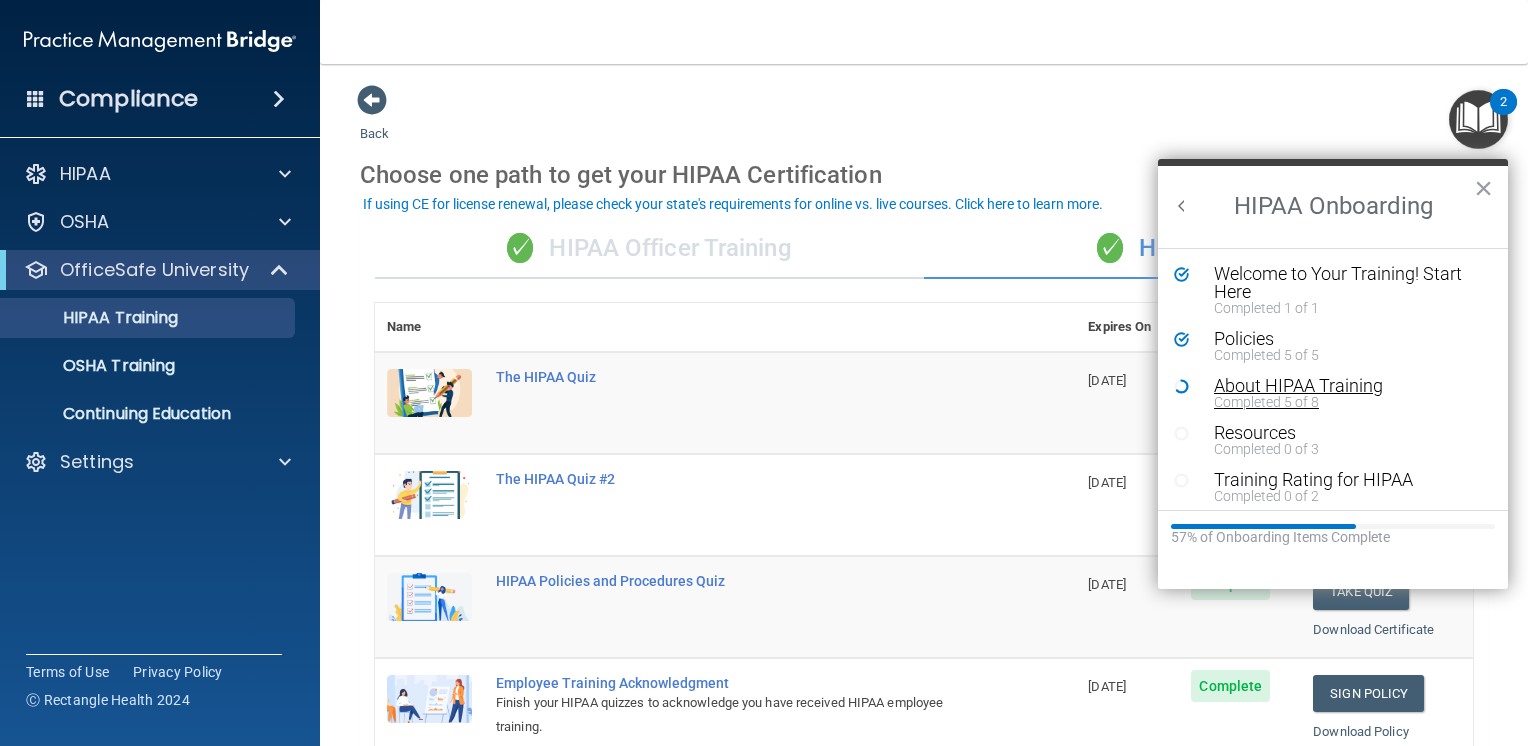click on "About HIPAA Training" at bounding box center (1340, 386) 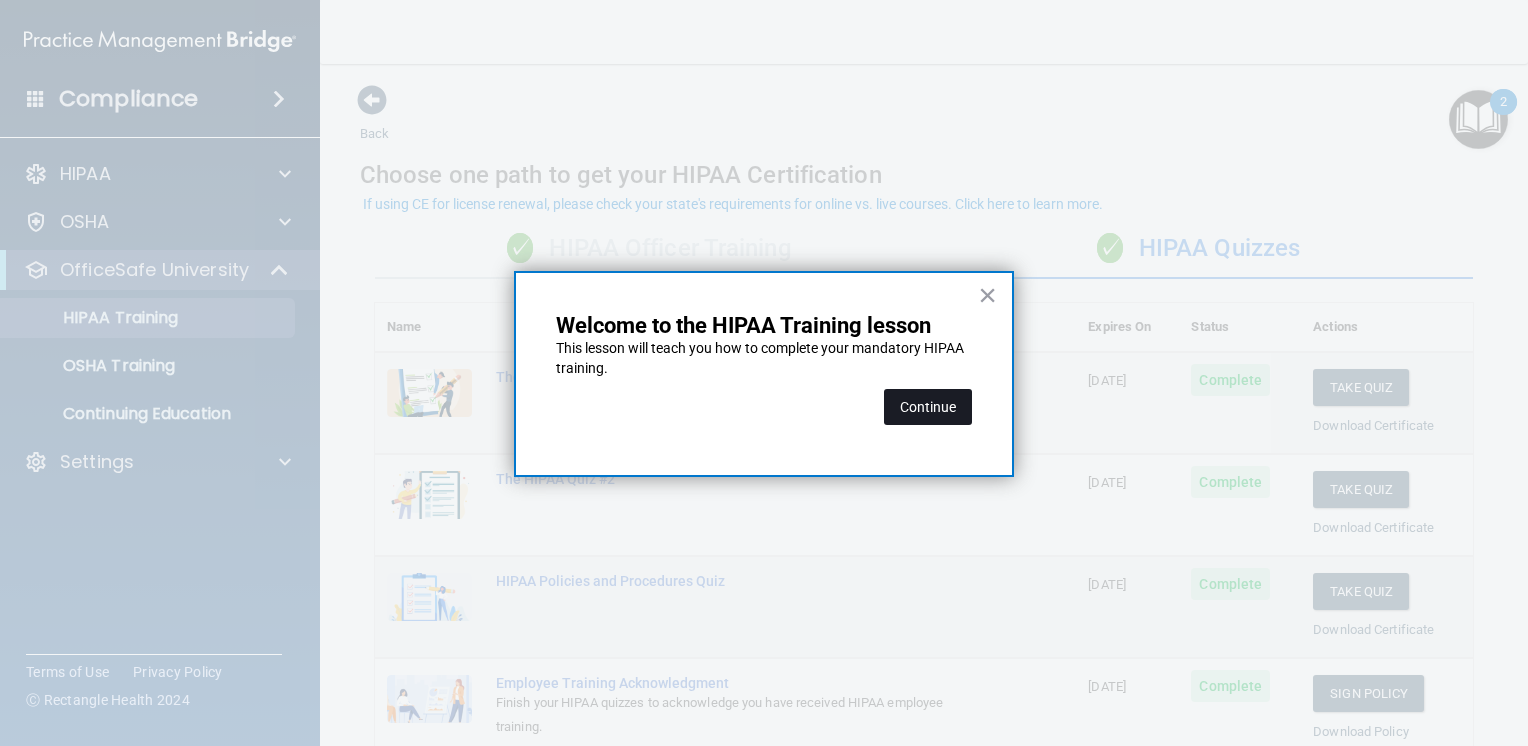 click on "Continue" at bounding box center [928, 407] 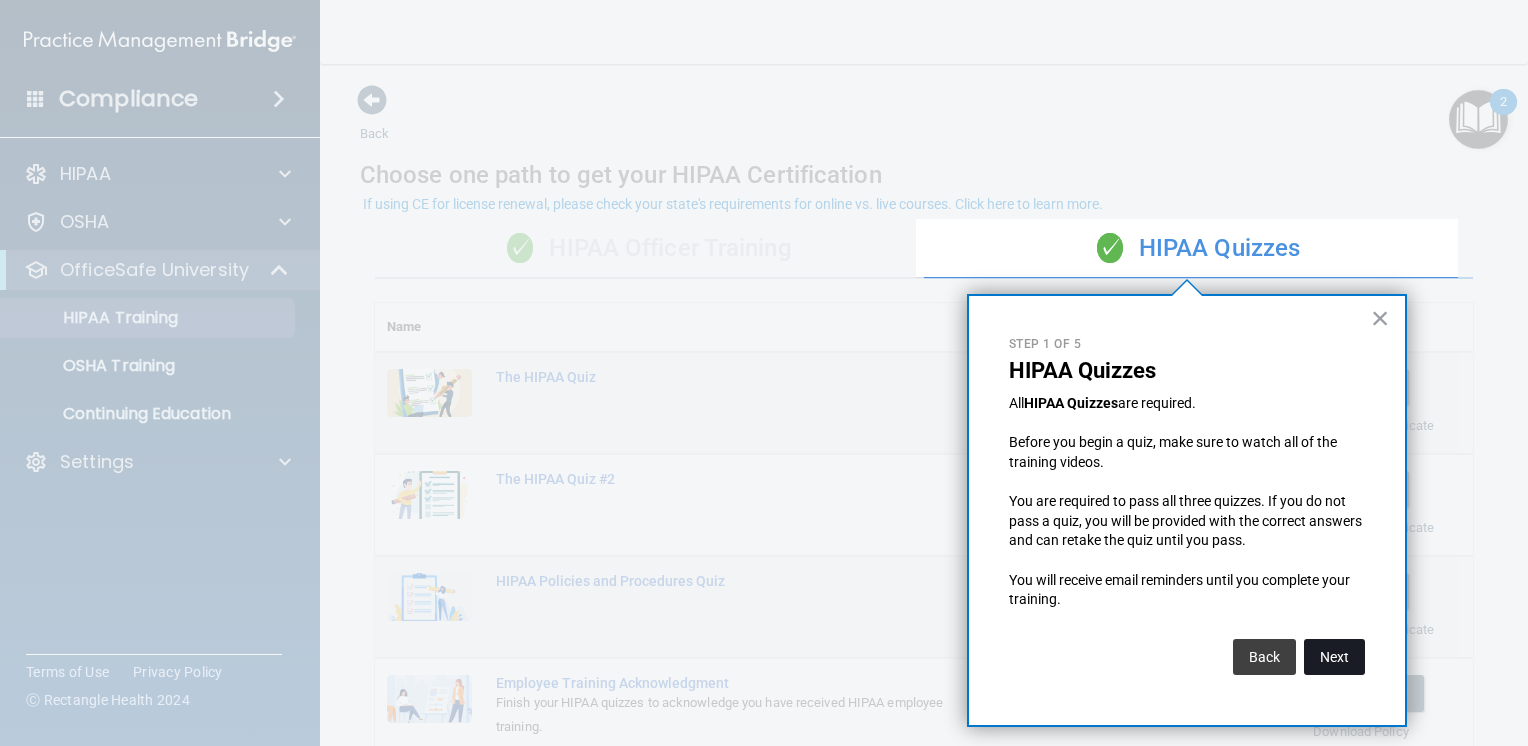 click on "Next" at bounding box center (1334, 657) 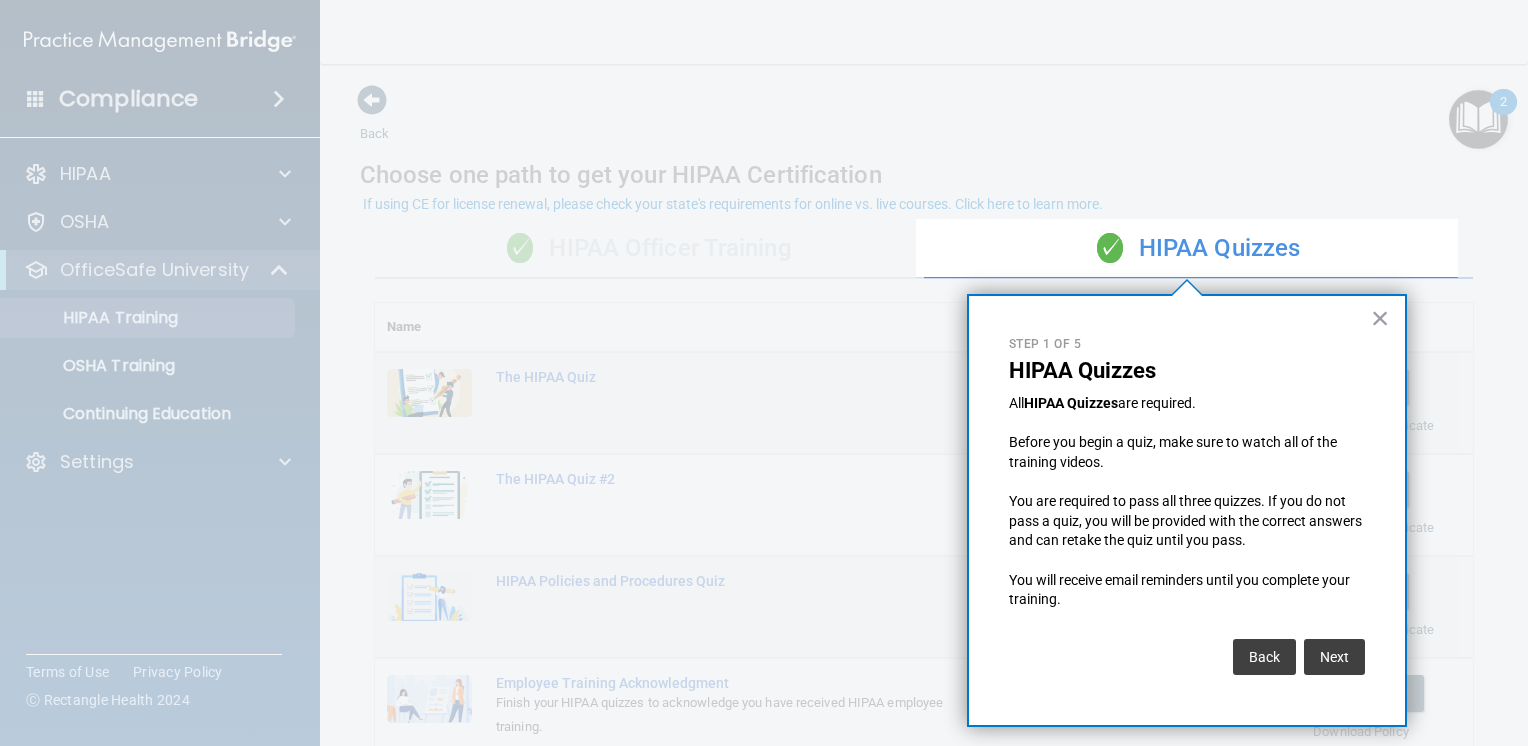 scroll, scrollTop: 236, scrollLeft: 0, axis: vertical 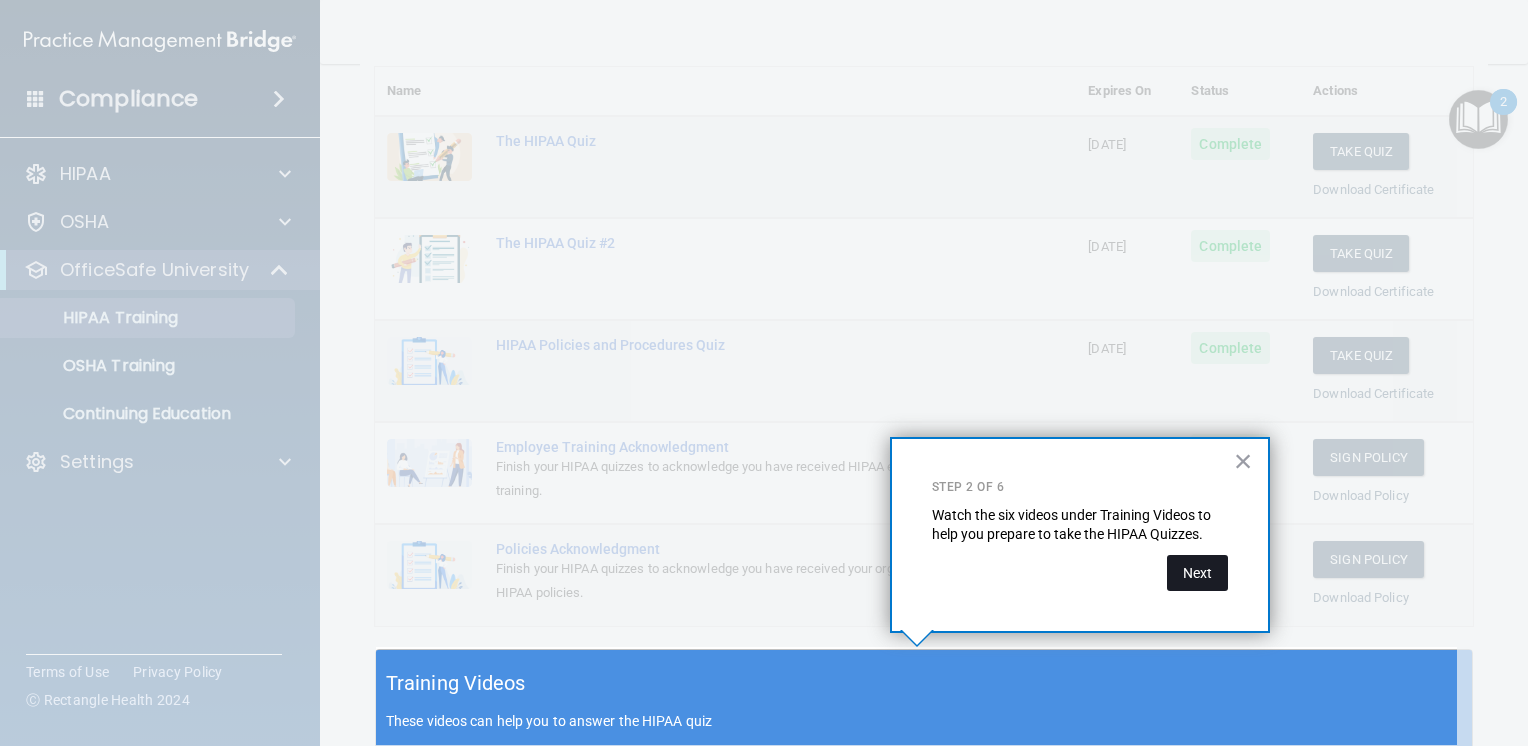 click on "Next" at bounding box center (1197, 573) 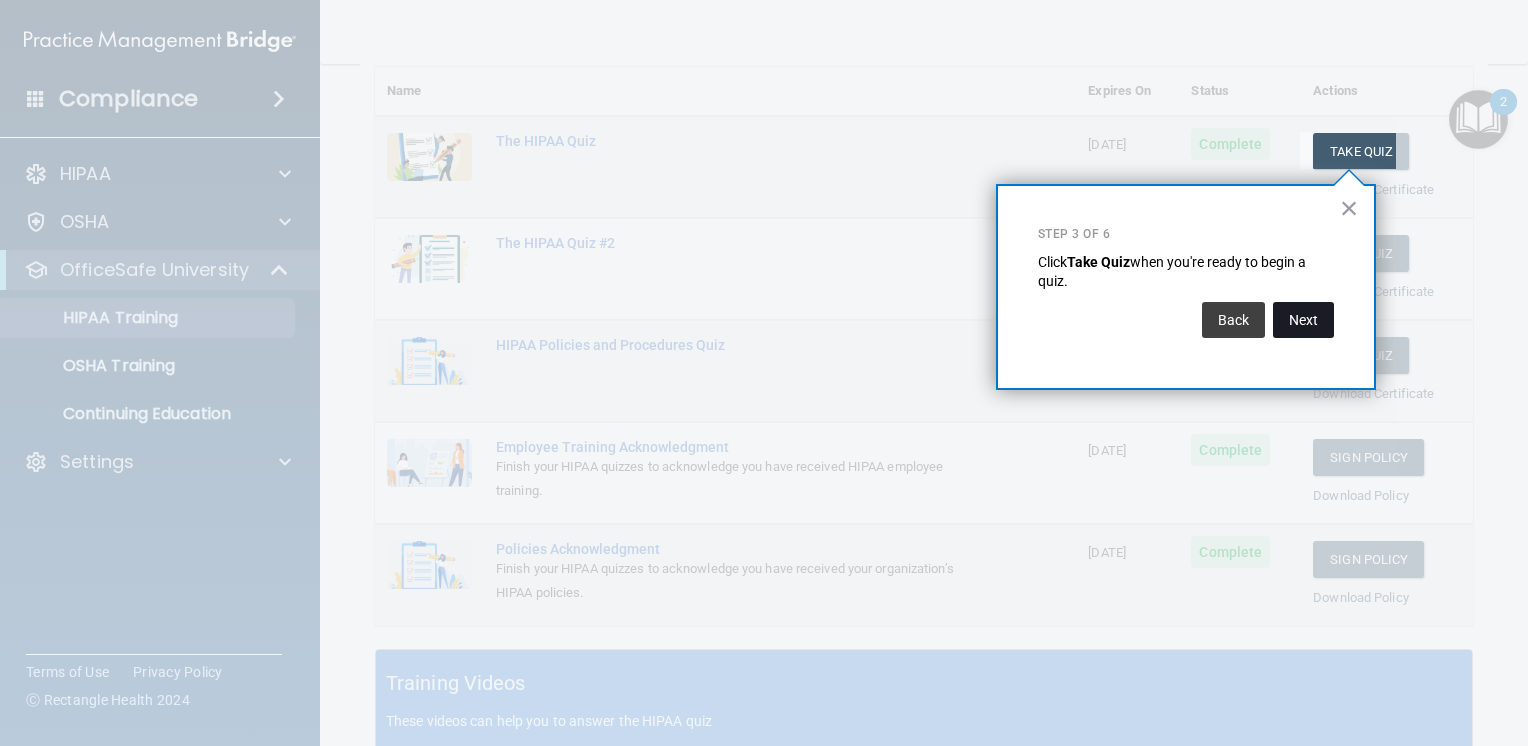 click on "Next" at bounding box center (1303, 320) 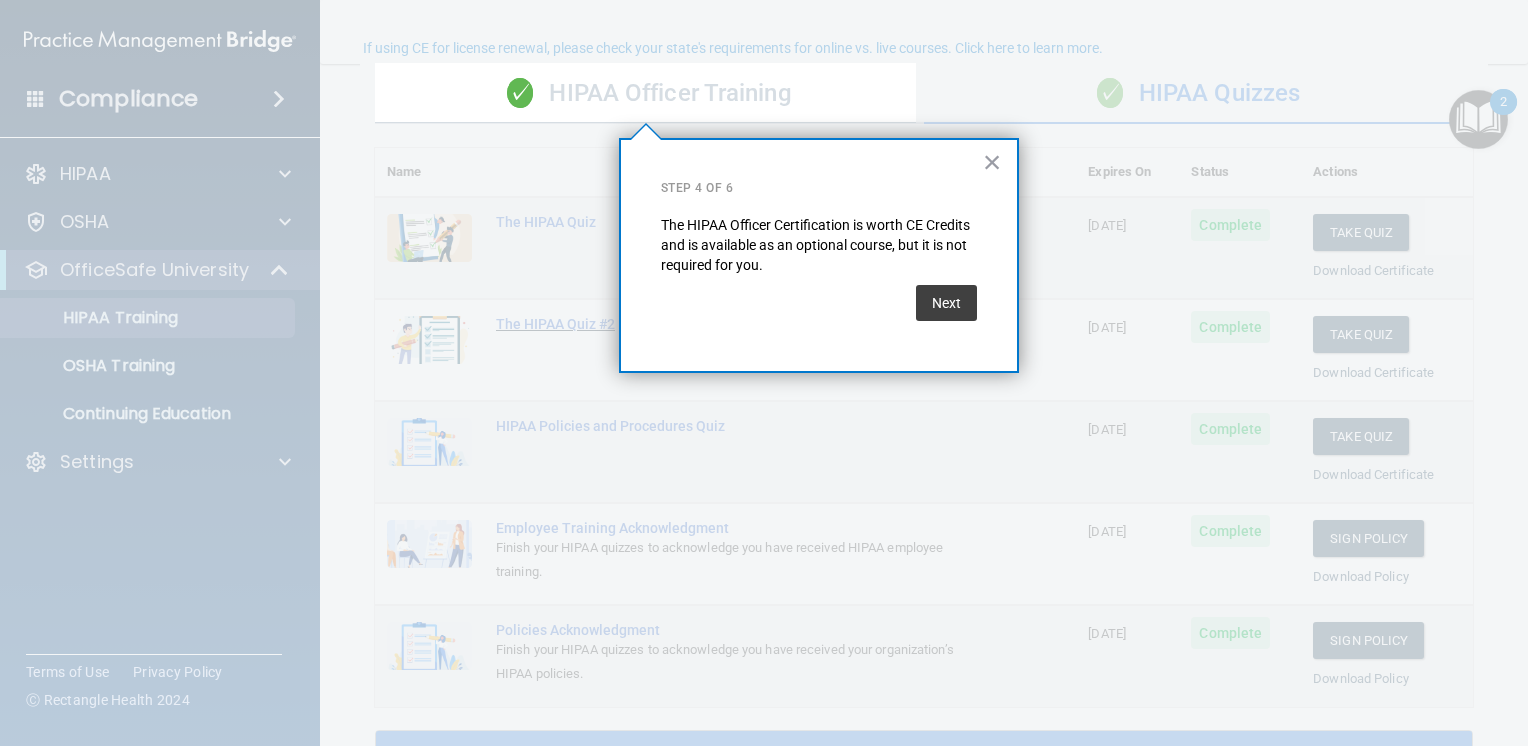 click on "Next" at bounding box center (946, 303) 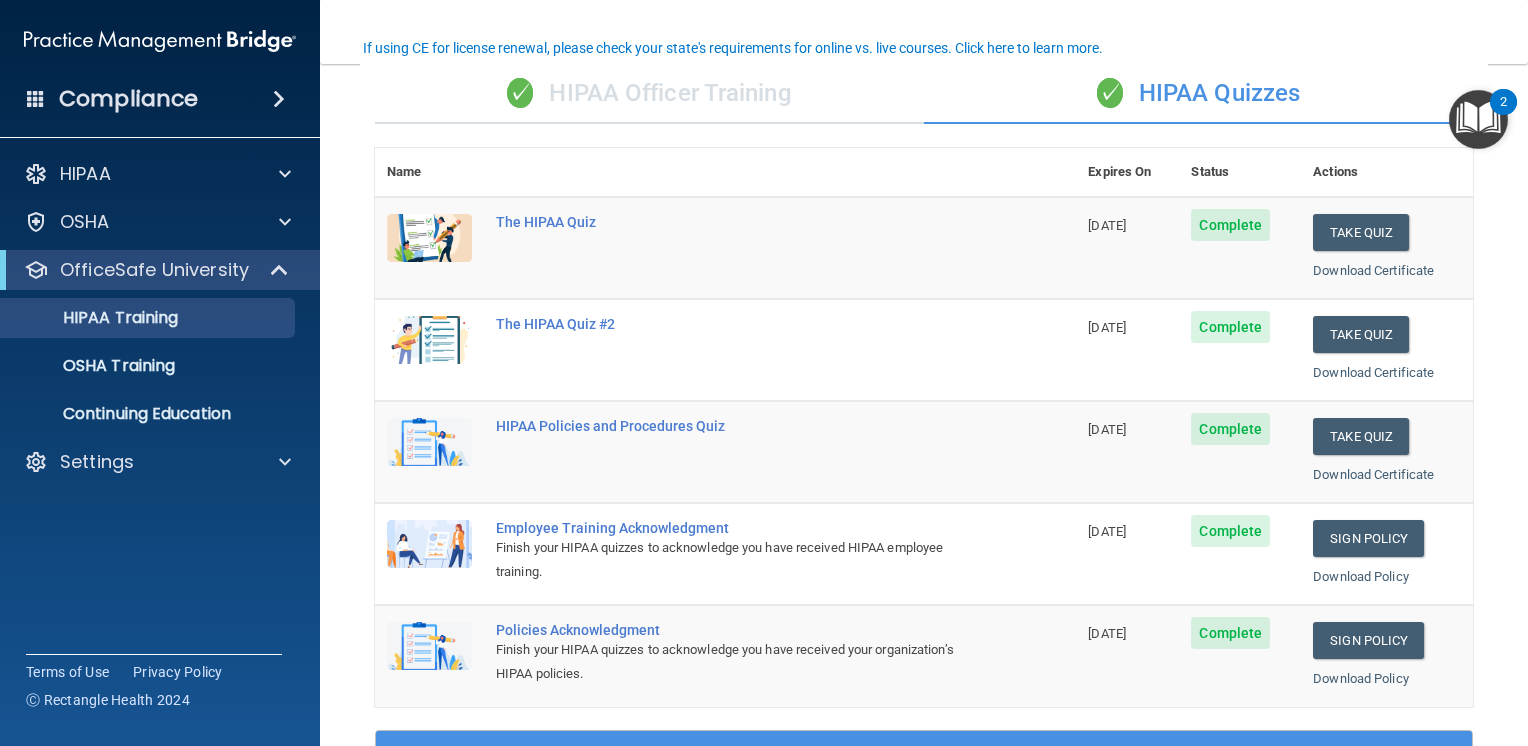 click at bounding box center [1478, 119] 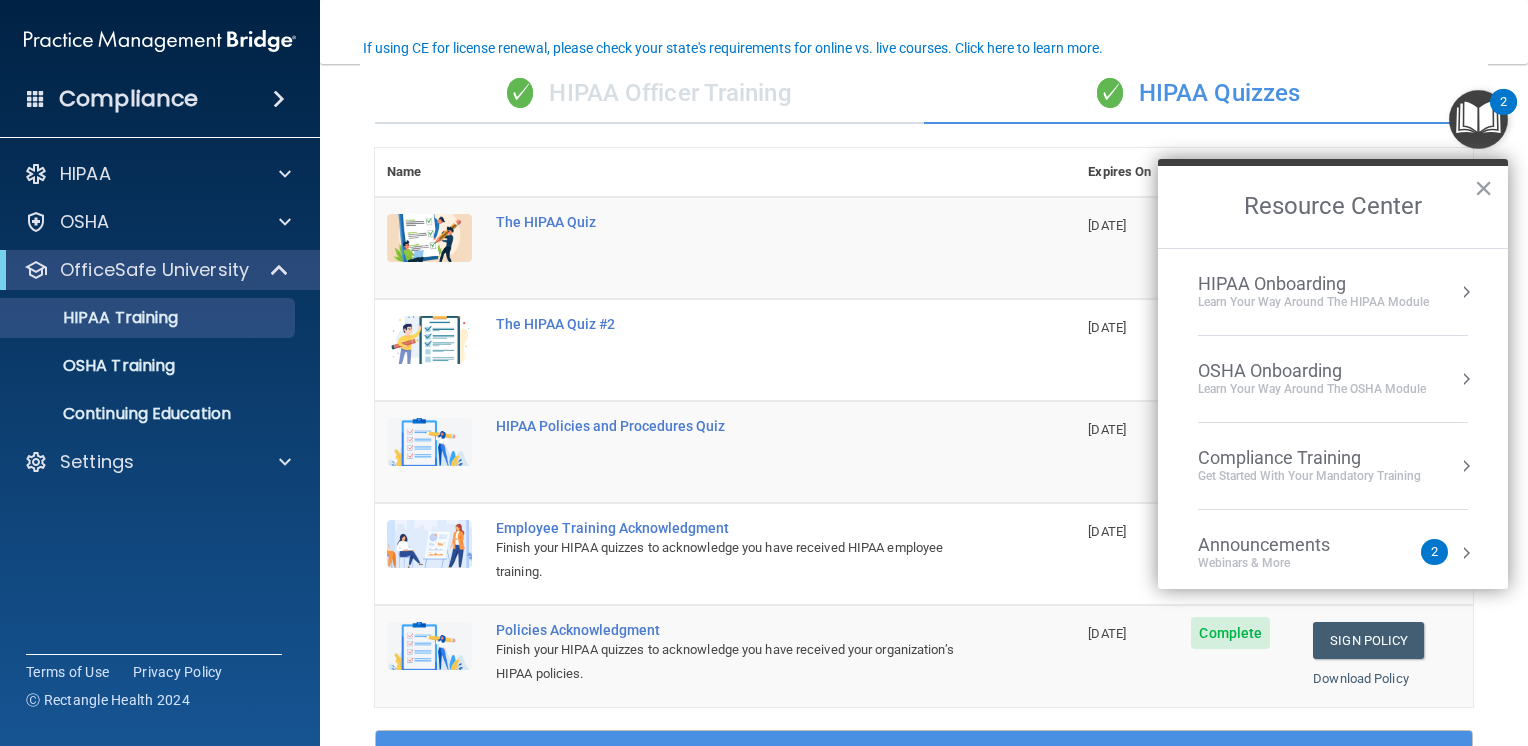 click on "HIPAA Onboarding Learn Your Way around the HIPAA module" at bounding box center [1333, 292] 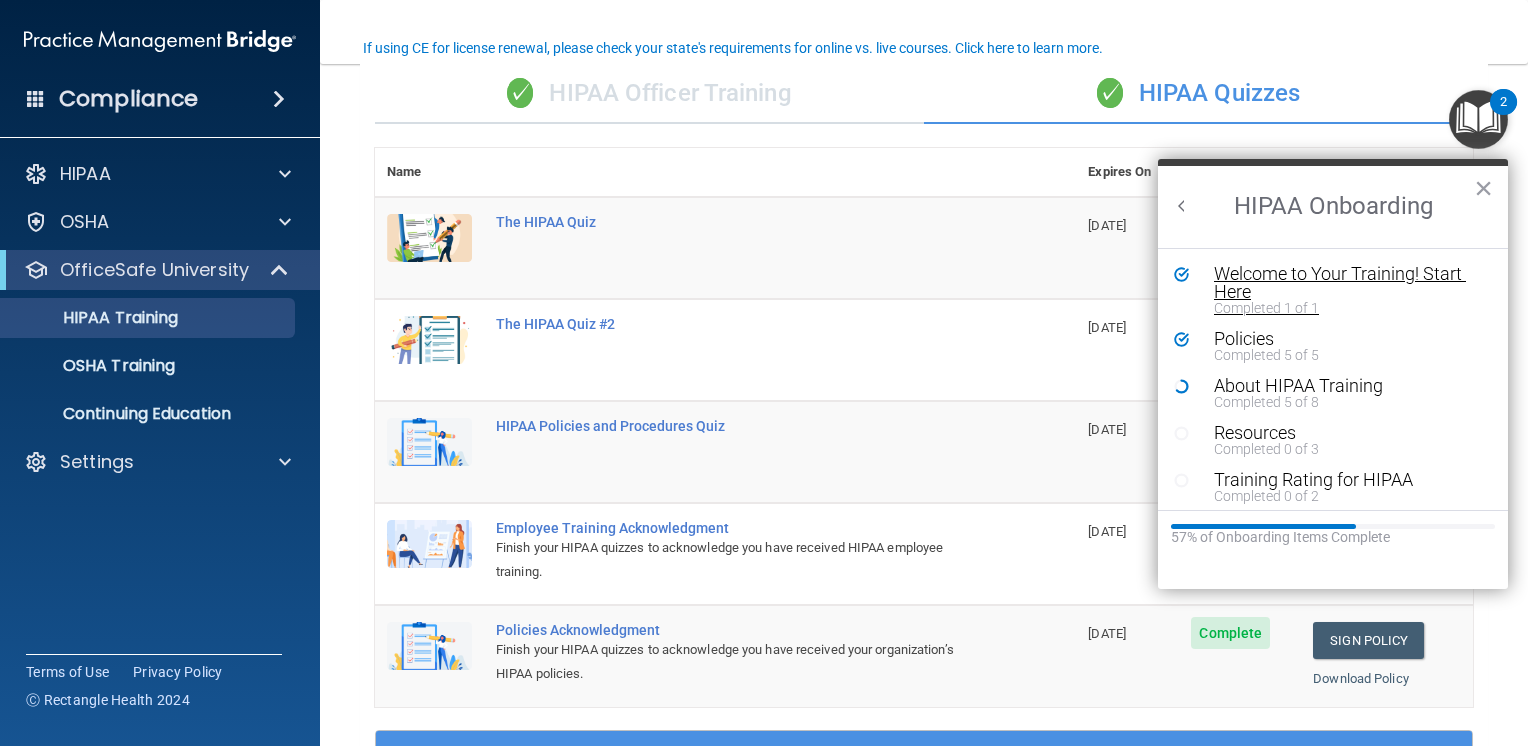scroll, scrollTop: 0, scrollLeft: 0, axis: both 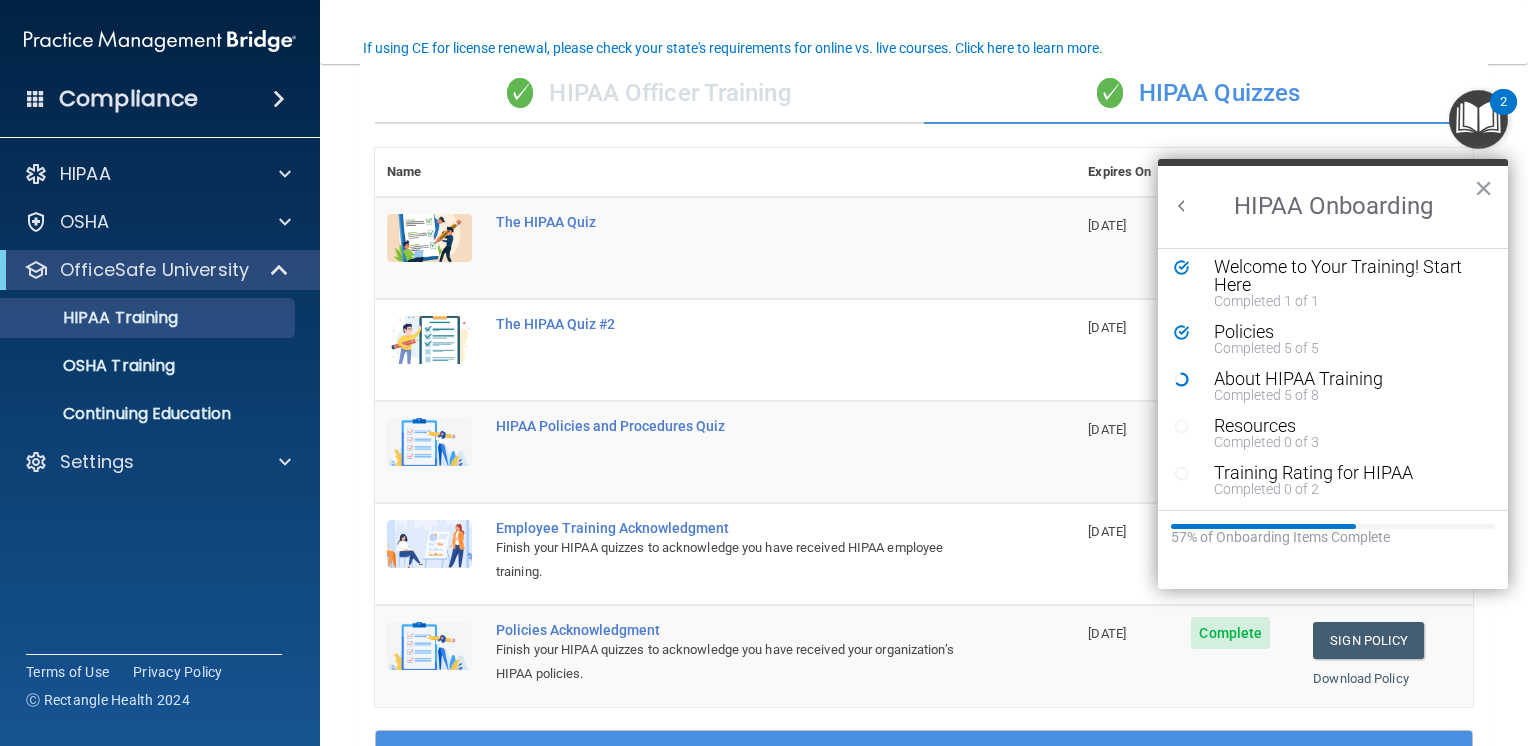 click on "The HIPAA Quiz #2" at bounding box center (780, 350) 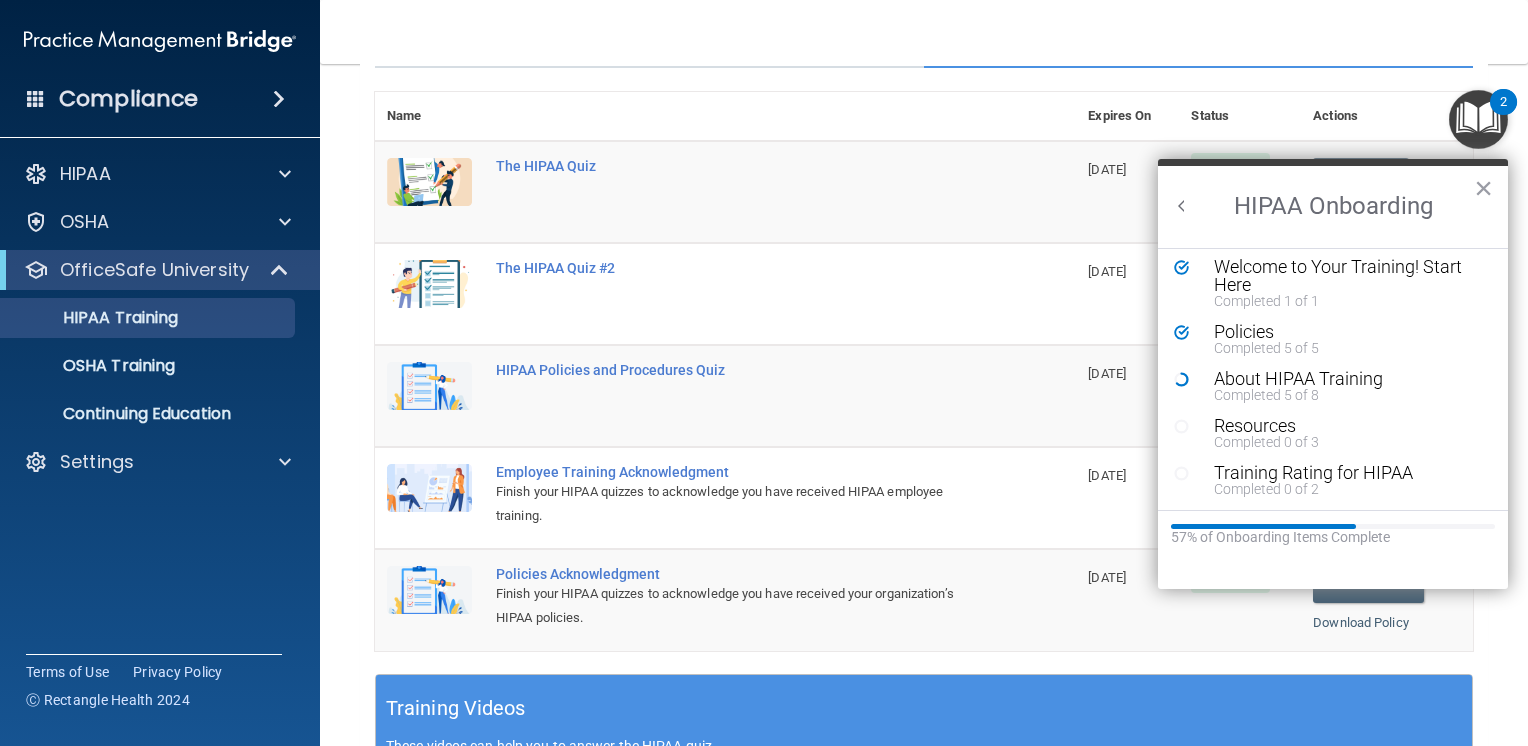 scroll, scrollTop: 255, scrollLeft: 0, axis: vertical 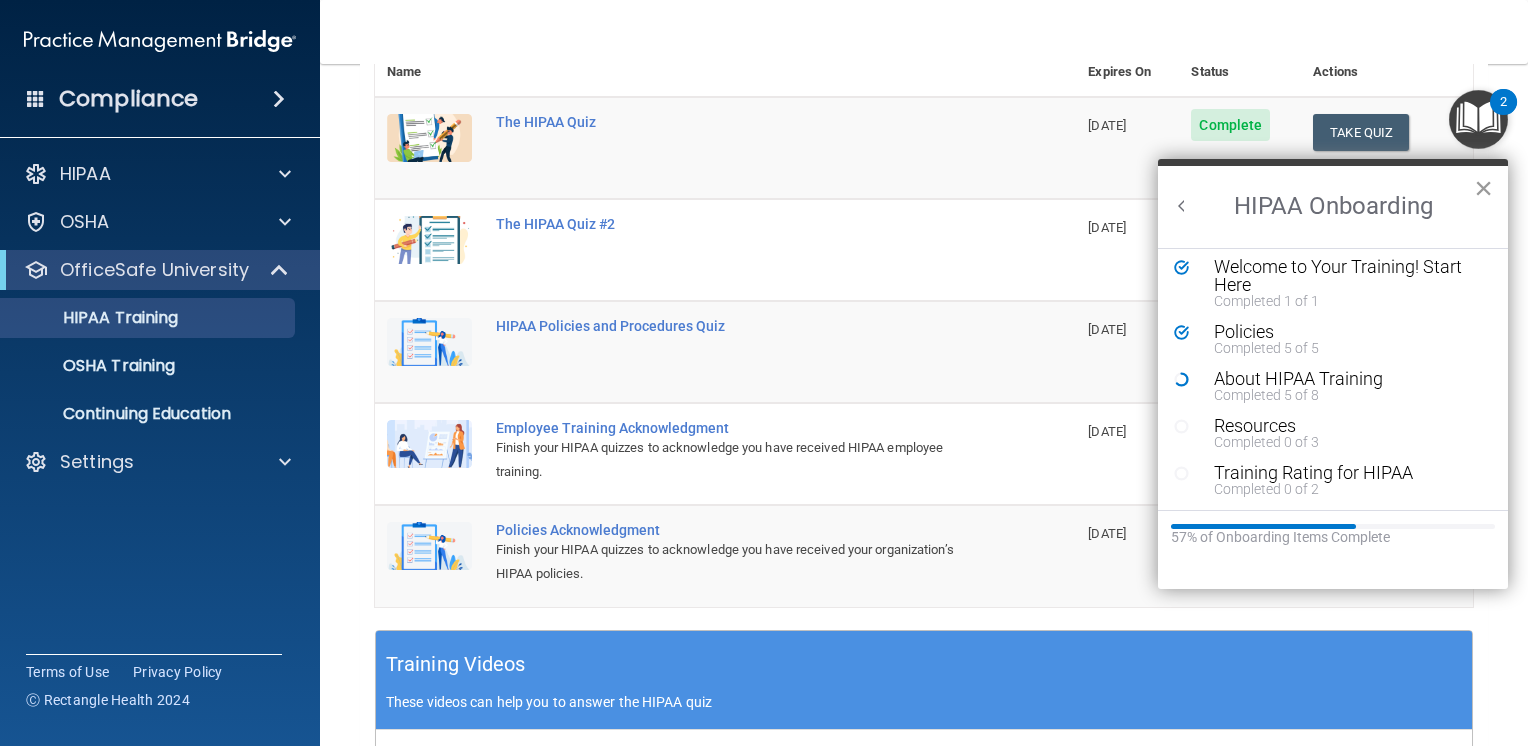 click on "×" at bounding box center [1483, 188] 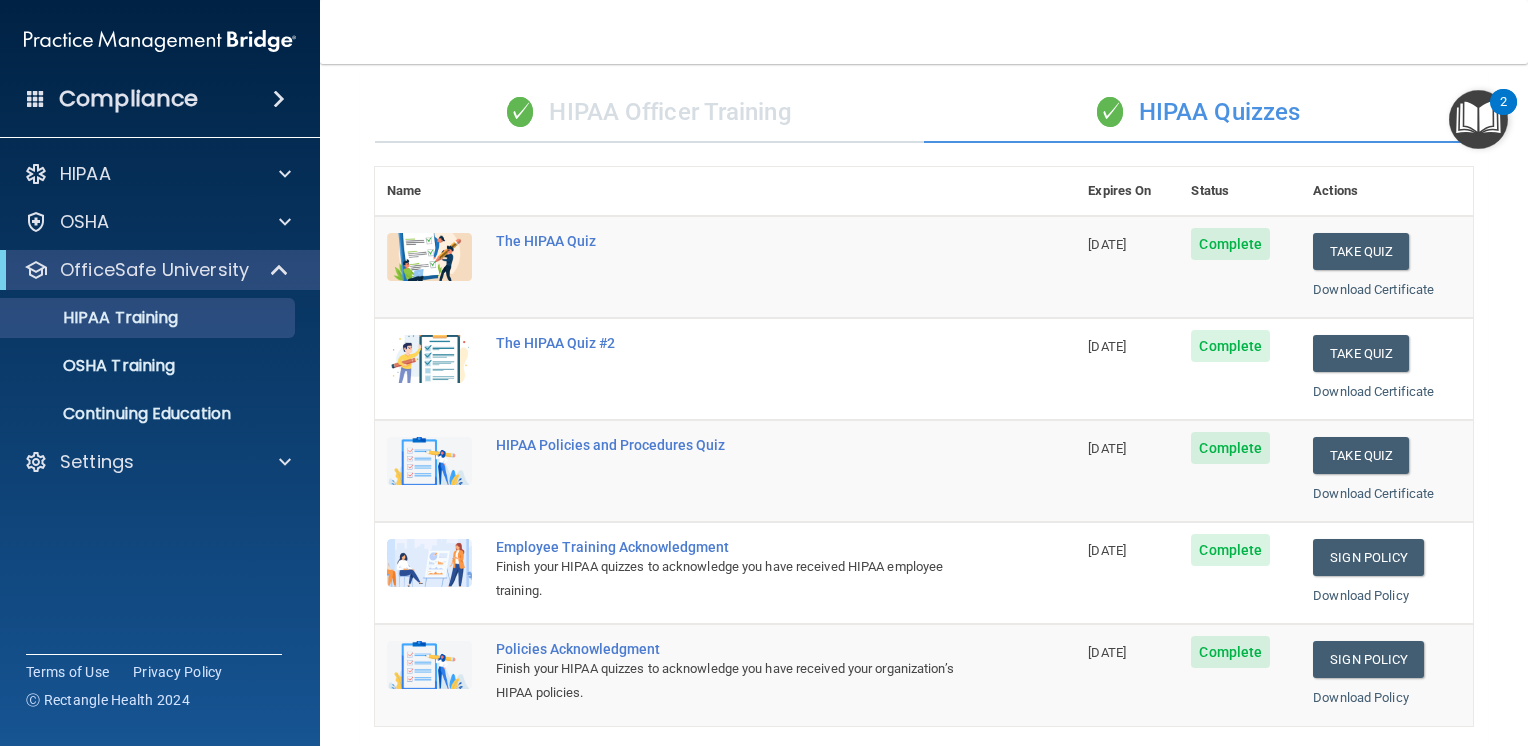 scroll, scrollTop: 0, scrollLeft: 0, axis: both 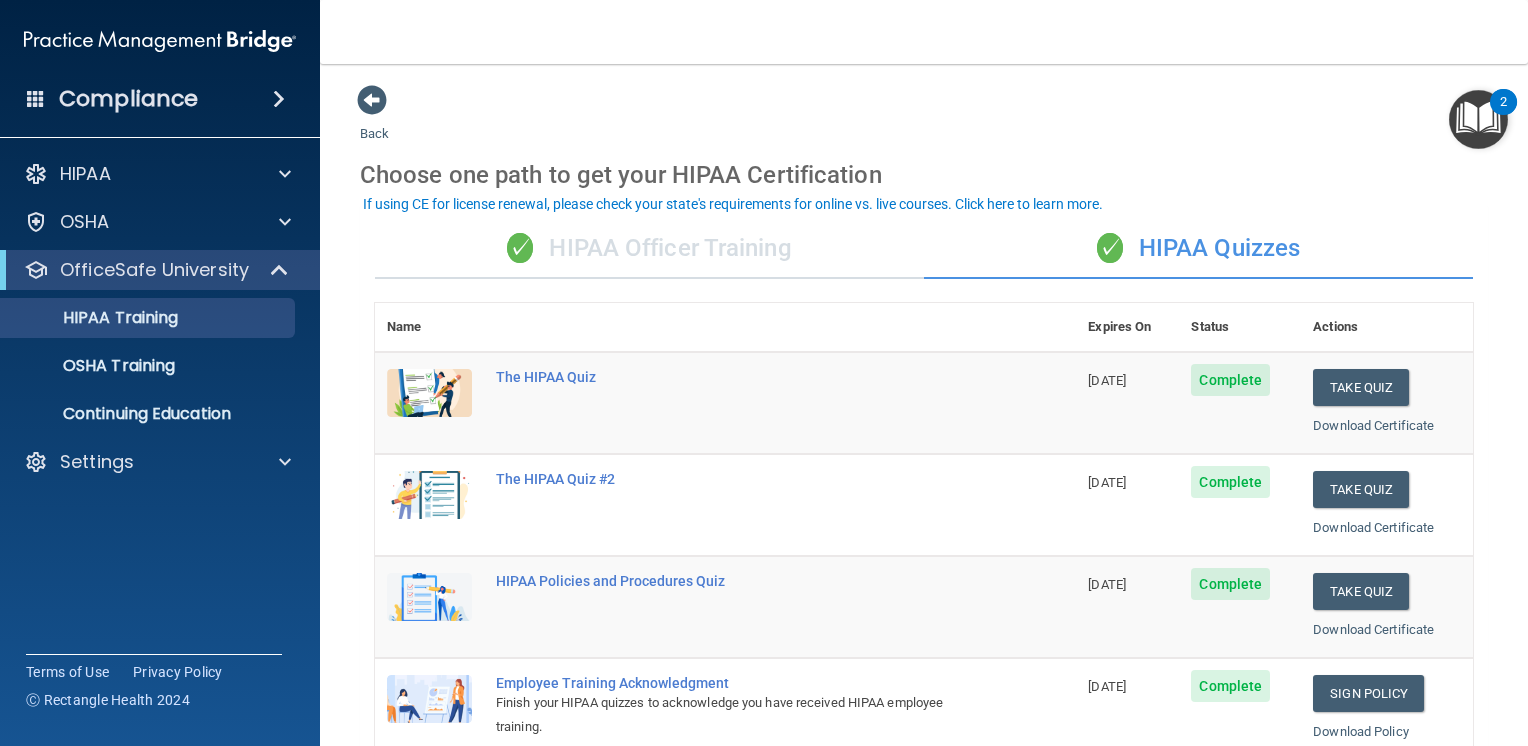 click on "✓   HIPAA Officer Training" at bounding box center [649, 249] 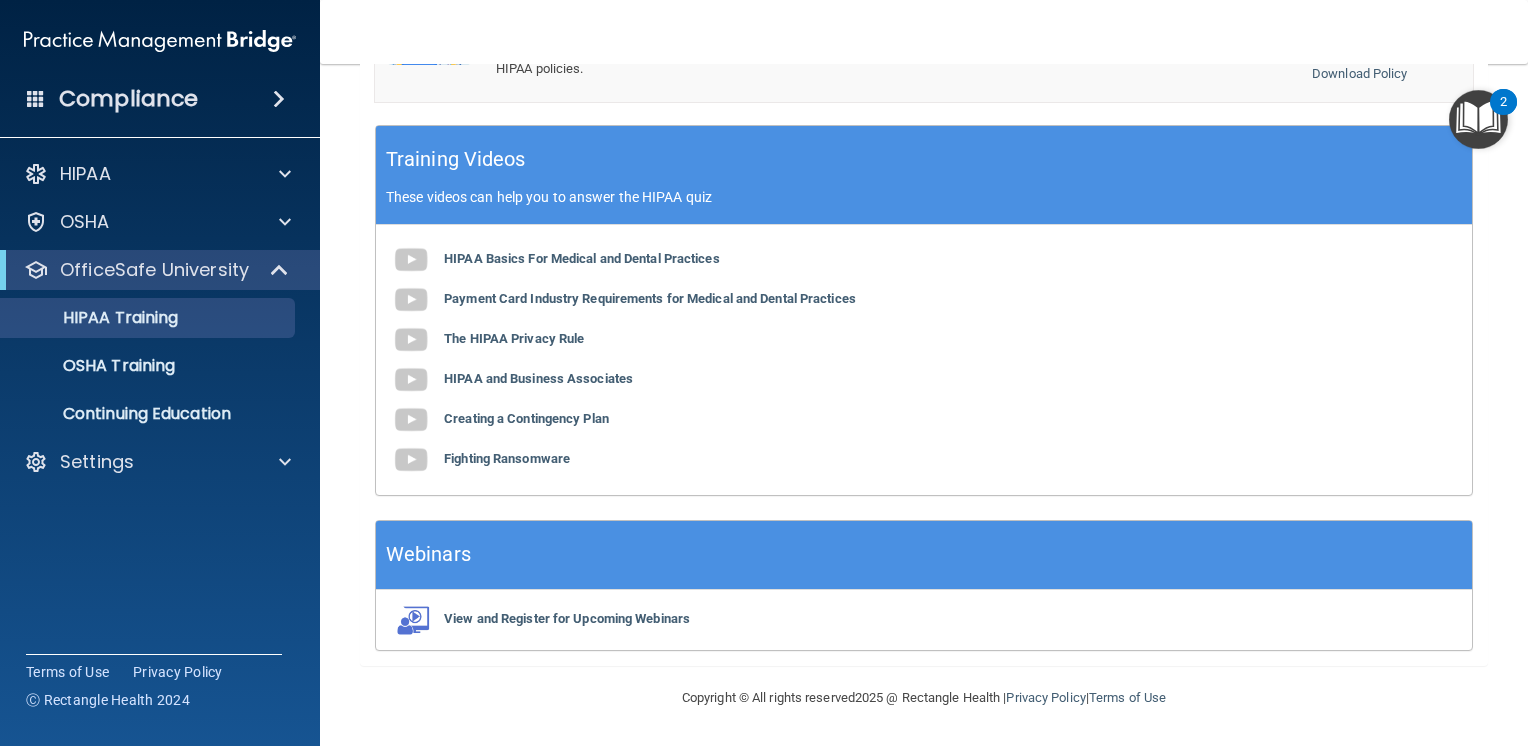 scroll, scrollTop: 620, scrollLeft: 0, axis: vertical 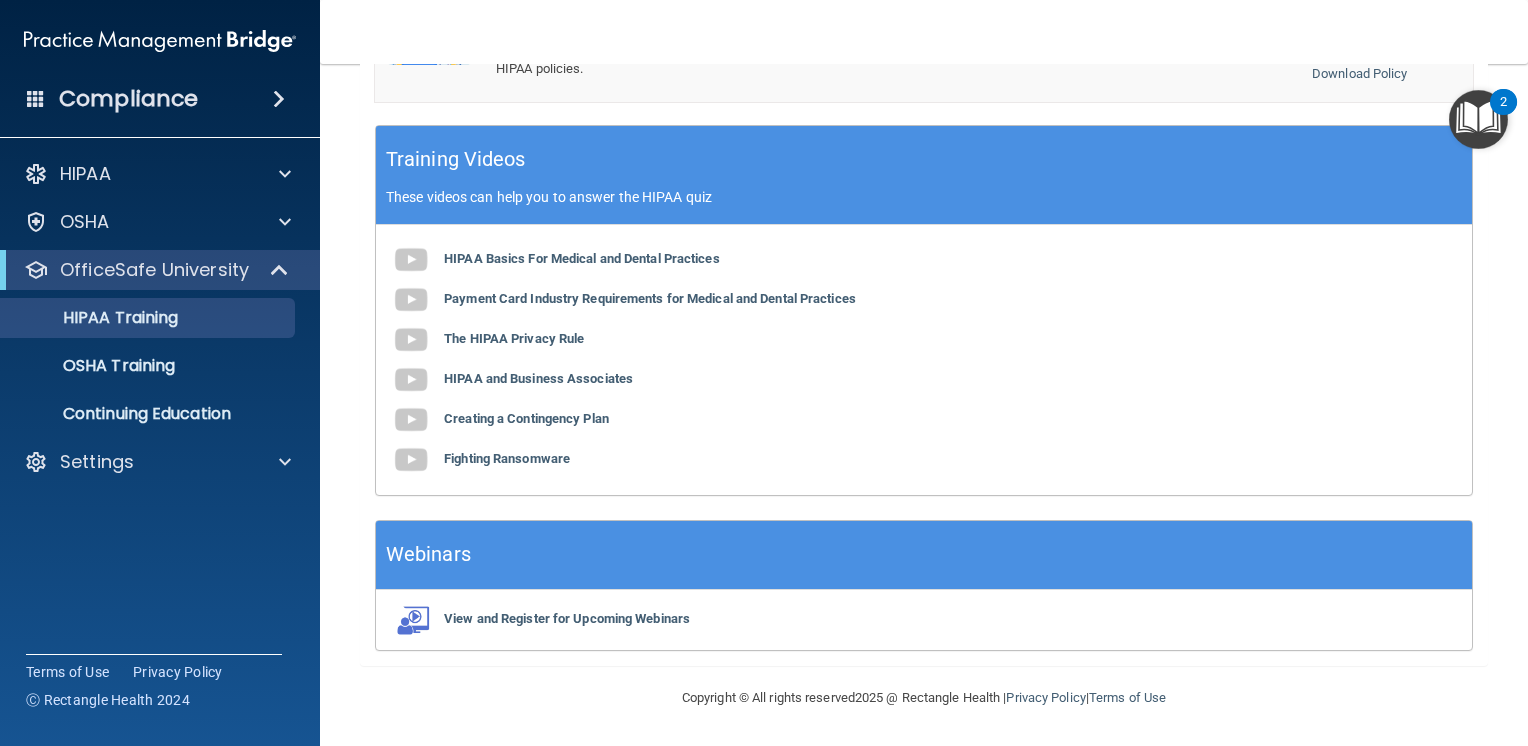 click on "Webinars" at bounding box center (924, 555) 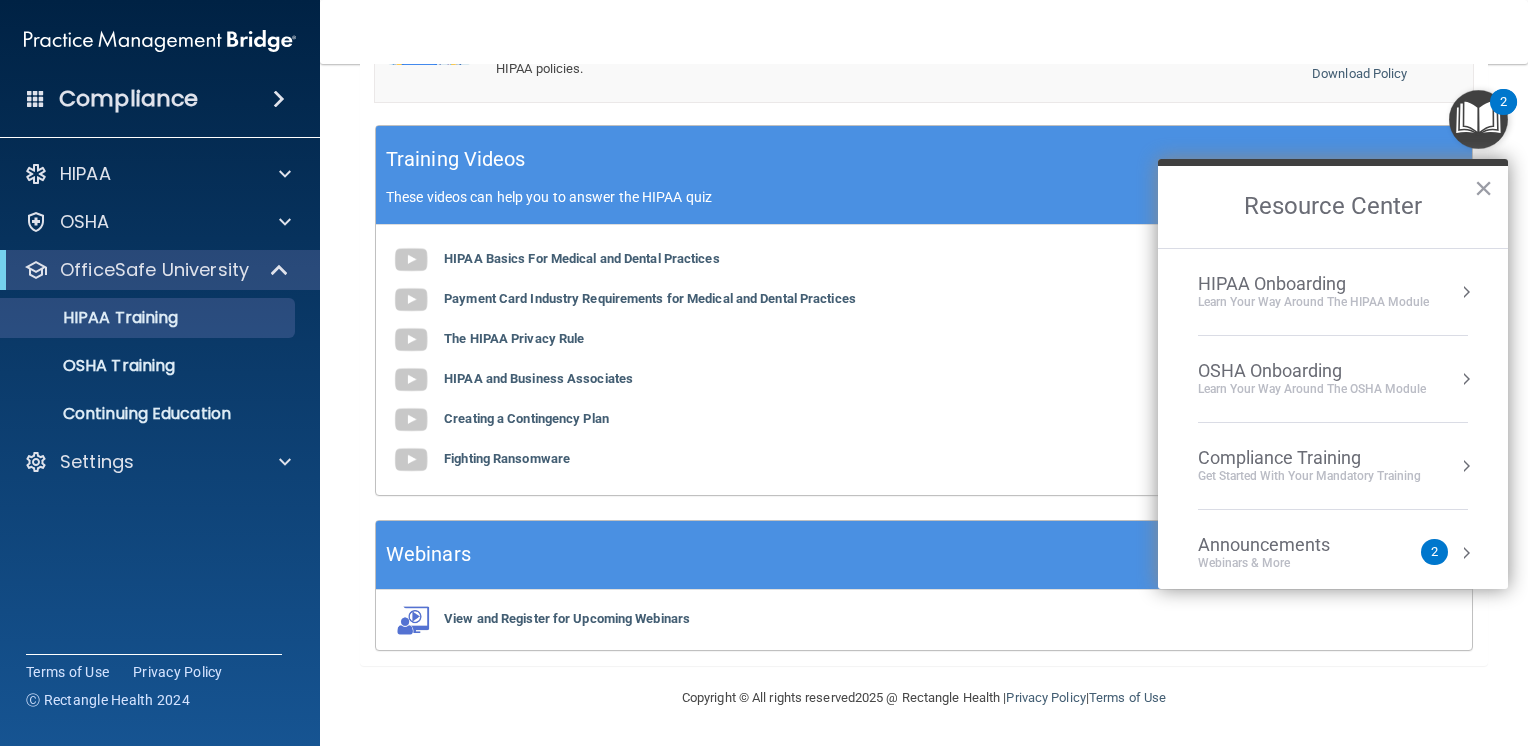 click on "HIPAA Onboarding Learn Your Way around the HIPAA module" at bounding box center (1333, 292) 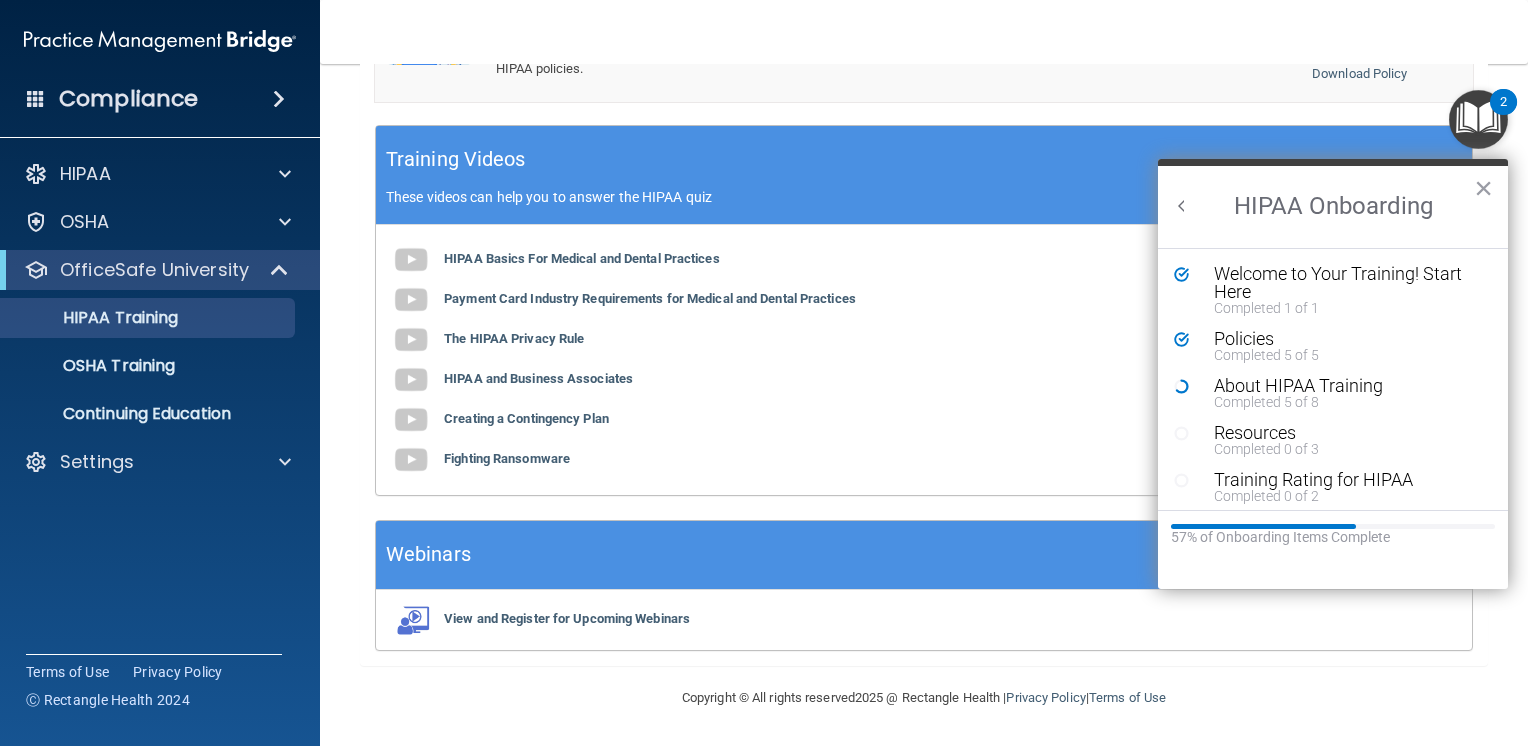 scroll, scrollTop: 0, scrollLeft: 0, axis: both 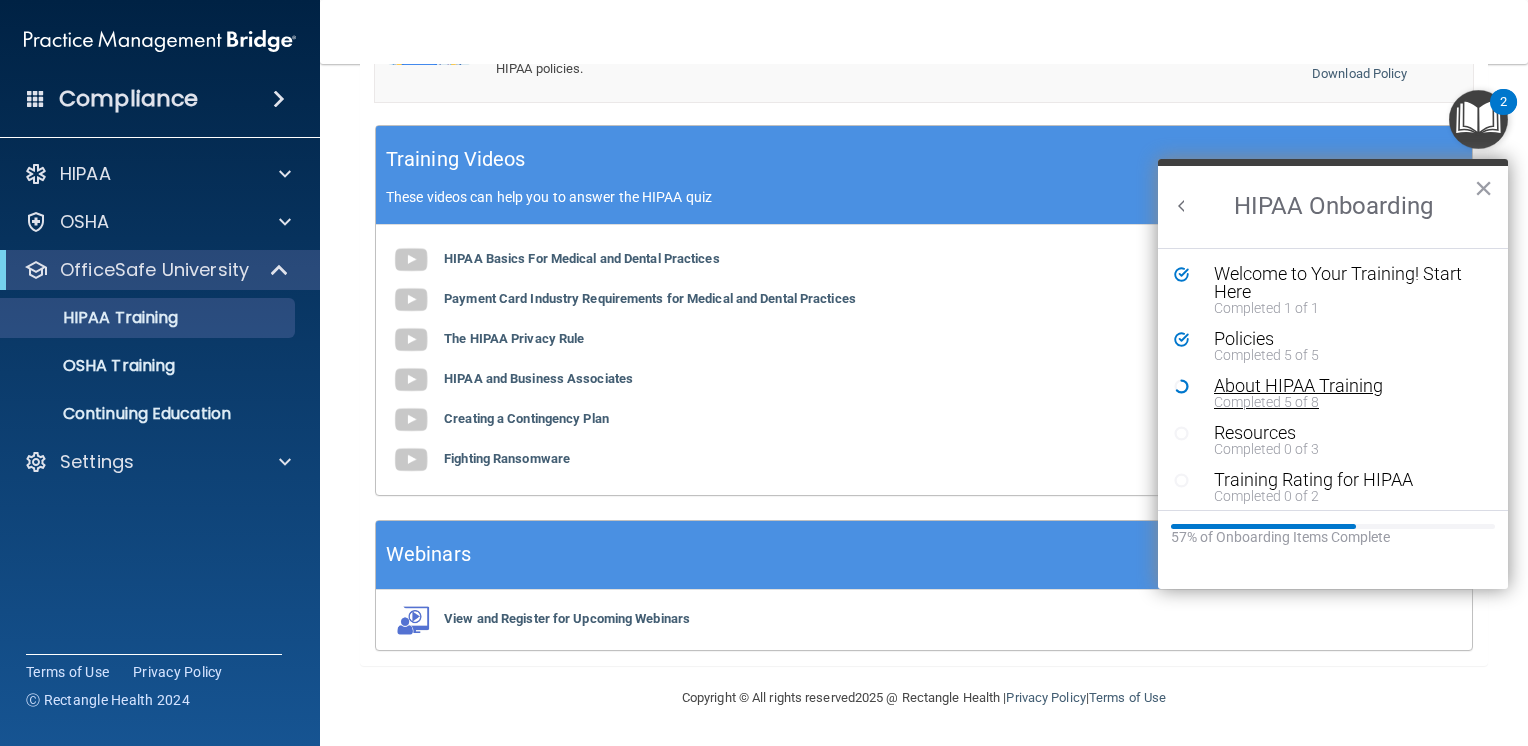 click on "Completed 5 of 8" at bounding box center (1340, 402) 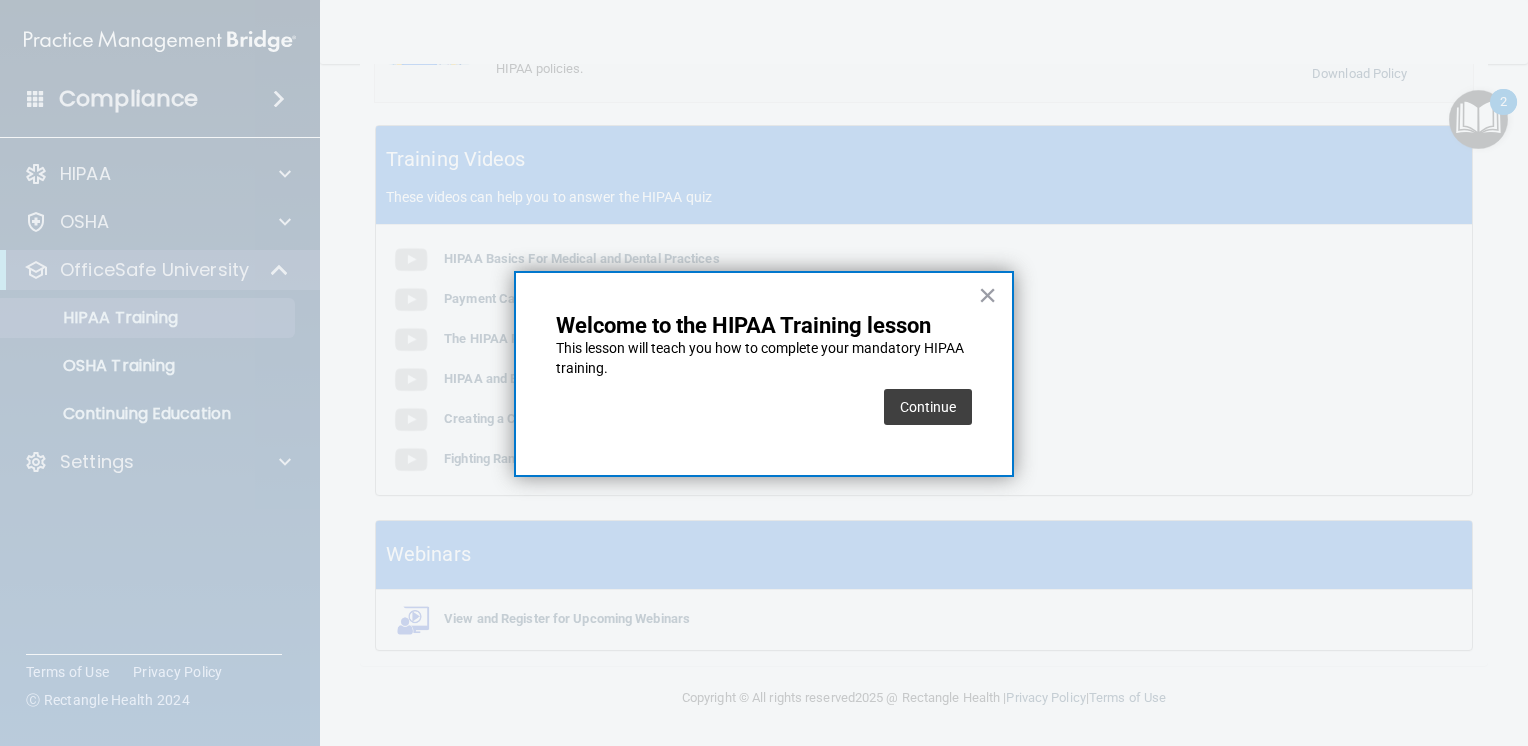 click on "Continue" at bounding box center (928, 407) 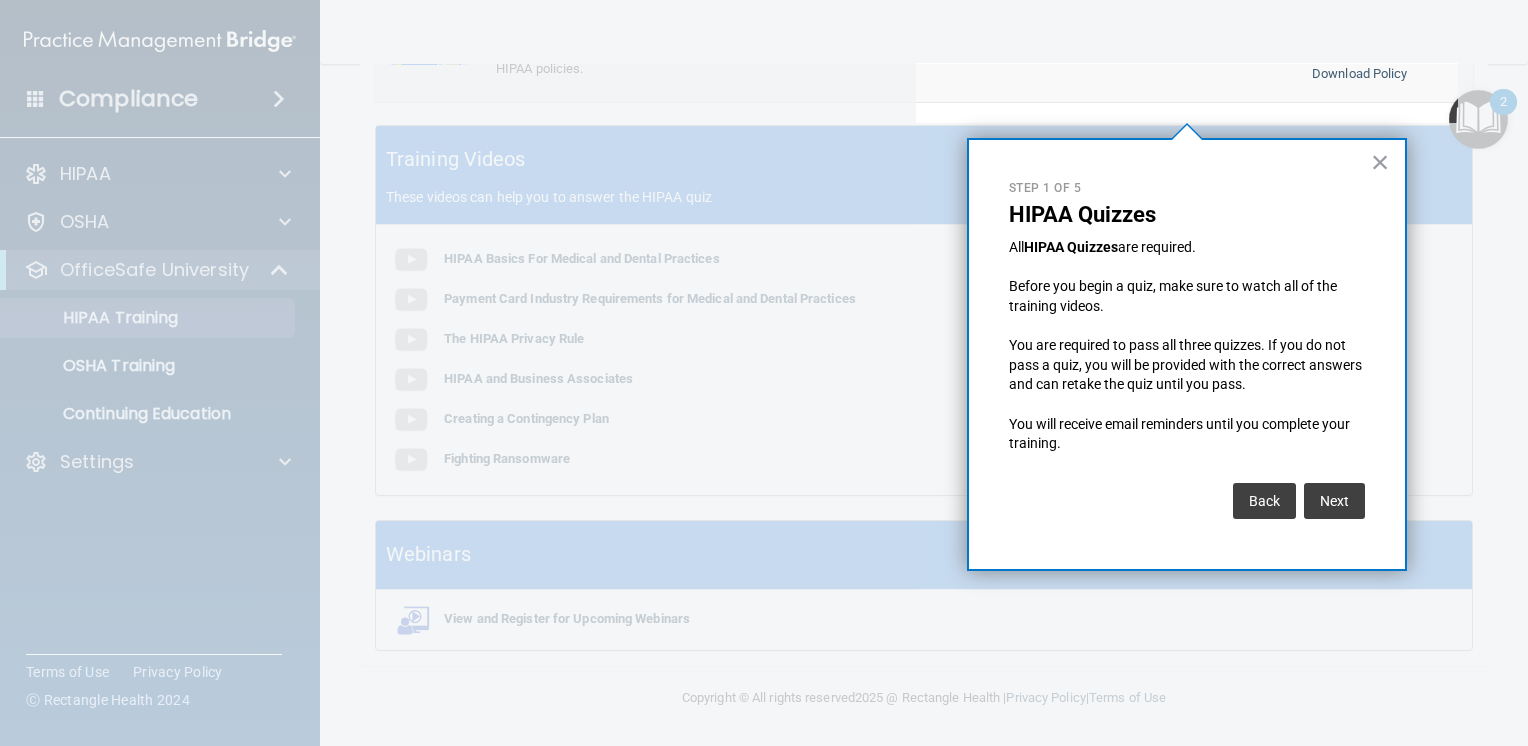 scroll, scrollTop: 155, scrollLeft: 0, axis: vertical 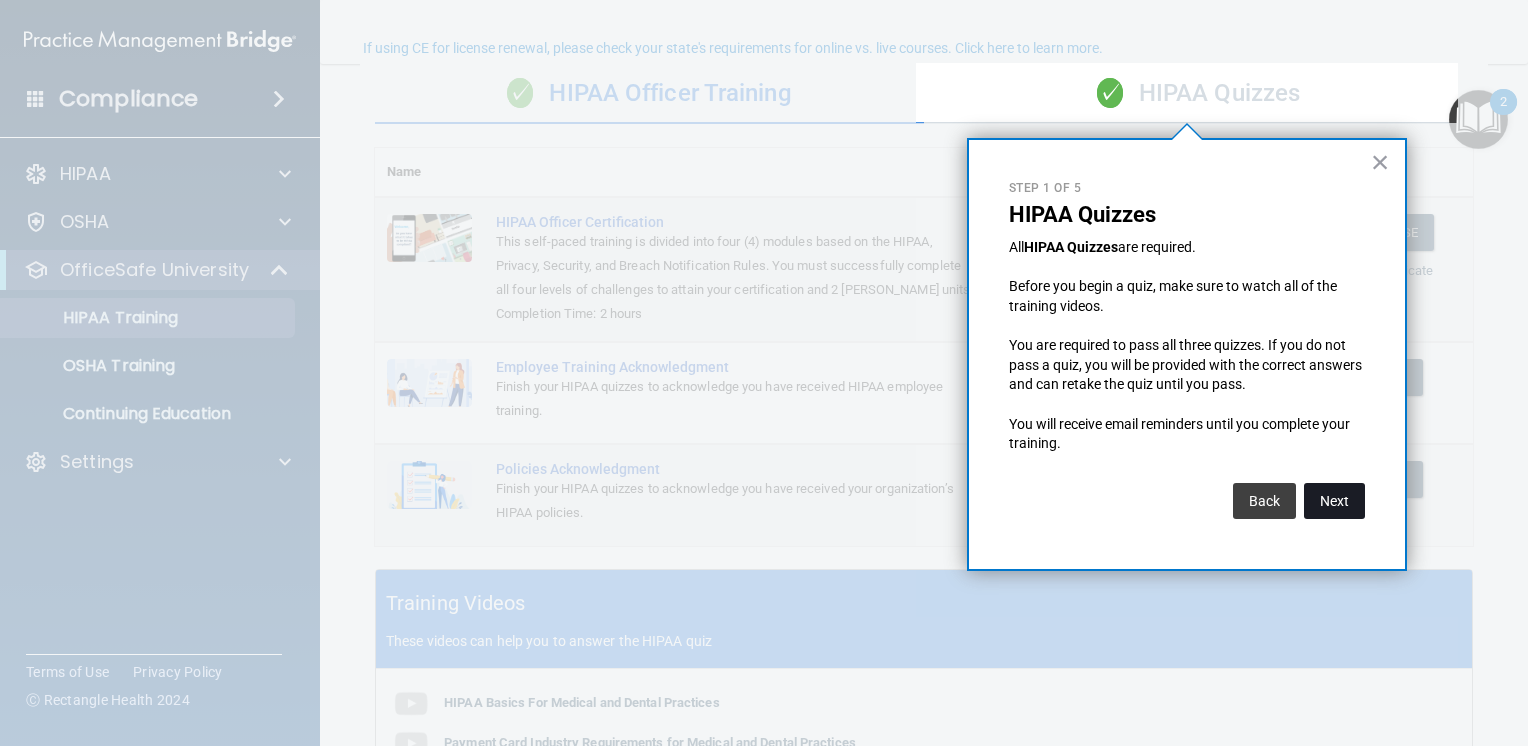click on "Next" at bounding box center (1334, 501) 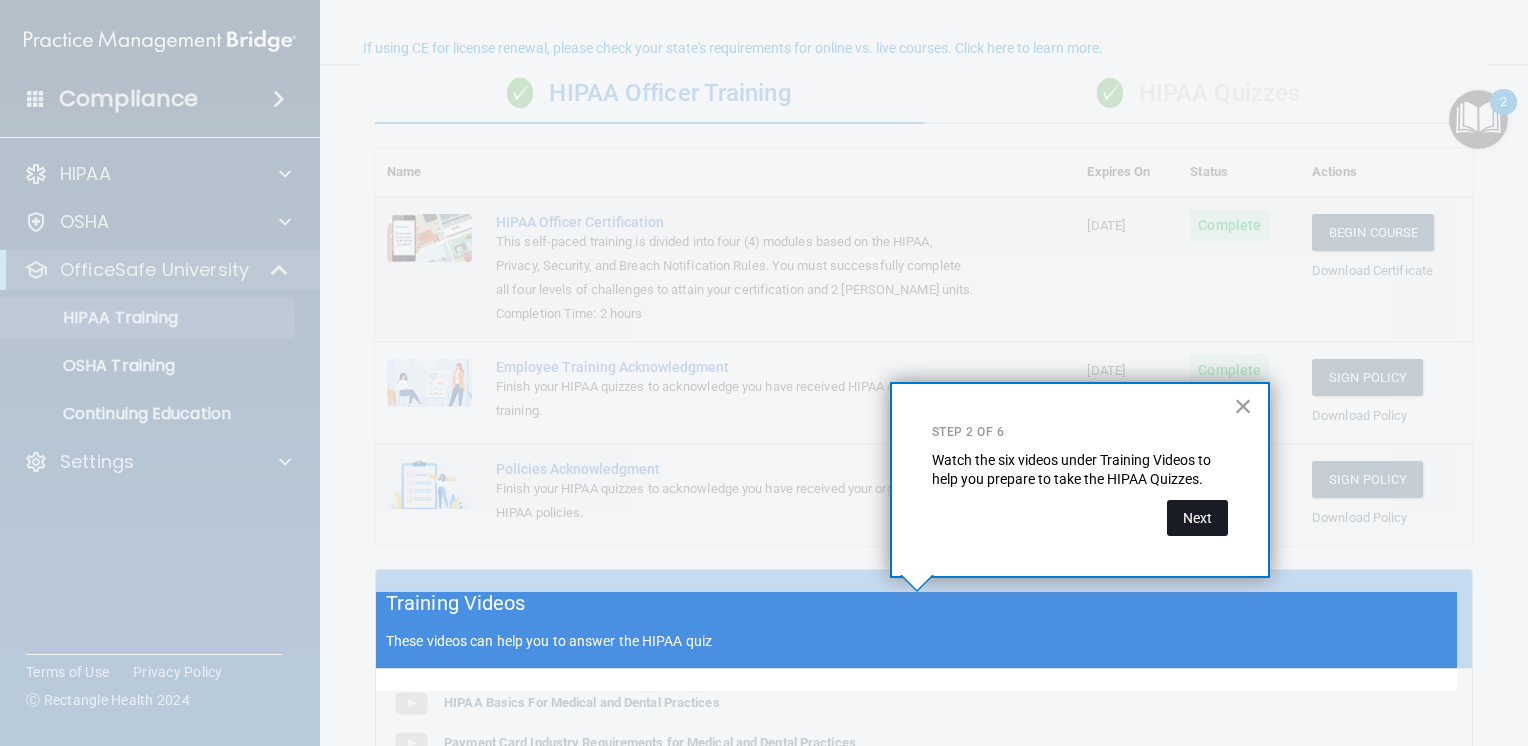 click on "Next" at bounding box center [1197, 518] 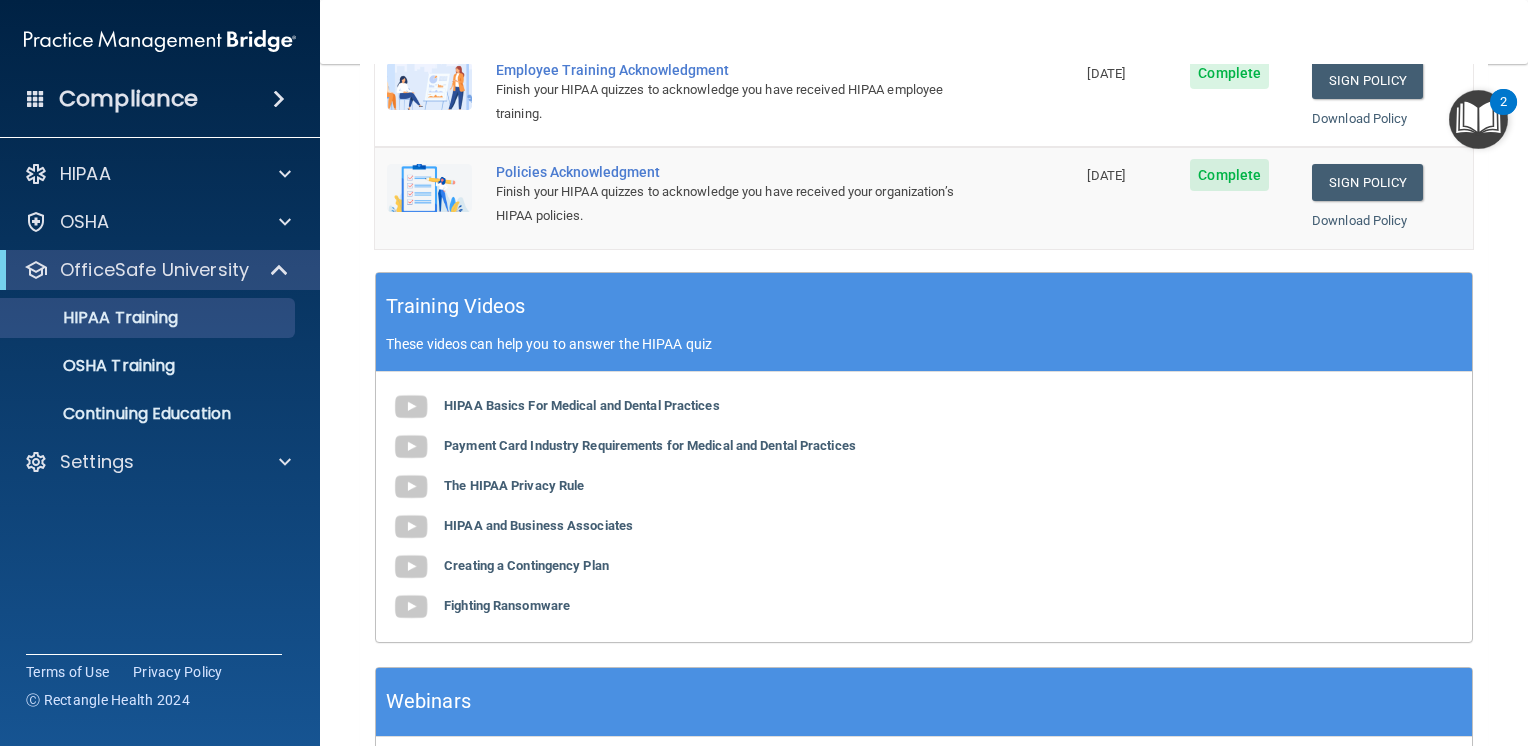 scroll, scrollTop: 455, scrollLeft: 0, axis: vertical 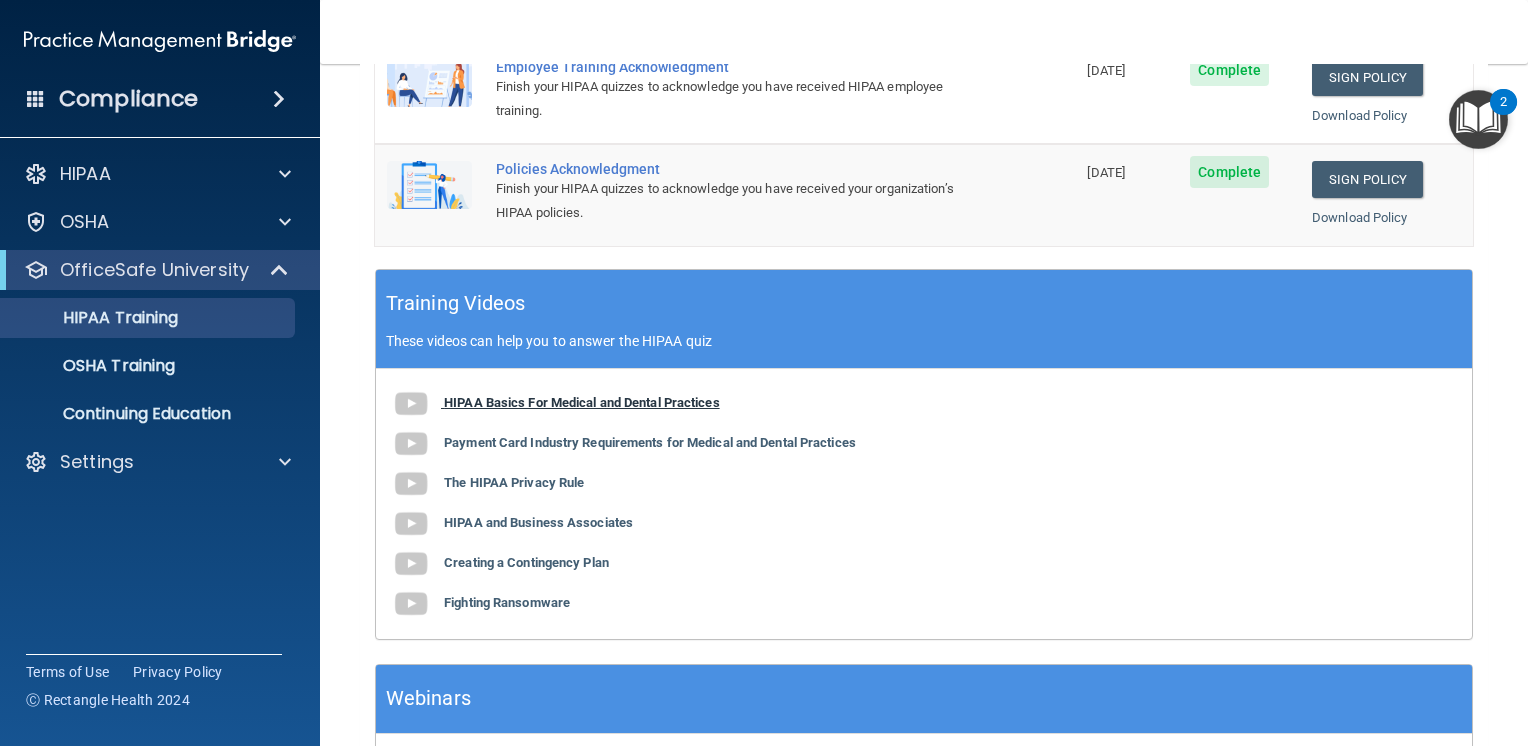 click on "HIPAA Basics For Medical and Dental Practices" at bounding box center (582, 402) 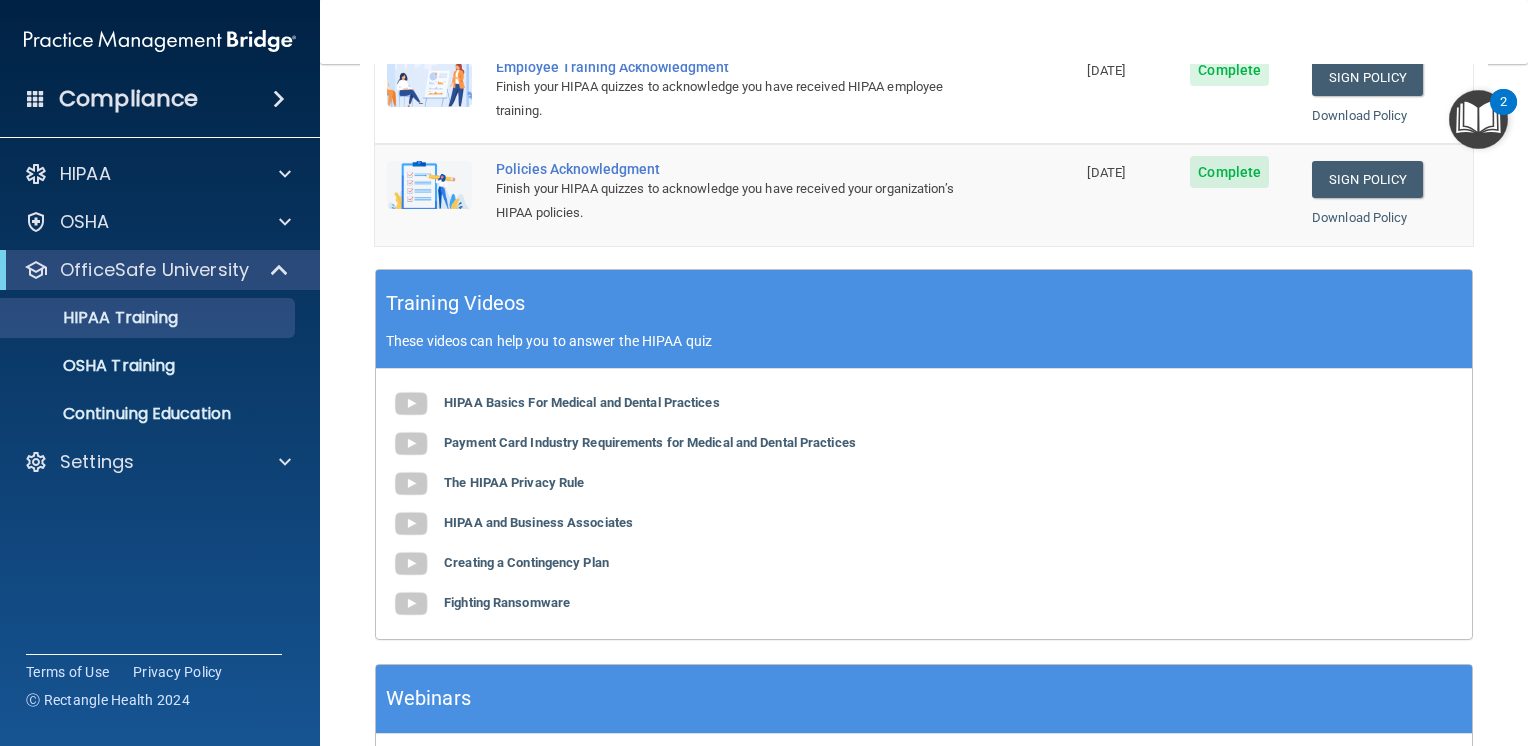 click on "Back     Choose one path to get your HIPAA Certification               ✓   HIPAA Officer Training       ✓   HIPAA Quizzes                  Name    Expires On  Status  Actions                     HIPAA Officer Certification     This self-paced training is divided into four (4) modules based on the HIPAA, Privacy, Security, and Breach Notification Rules. You must successfully complete all four levels of challenges to attain your certification and 2 PACE CE units.    Completion Time: 2 hours    07/29/2026           Complete        Begin Course       Download Certificate                Employee Training Acknowledgment   Finish your HIPAA quizzes to acknowledge you have received HIPAA employee training.    07/29/2026           Complete        Sign Policy       Sign Policy       Download Policy            Policies Acknowledgment   Finish your HIPAA quizzes to acknowledge you have received your organization’s HIPAA policies.    07/29/2026           Complete        Sign Policy       Sign Policy" at bounding box center (924, 405) 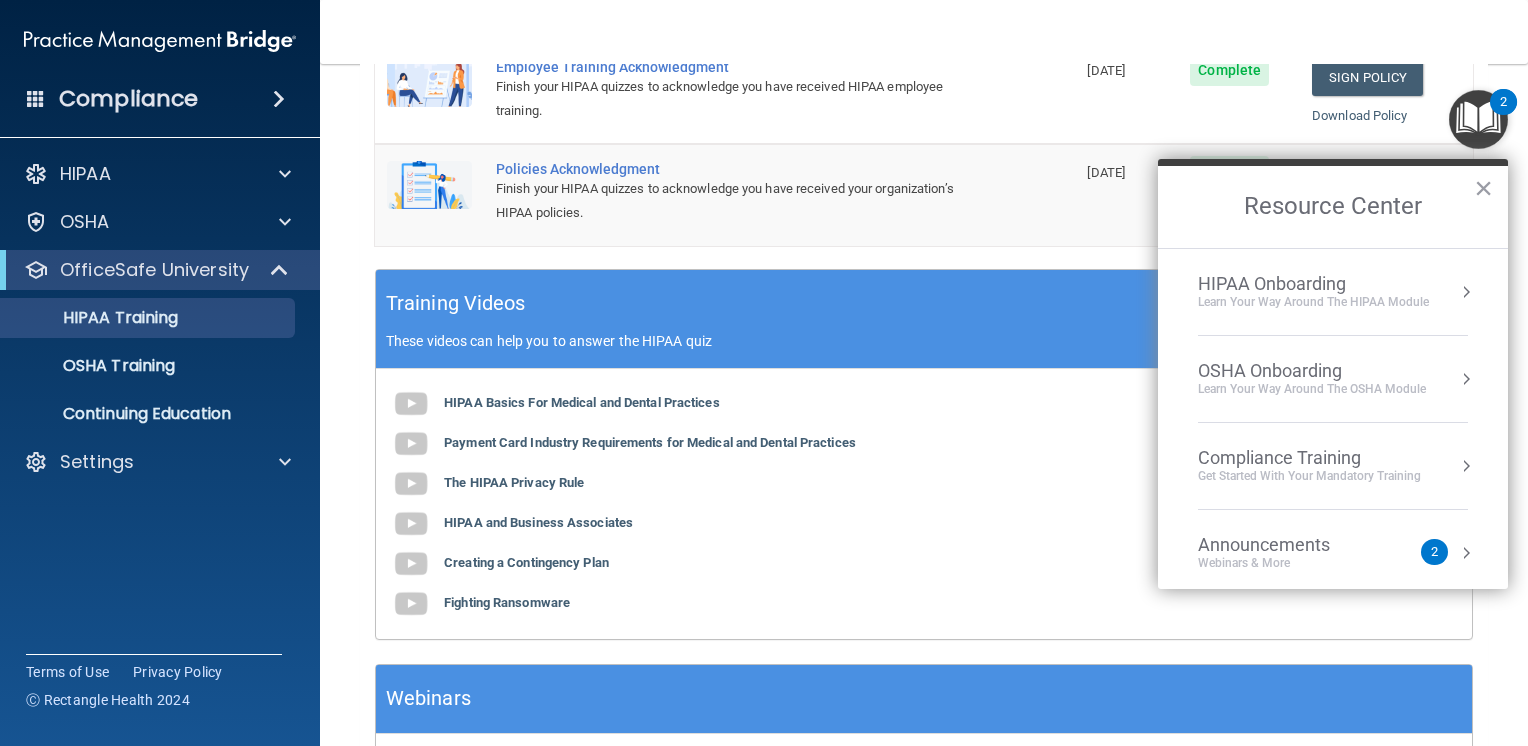 click on "HIPAA Onboarding Learn Your Way around the HIPAA module" at bounding box center (1333, 292) 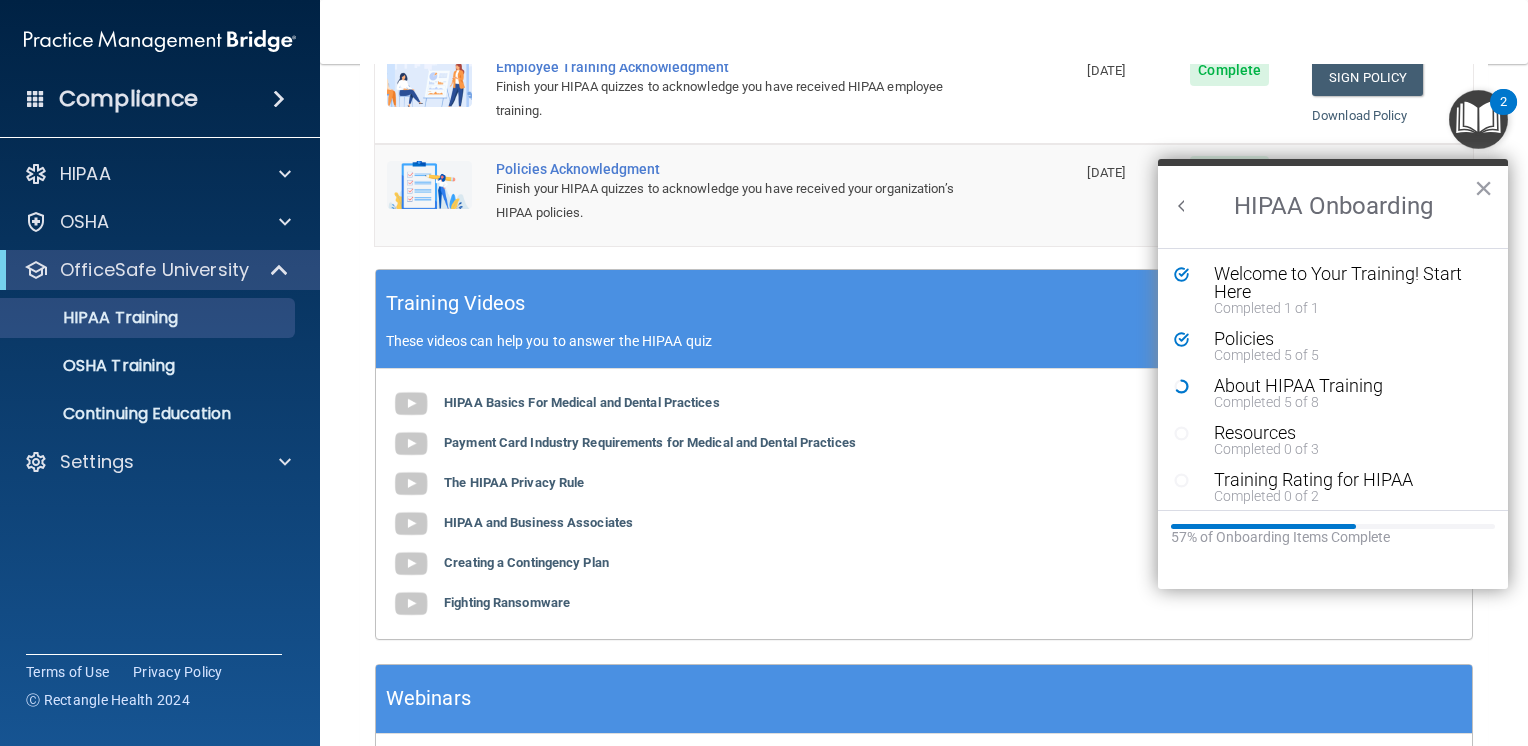 scroll, scrollTop: 0, scrollLeft: 0, axis: both 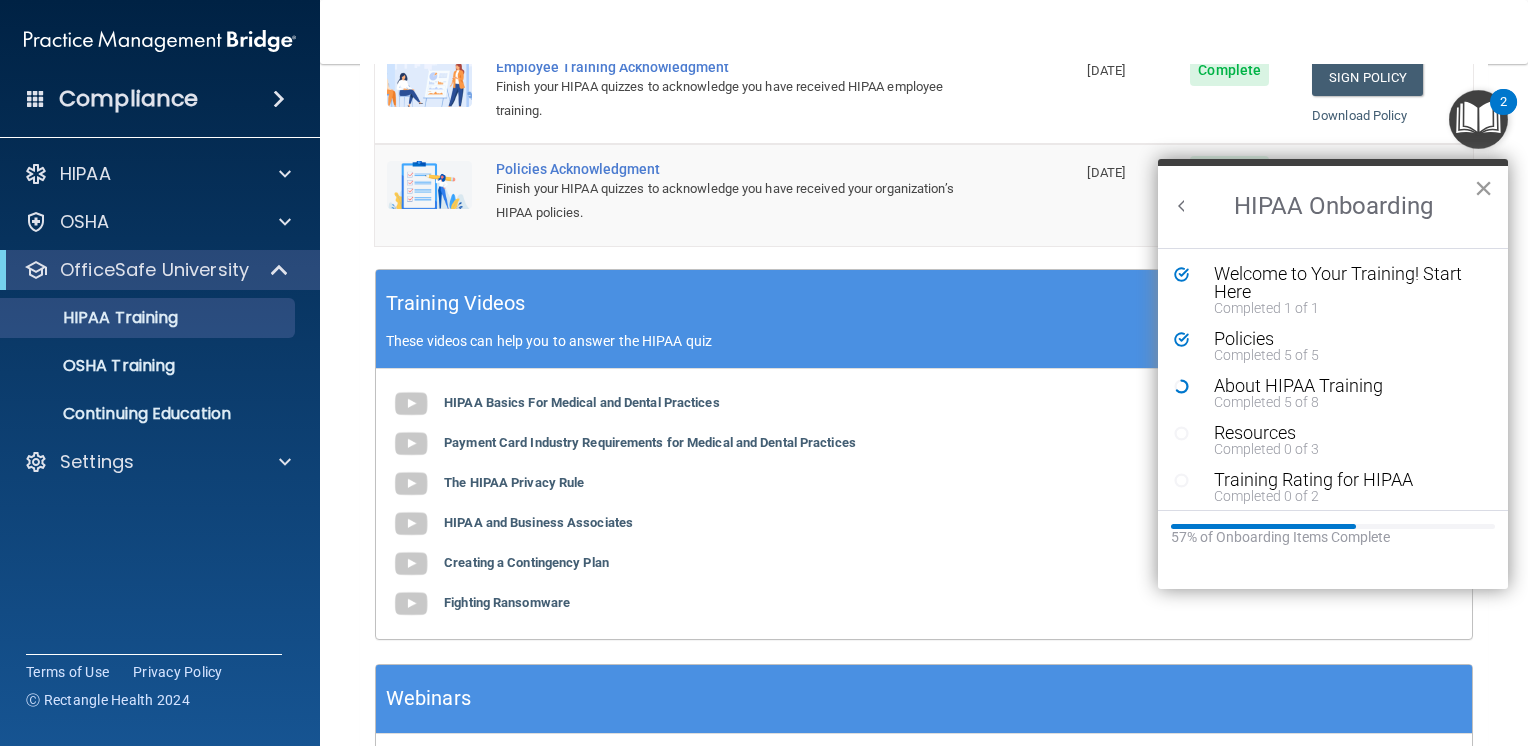 click on "×" at bounding box center (1483, 188) 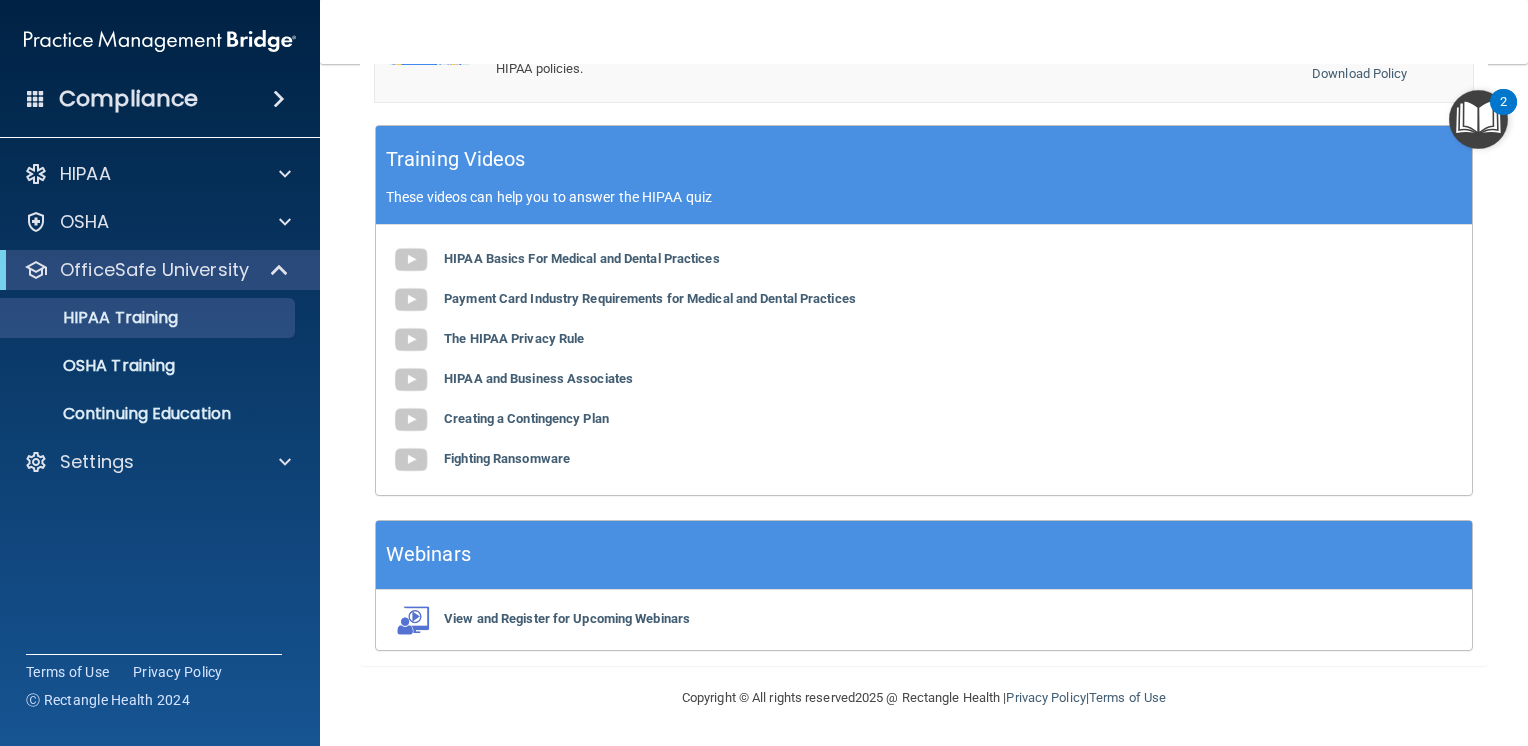 scroll, scrollTop: 620, scrollLeft: 0, axis: vertical 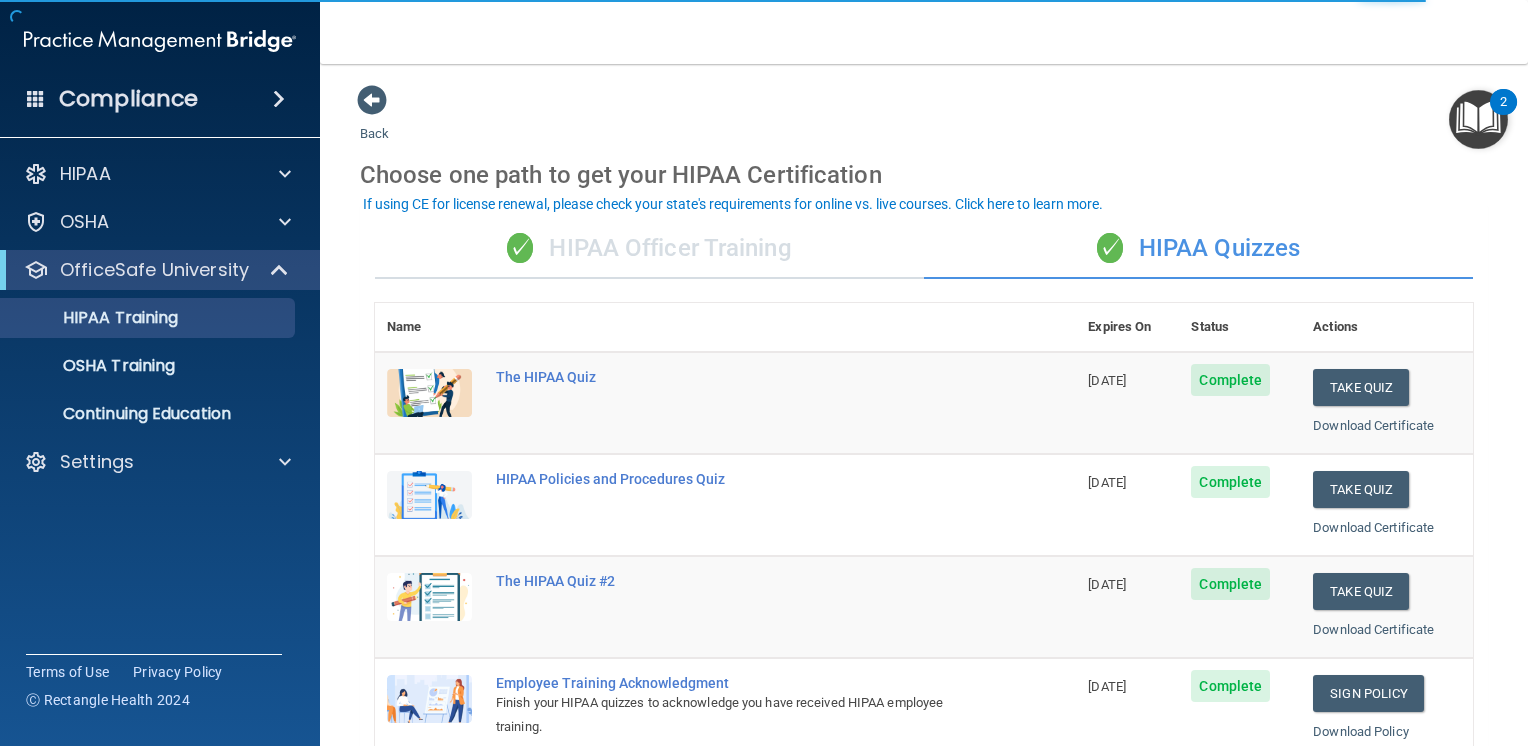 click at bounding box center (1478, 119) 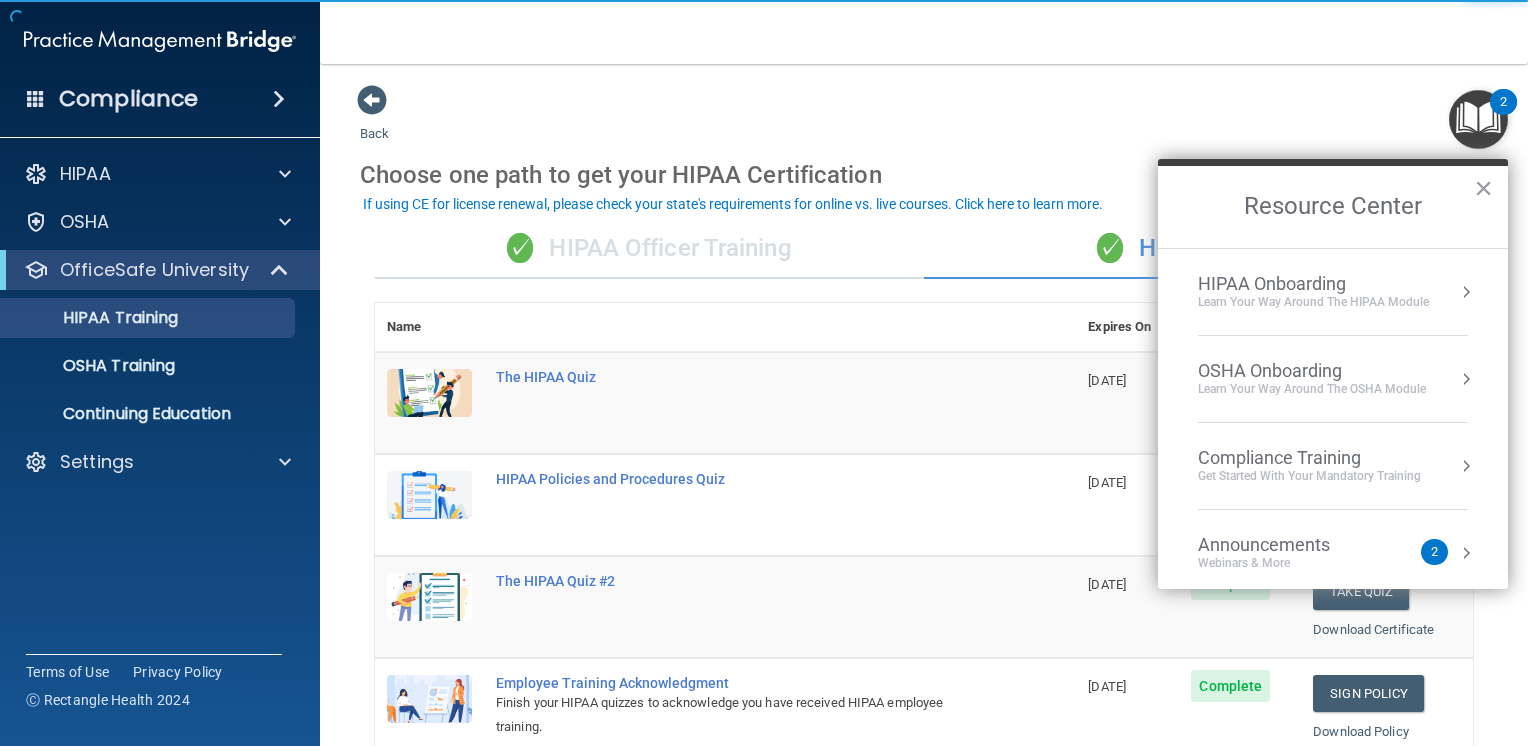 click on "HIPAA Onboarding" at bounding box center [1313, 284] 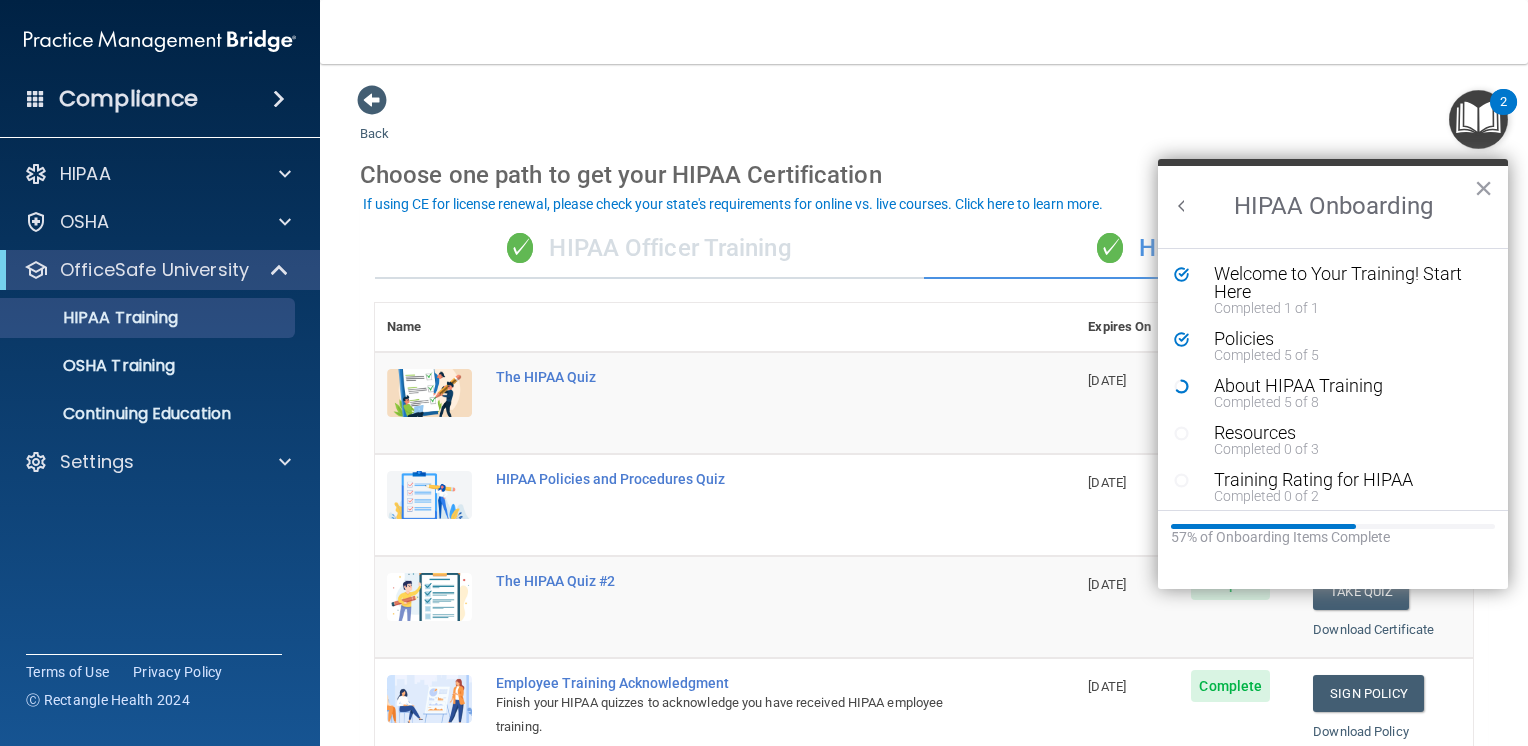 scroll, scrollTop: 0, scrollLeft: 0, axis: both 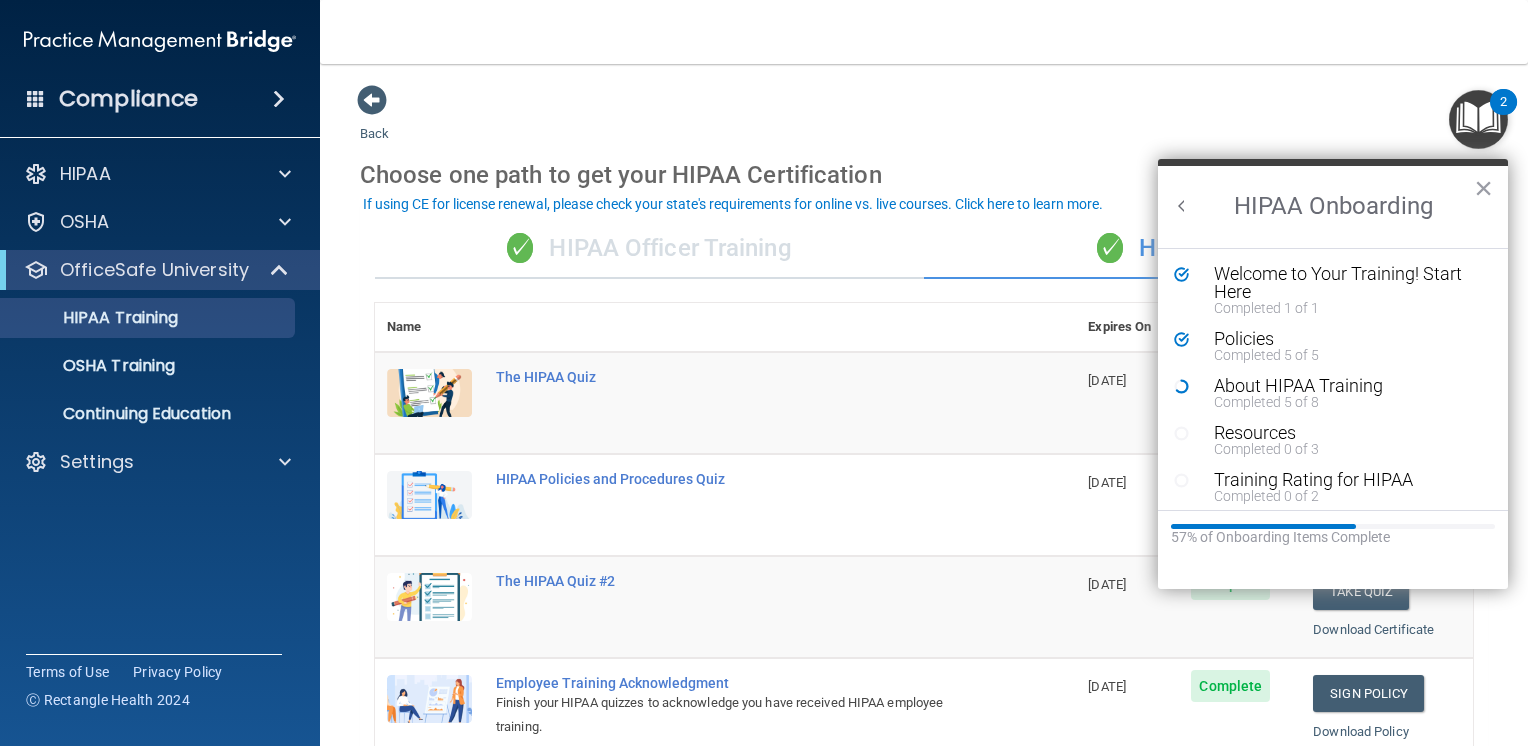 click on "The HIPAA Quiz" at bounding box center [780, 403] 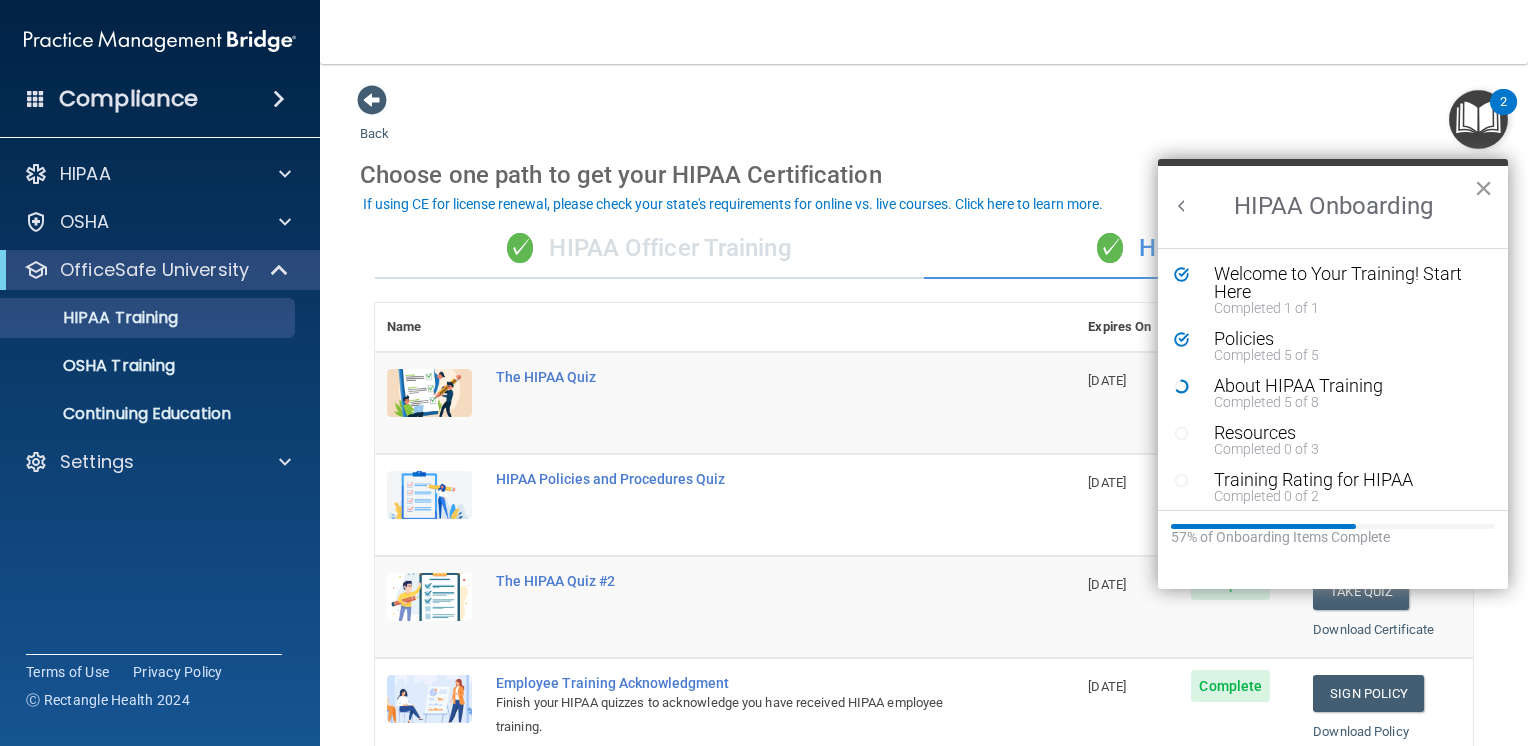 click on "×" at bounding box center (1483, 188) 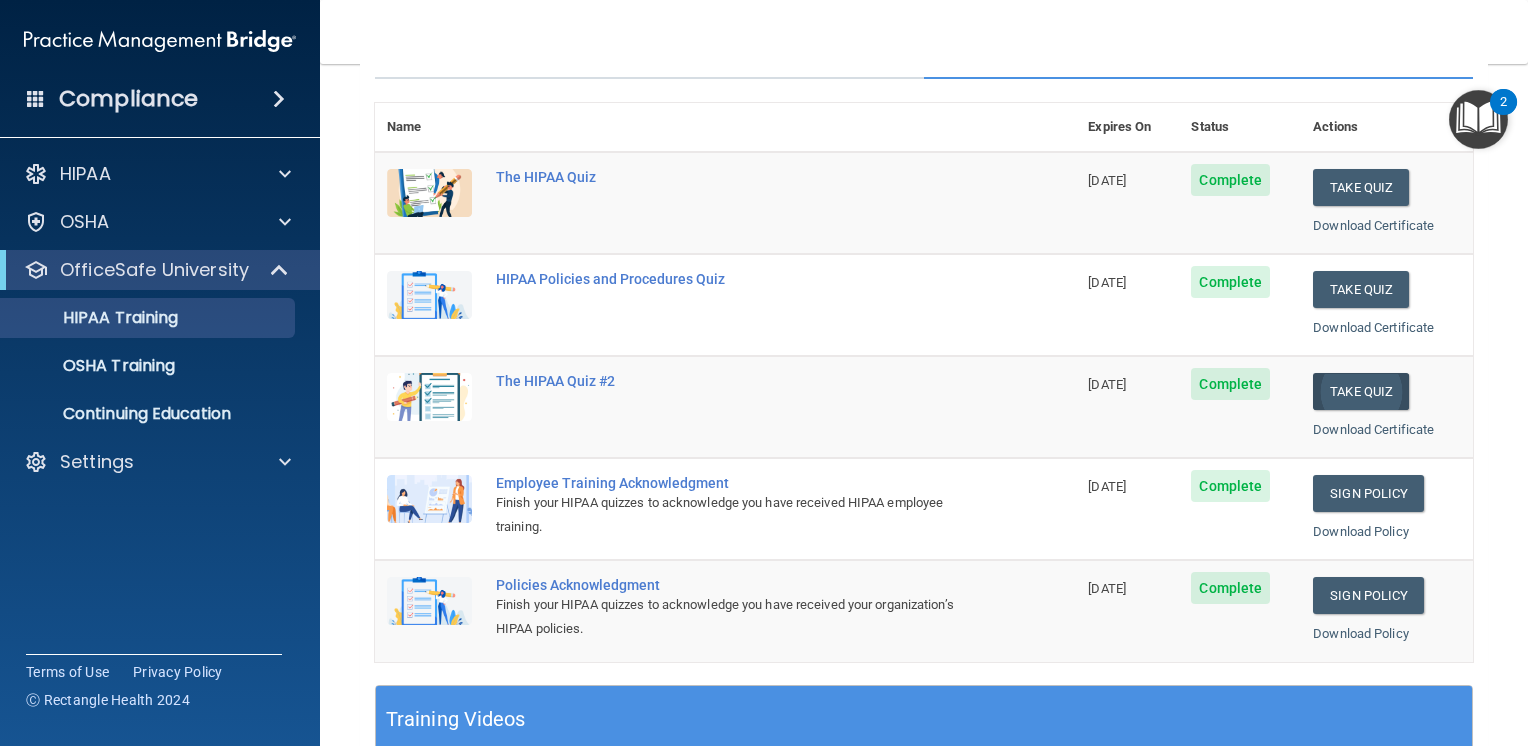 scroll, scrollTop: 300, scrollLeft: 0, axis: vertical 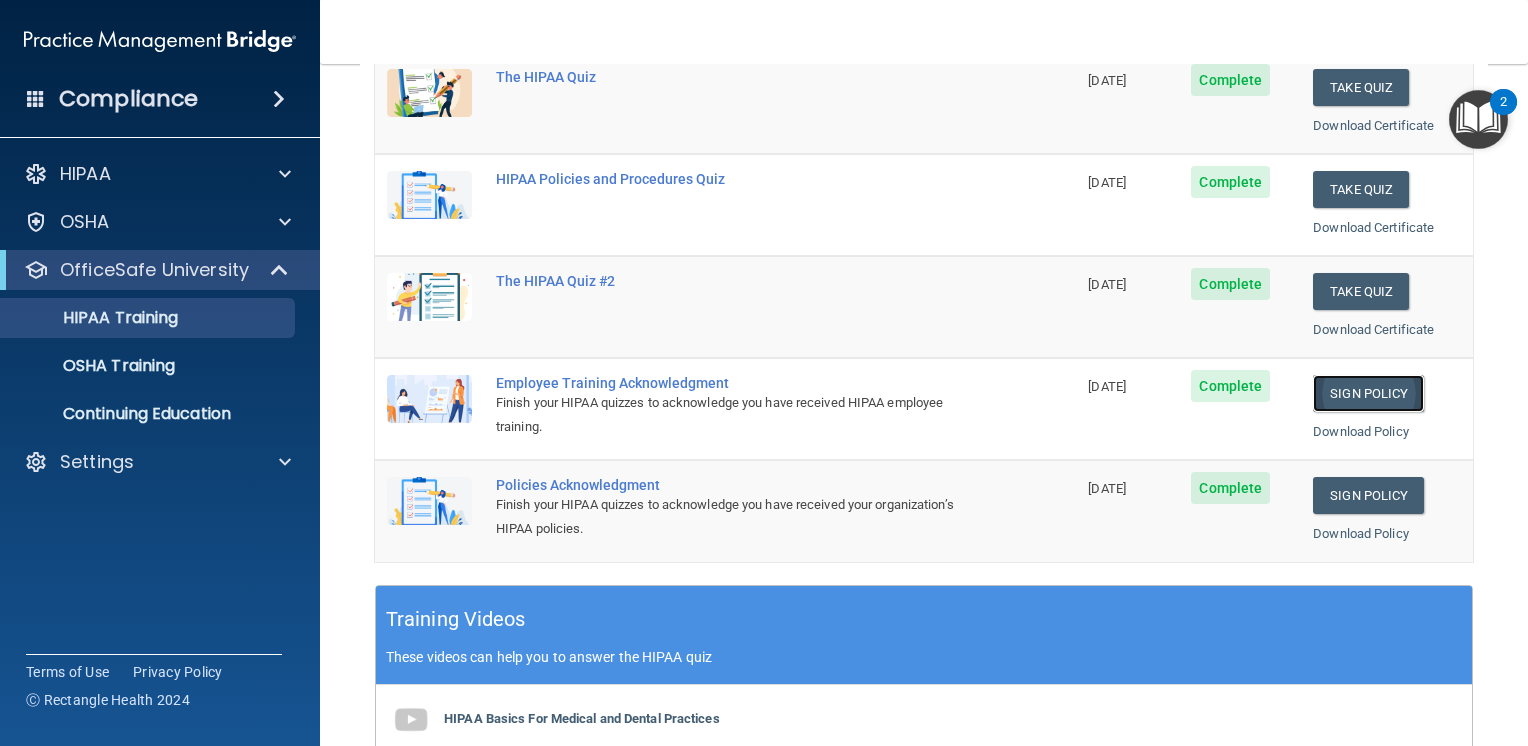 click on "Sign Policy" at bounding box center [1368, 393] 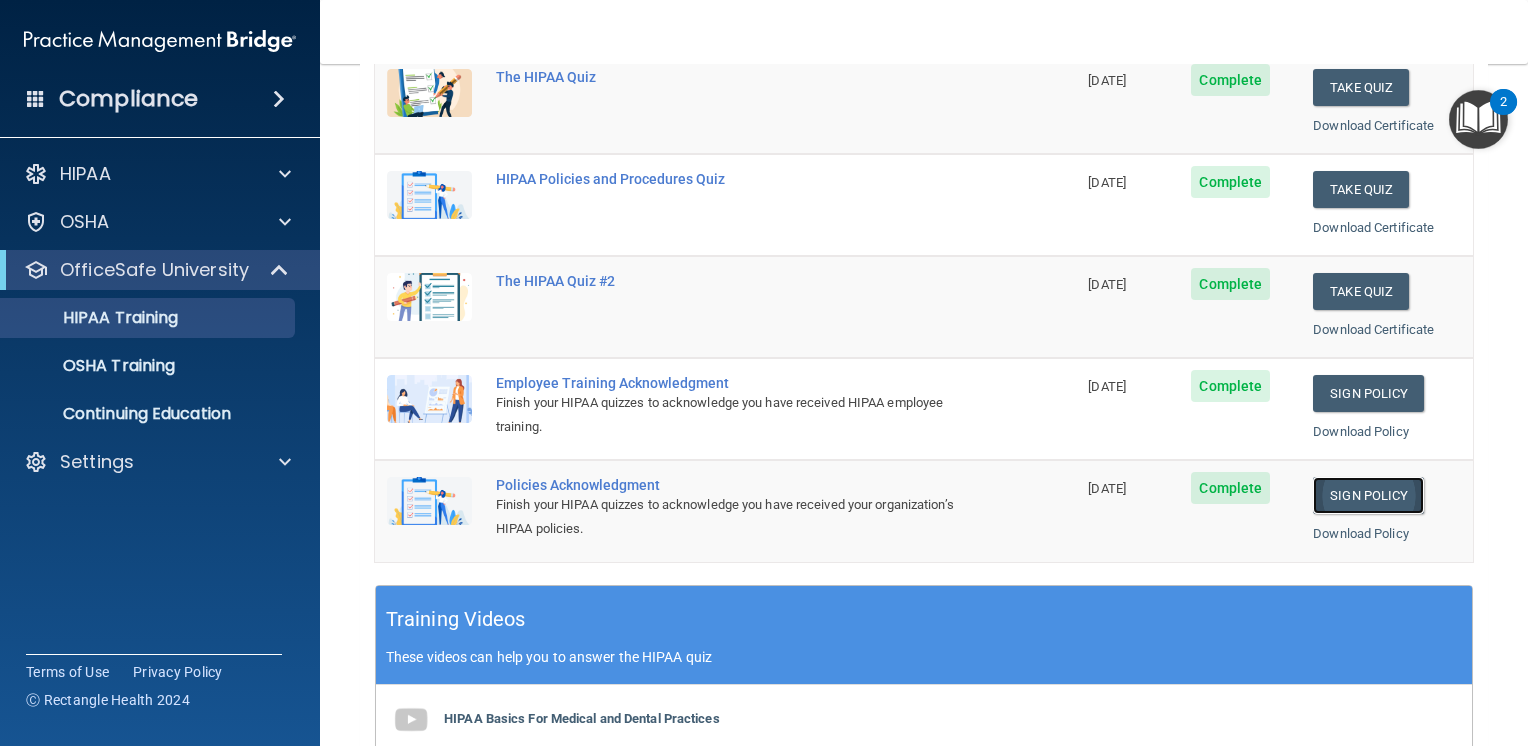 click on "Sign Policy" at bounding box center (1368, 495) 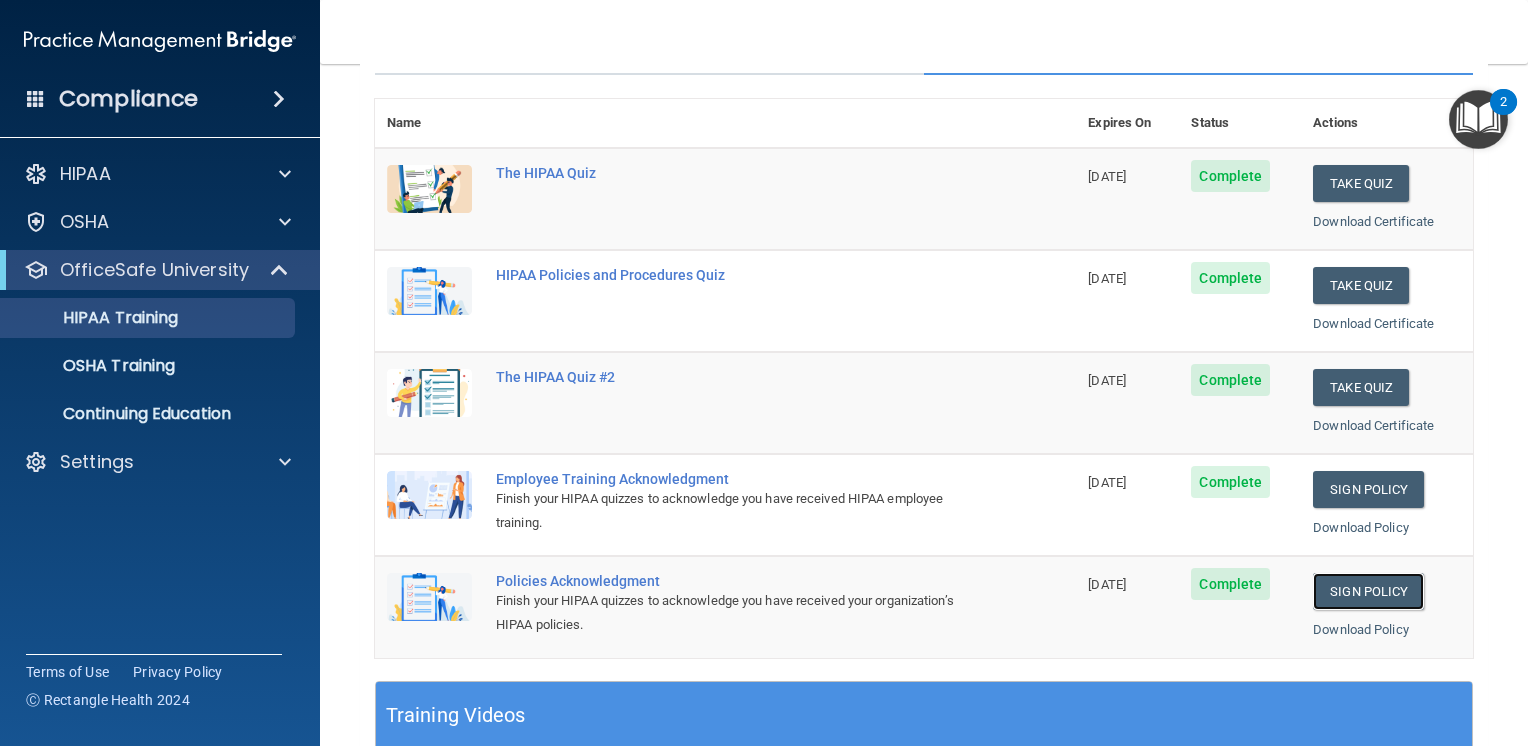 scroll, scrollTop: 100, scrollLeft: 0, axis: vertical 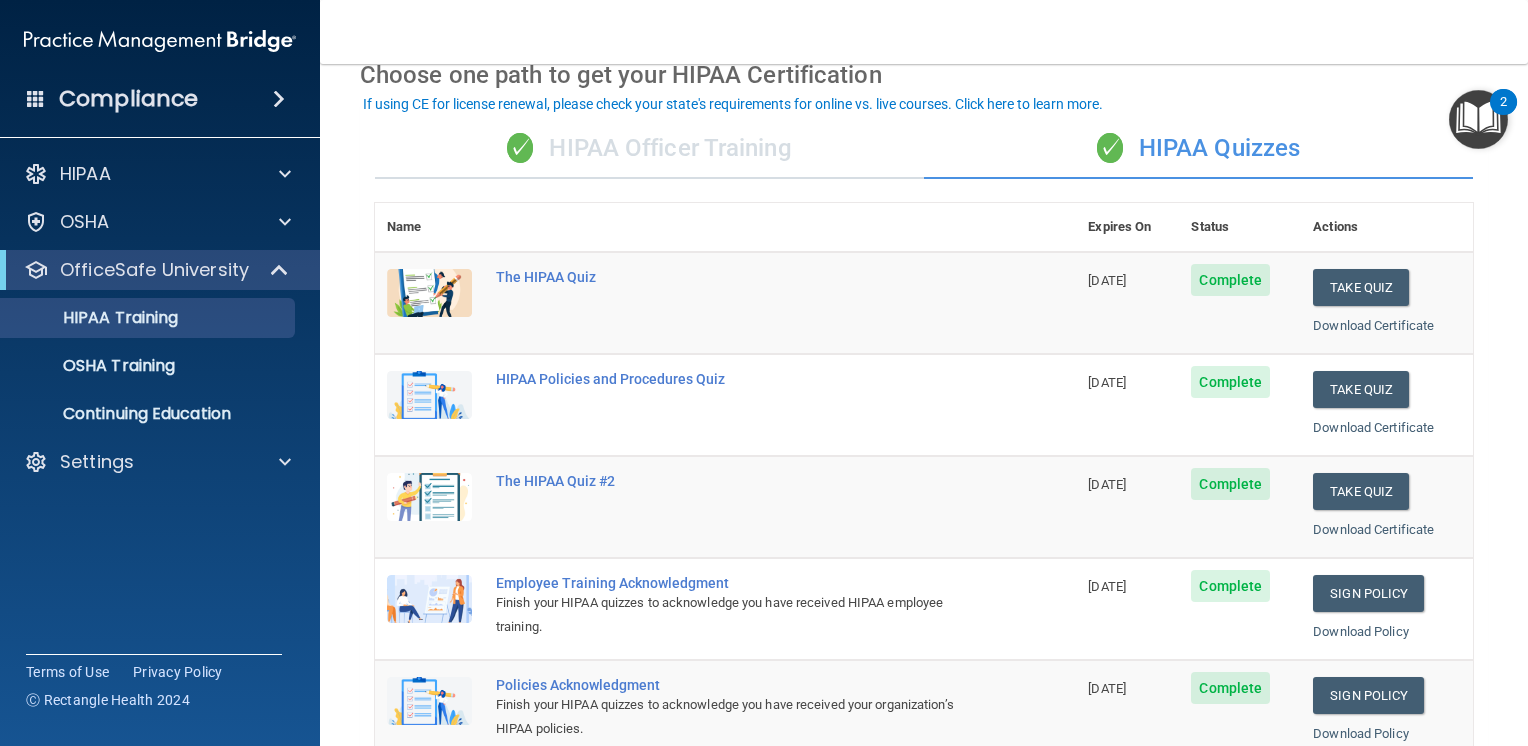 click on "✓   HIPAA Officer Training" at bounding box center (649, 149) 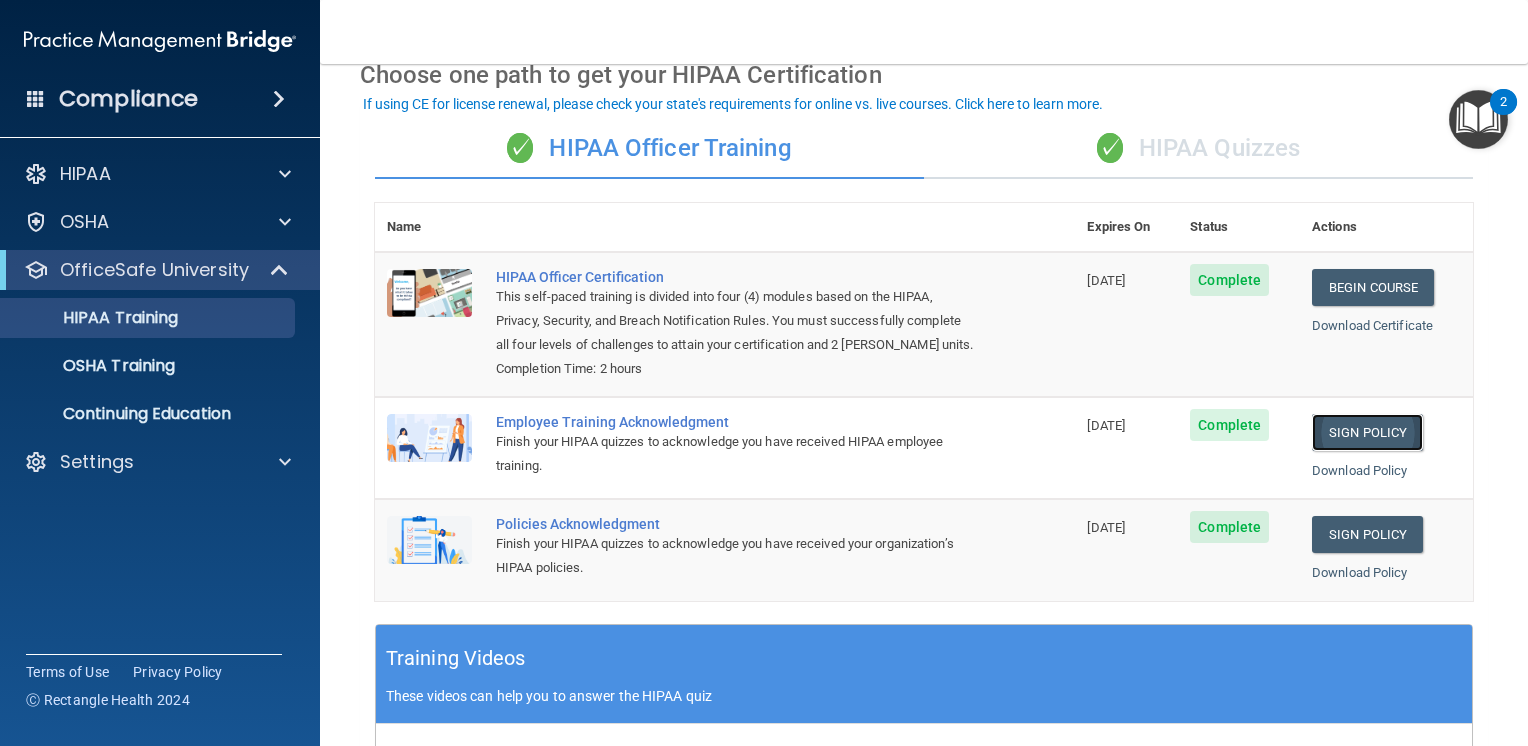 click on "Sign Policy" at bounding box center [1367, 432] 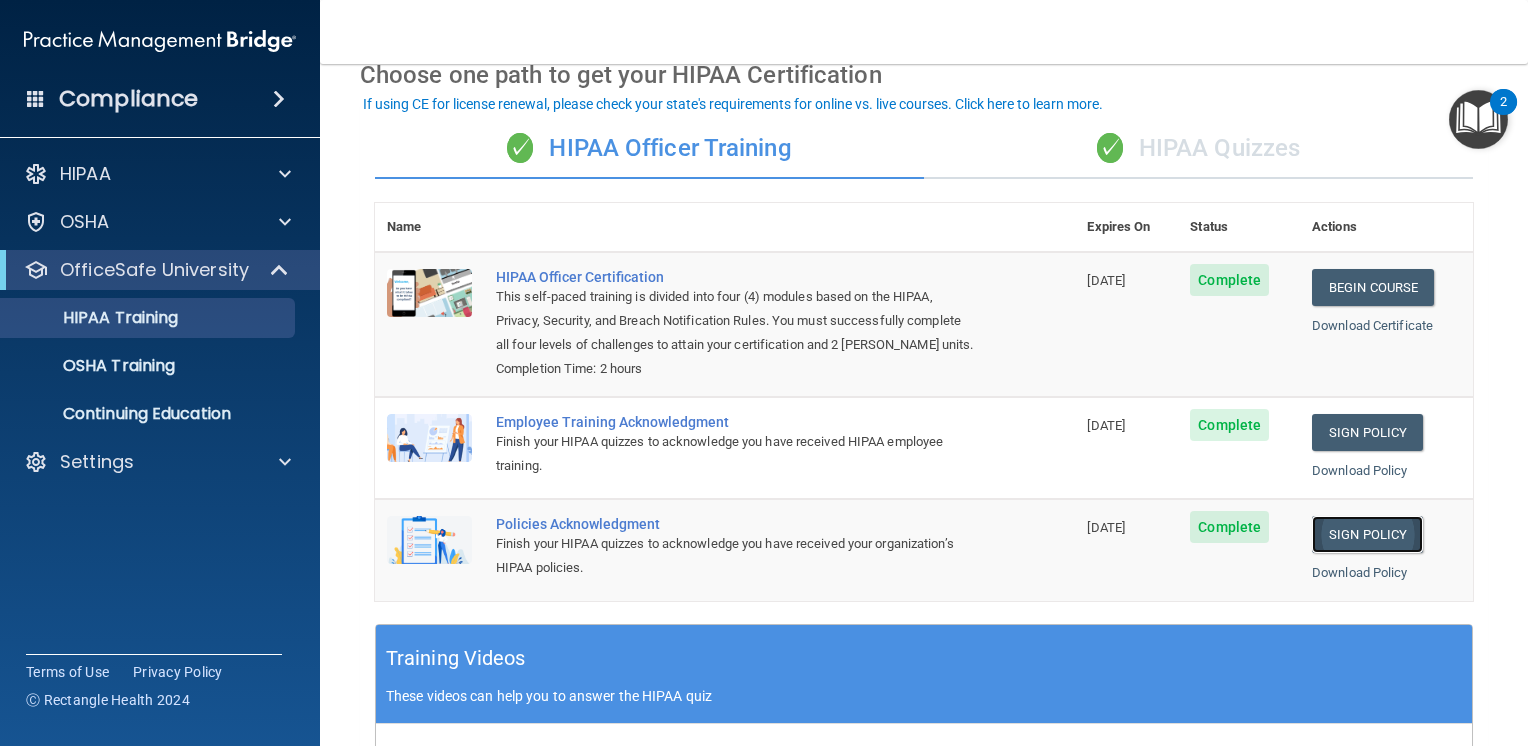click on "Sign Policy" at bounding box center (1367, 534) 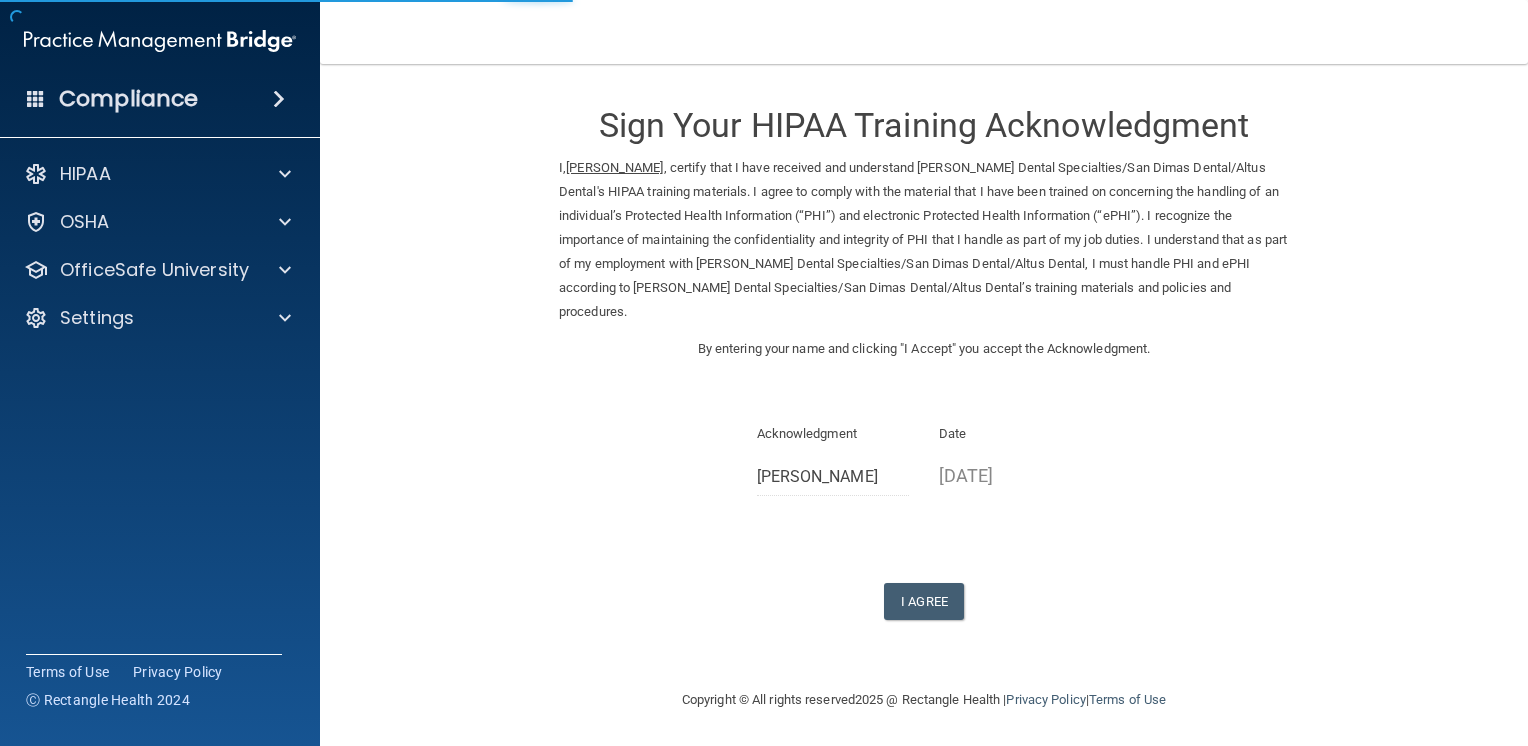 scroll, scrollTop: 0, scrollLeft: 0, axis: both 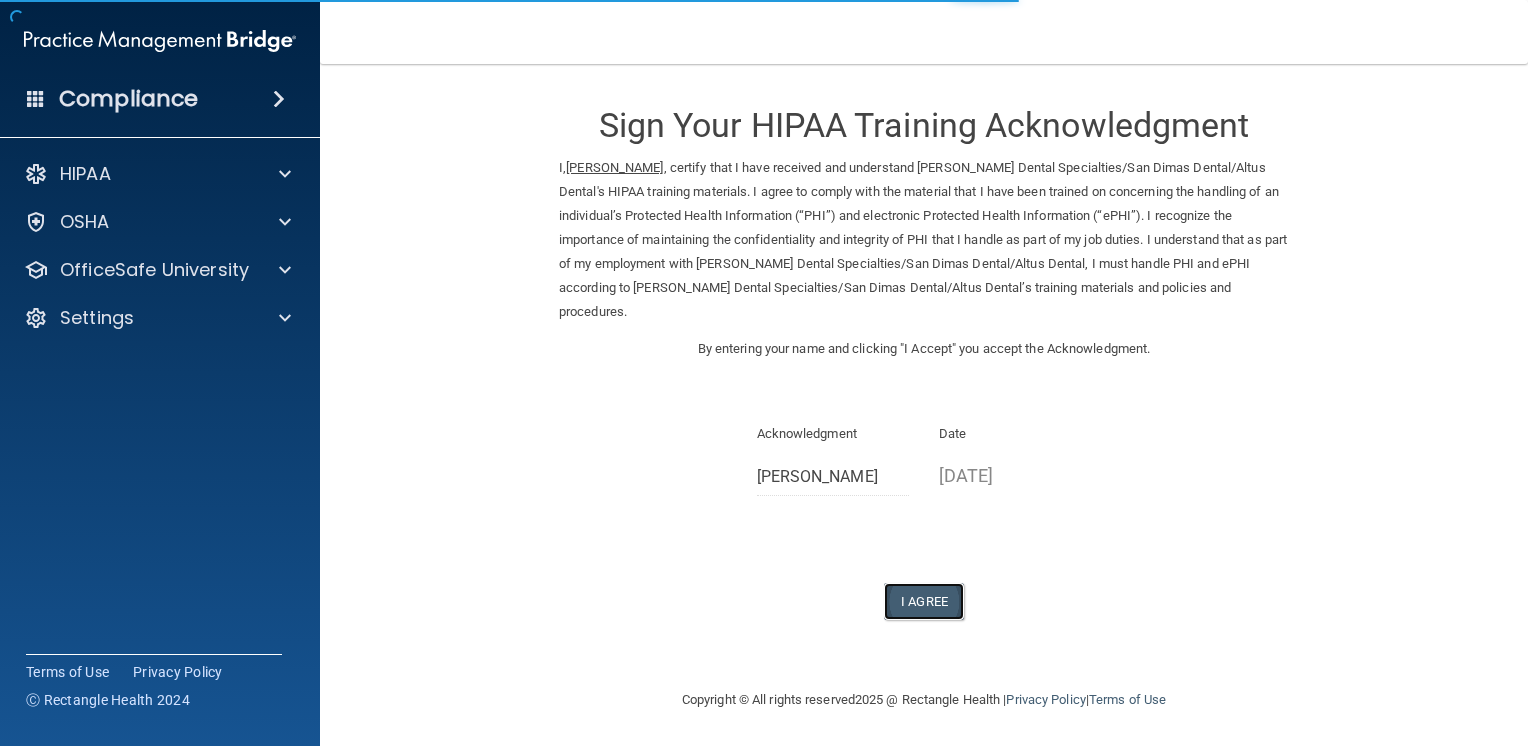 click on "I Agree" at bounding box center [924, 601] 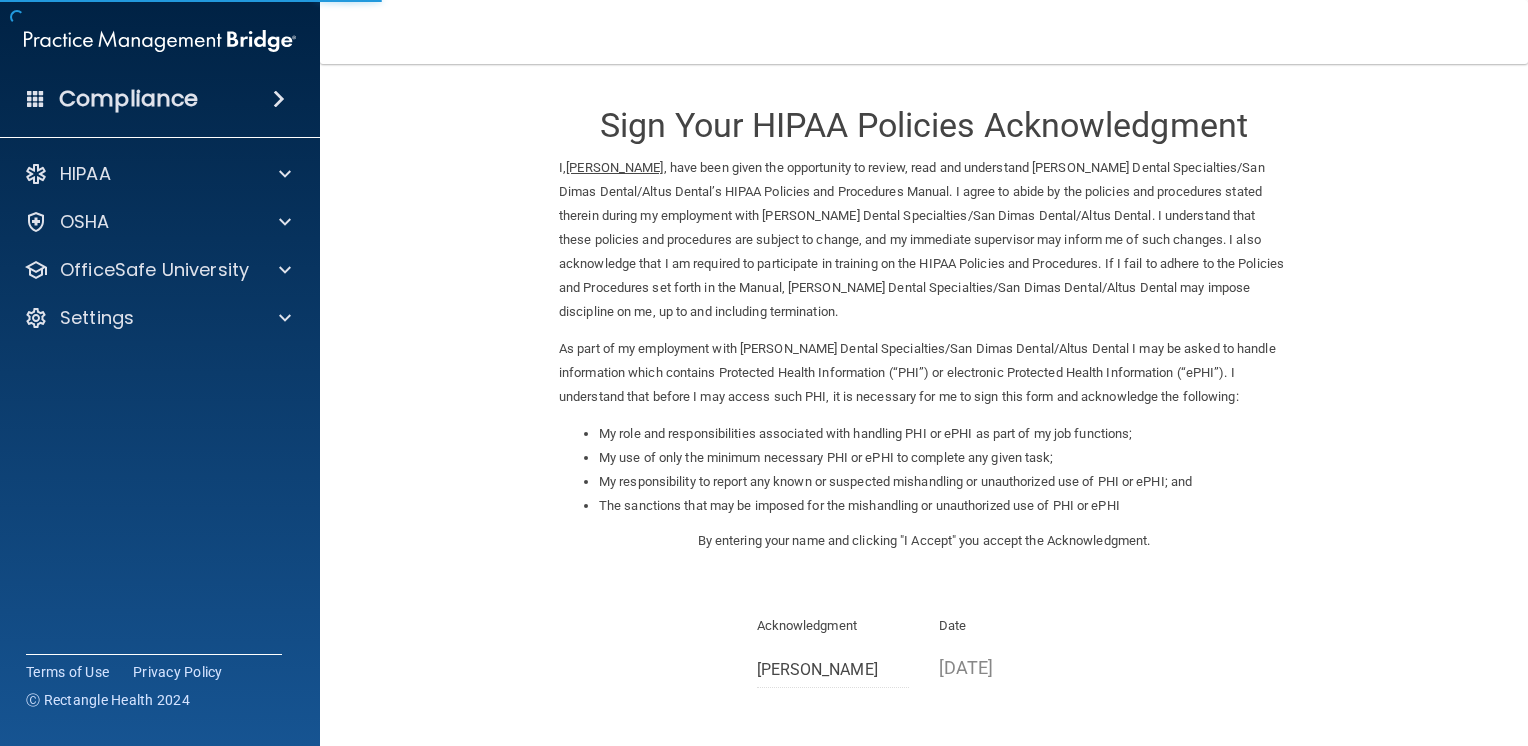 scroll, scrollTop: 0, scrollLeft: 0, axis: both 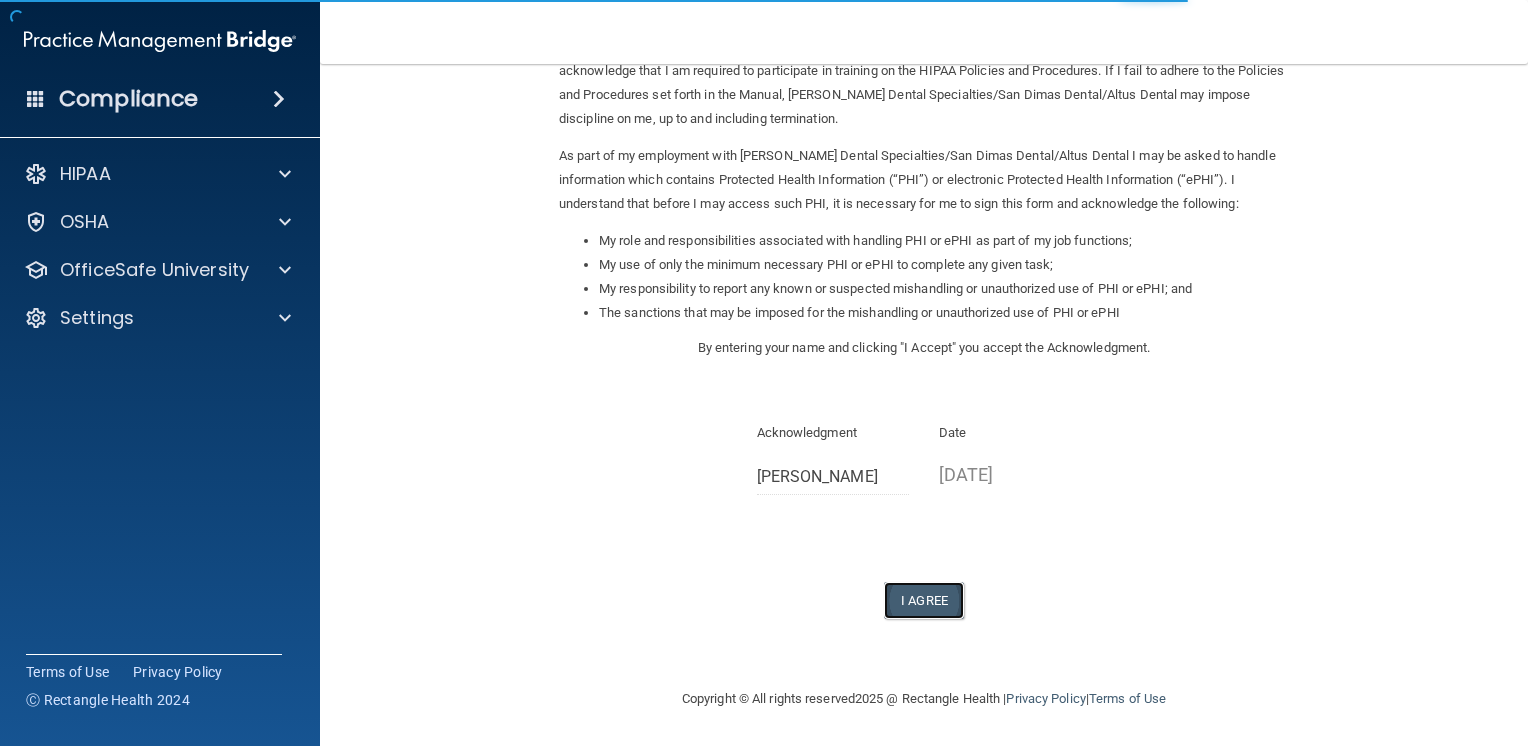 click on "I Agree" at bounding box center [924, 600] 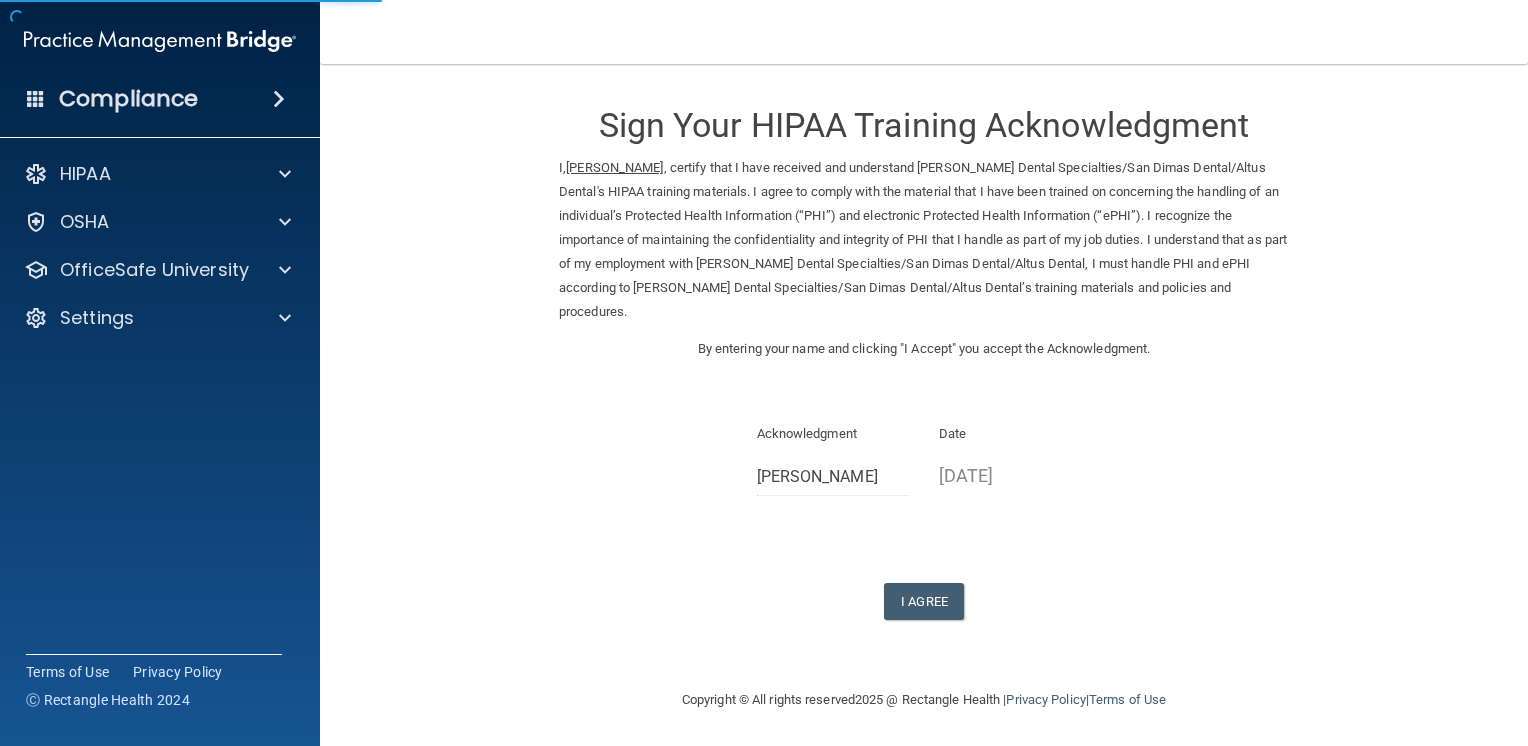 scroll, scrollTop: 0, scrollLeft: 0, axis: both 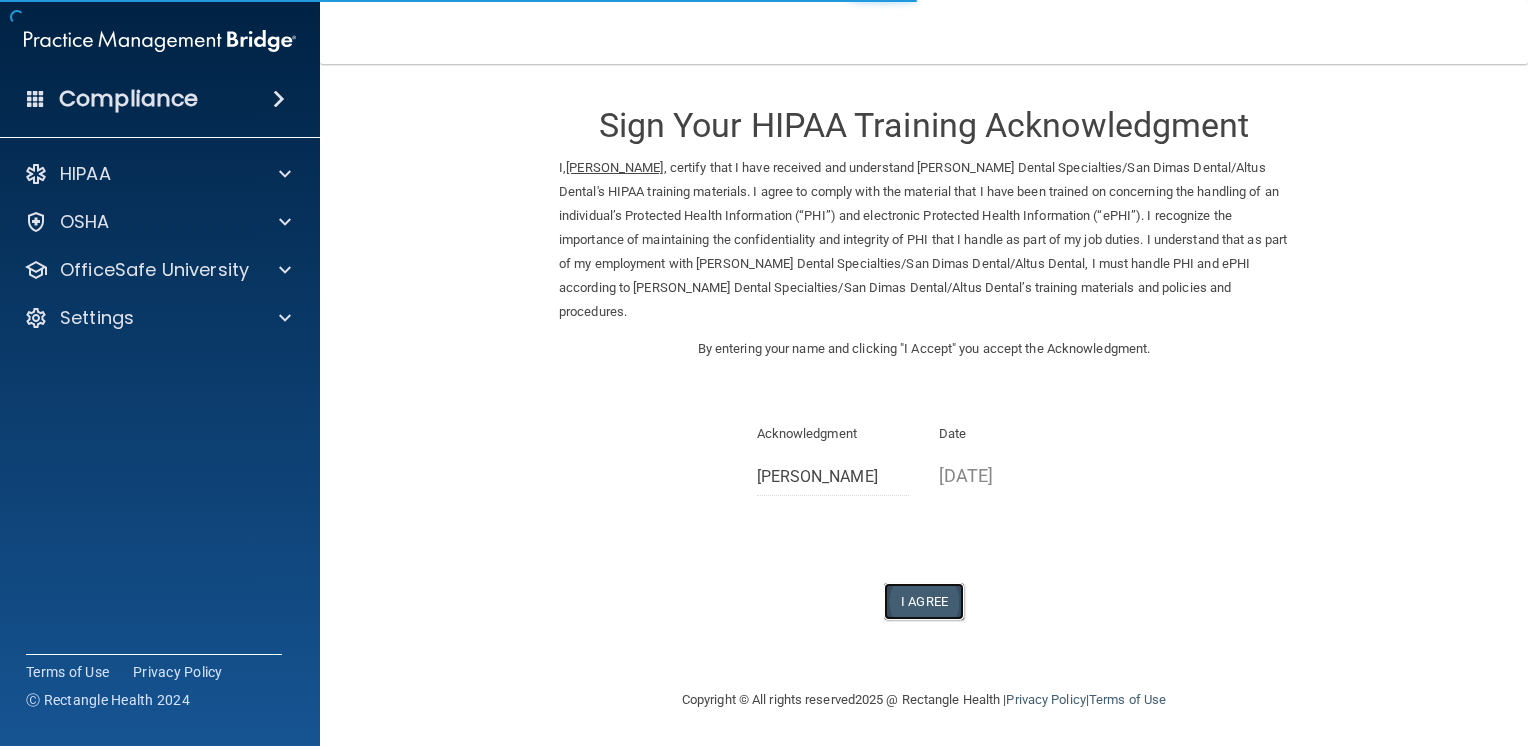 click on "I Agree" at bounding box center [924, 601] 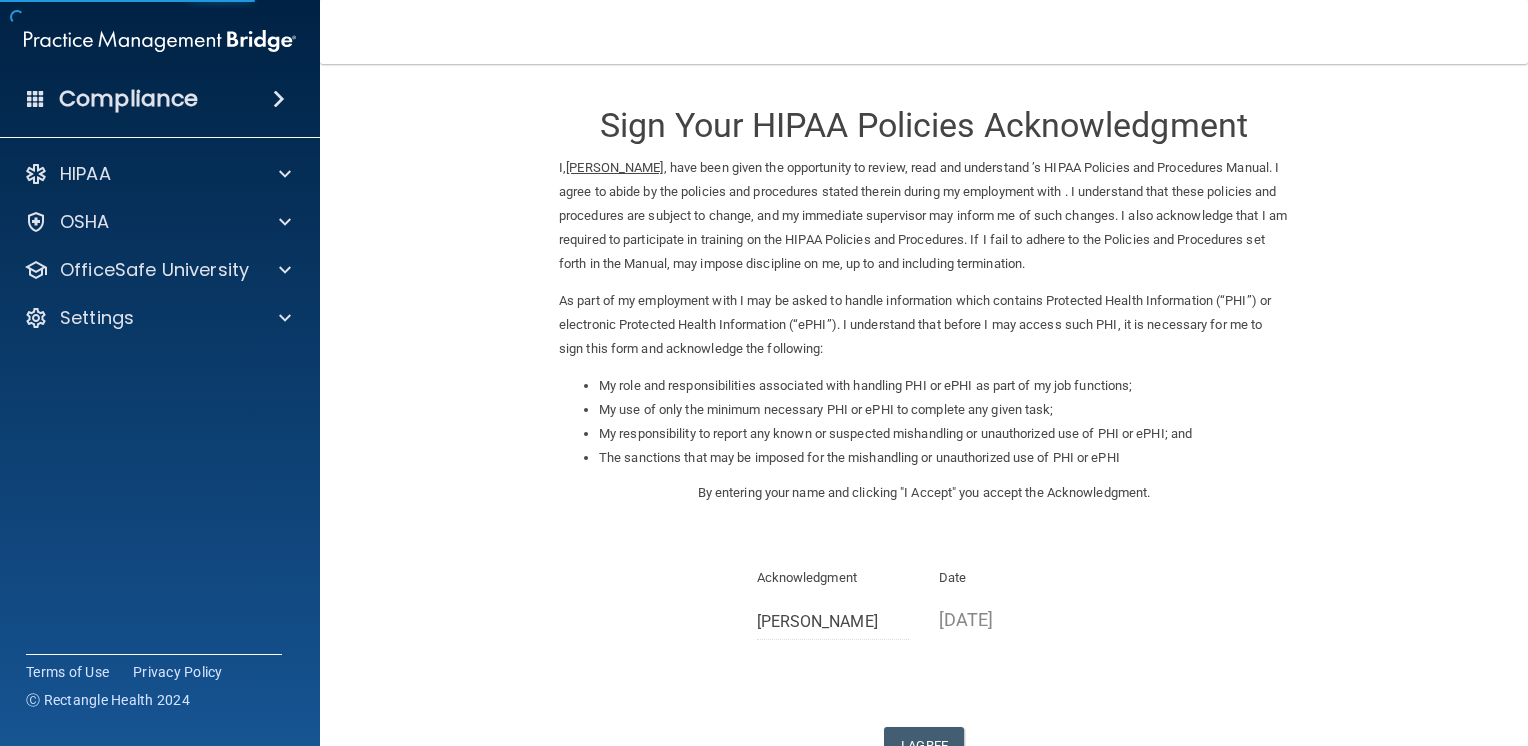 scroll, scrollTop: 0, scrollLeft: 0, axis: both 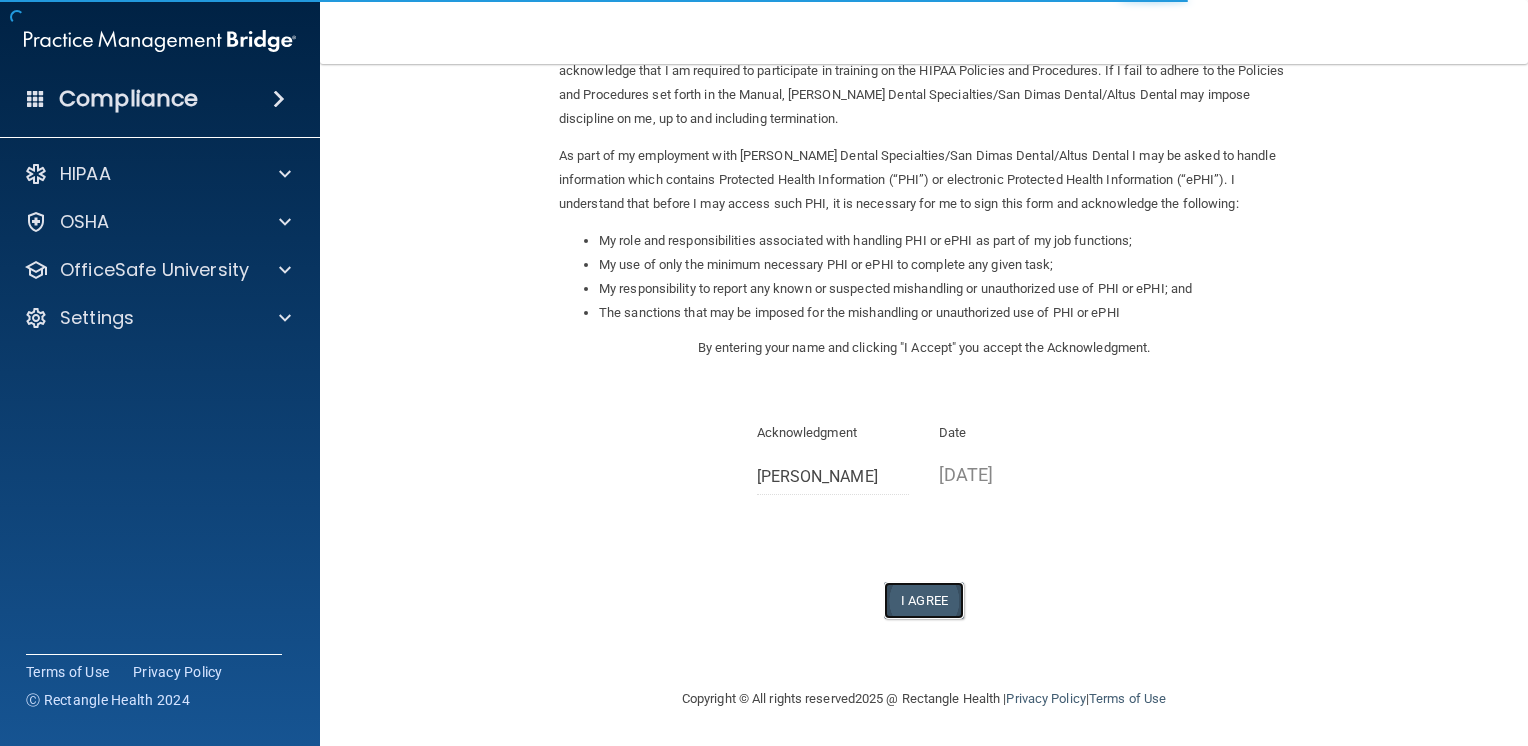 click on "I Agree" at bounding box center (924, 600) 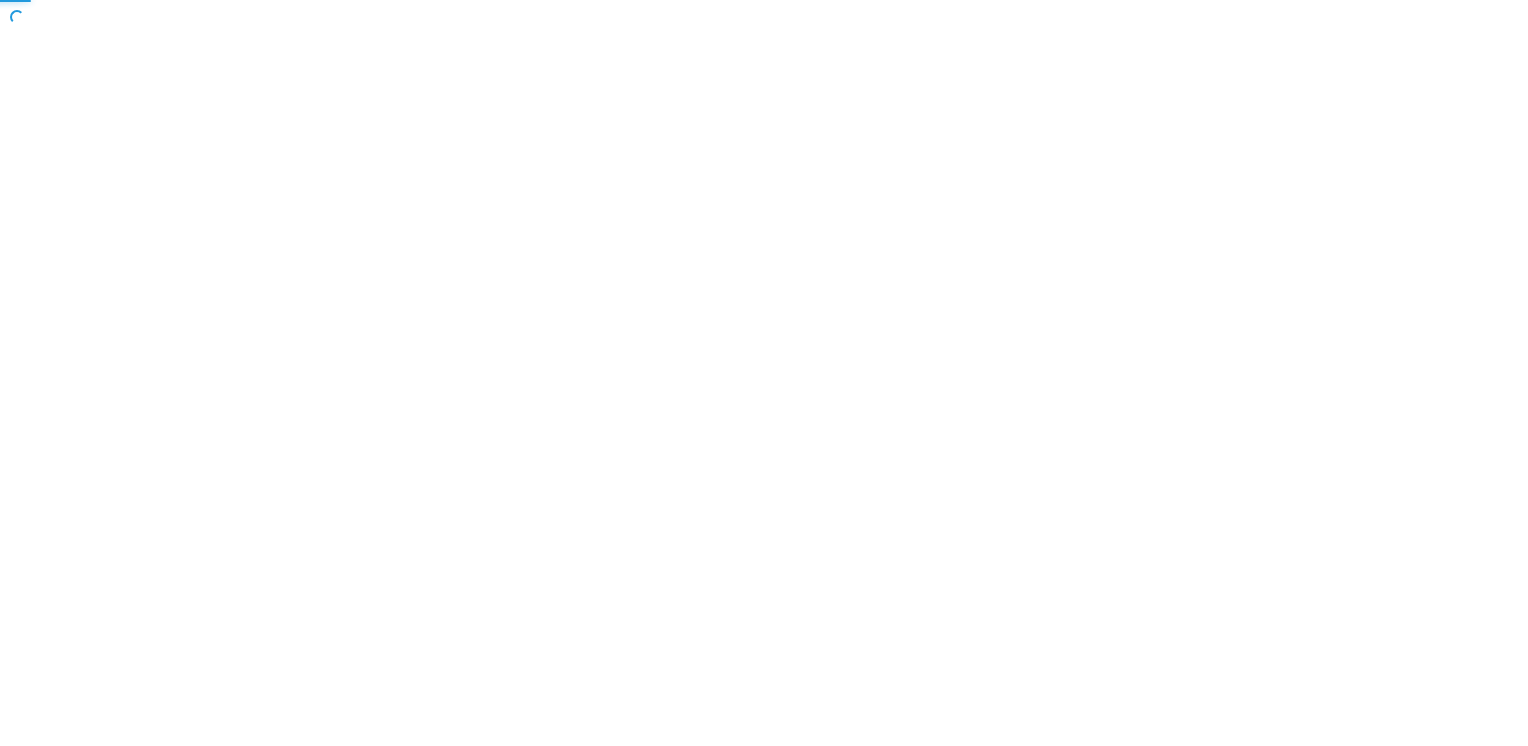 scroll, scrollTop: 0, scrollLeft: 0, axis: both 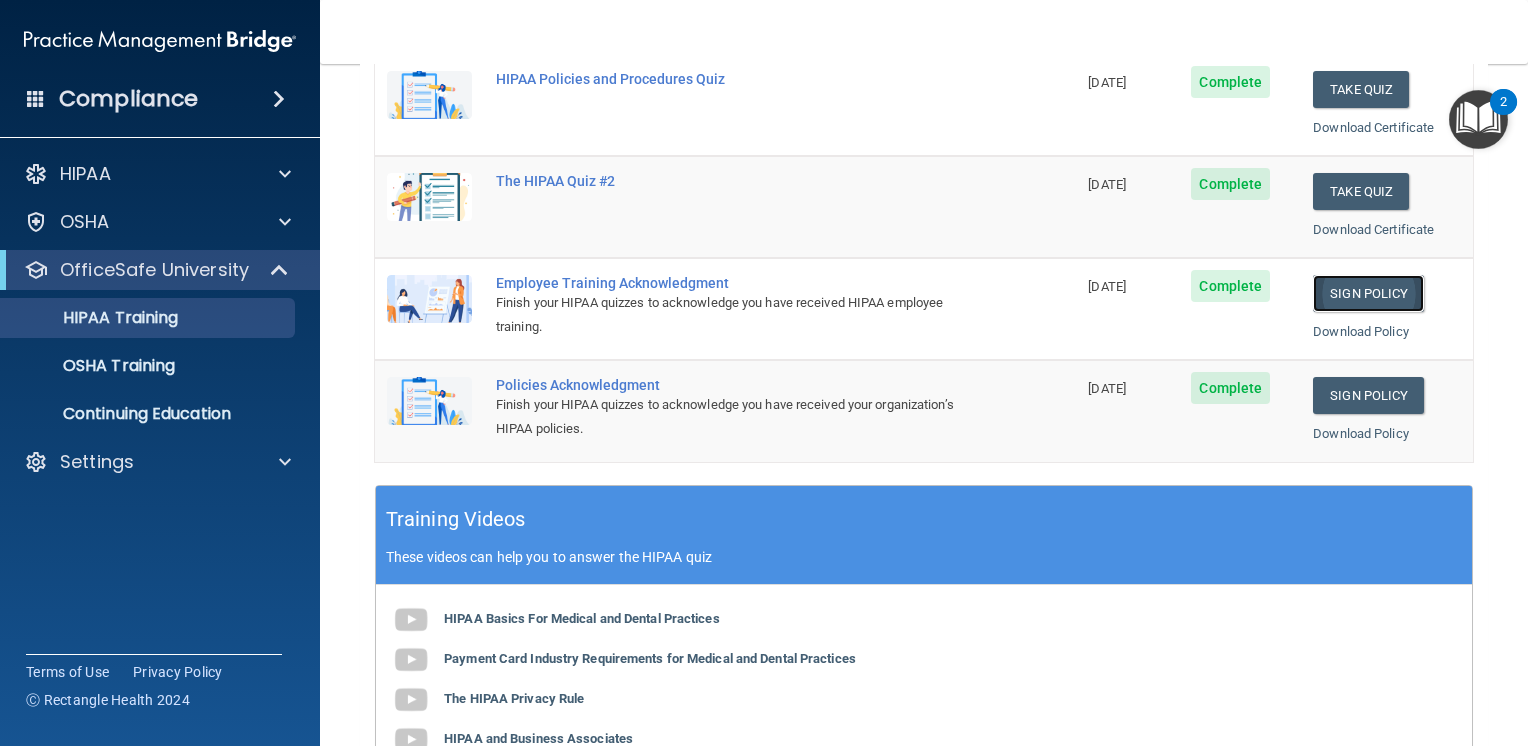 click on "Sign Policy" at bounding box center [1368, 293] 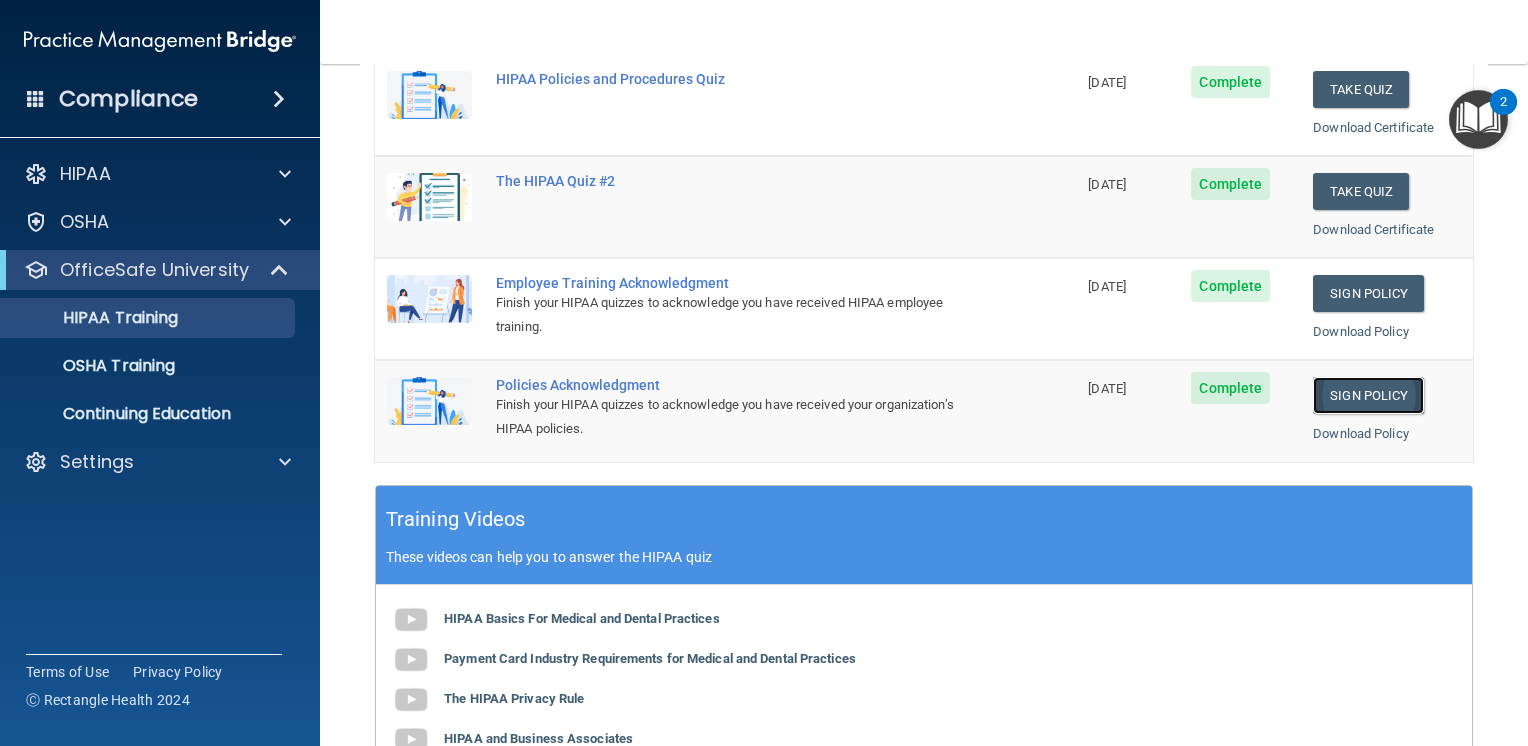 click on "Sign Policy" at bounding box center (1368, 395) 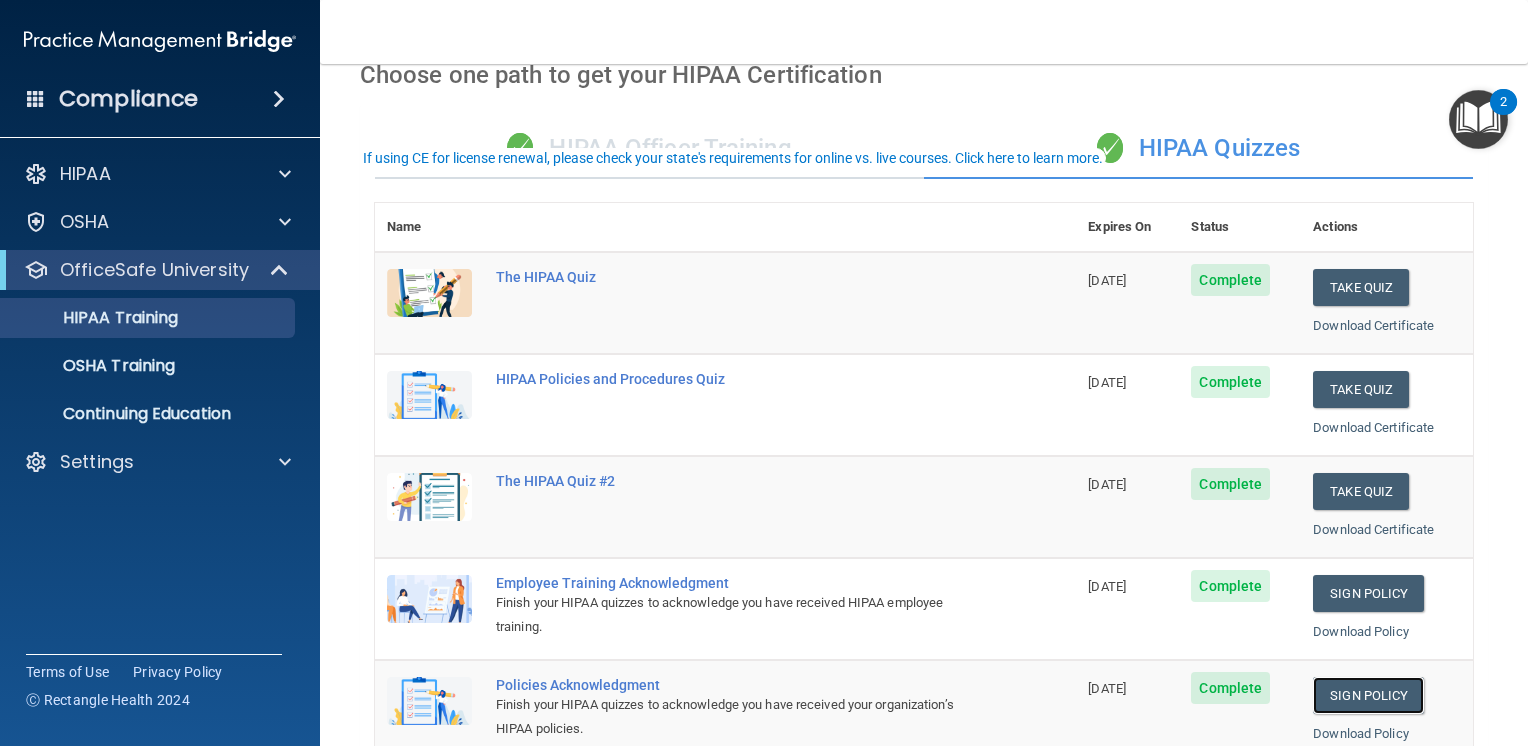 scroll, scrollTop: 0, scrollLeft: 0, axis: both 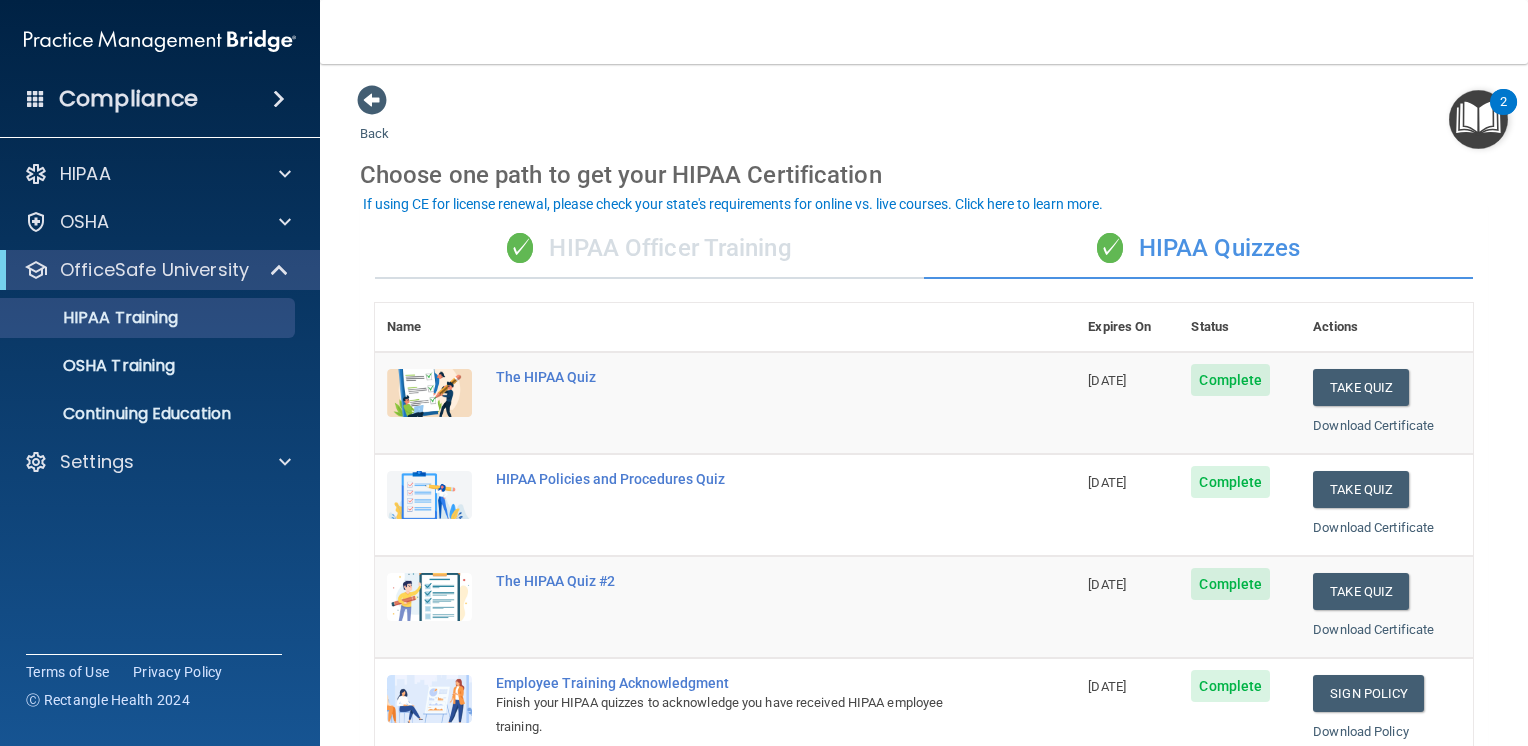 click at bounding box center (1478, 119) 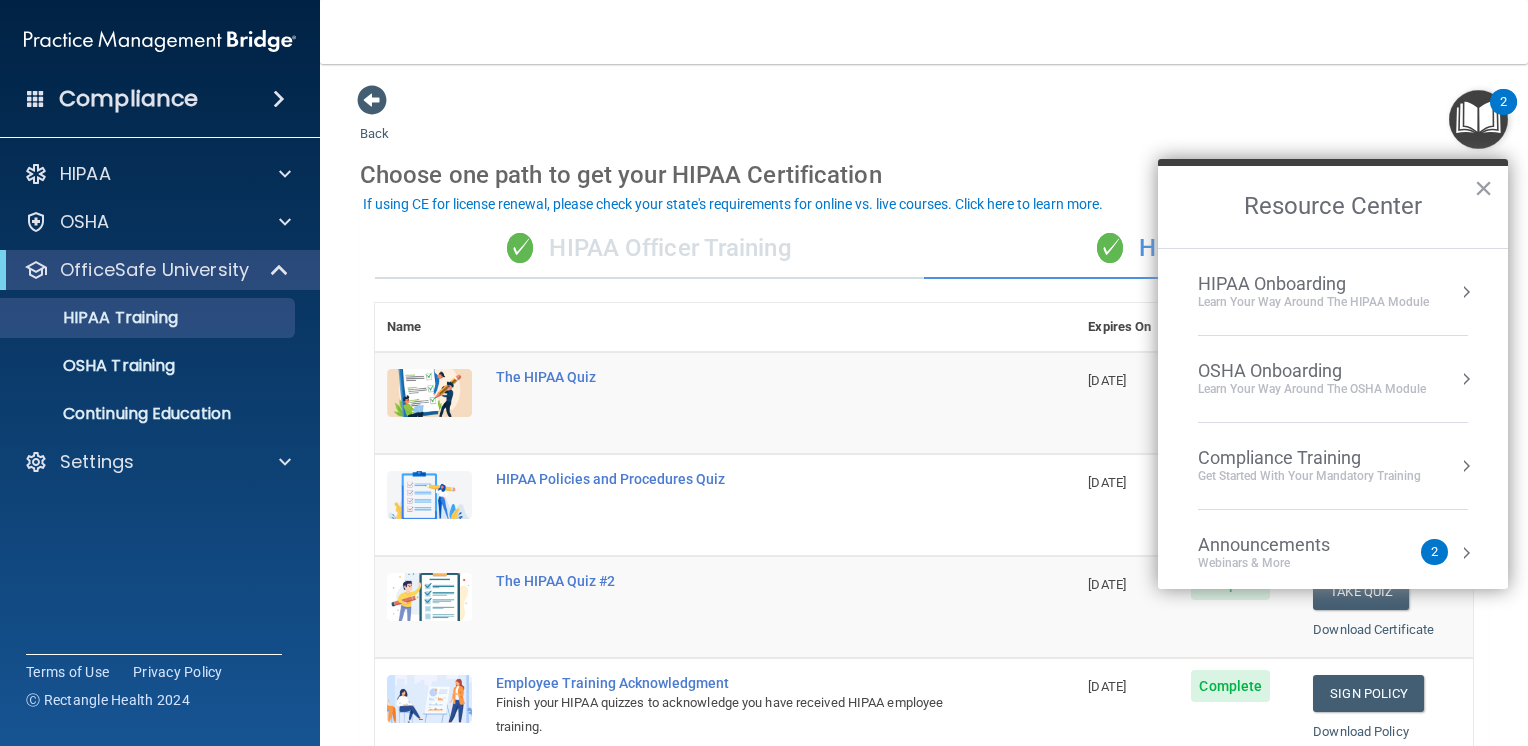 click on "HIPAA Onboarding Learn Your Way around the HIPAA module" at bounding box center [1333, 292] 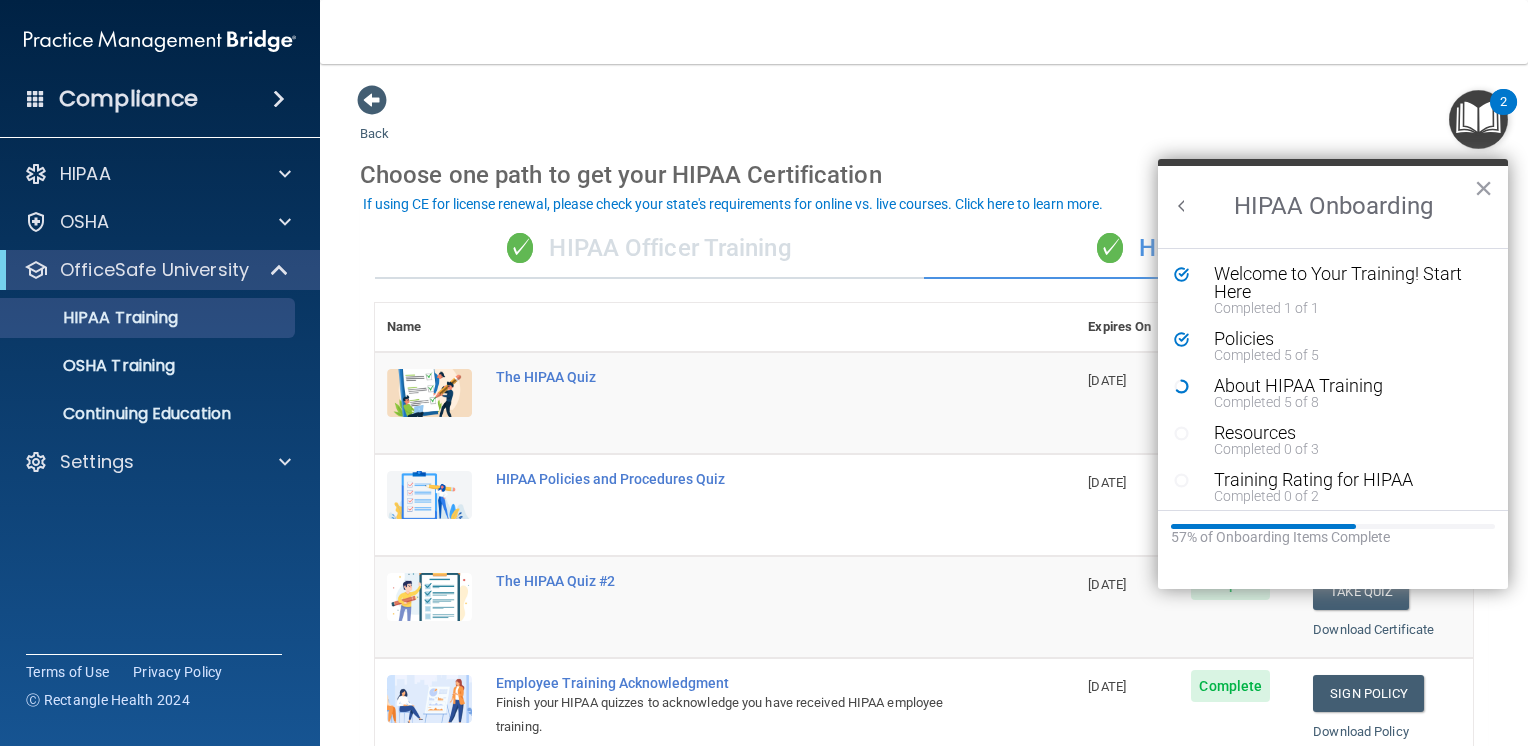scroll, scrollTop: 0, scrollLeft: 0, axis: both 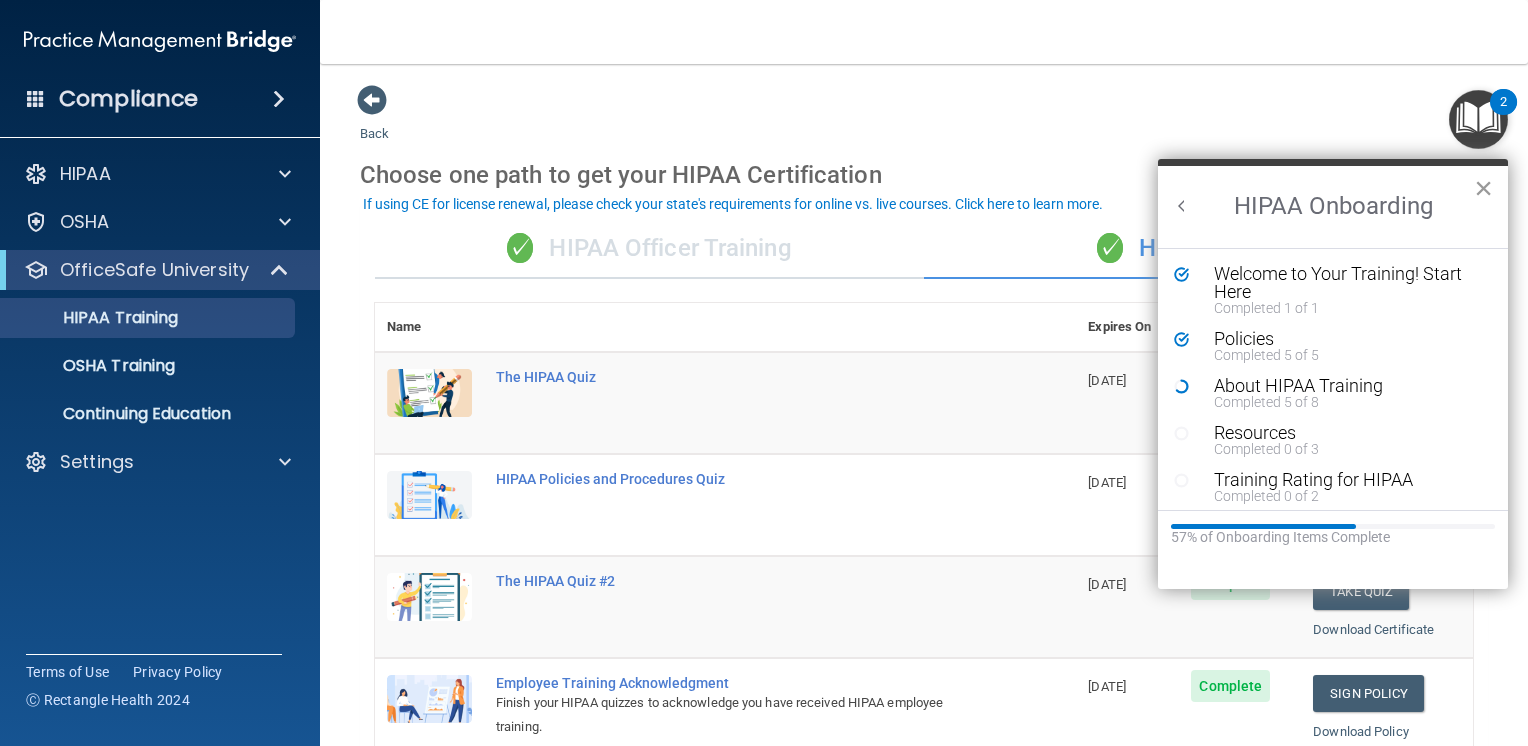 click on "×" at bounding box center (1483, 188) 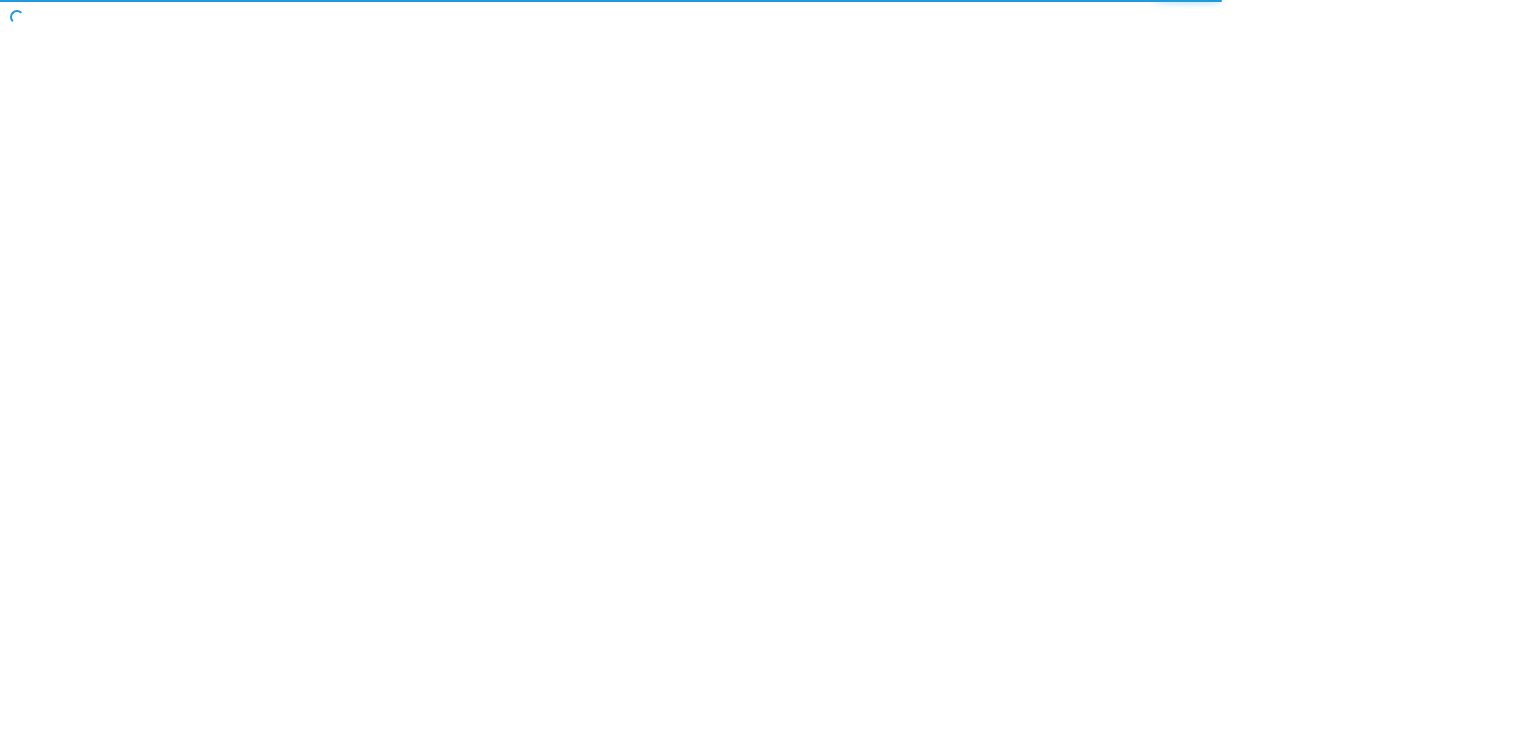 scroll, scrollTop: 0, scrollLeft: 0, axis: both 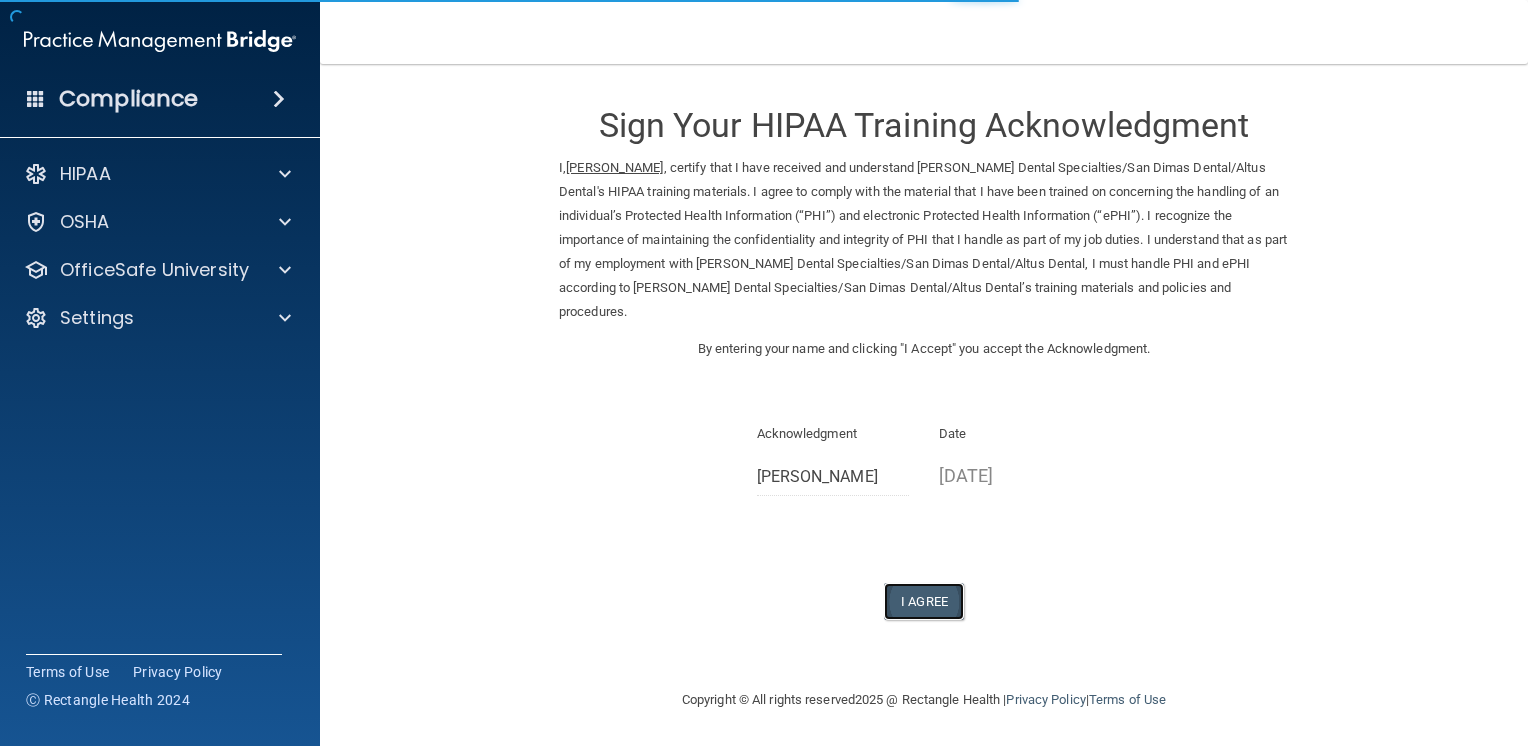 click on "I Agree" at bounding box center [924, 601] 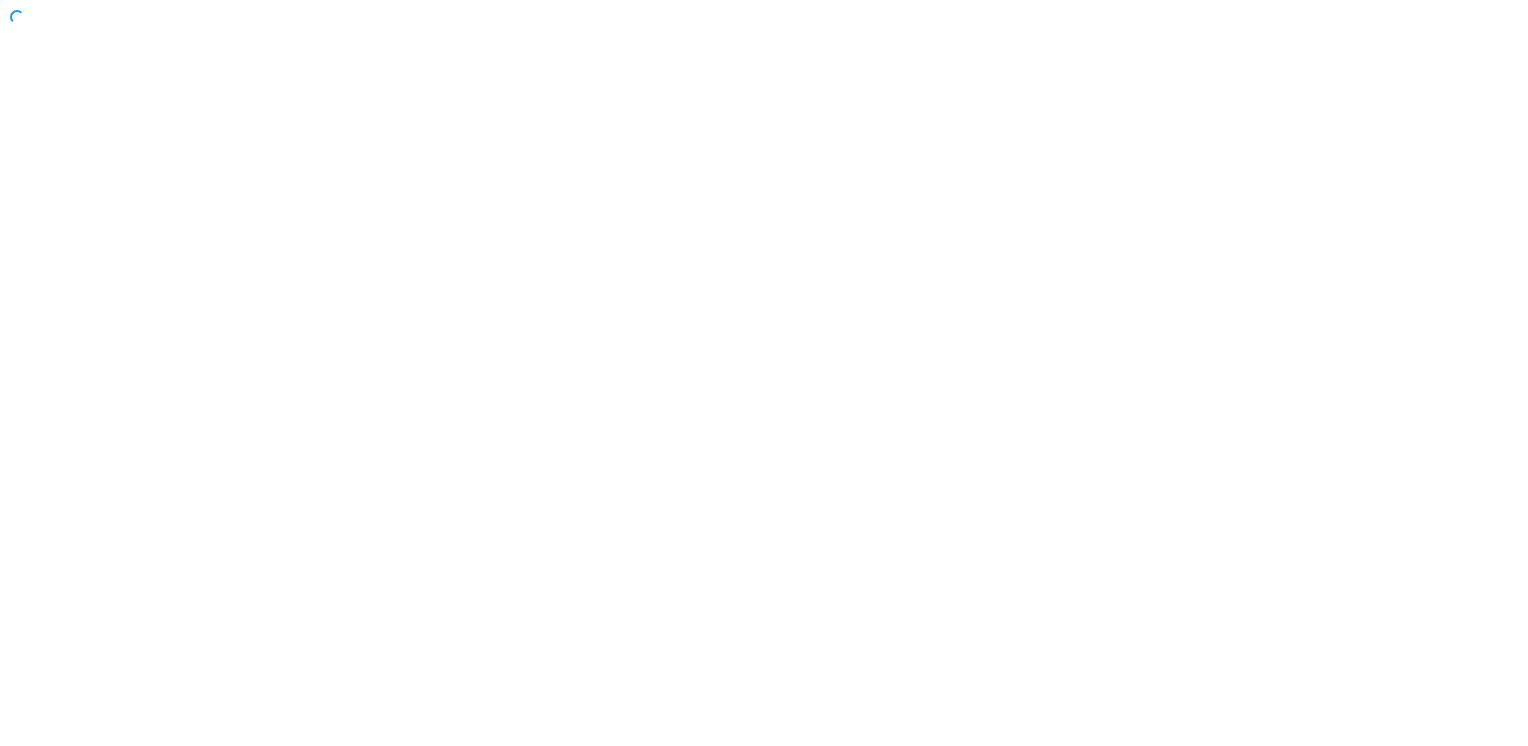 scroll, scrollTop: 0, scrollLeft: 0, axis: both 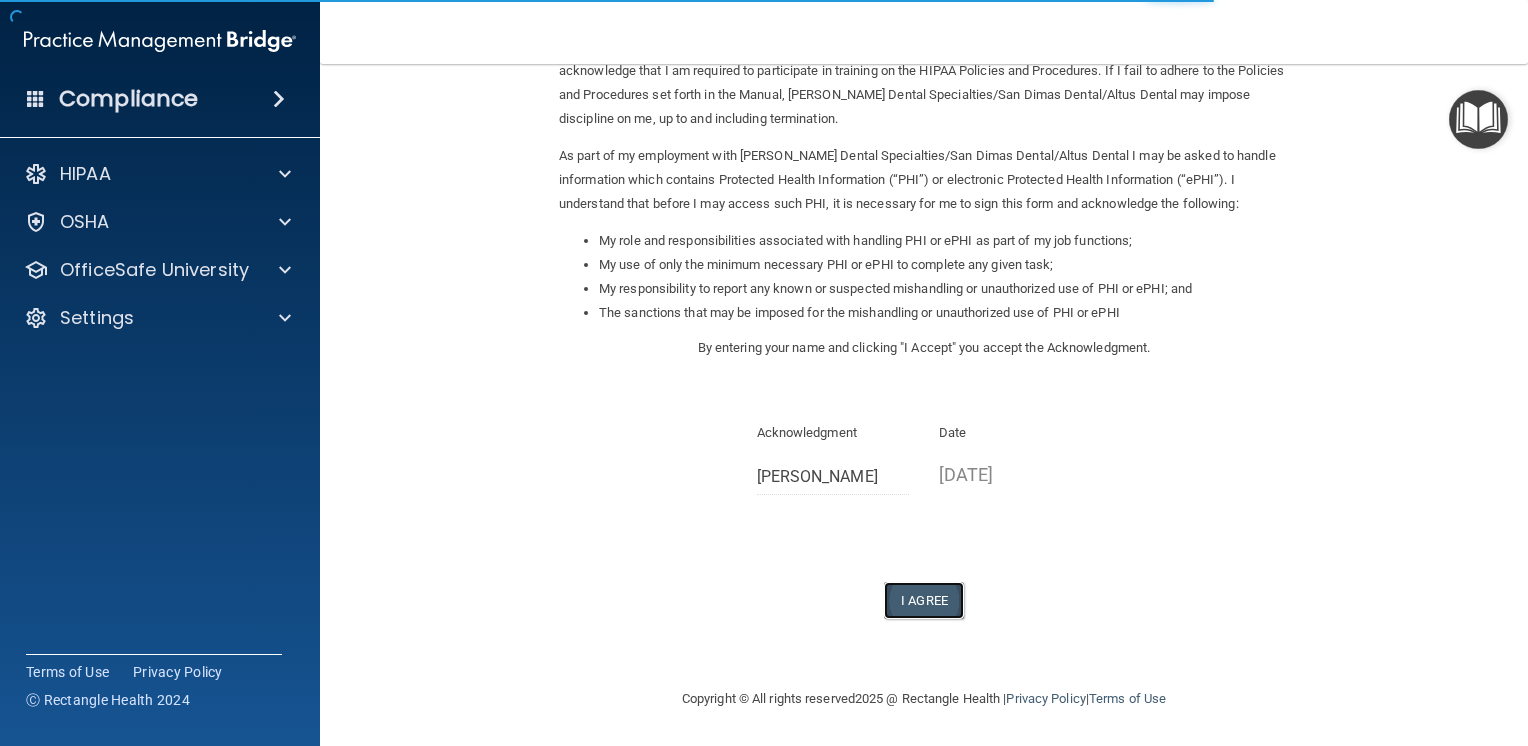 click on "I Agree" at bounding box center [924, 600] 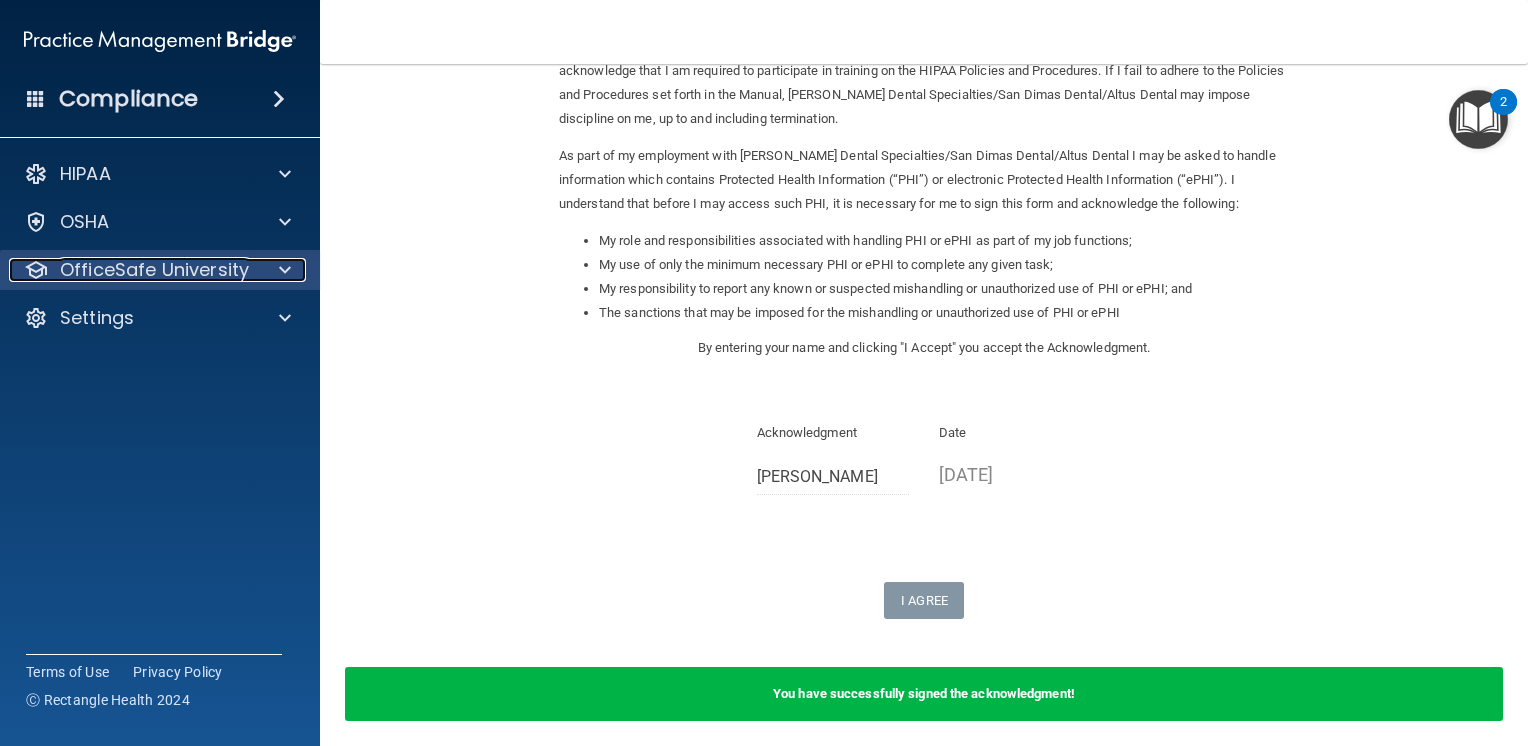 click on "OfficeSafe University" at bounding box center (154, 270) 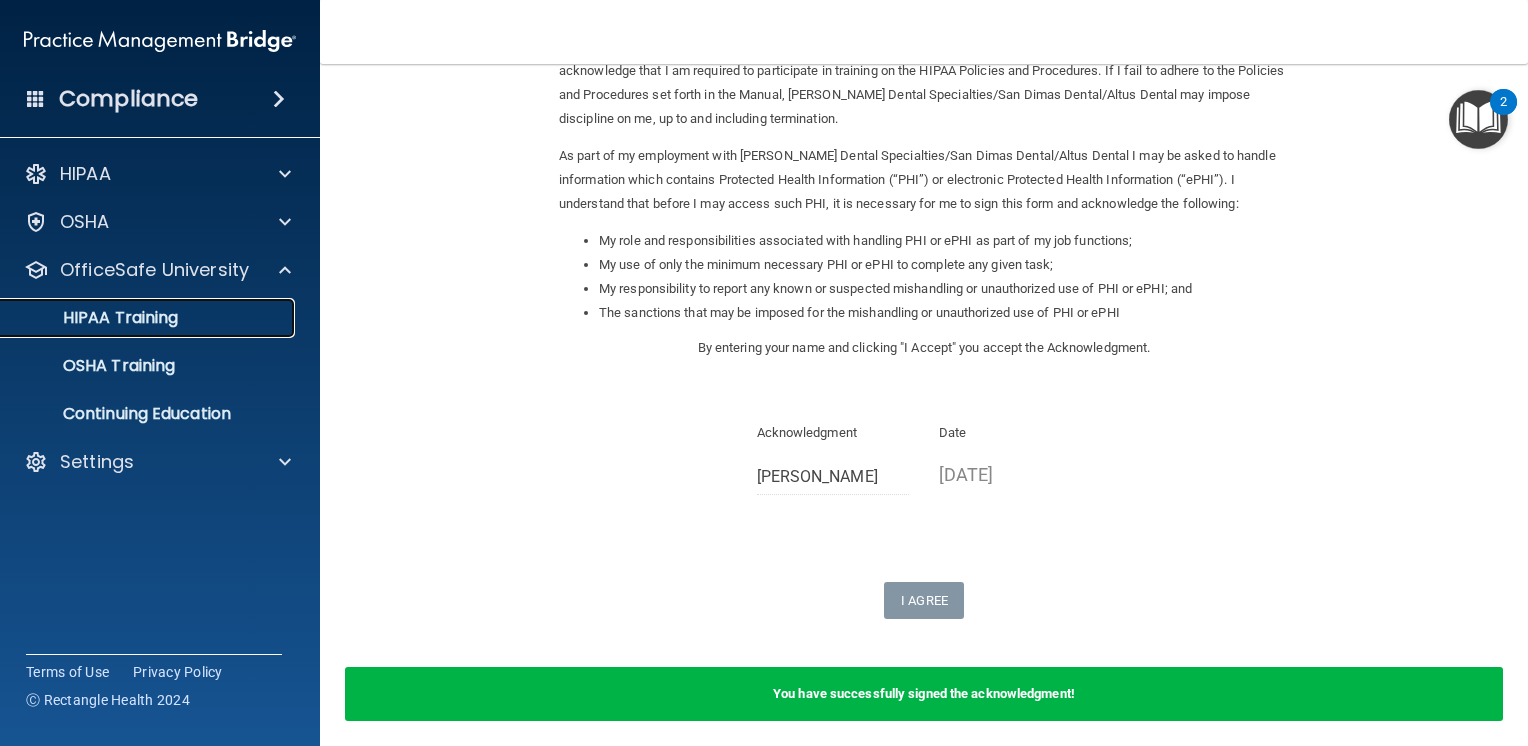 click on "HIPAA Training" at bounding box center (95, 318) 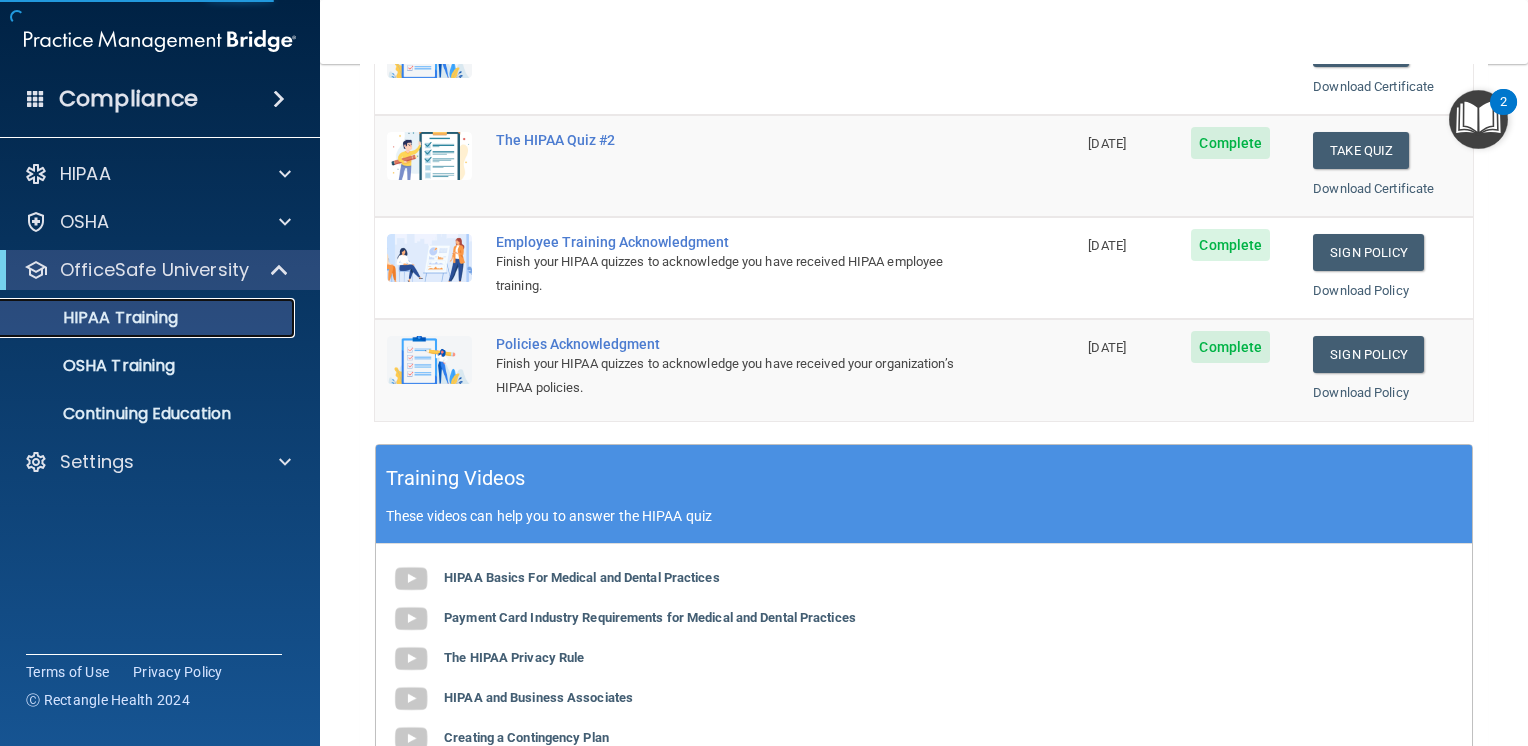 scroll, scrollTop: 277, scrollLeft: 0, axis: vertical 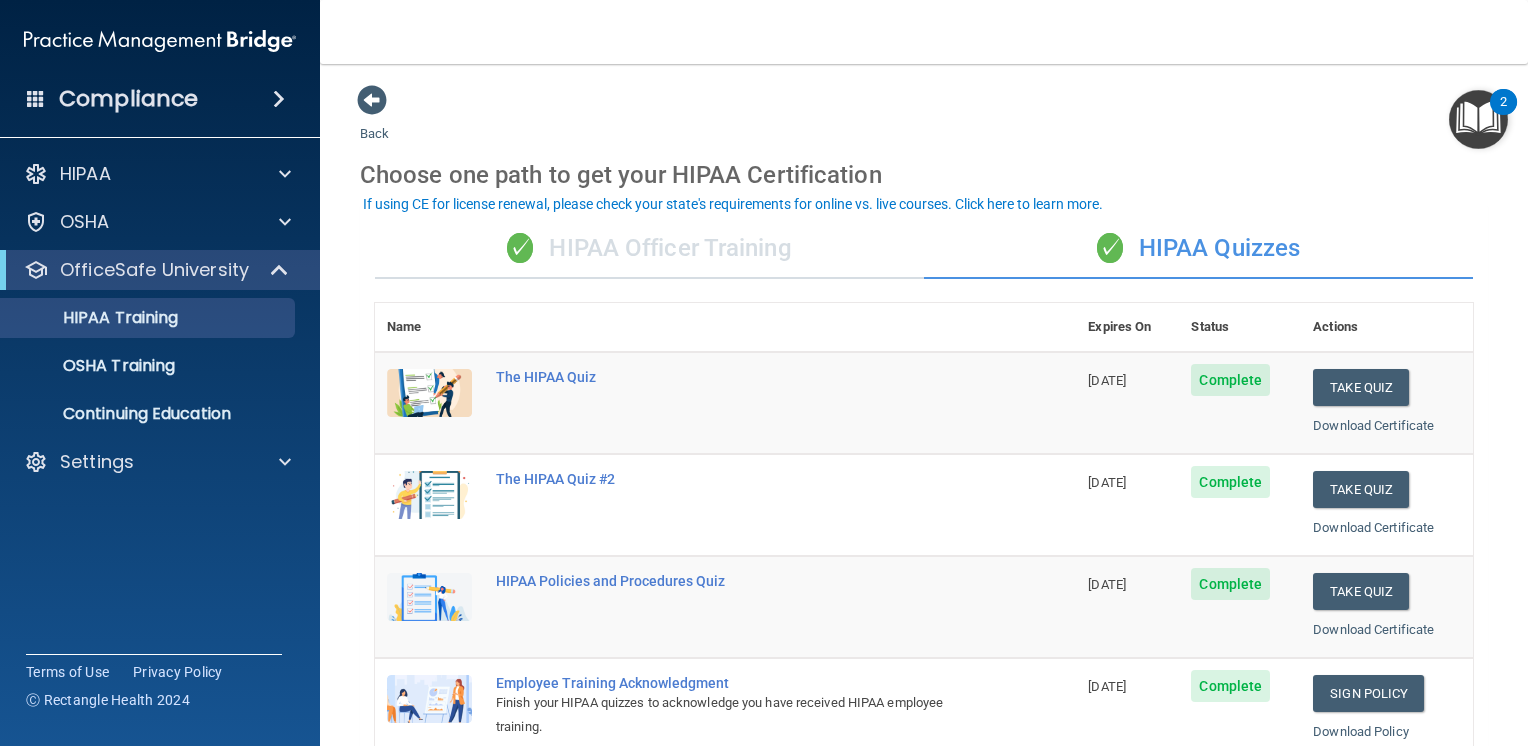 click on "✓   HIPAA Officer Training" at bounding box center [649, 249] 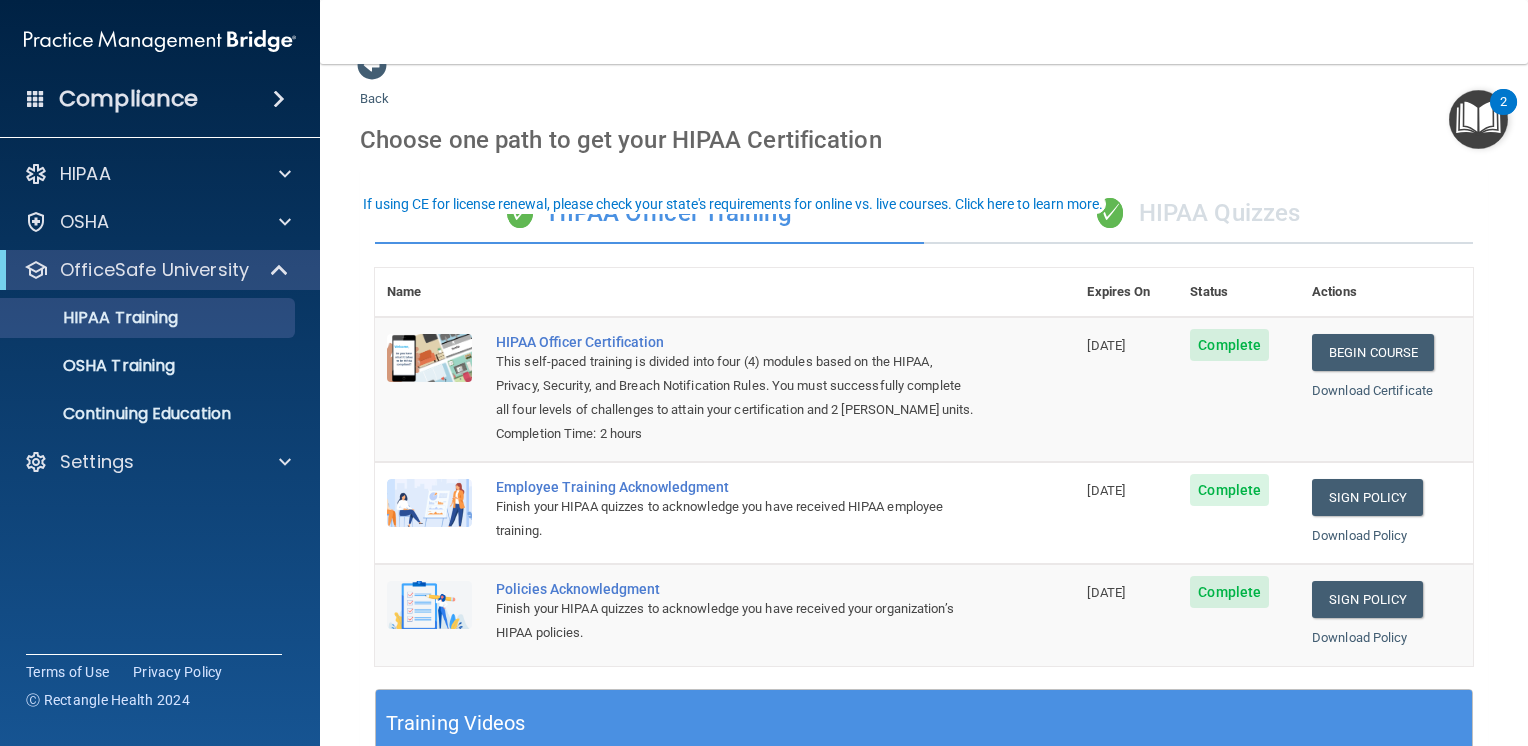 scroll, scrollTop: 0, scrollLeft: 0, axis: both 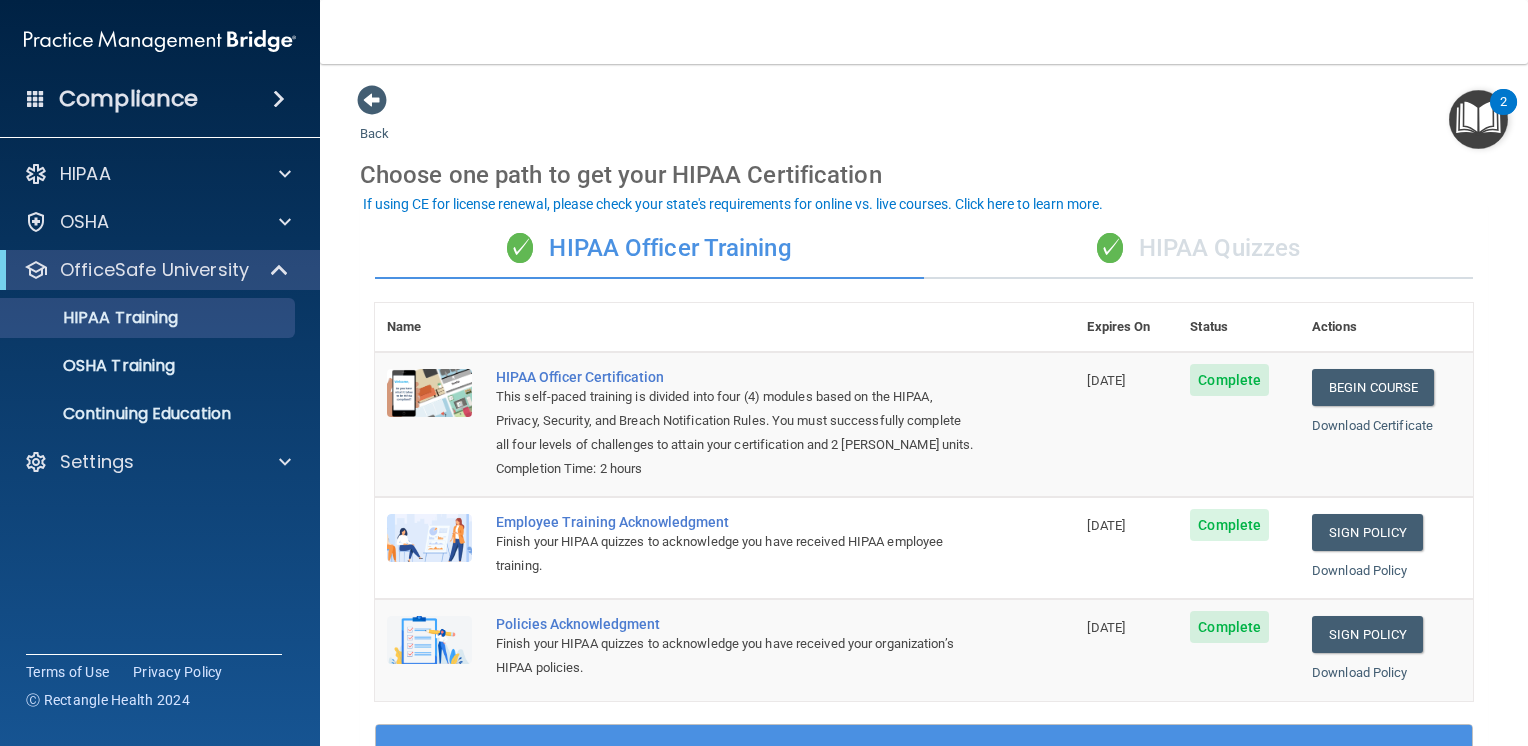 click at bounding box center (1478, 119) 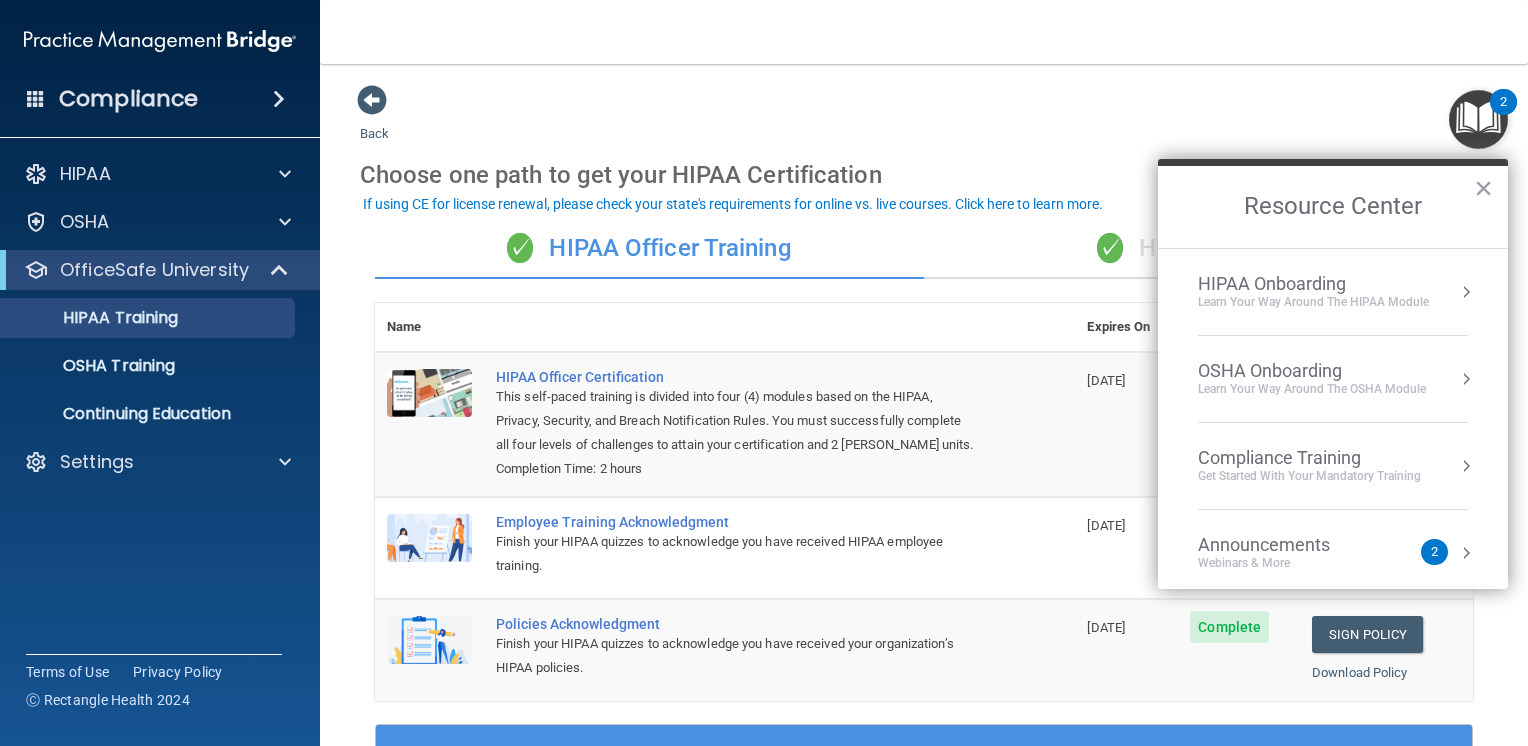 click on "HIPAA Onboarding" at bounding box center (1313, 284) 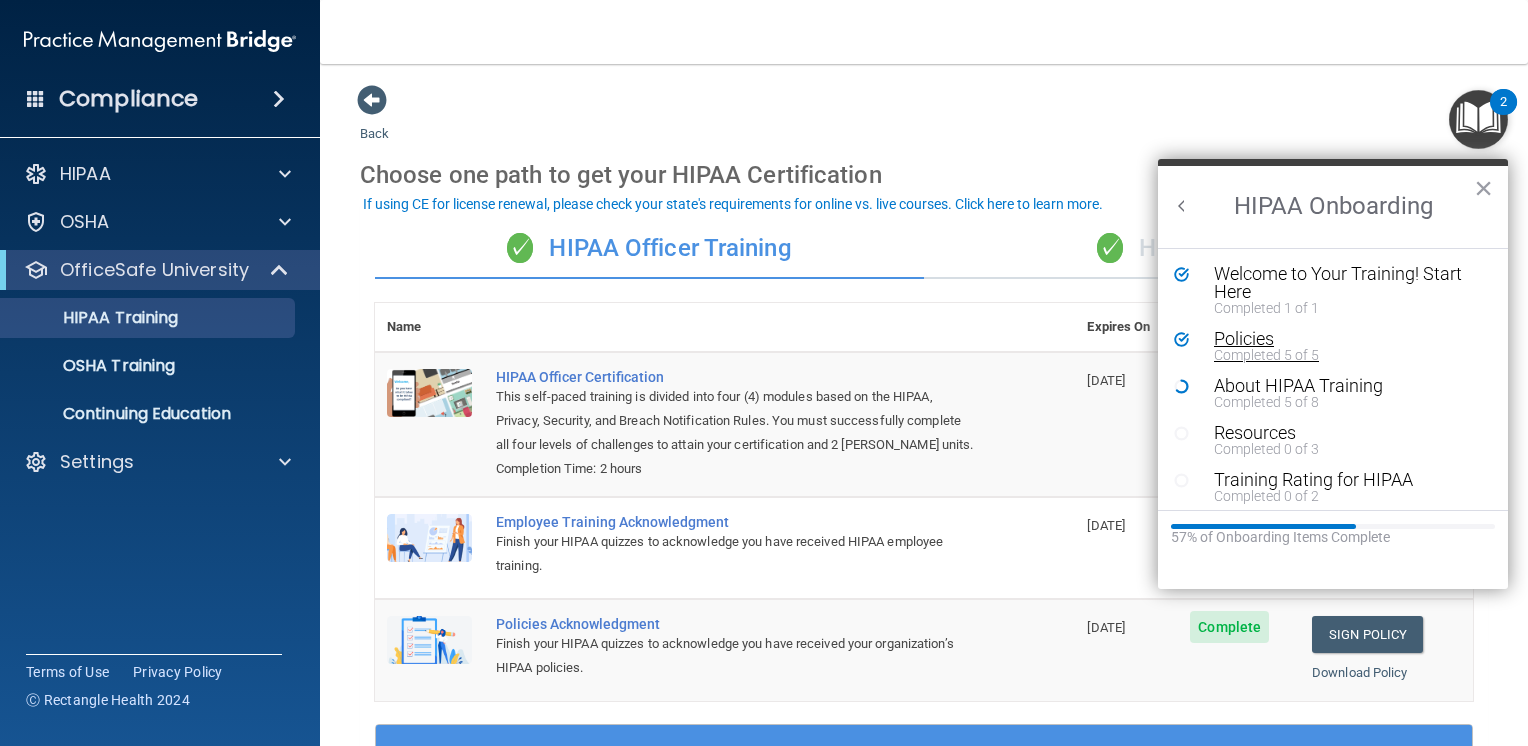 scroll, scrollTop: 0, scrollLeft: 0, axis: both 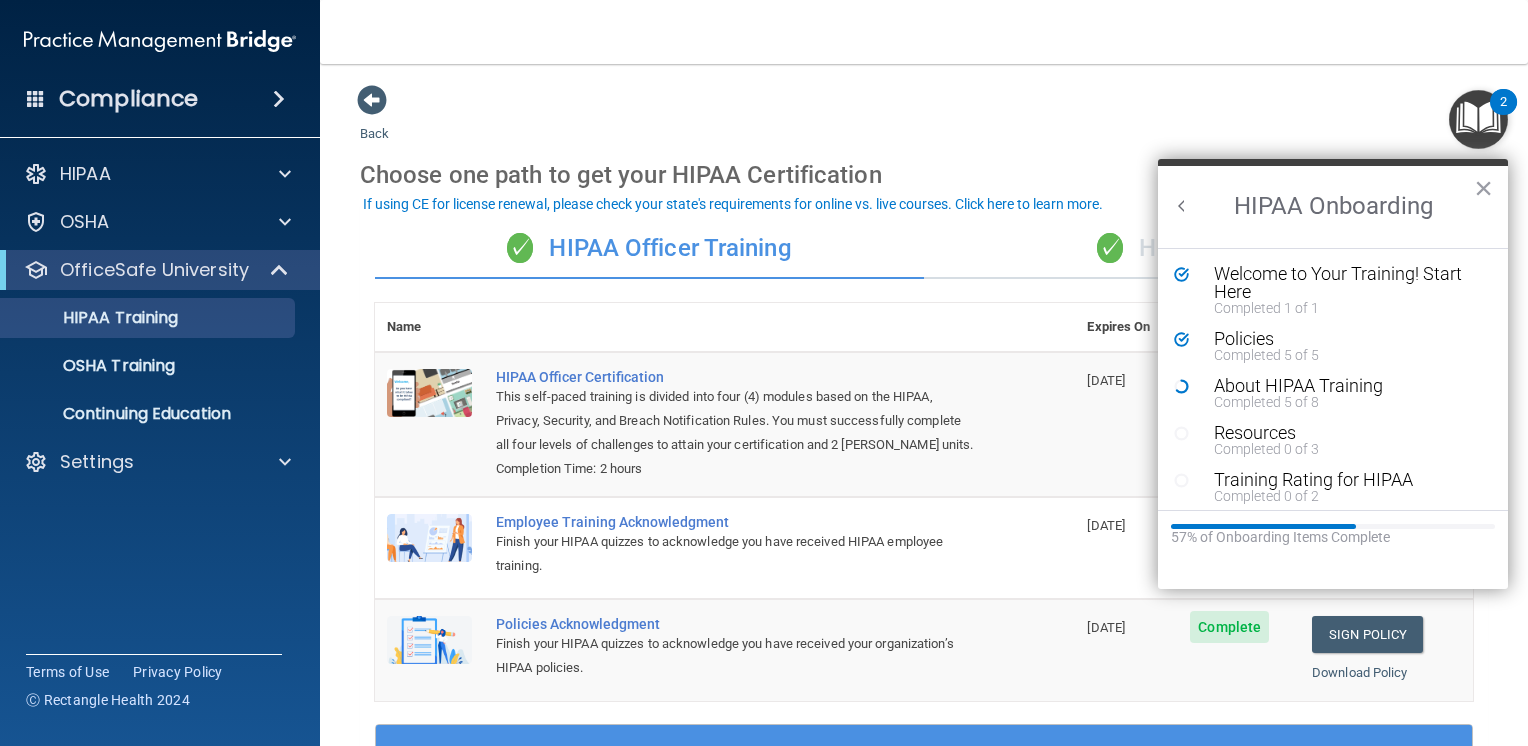 click at bounding box center (779, 327) 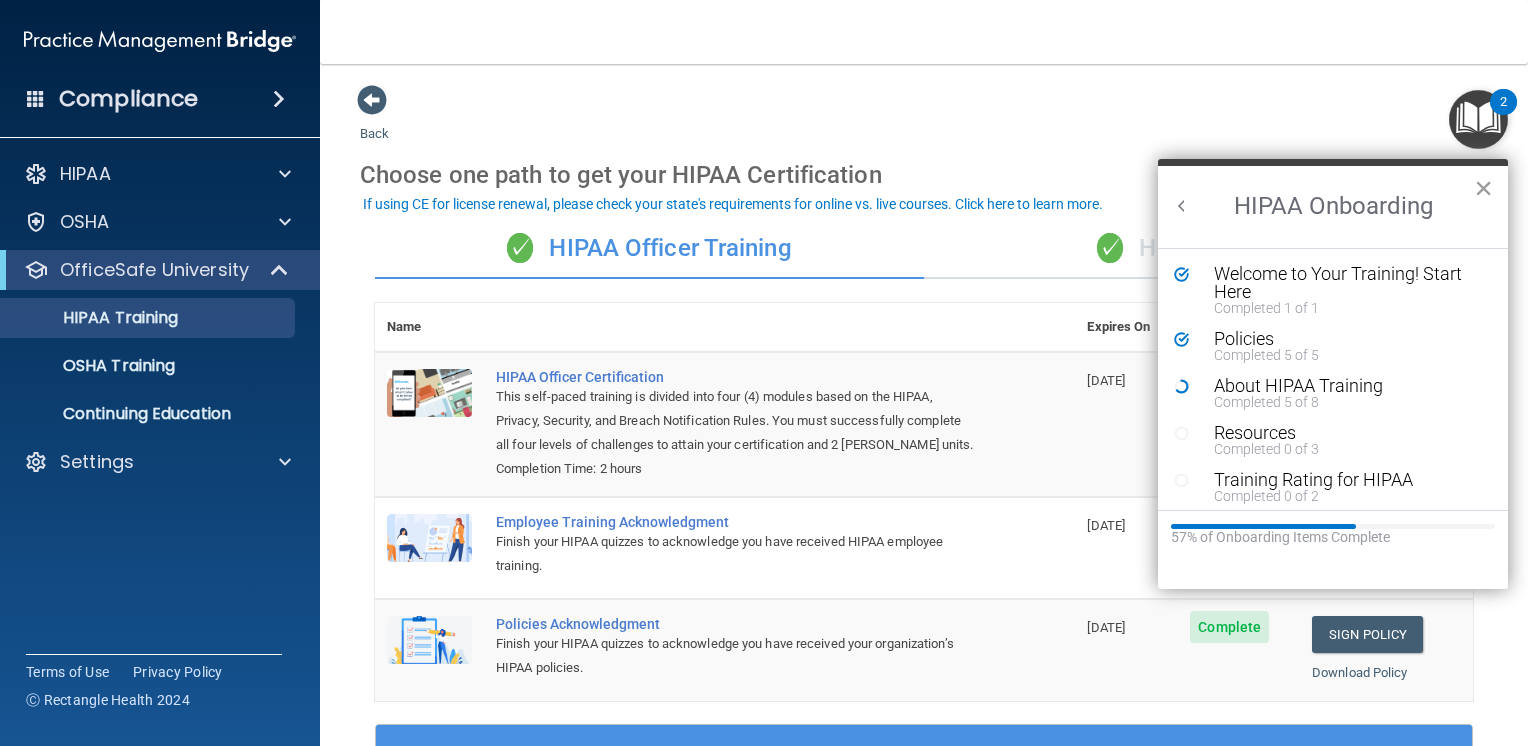 click on "×" at bounding box center (1483, 188) 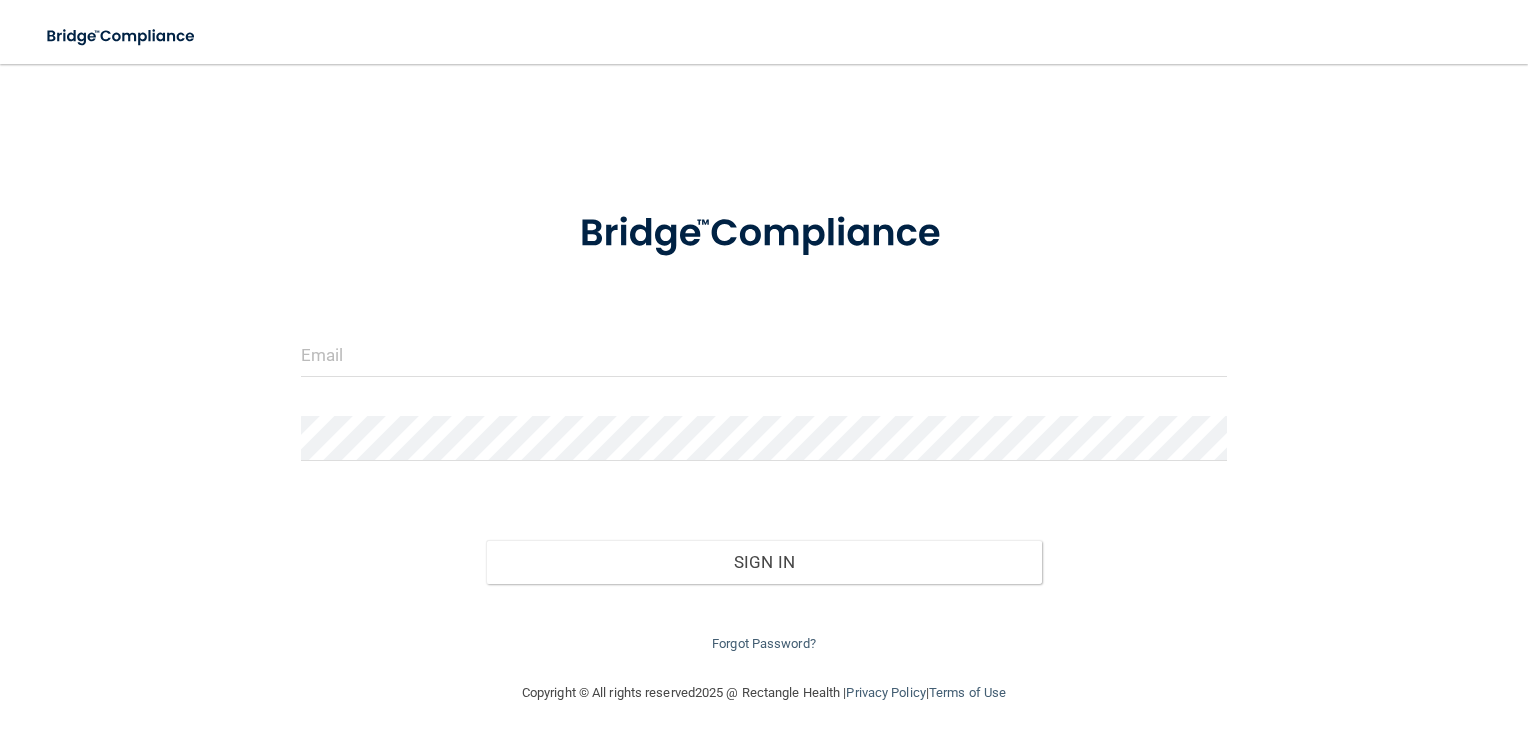 scroll, scrollTop: 0, scrollLeft: 0, axis: both 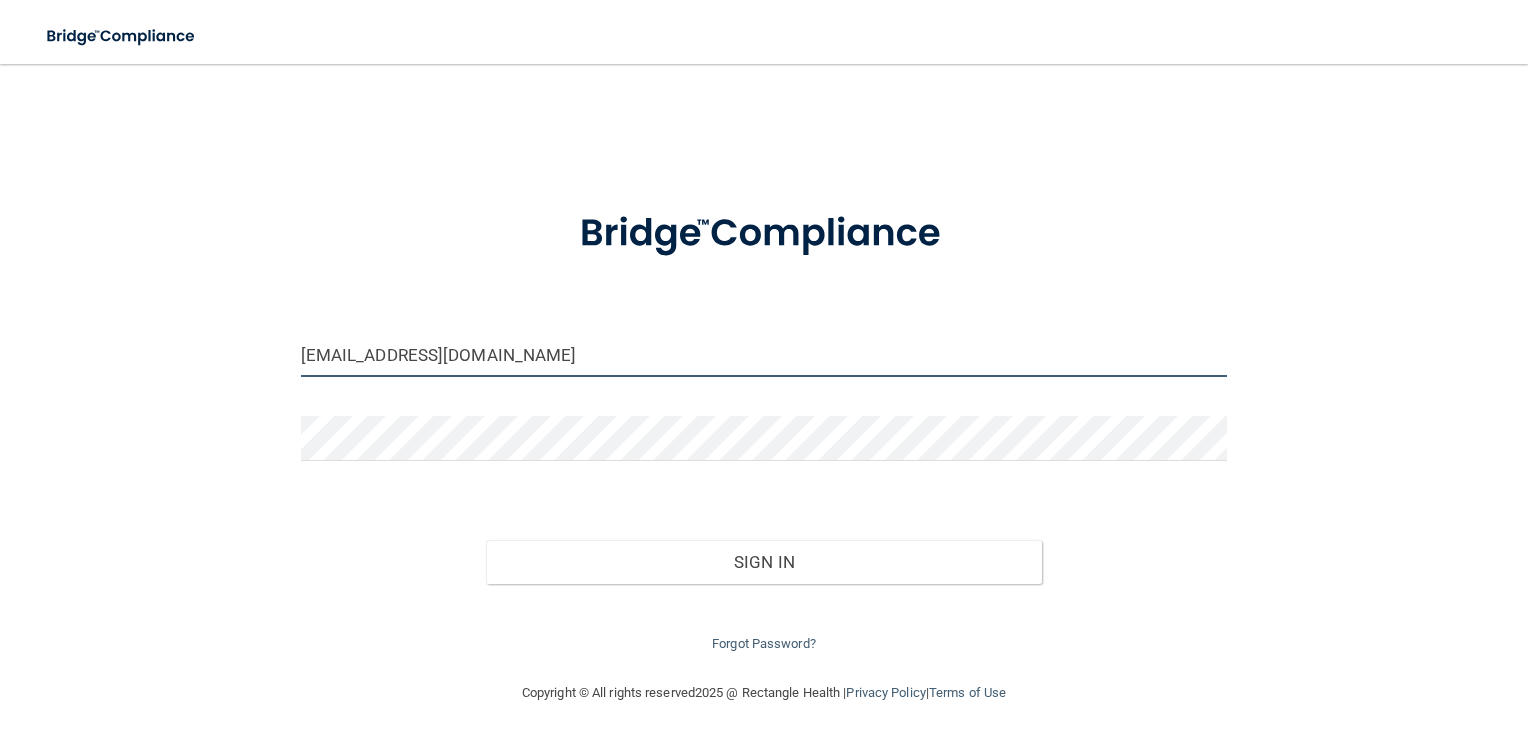 click on "[EMAIL_ADDRESS][DOMAIN_NAME]" at bounding box center [764, 354] 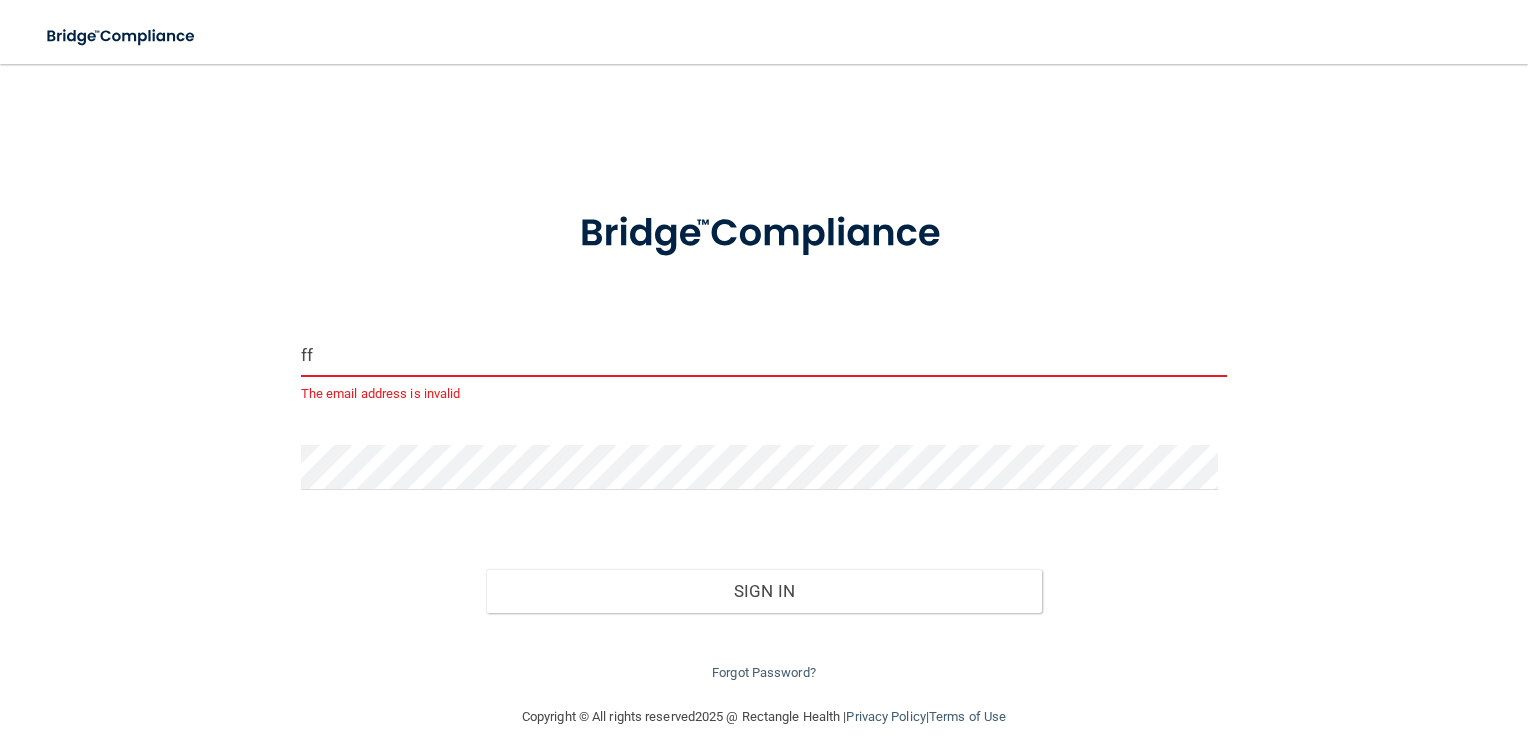 type on "[EMAIL_ADDRESS][DOMAIN_NAME]" 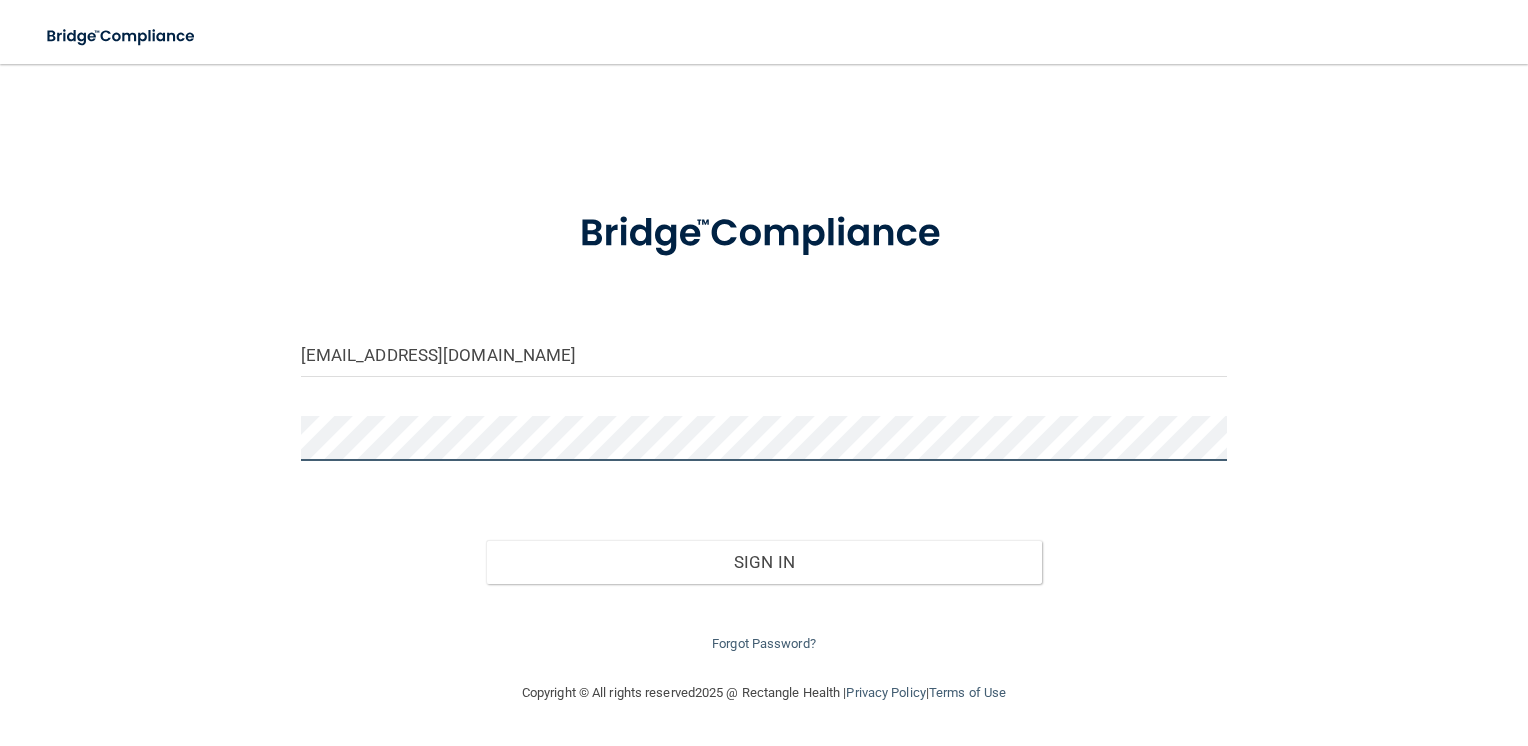 click on "Sign In" at bounding box center (764, 562) 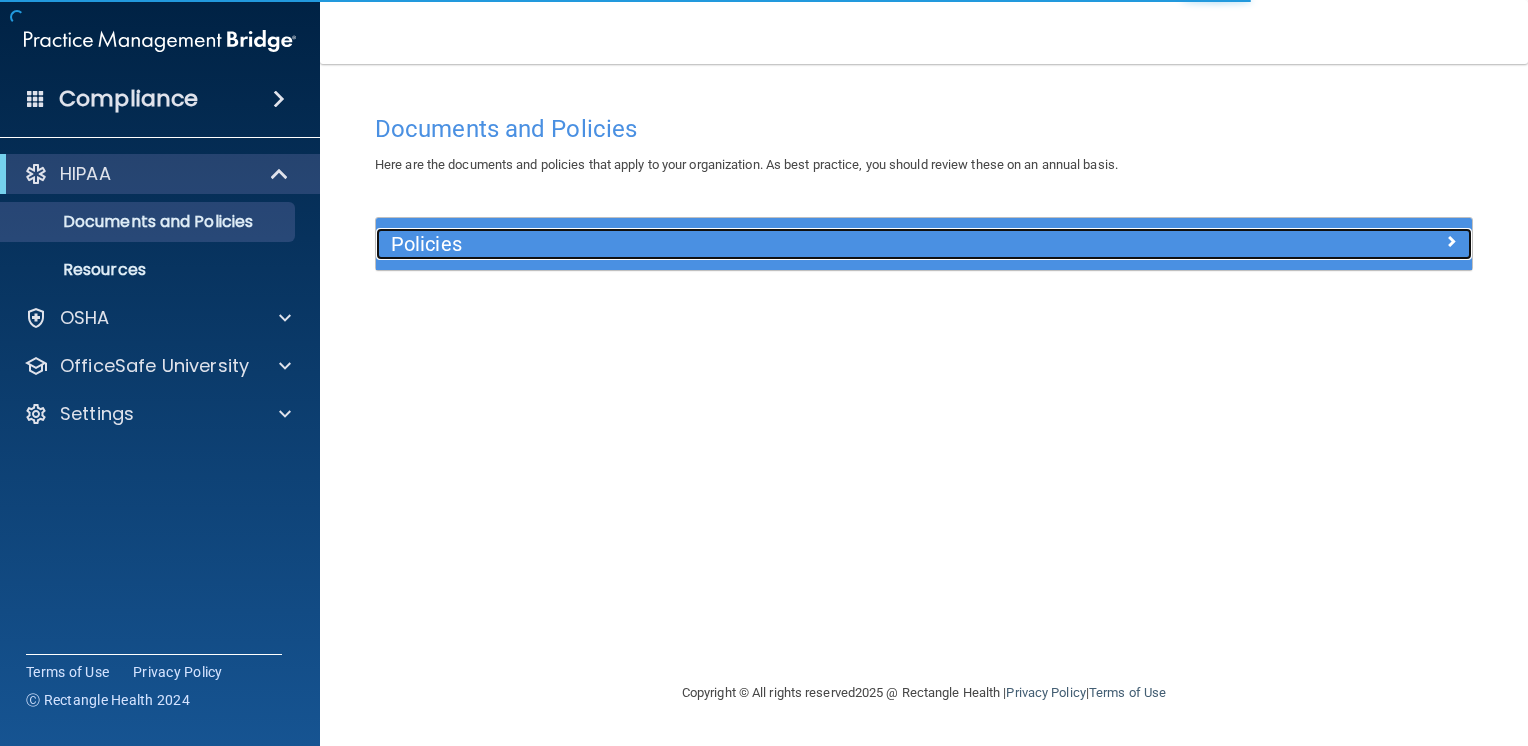 click on "Policies" at bounding box center [787, 244] 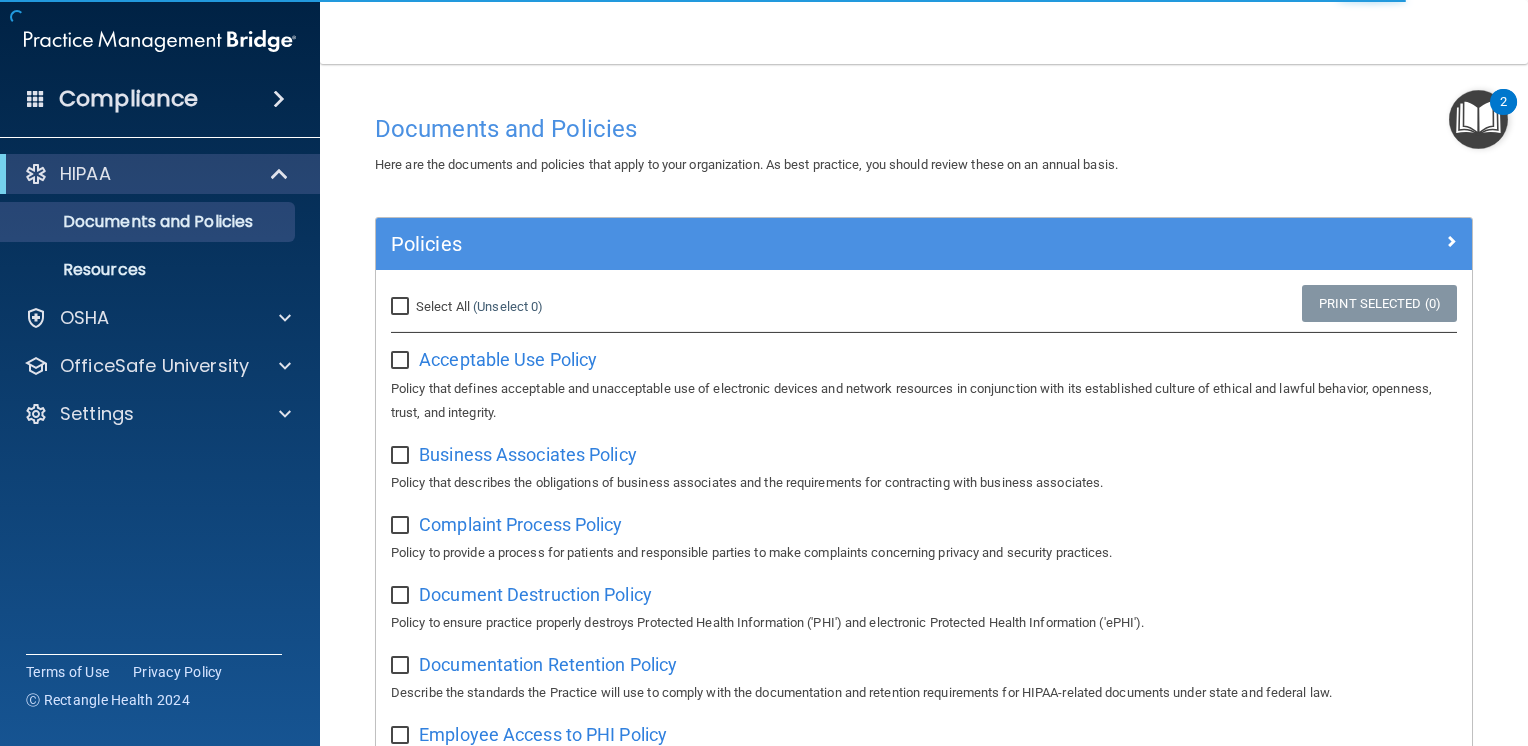click on "Select All   (Unselect 0)    Unselect All            Print Selected (0)" at bounding box center (924, 307) 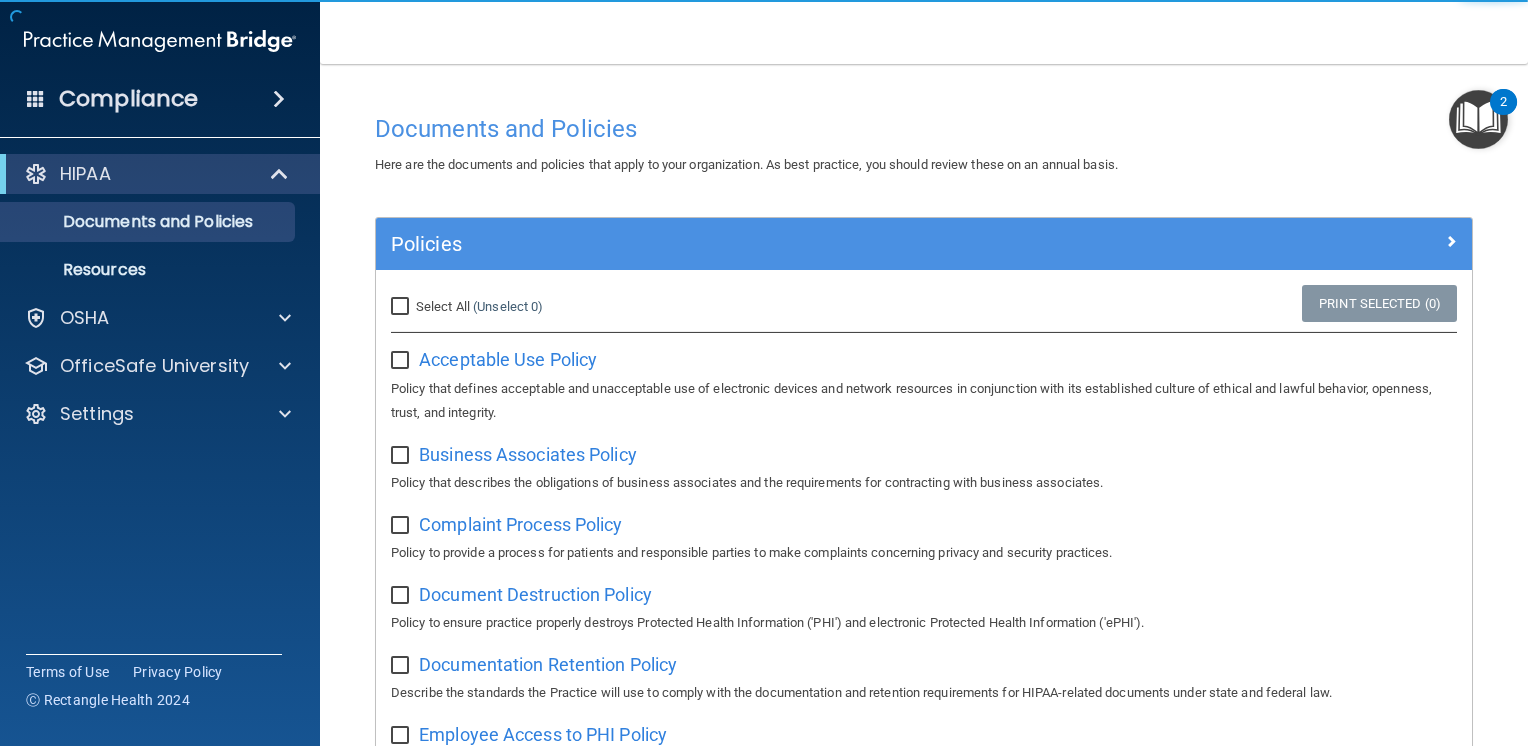 click on "Select All   (Unselect 0)    Unselect All            Print Selected (0)" at bounding box center (924, 307) 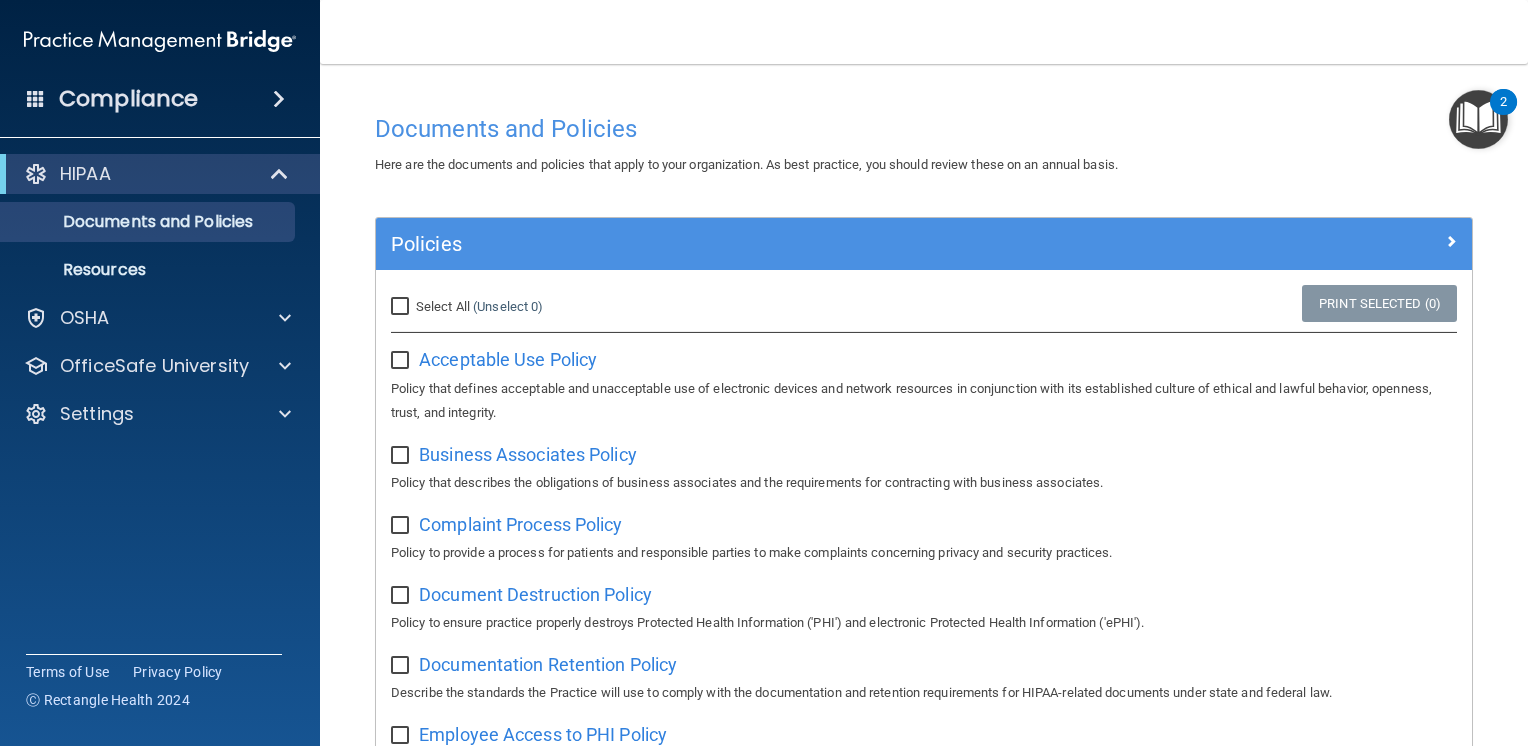 click on "Policies" at bounding box center [924, 244] 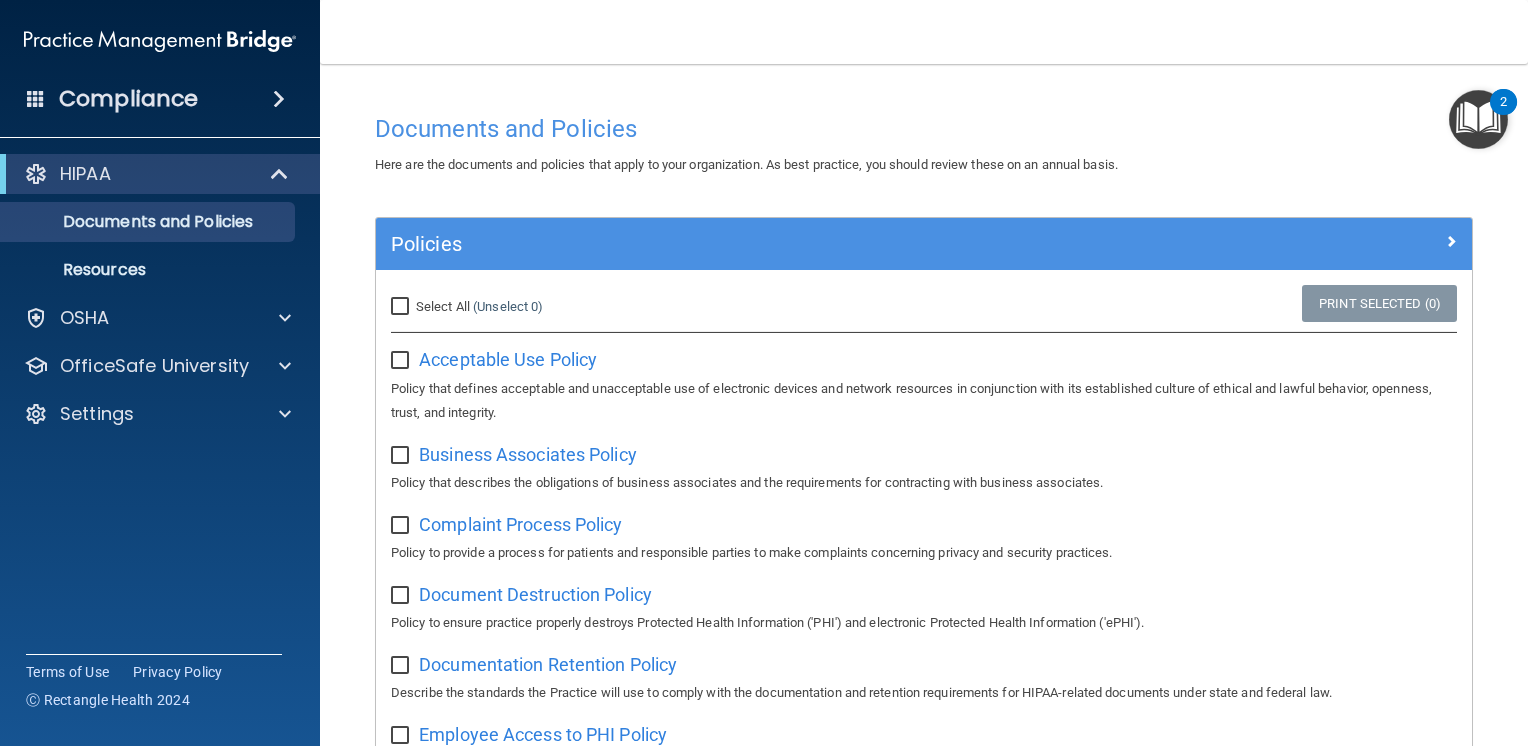 click at bounding box center [1478, 119] 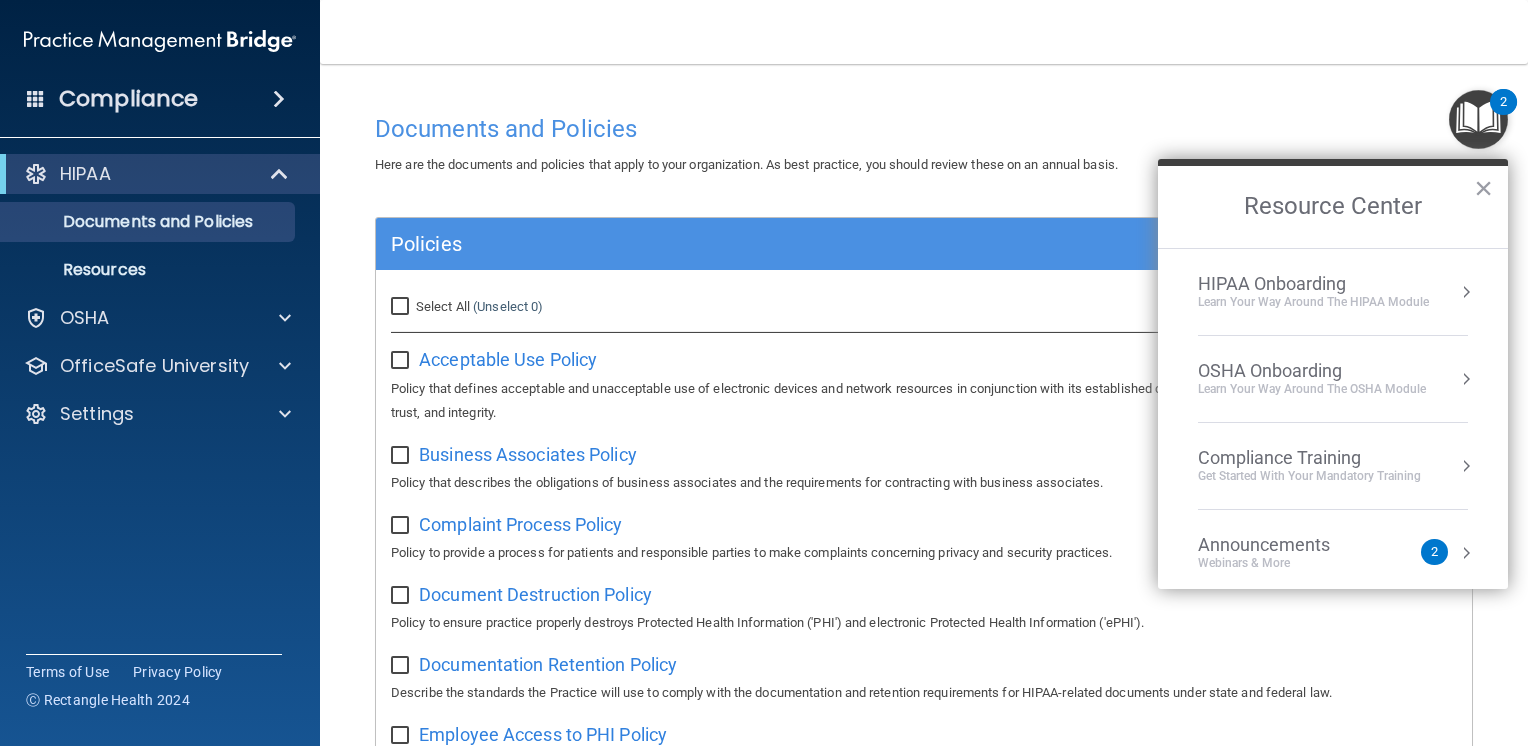 click on "HIPAA Onboarding" at bounding box center (1313, 284) 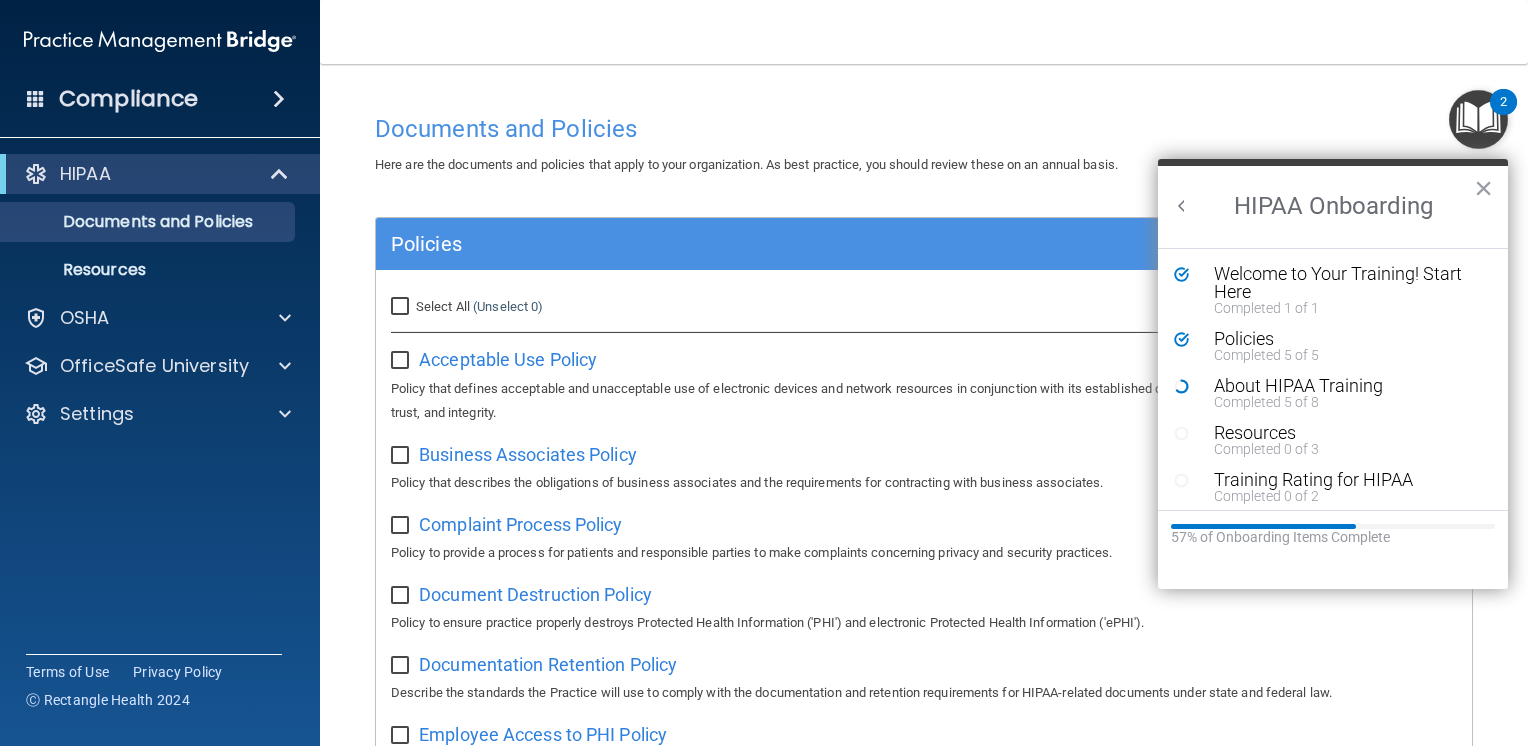 scroll, scrollTop: 0, scrollLeft: 0, axis: both 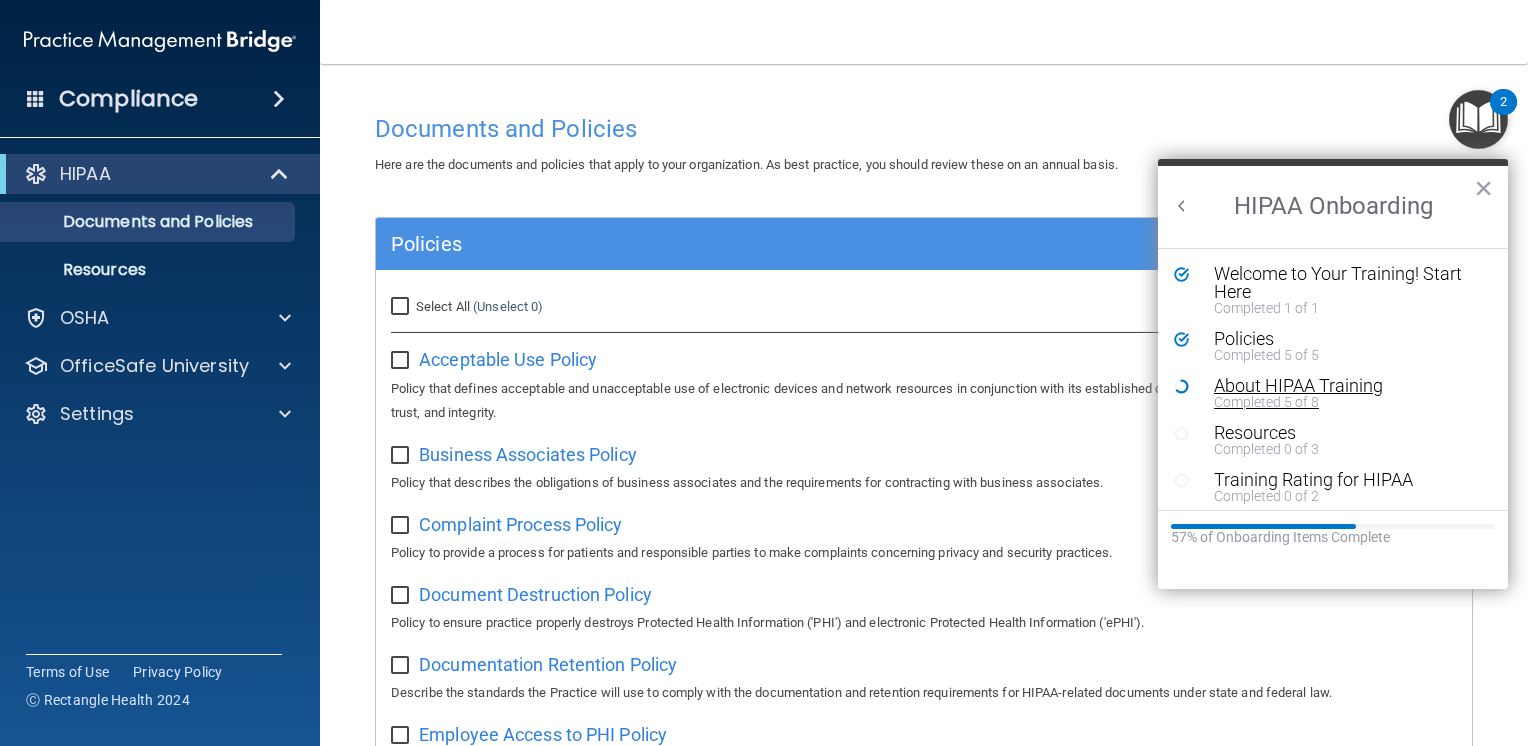click on "About HIPAA Training" at bounding box center [1340, 386] 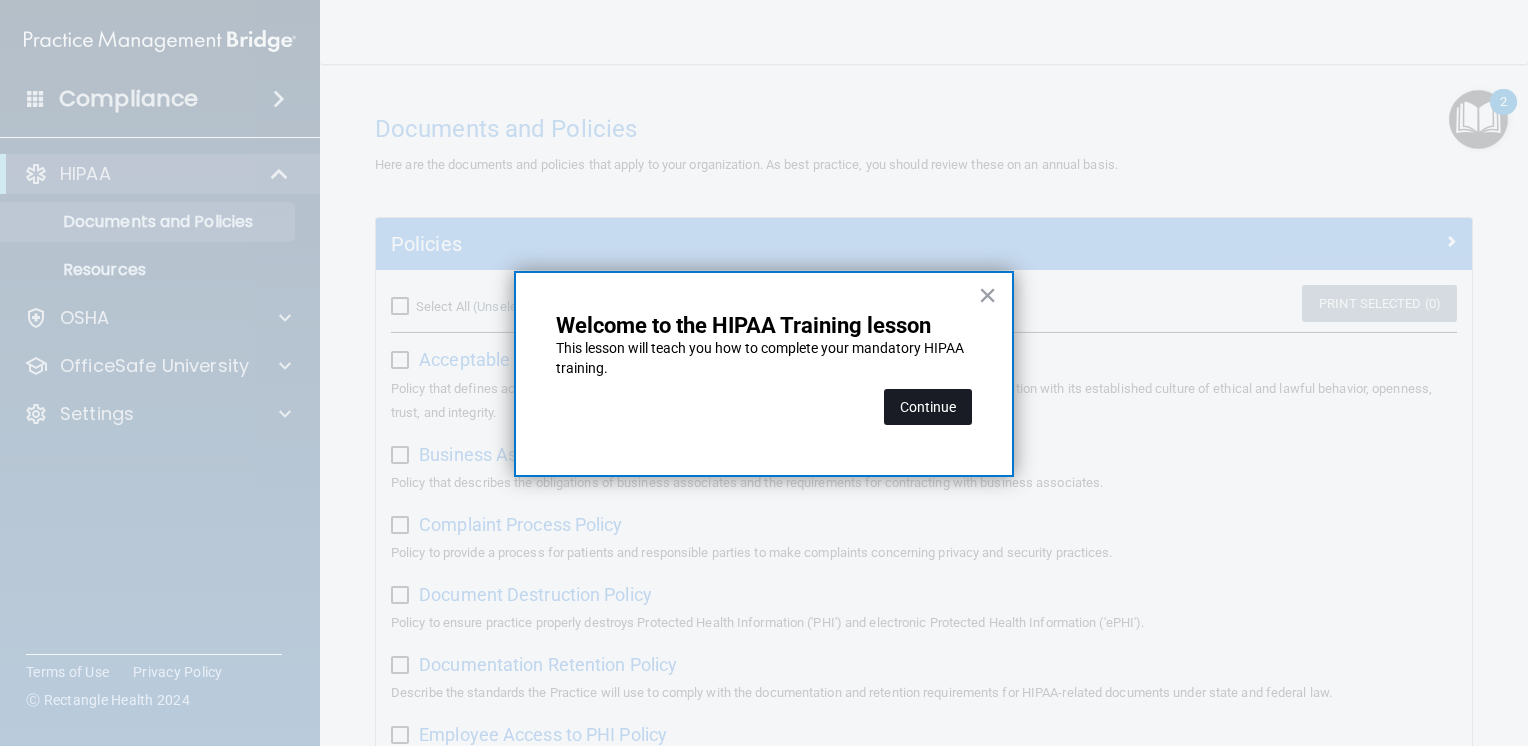 drag, startPoint x: 933, startPoint y: 389, endPoint x: 970, endPoint y: 416, distance: 45.80393 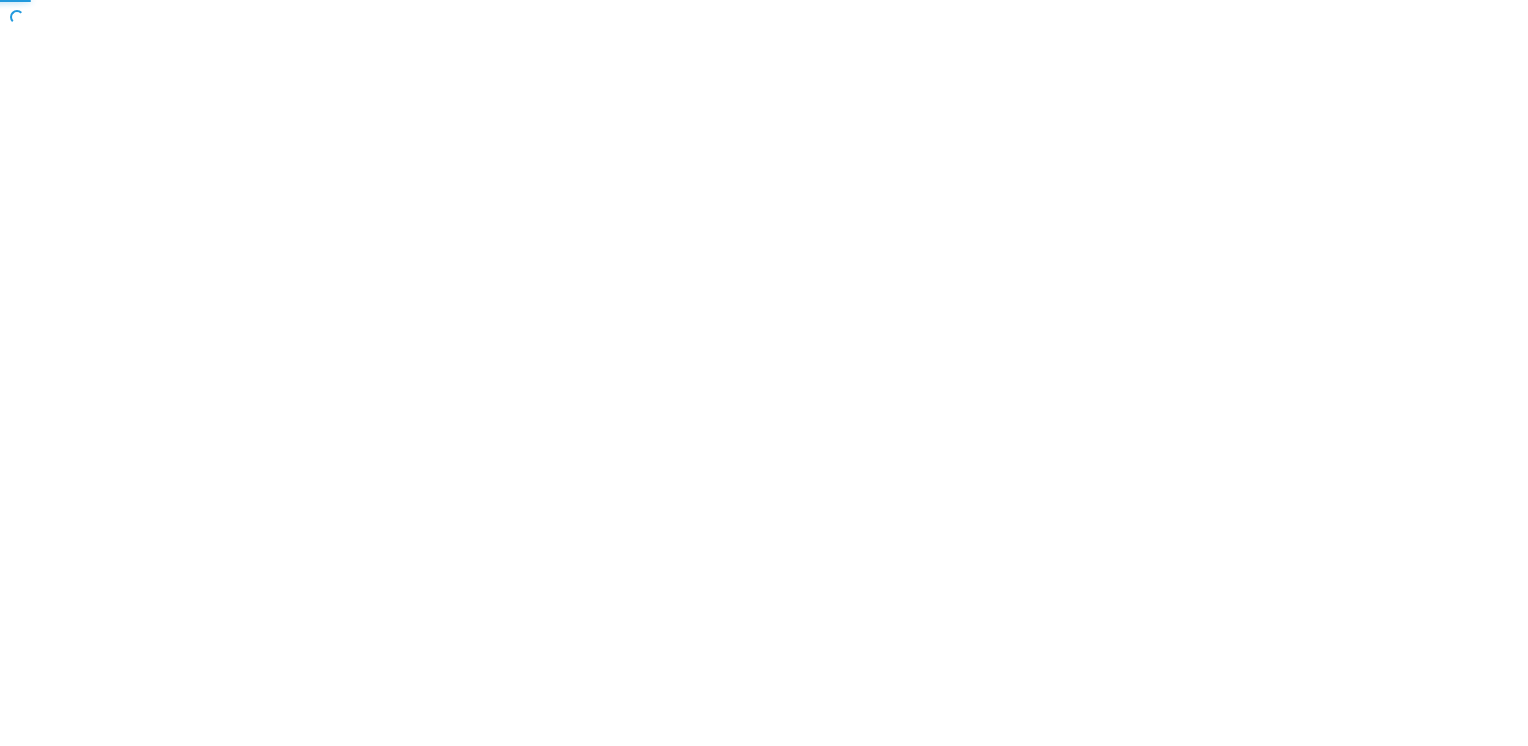 scroll, scrollTop: 0, scrollLeft: 0, axis: both 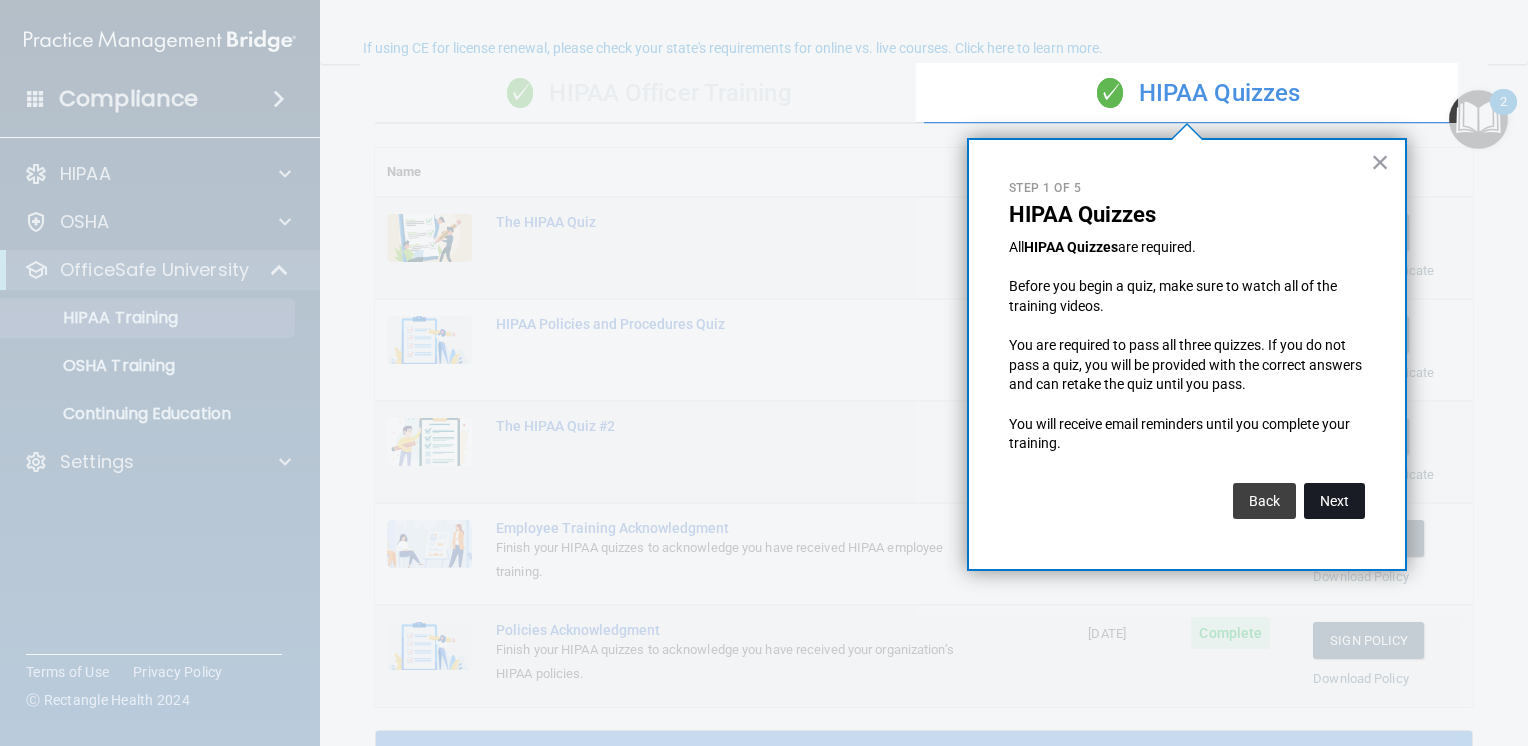 click on "Next" at bounding box center [1334, 501] 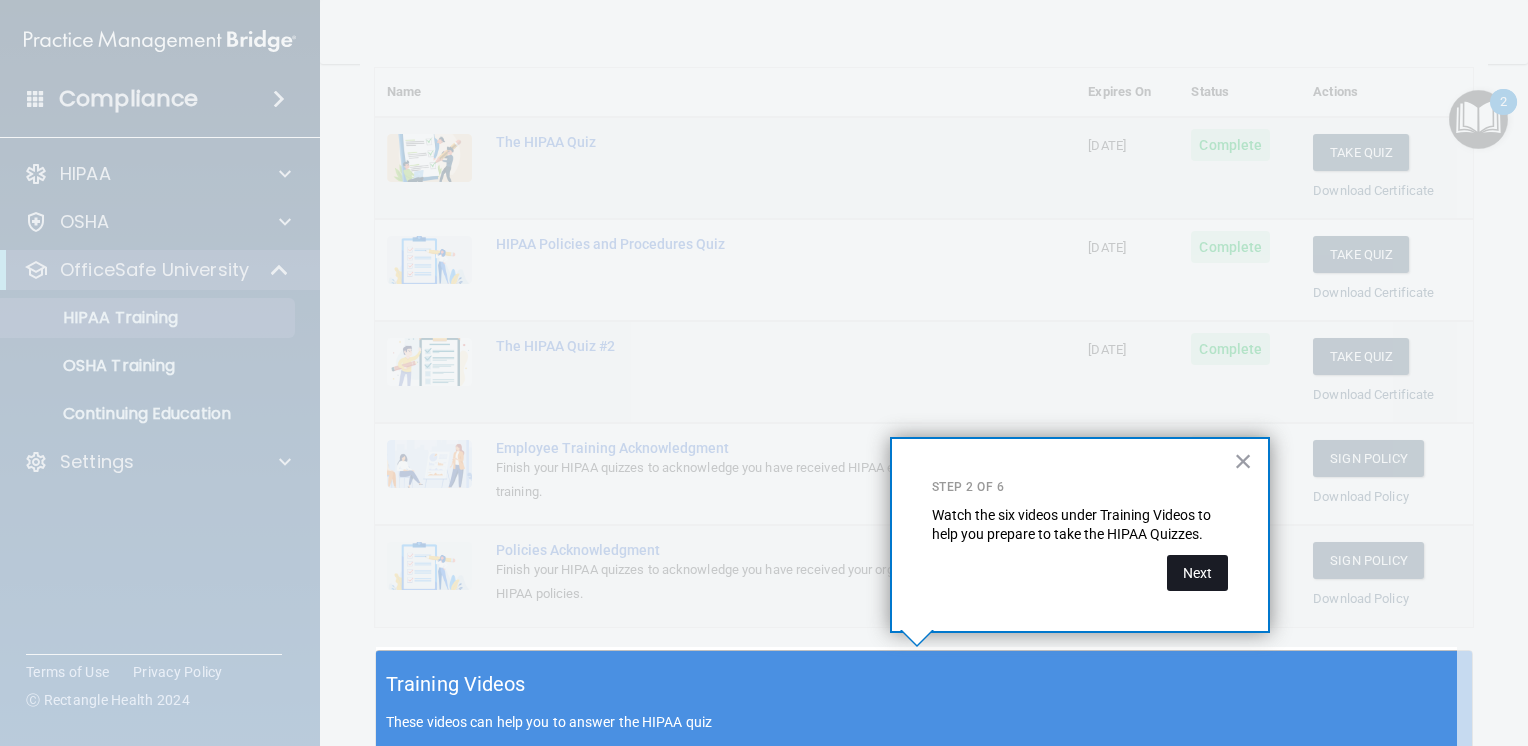 click on "Next" at bounding box center (1197, 573) 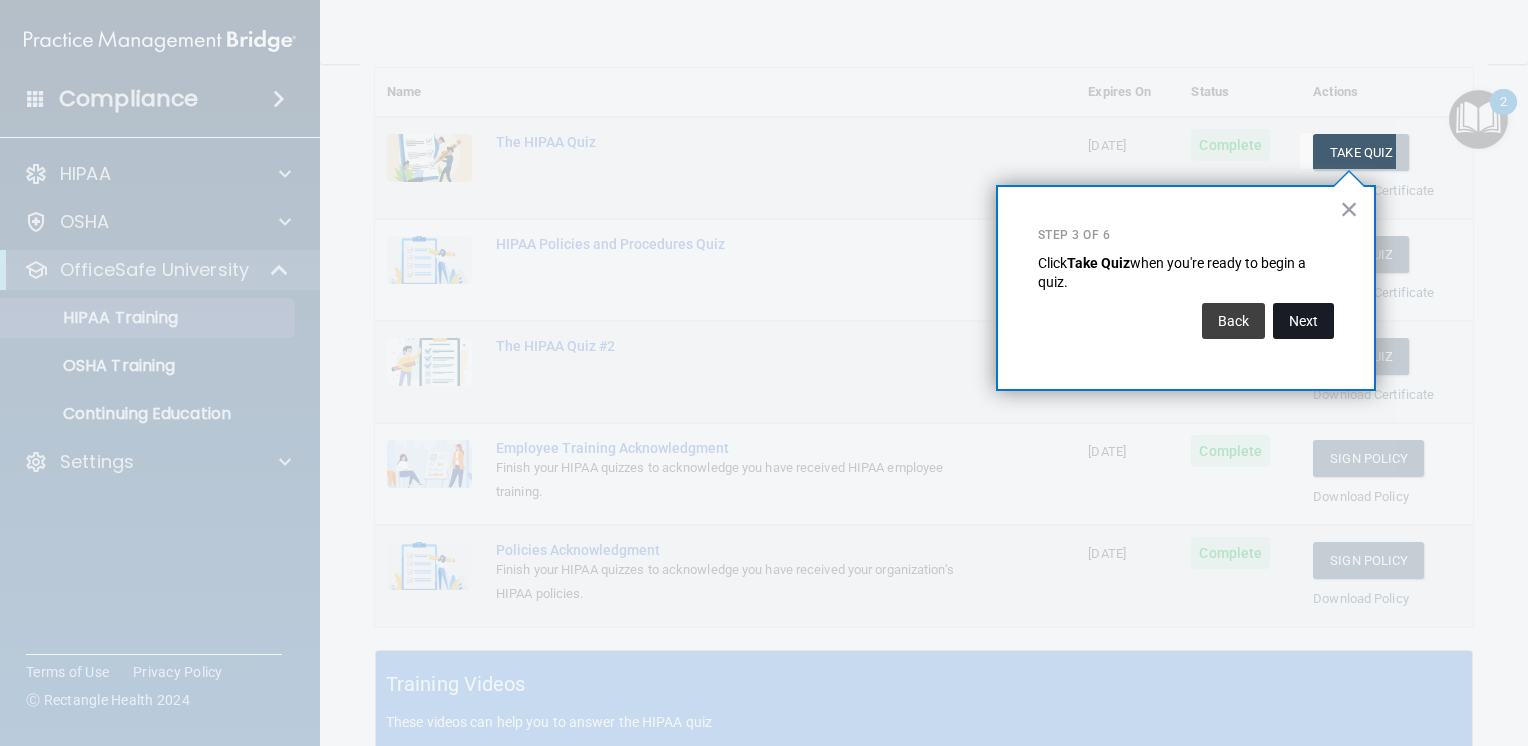 click on "Next" at bounding box center (1303, 321) 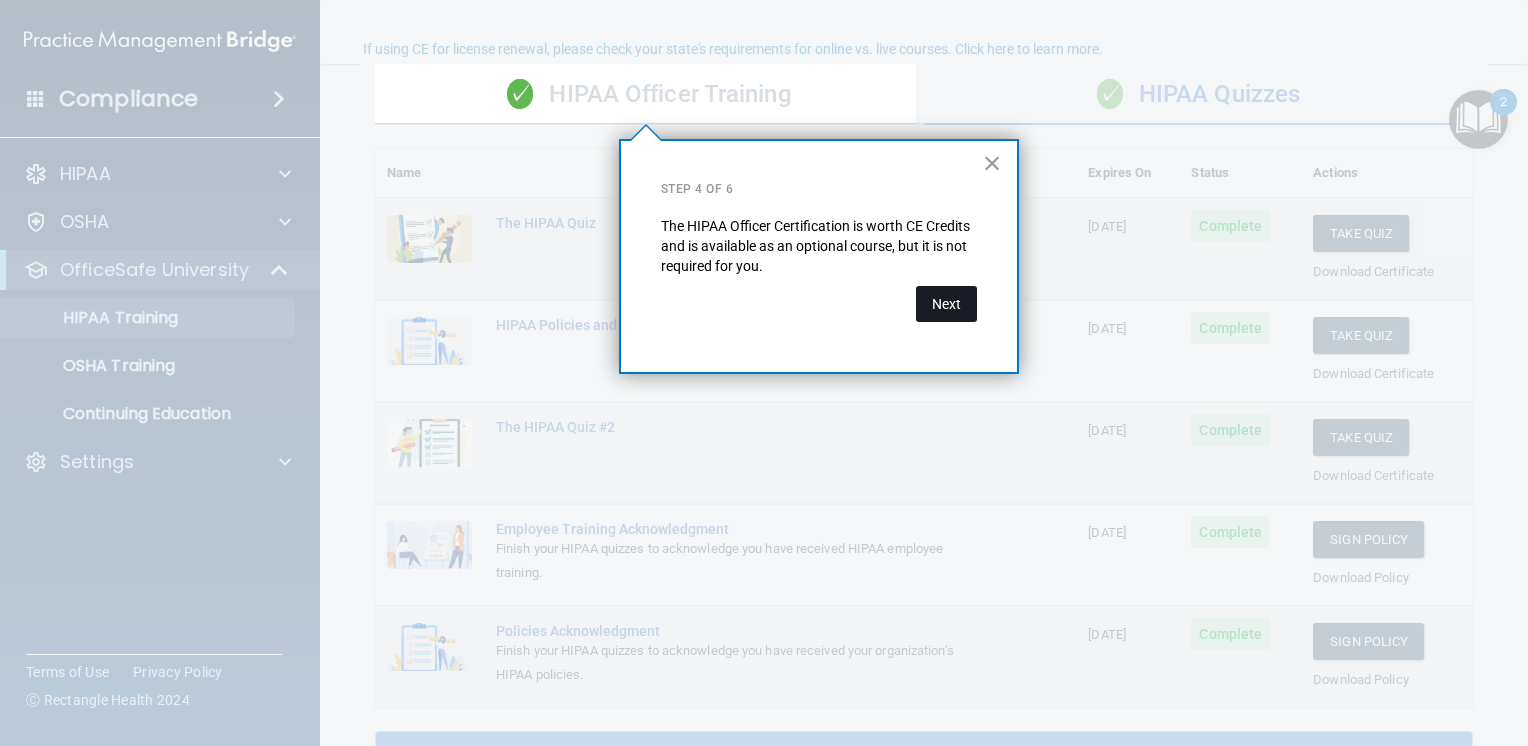 click on "Next" at bounding box center (946, 304) 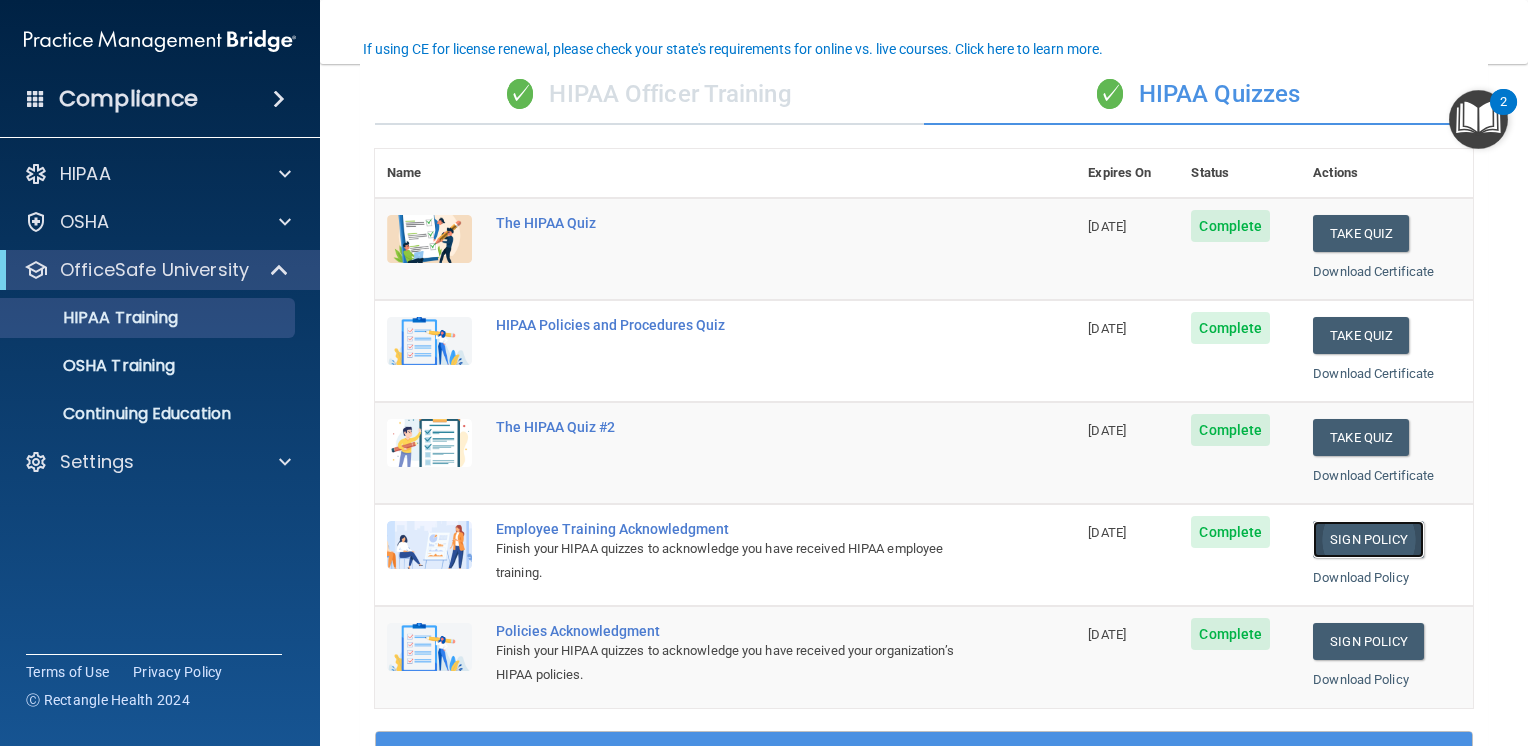 click on "Sign Policy" at bounding box center (1368, 539) 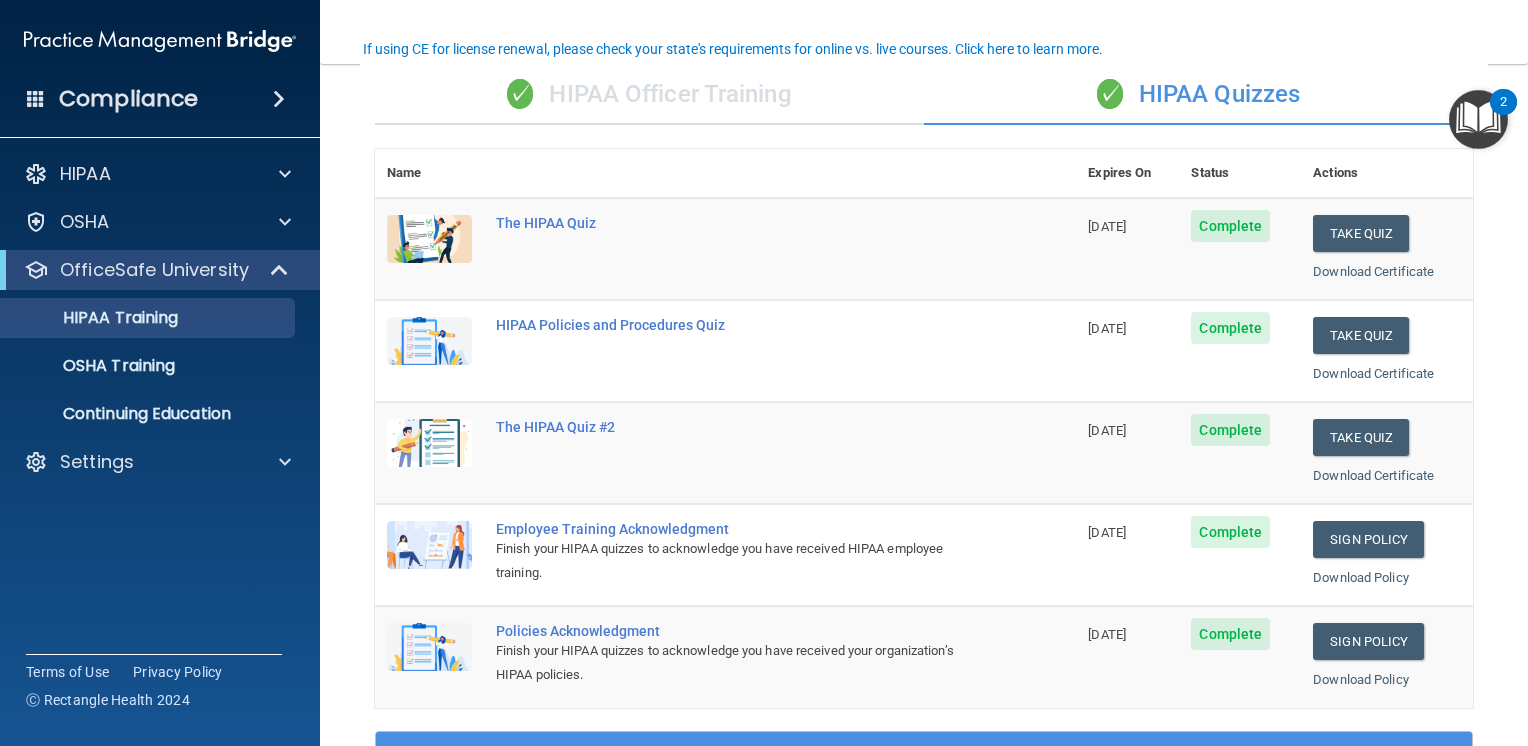 click at bounding box center [1478, 119] 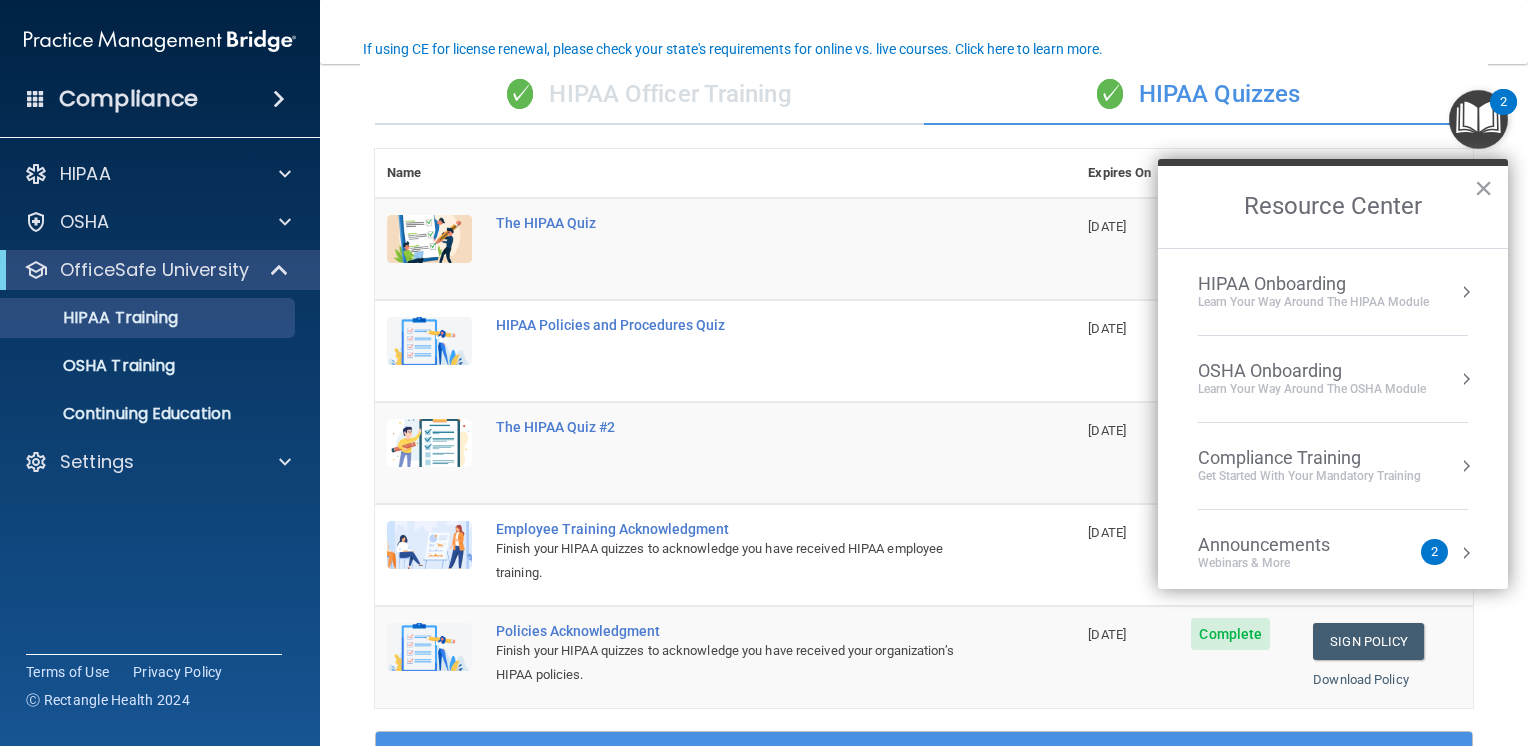 click on "HIPAA Onboarding" at bounding box center (1313, 284) 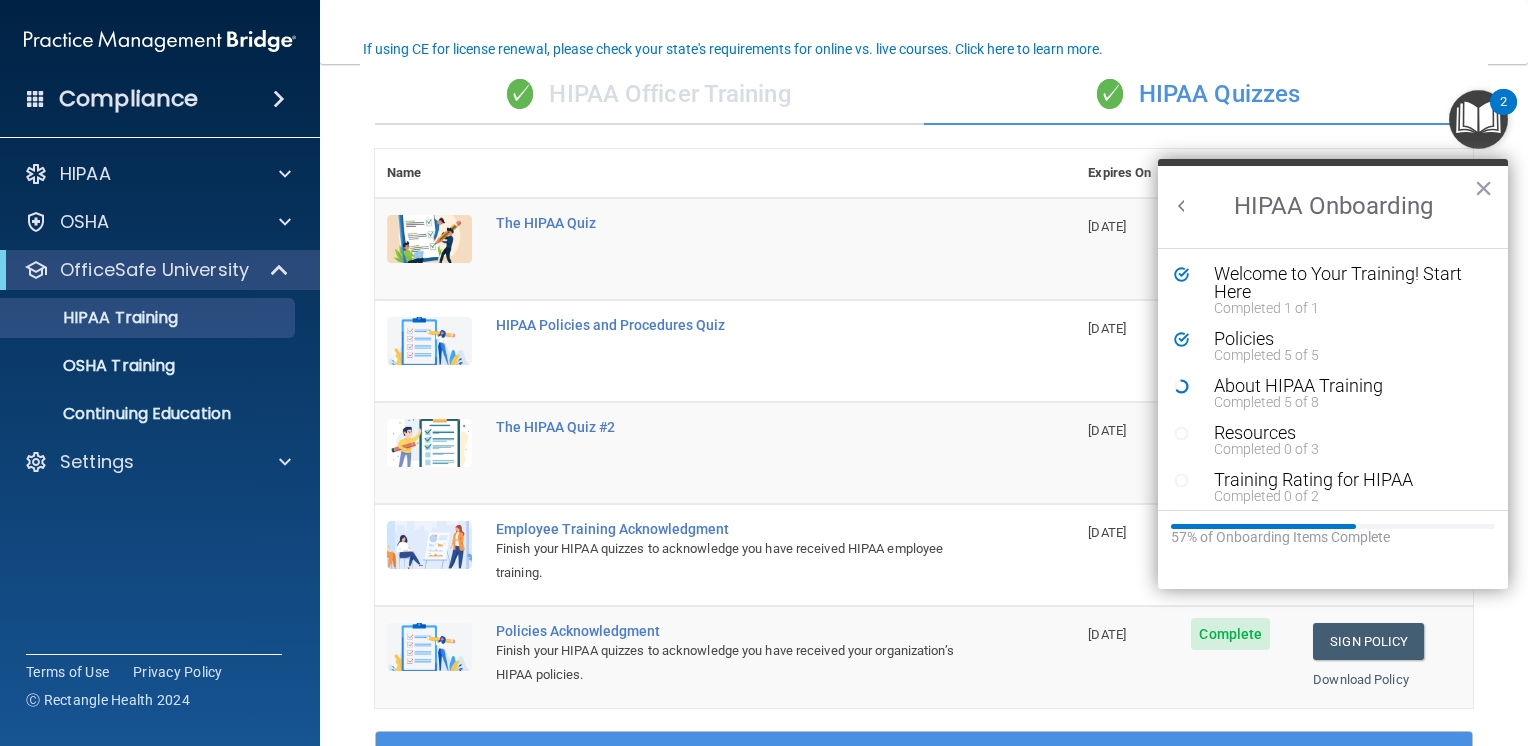 scroll, scrollTop: 0, scrollLeft: 0, axis: both 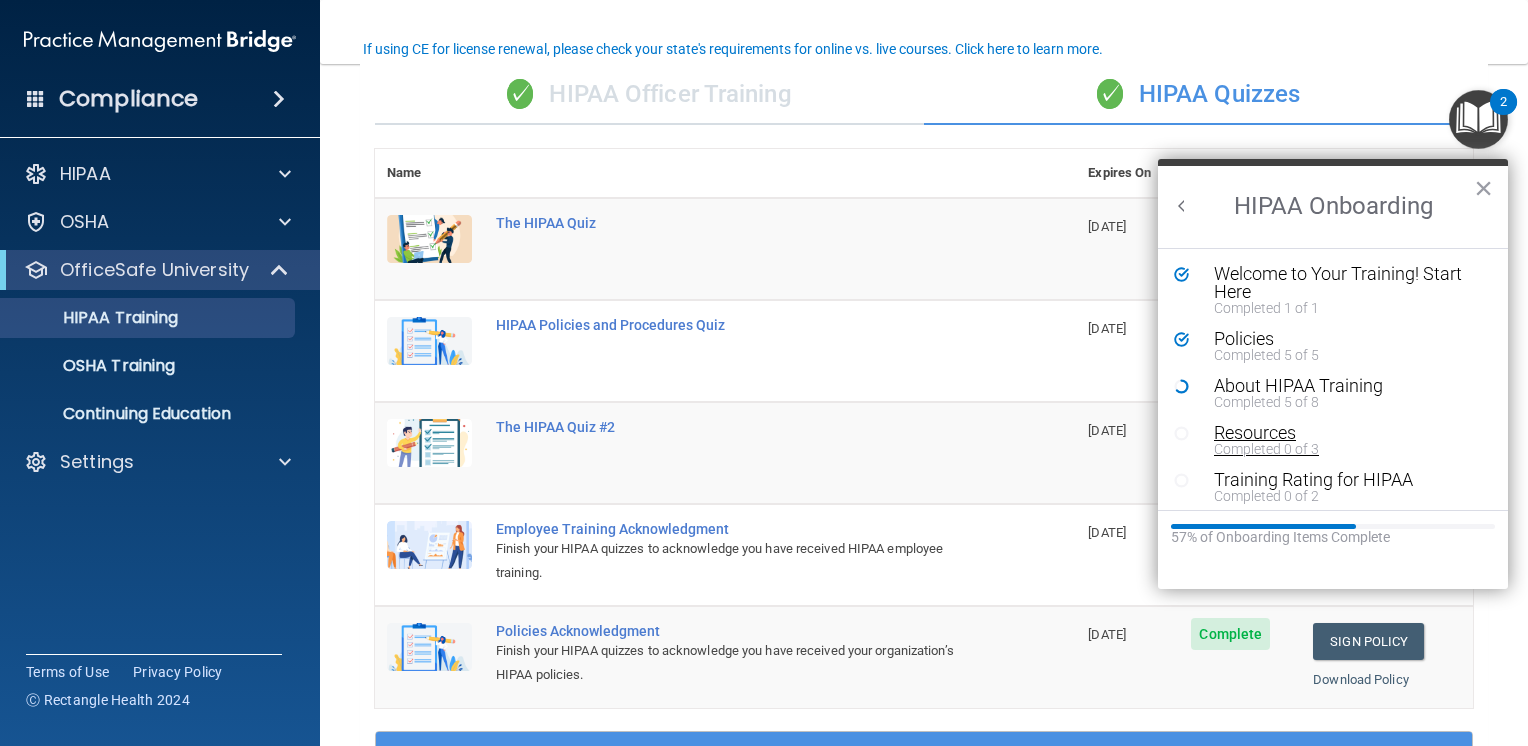 click on "Completed 0 of 3" at bounding box center [1340, 449] 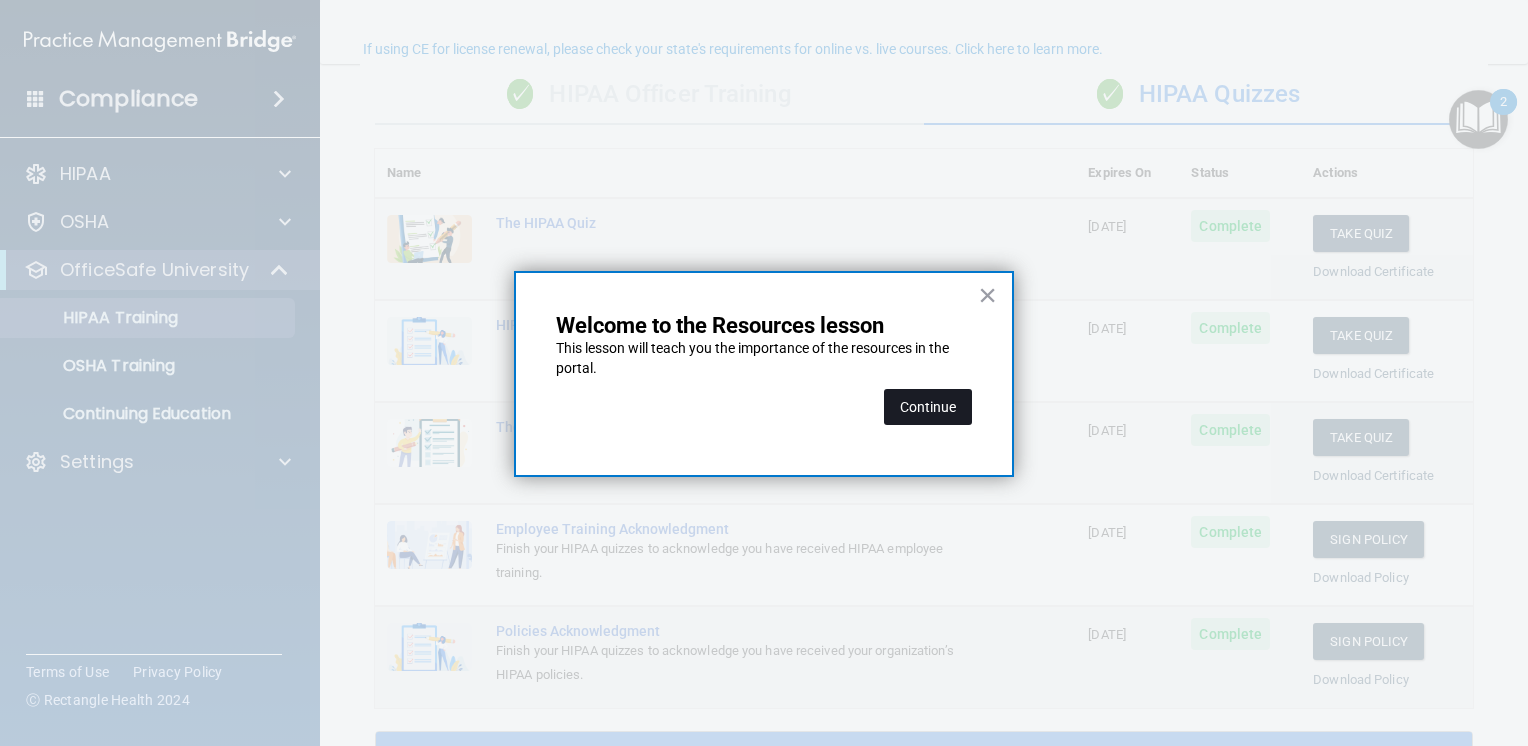 click on "Continue" at bounding box center [928, 407] 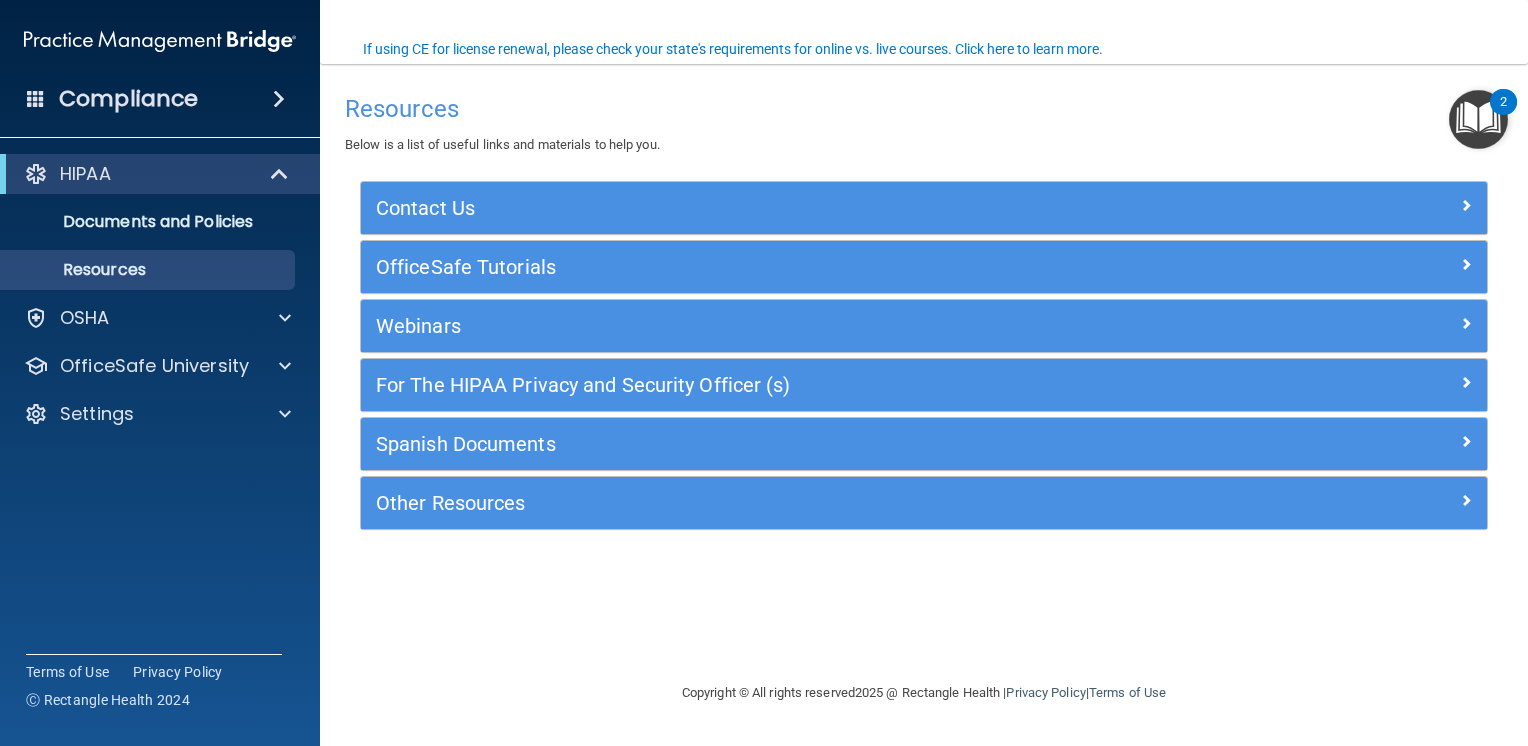 scroll, scrollTop: 0, scrollLeft: 0, axis: both 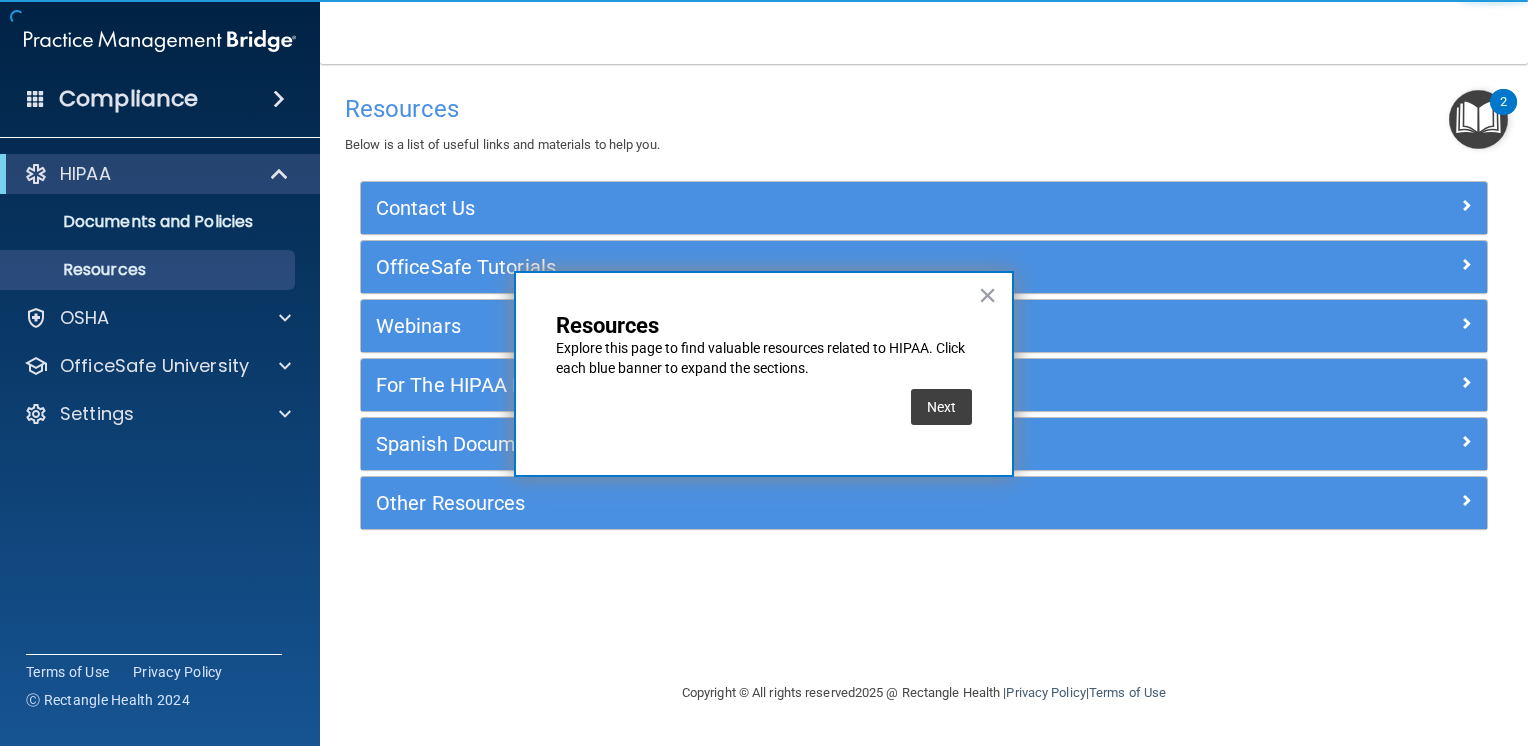 click on "Next" at bounding box center (764, 407) 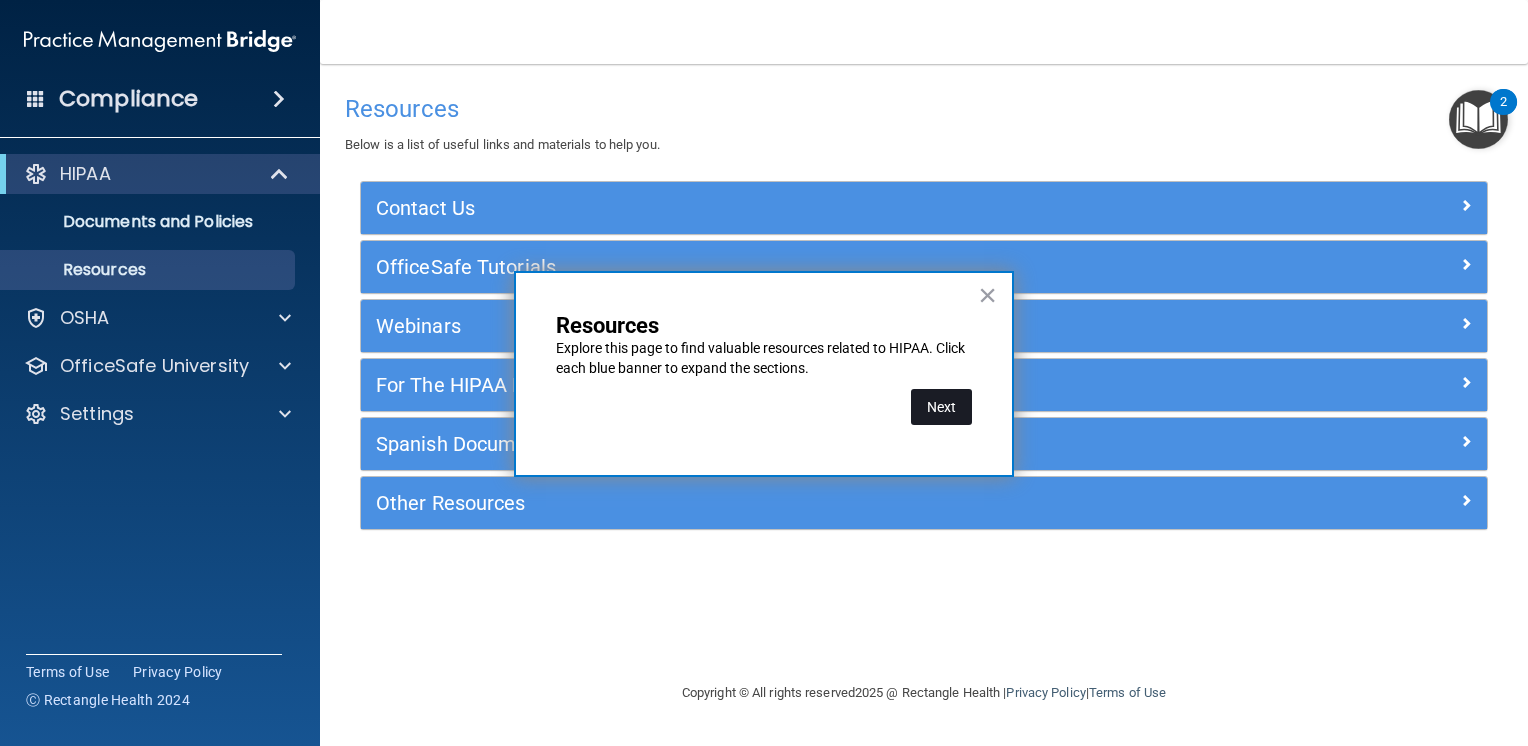 click on "Next" at bounding box center [941, 407] 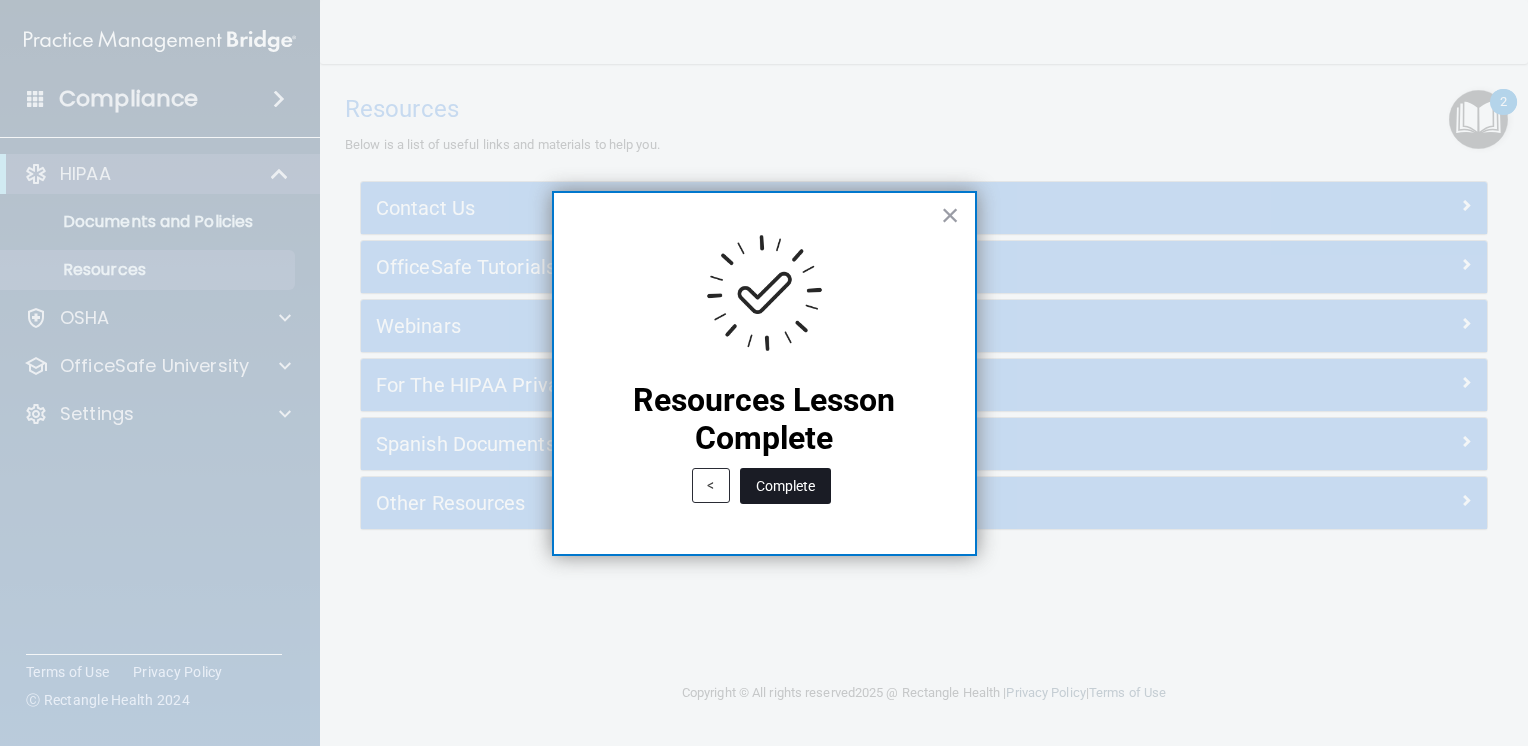click on "Complete" at bounding box center [785, 486] 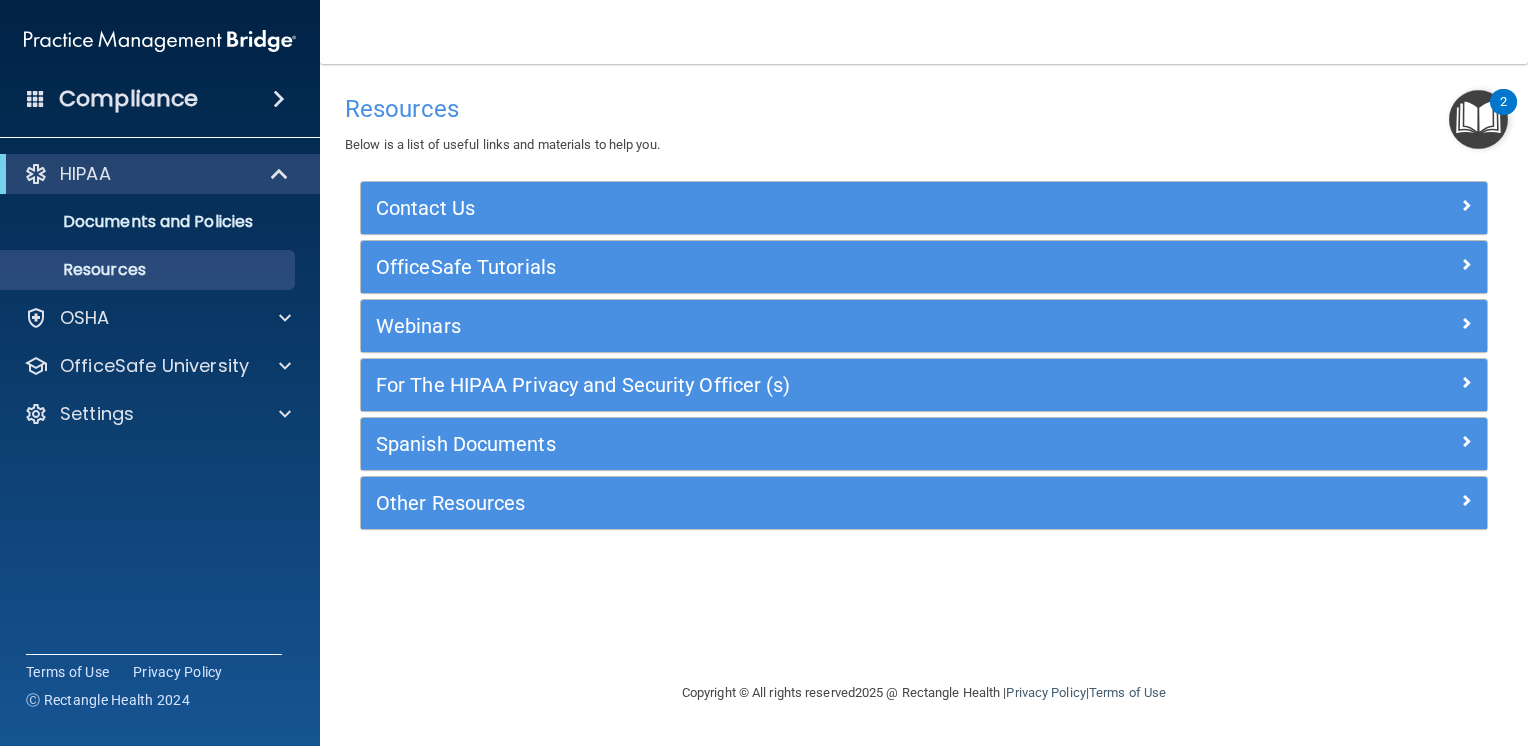 click at bounding box center (1478, 119) 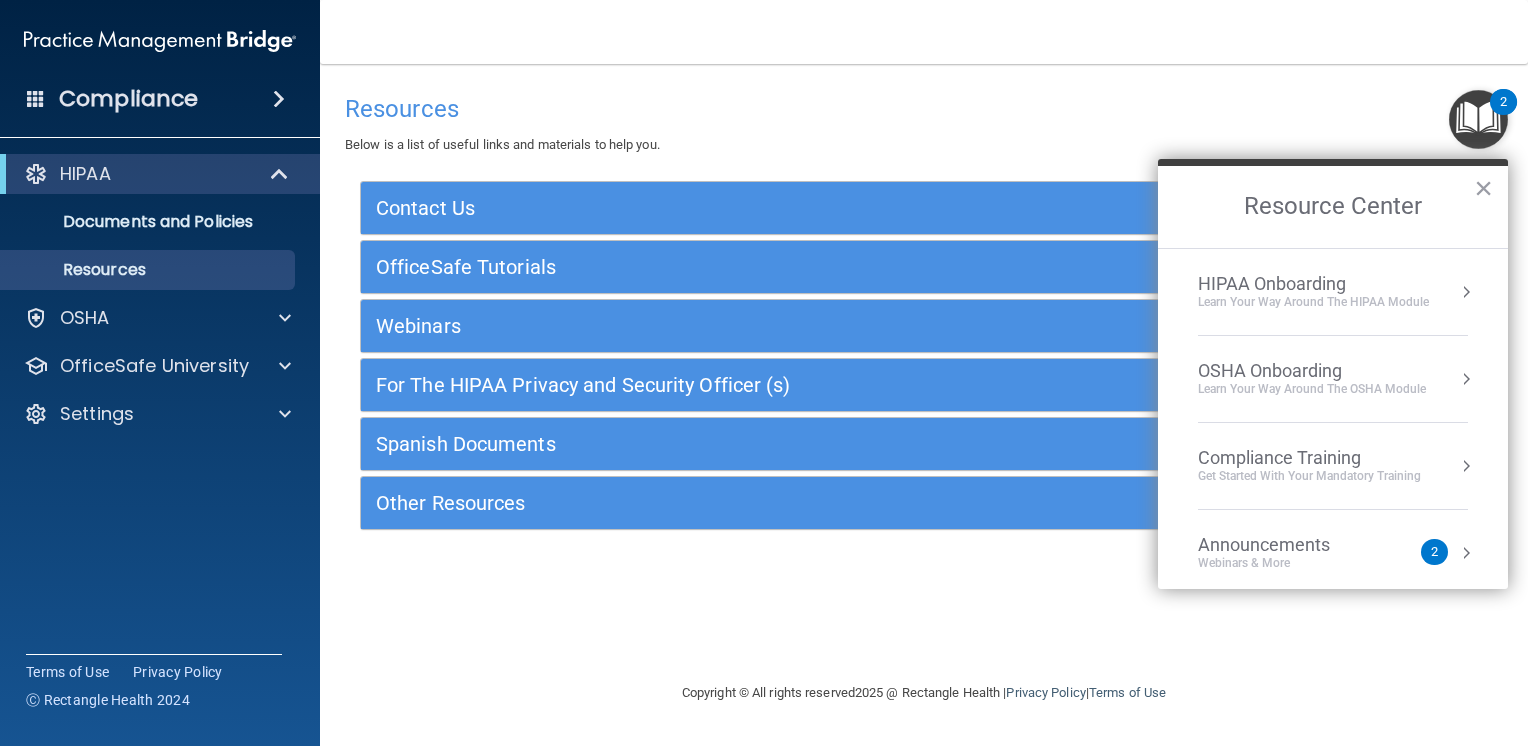 click on "HIPAA Onboarding" at bounding box center (1313, 284) 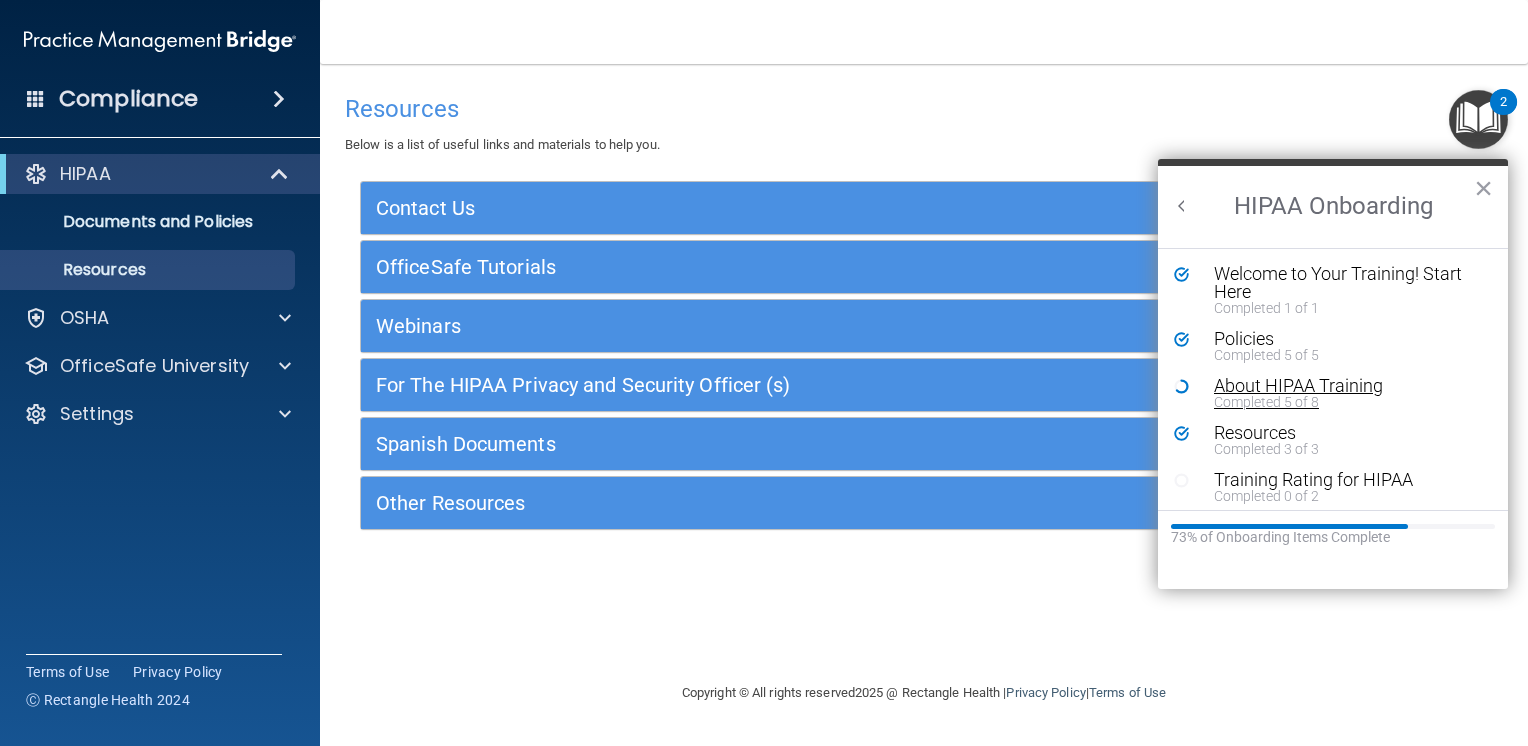 scroll, scrollTop: 0, scrollLeft: 0, axis: both 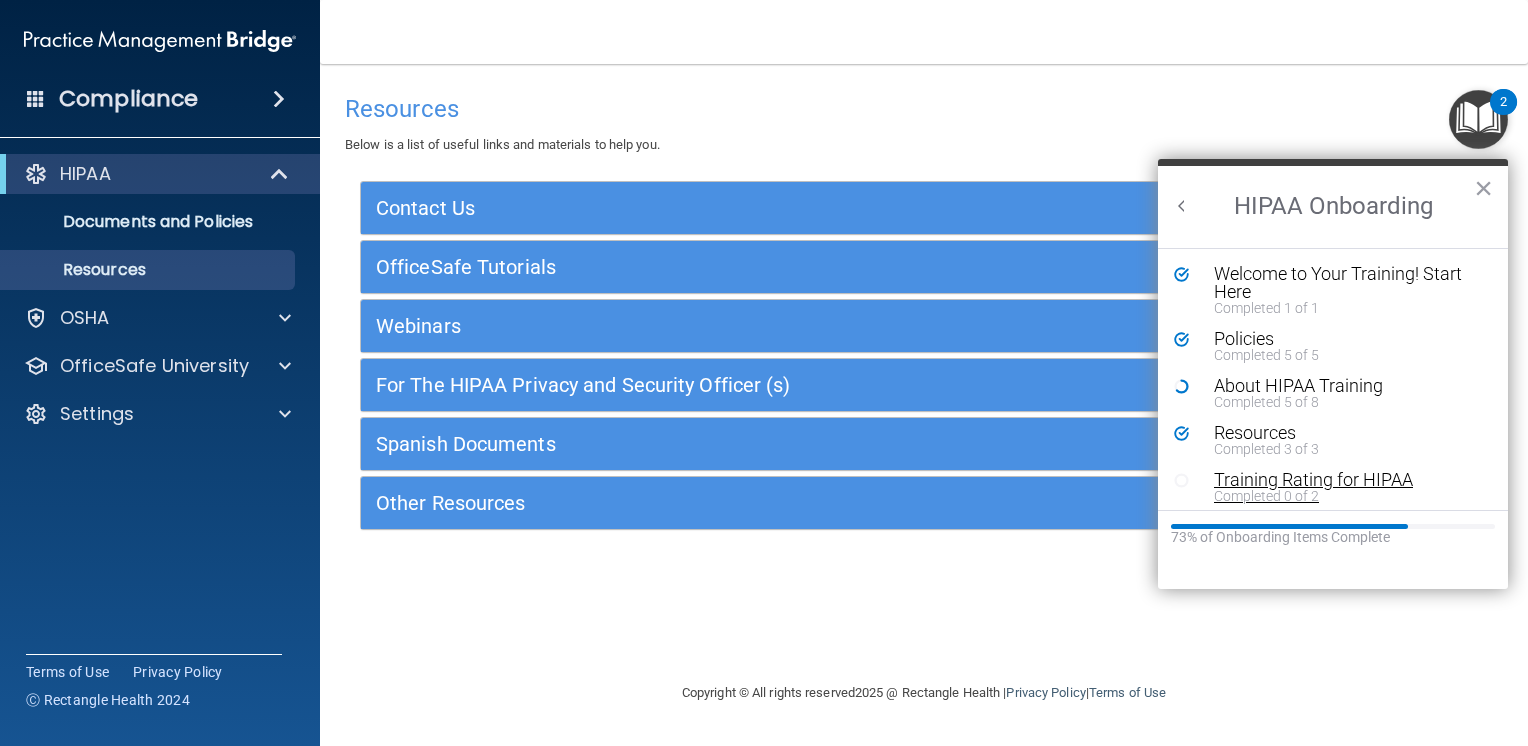 click on "Training Rating for HIPAA" at bounding box center (1340, 480) 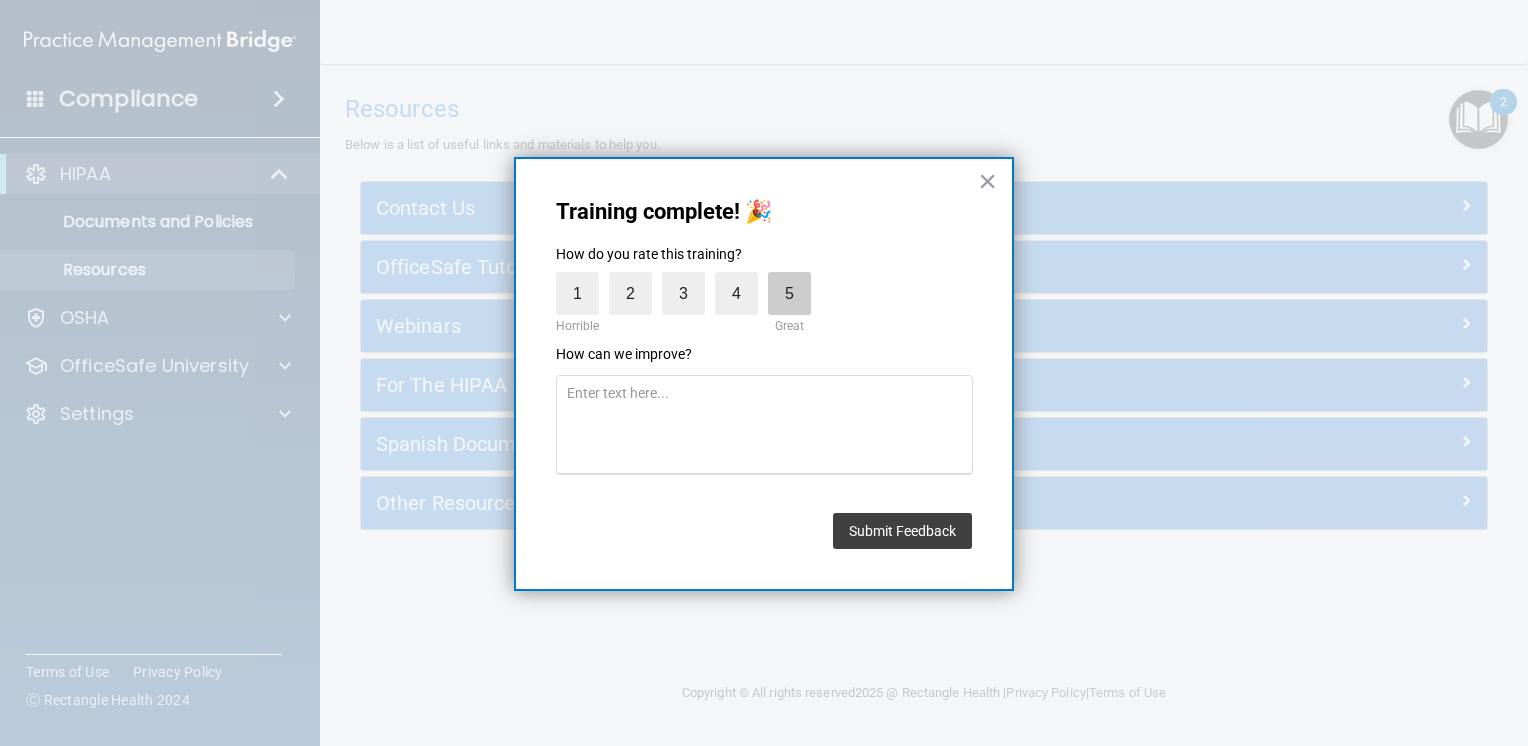 click on "5" at bounding box center (789, 293) 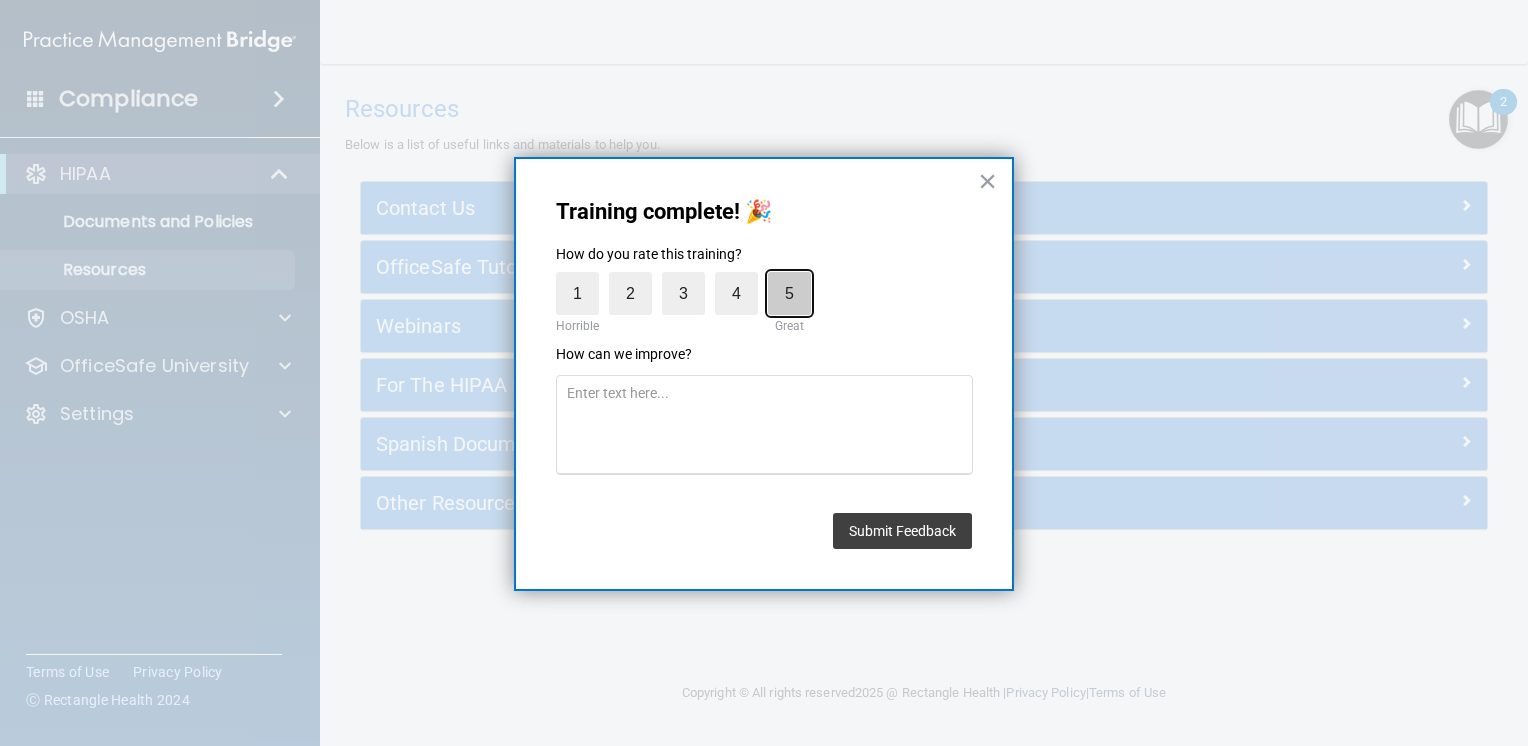 click on "5" at bounding box center [743, 277] 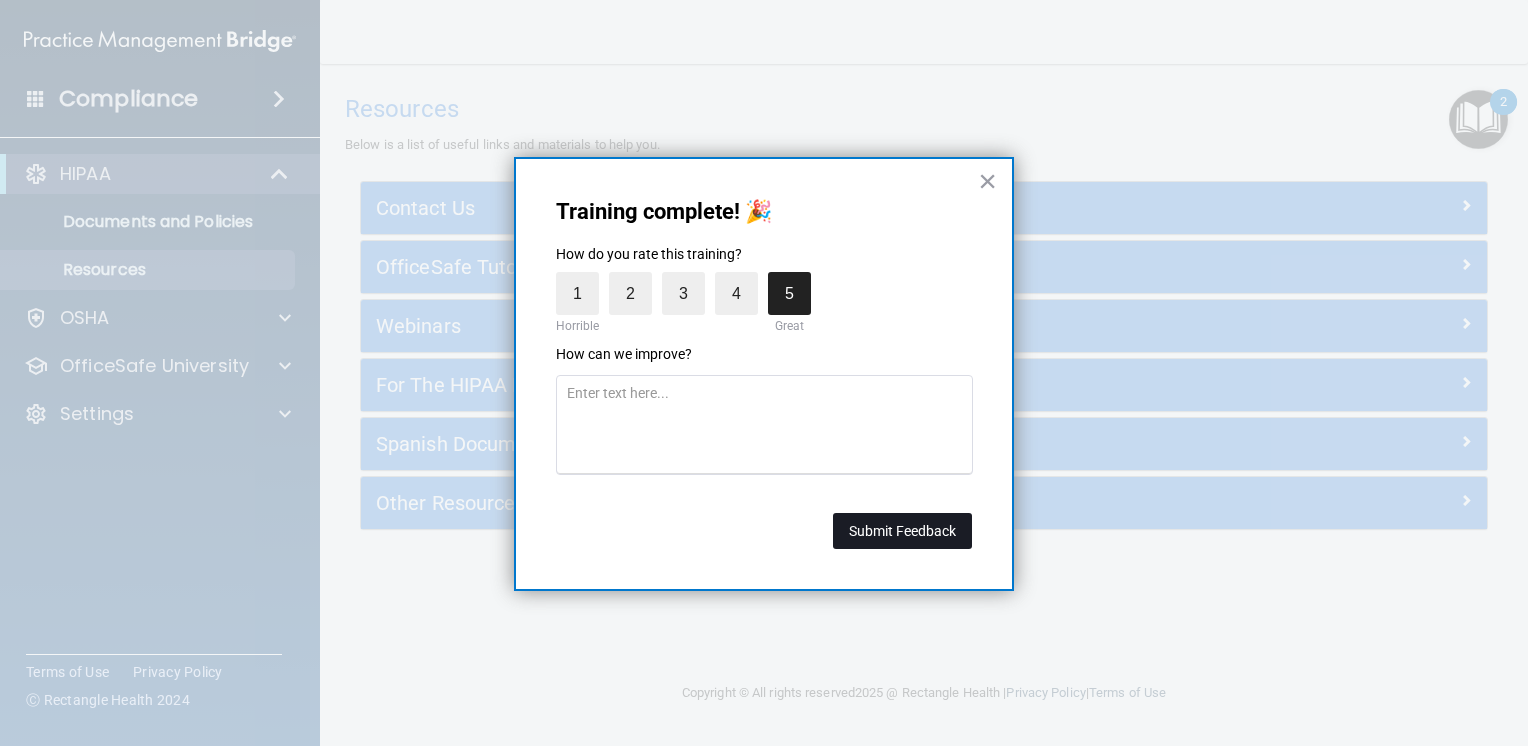 click on "Submit Feedback" at bounding box center [902, 531] 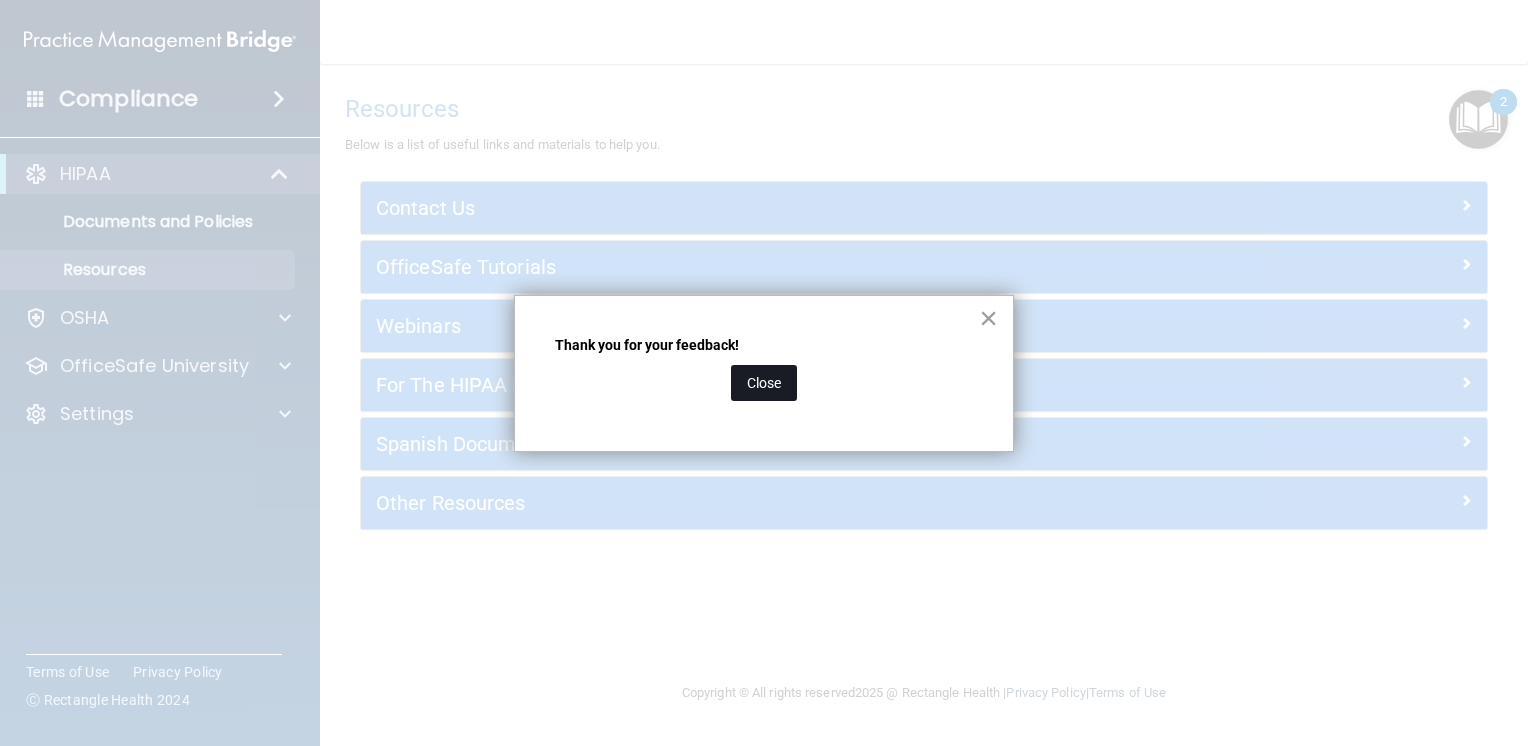 click on "Close" at bounding box center (764, 383) 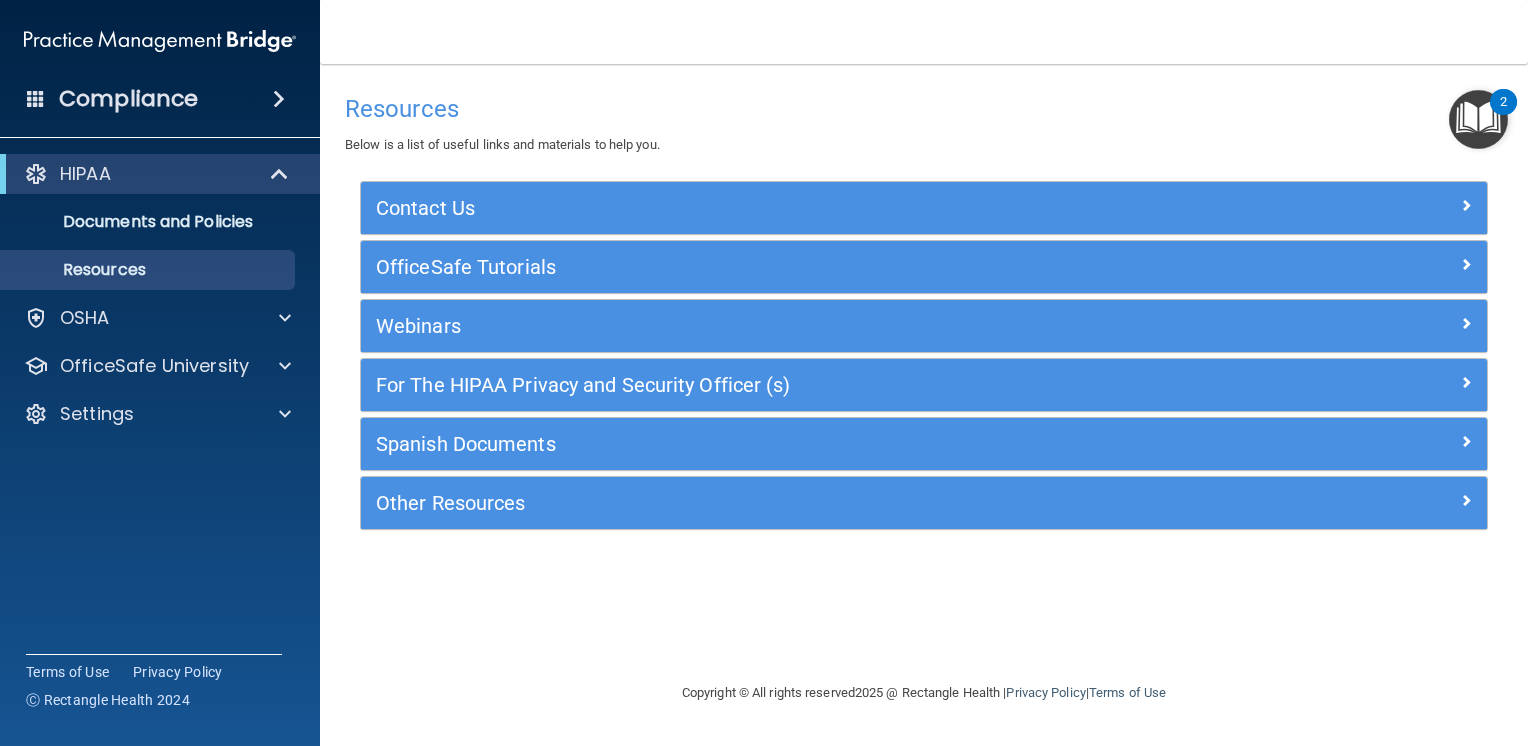 click at bounding box center [1478, 119] 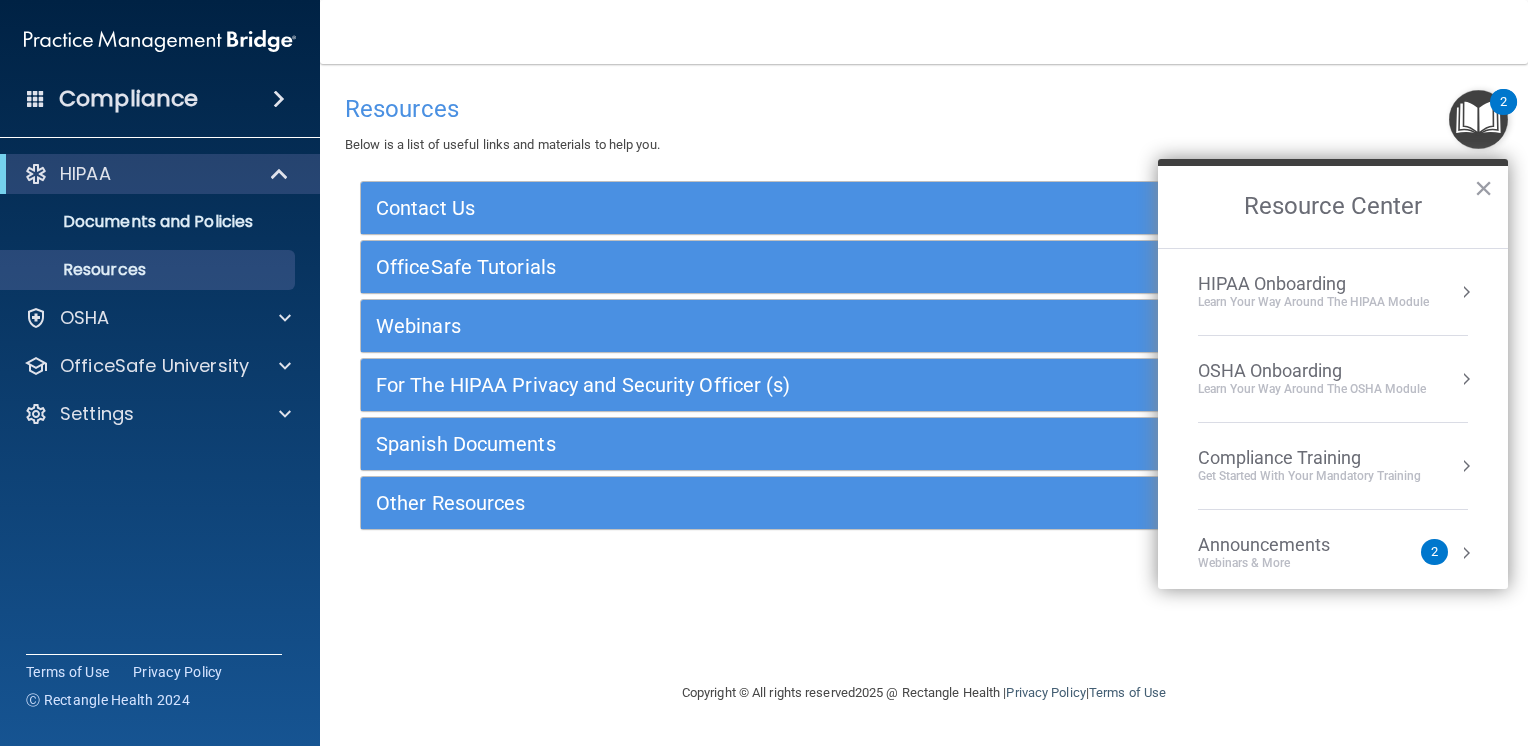 click on "HIPAA Onboarding" at bounding box center [1313, 284] 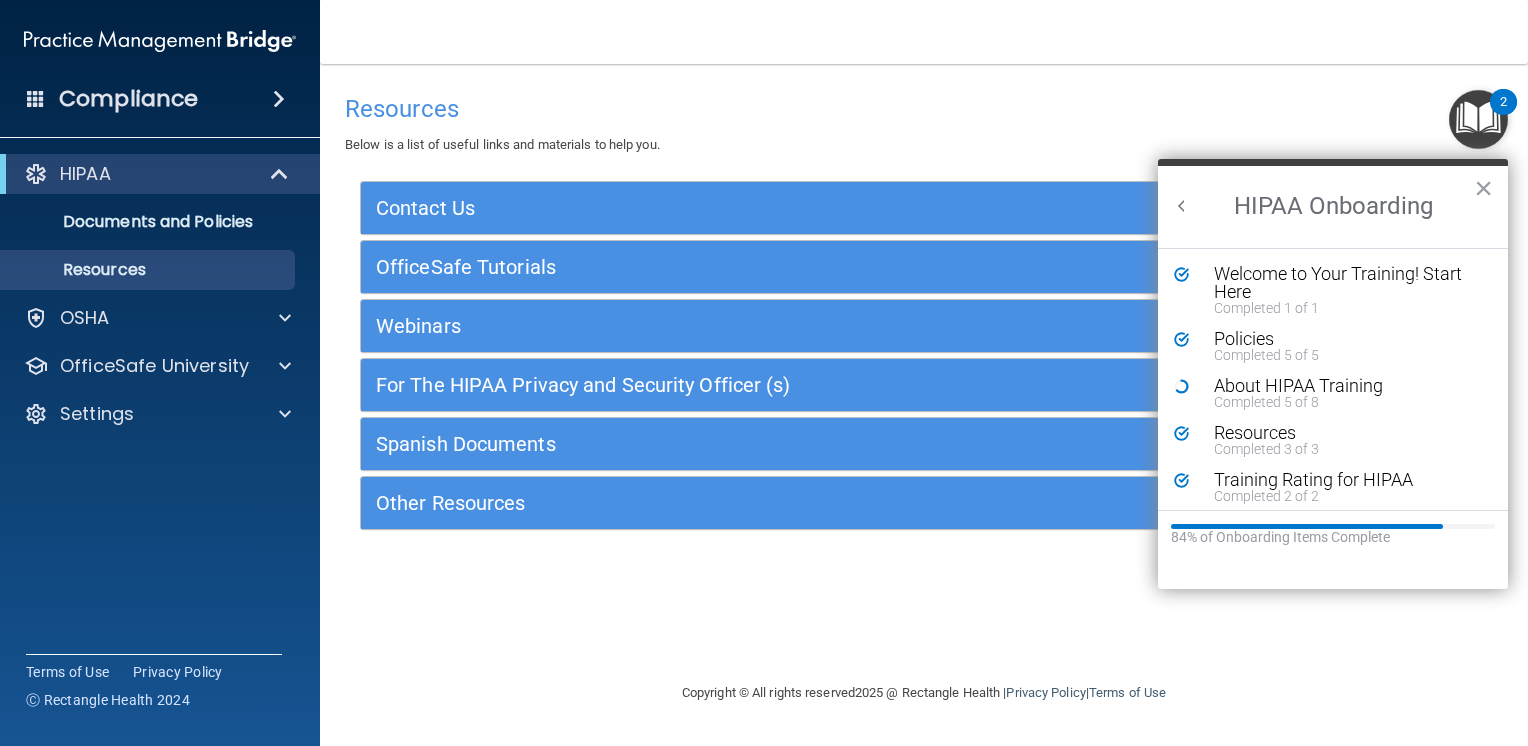 scroll, scrollTop: 0, scrollLeft: 0, axis: both 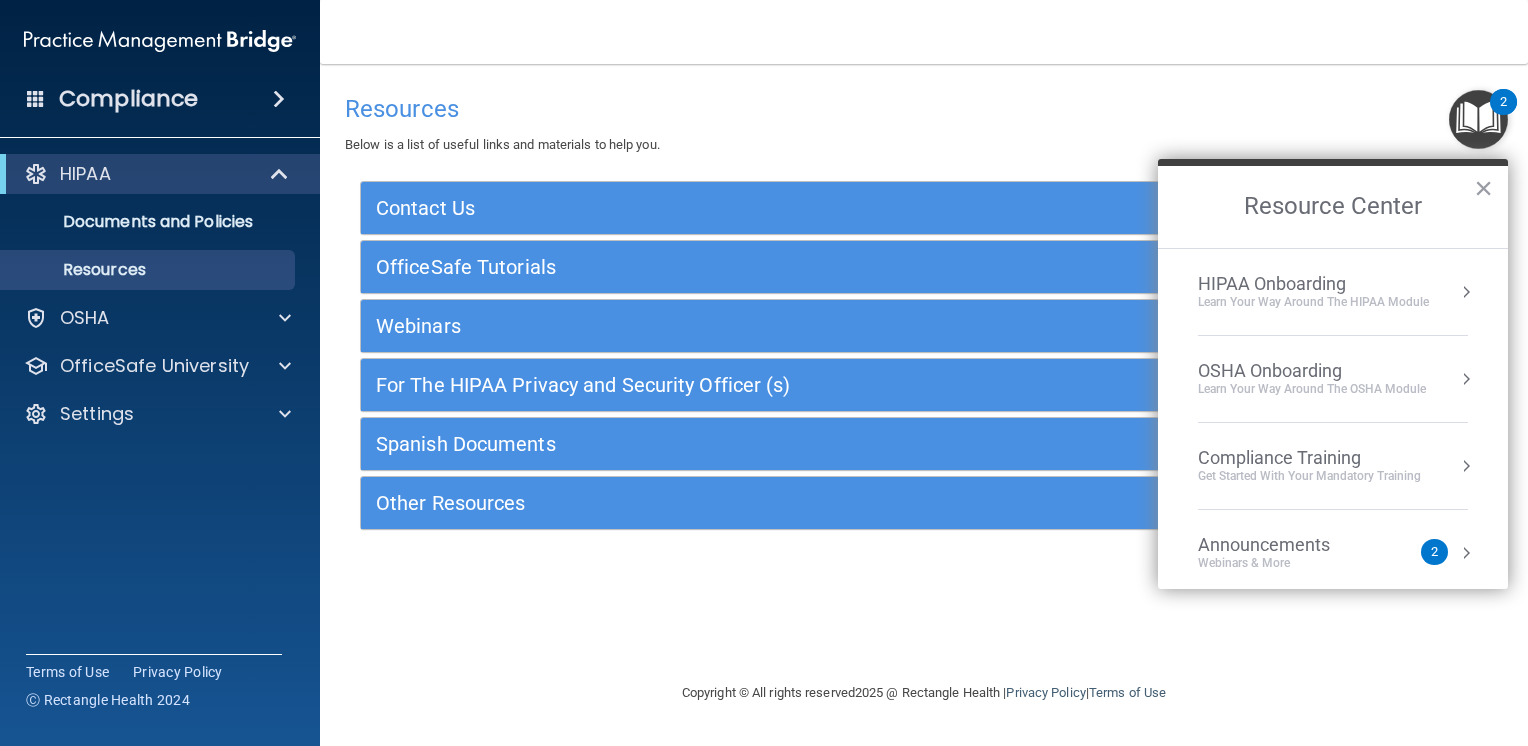 click on "OSHA Onboarding" at bounding box center [1312, 371] 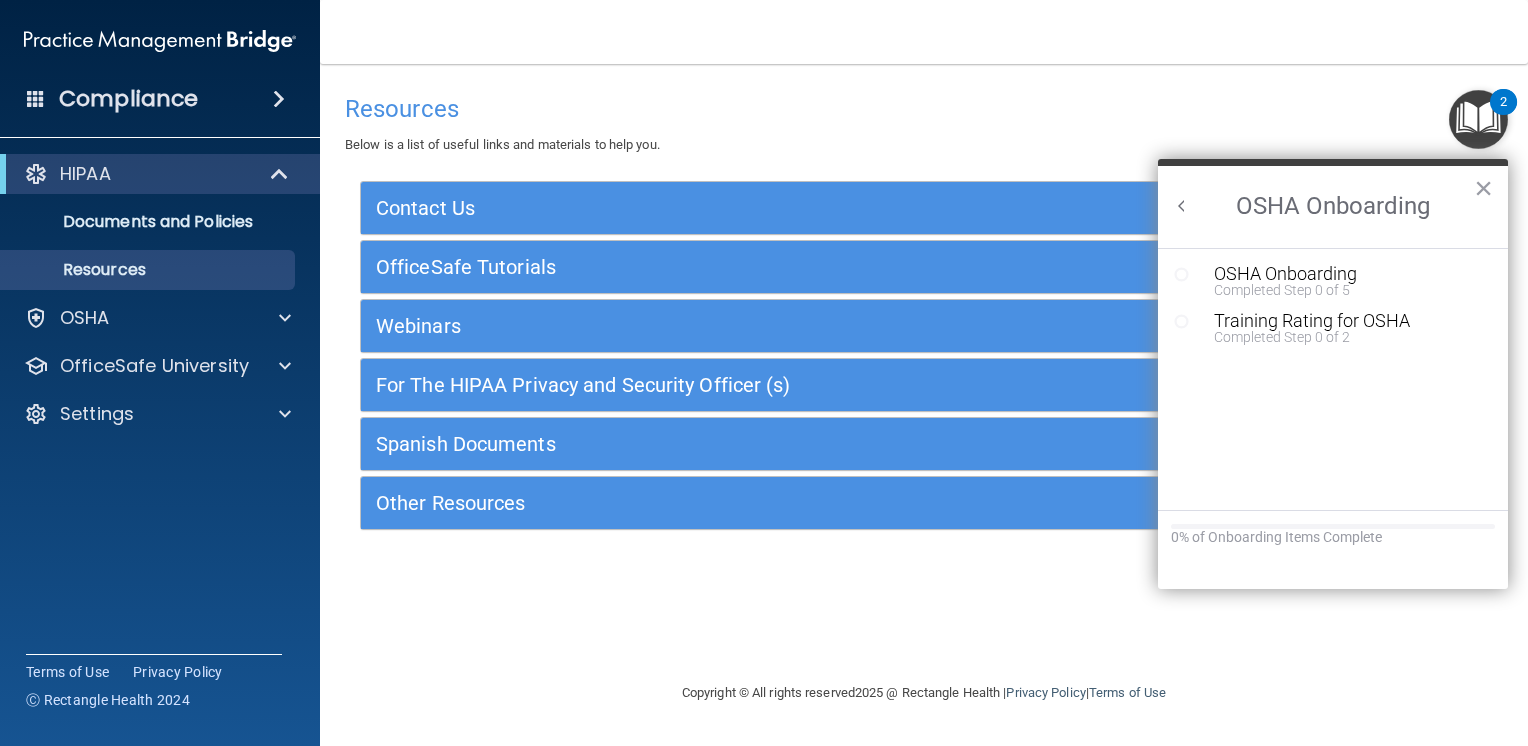scroll, scrollTop: 0, scrollLeft: 0, axis: both 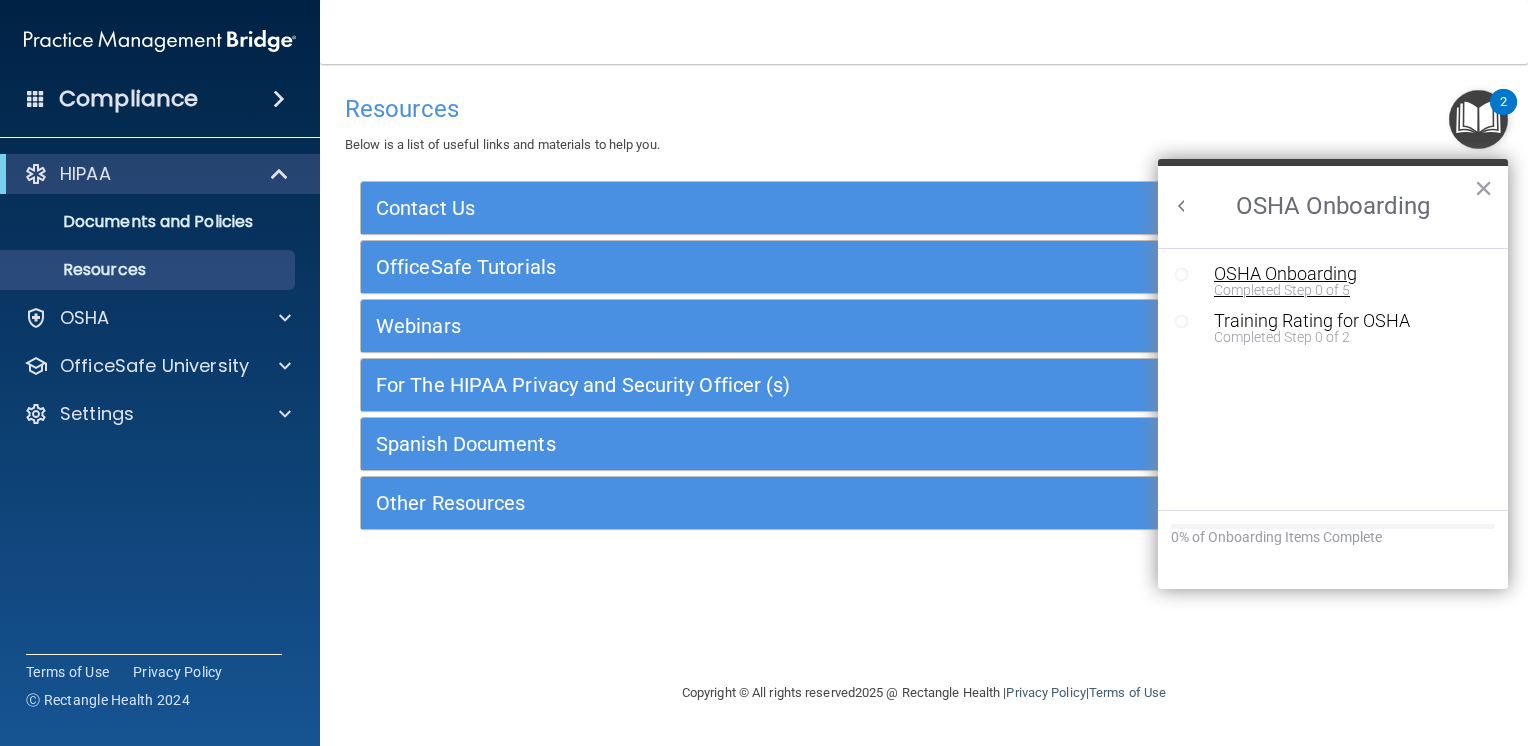 click on "OSHA Onboarding" at bounding box center (1348, 274) 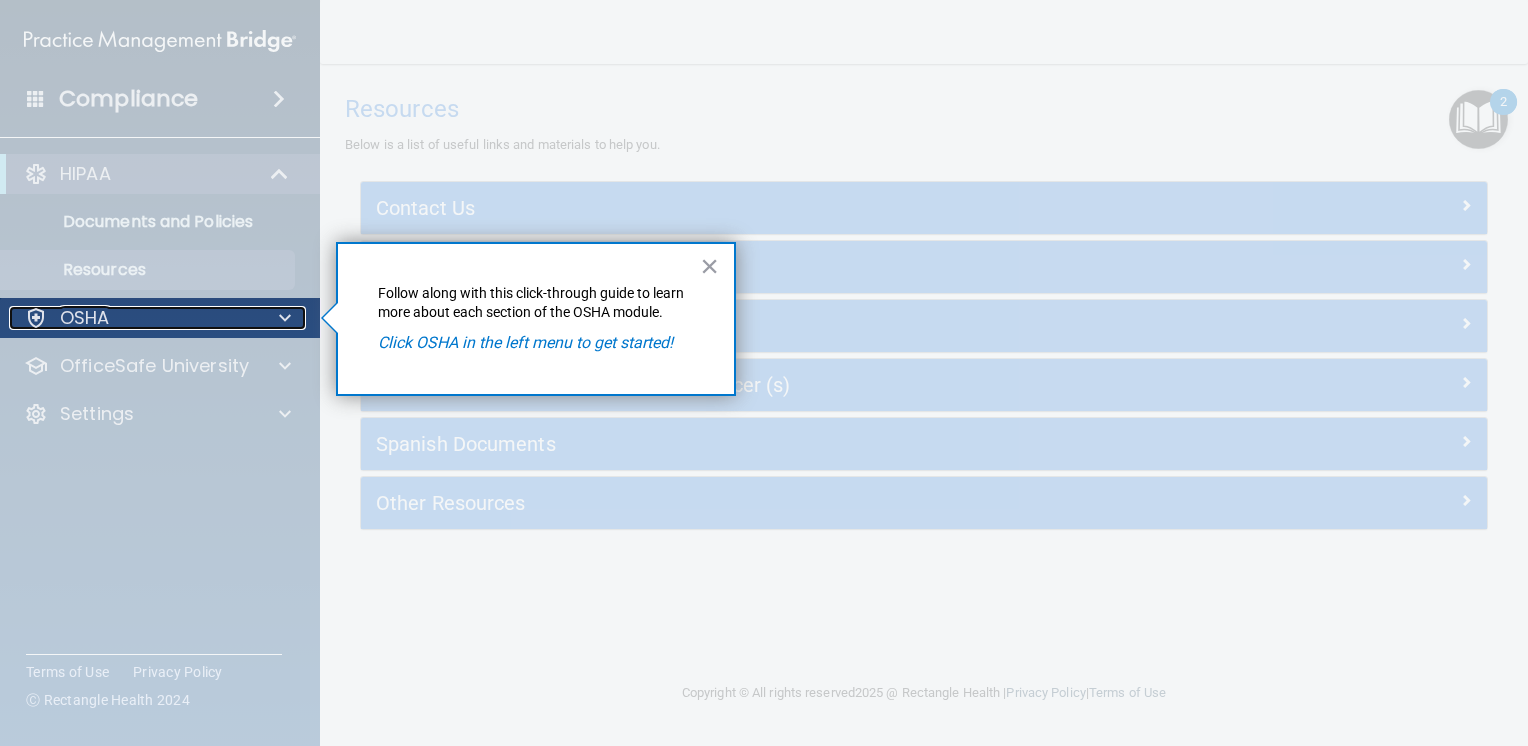 click on "OSHA" at bounding box center (133, 318) 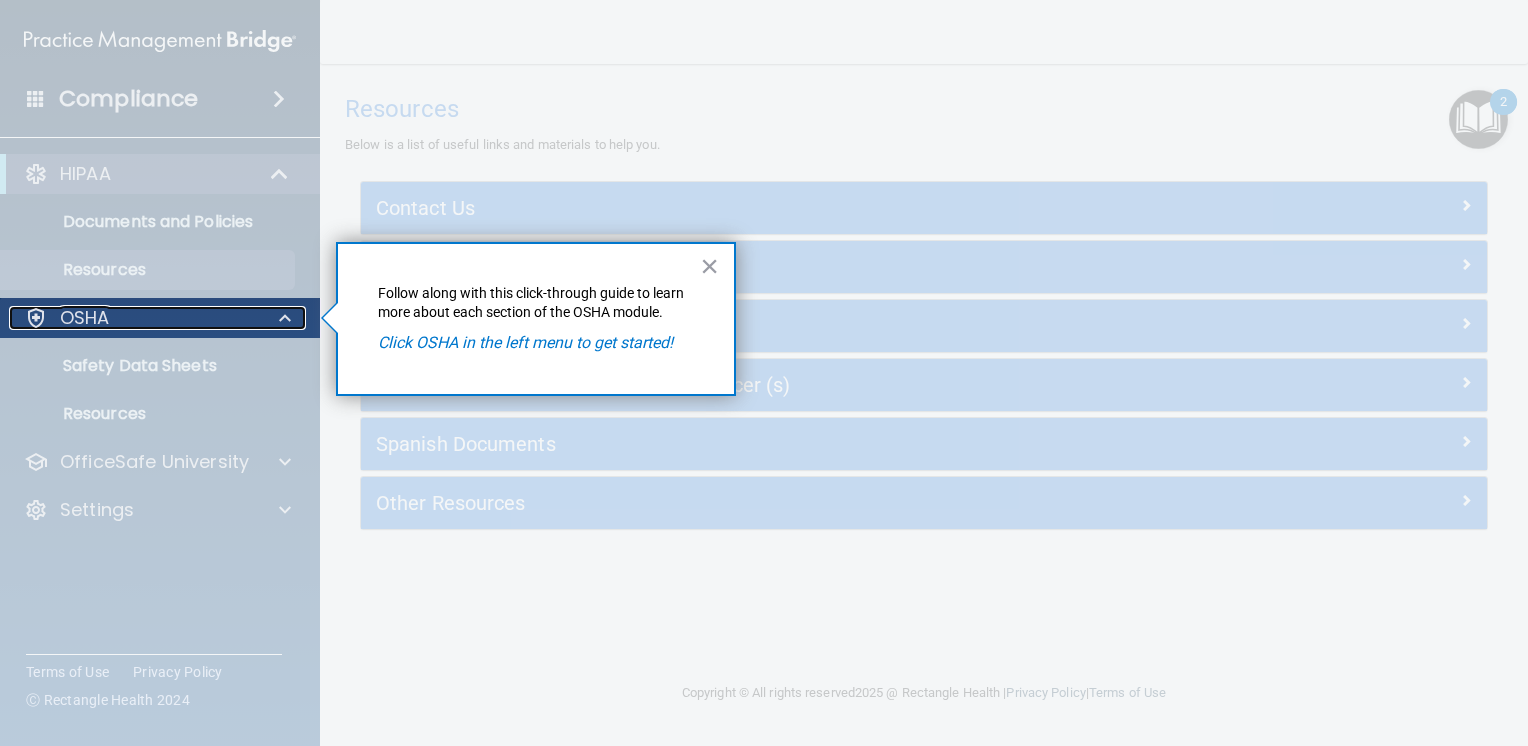 click on "OSHA" at bounding box center [133, 318] 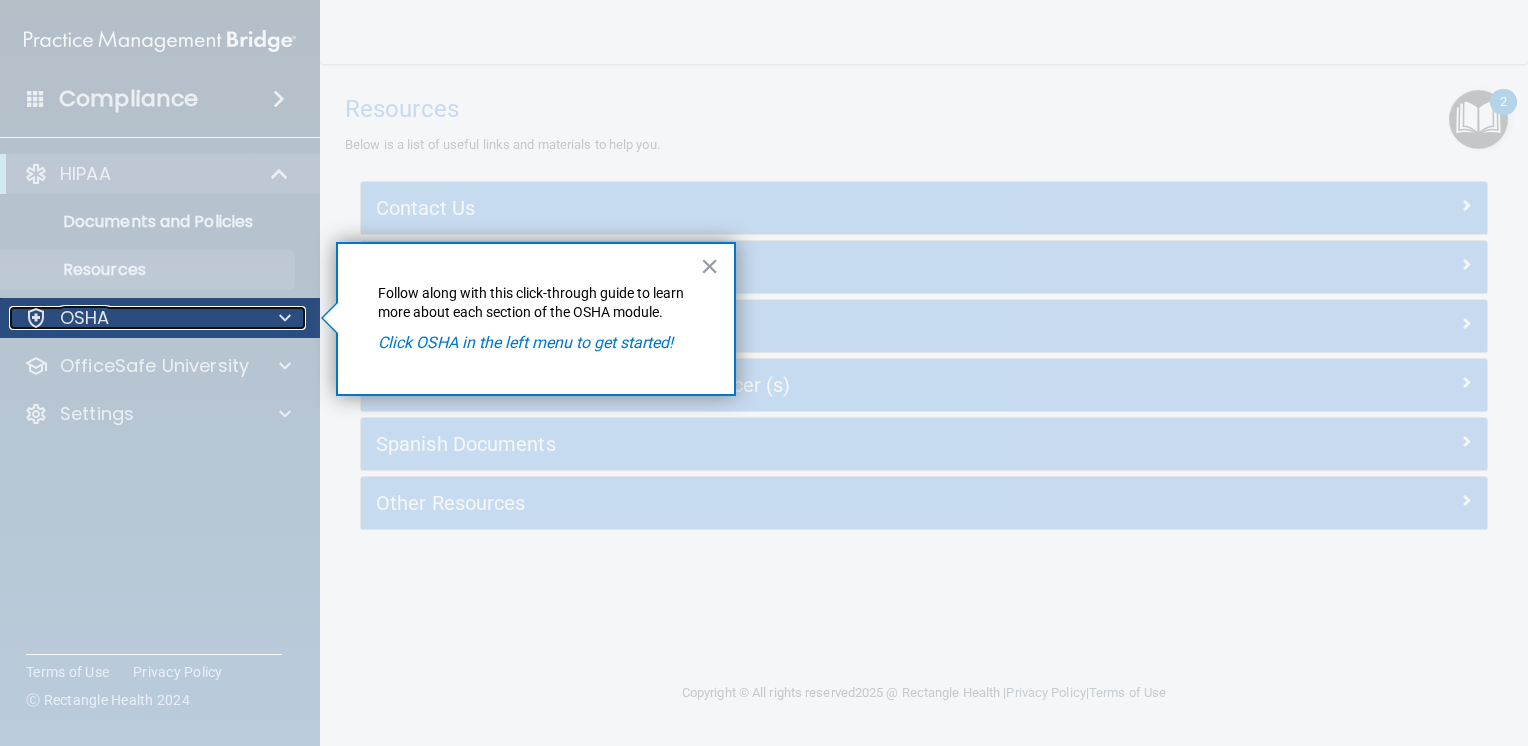 click on "OSHA" at bounding box center [133, 318] 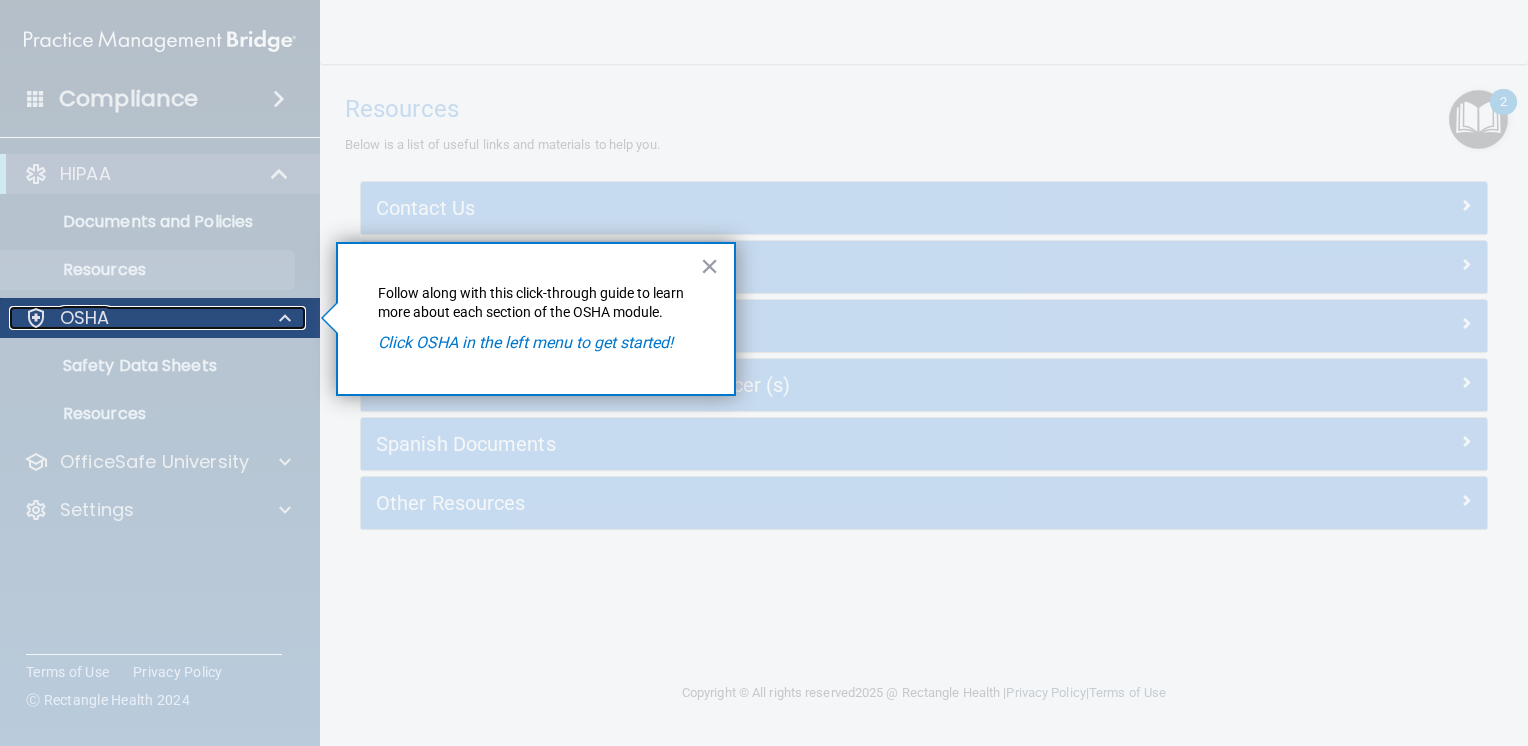 click at bounding box center (36, 318) 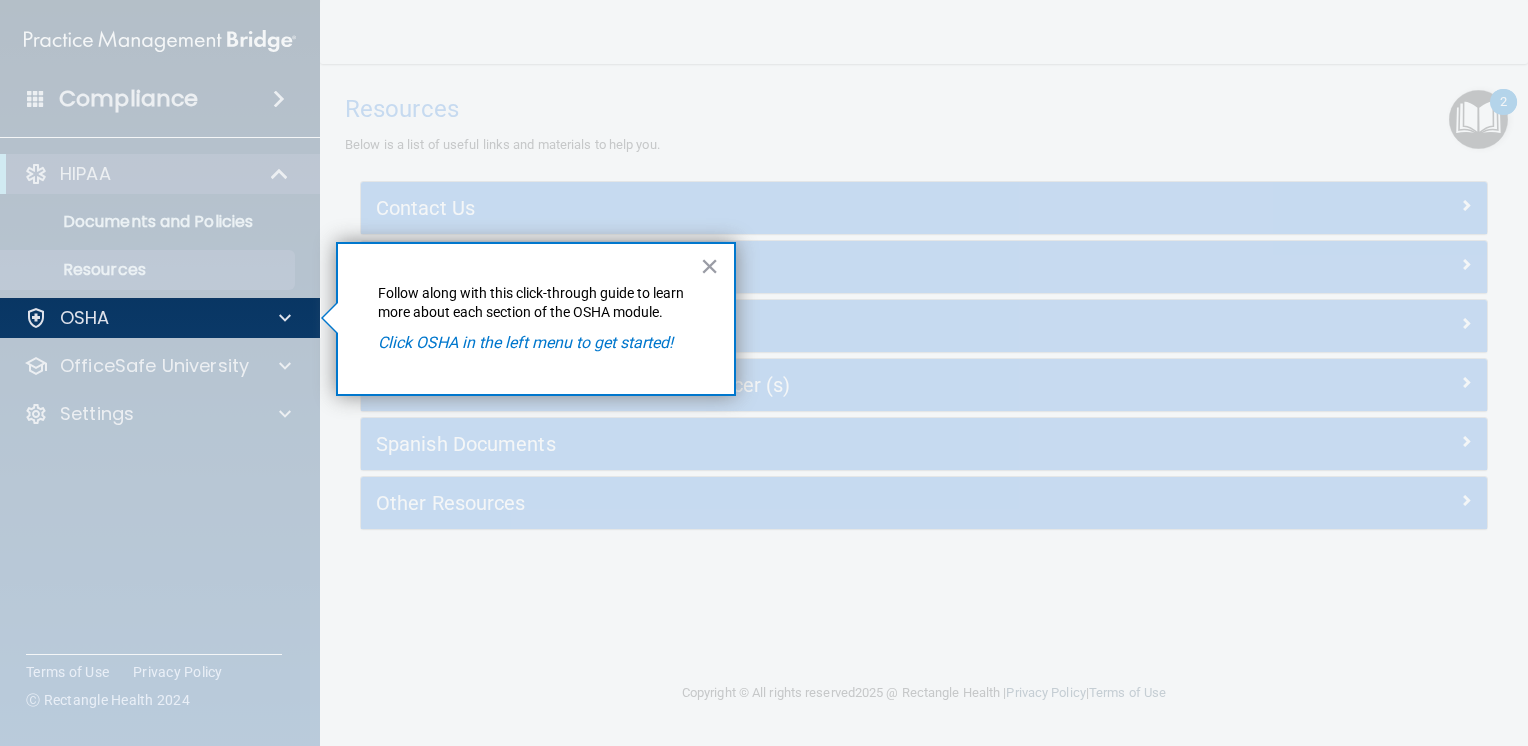 click at bounding box center [160, 542] 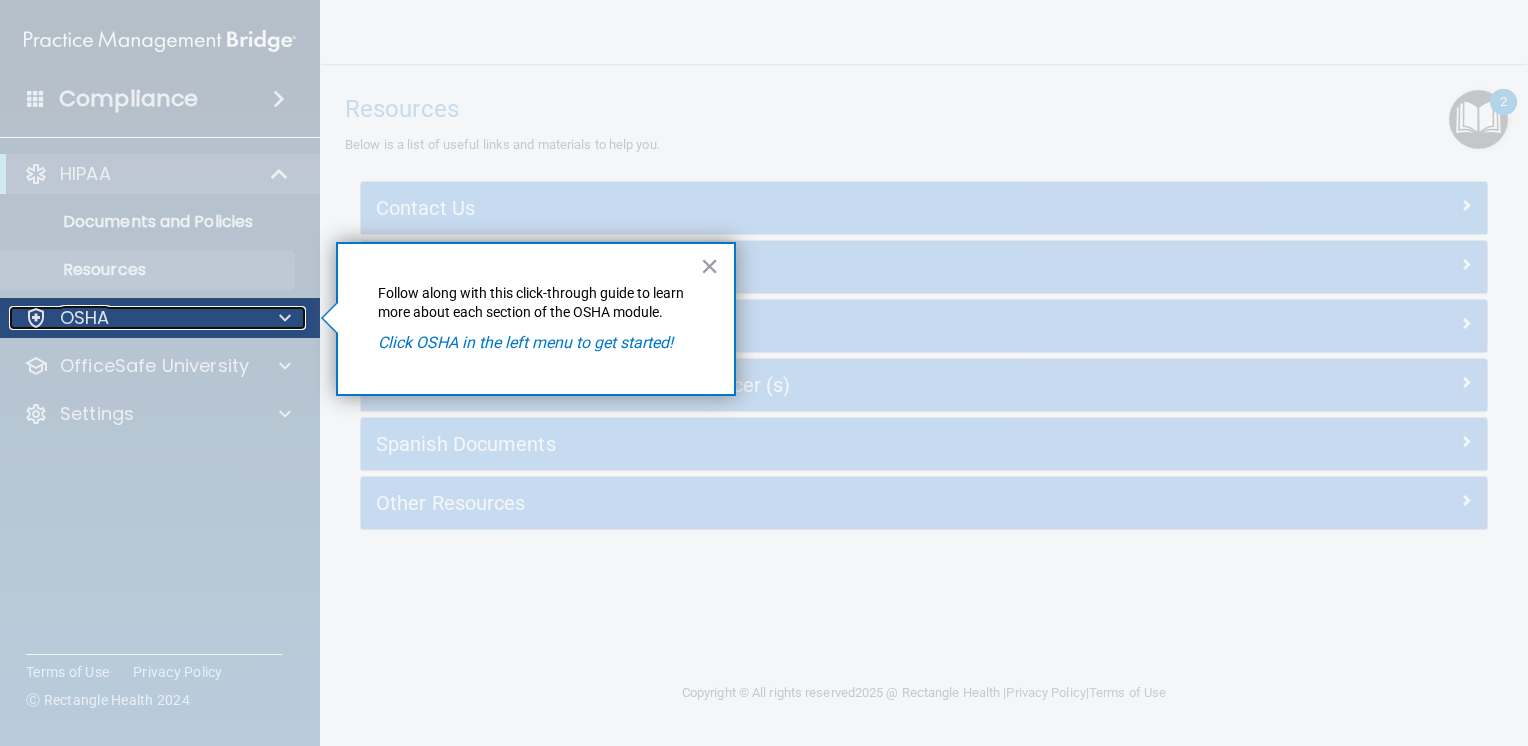 click on "OSHA" at bounding box center (133, 318) 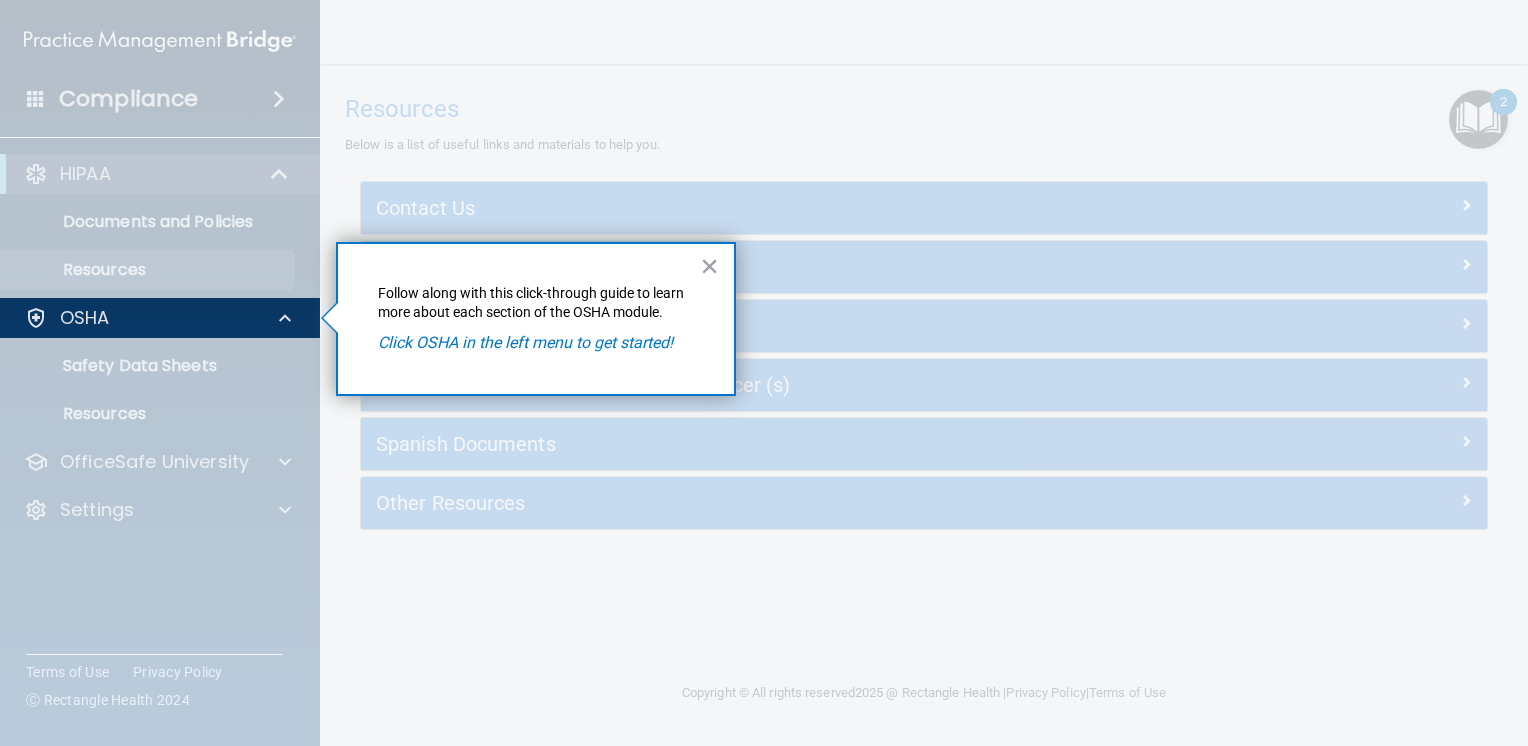 click at bounding box center (160, 542) 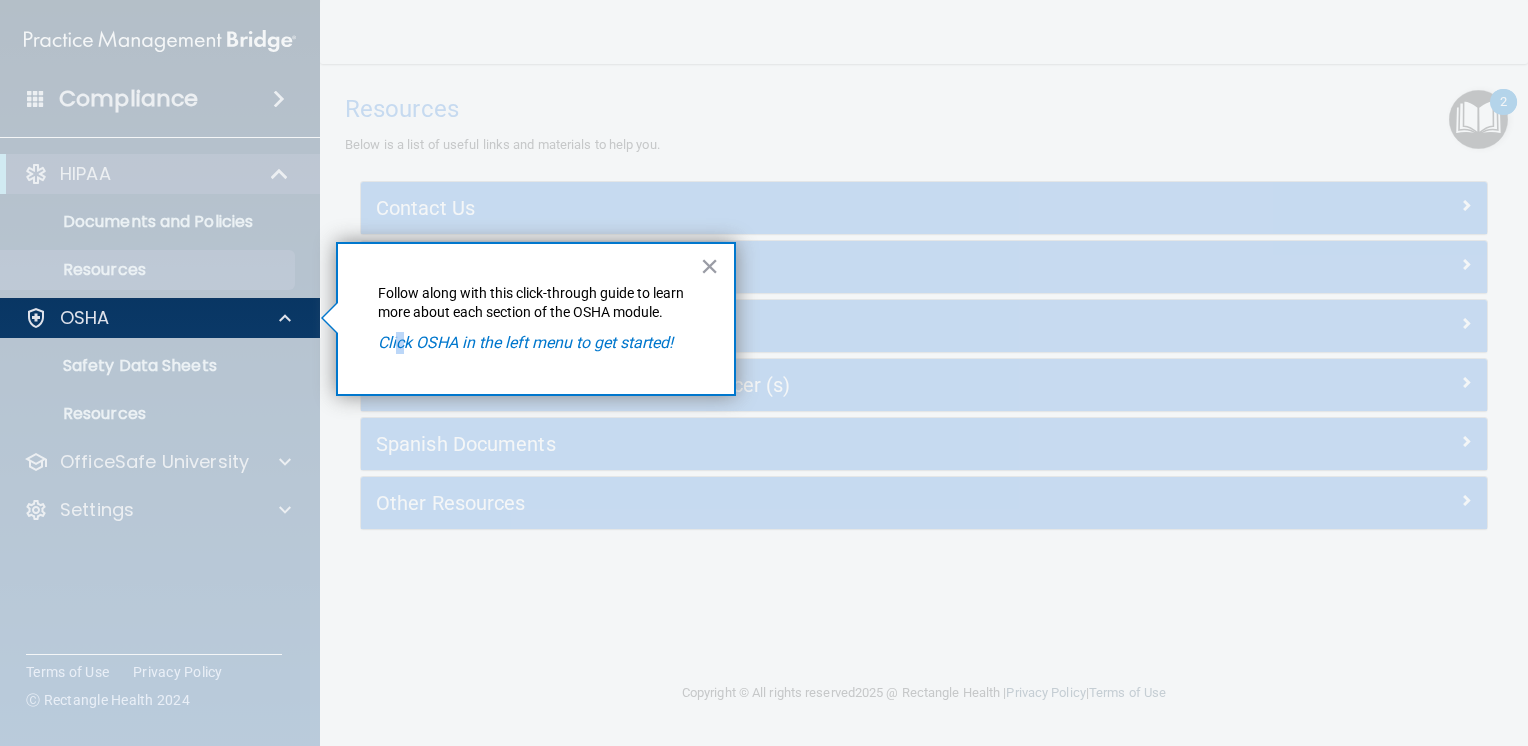 click on "Click OSHA in the left menu to get started!" at bounding box center [525, 342] 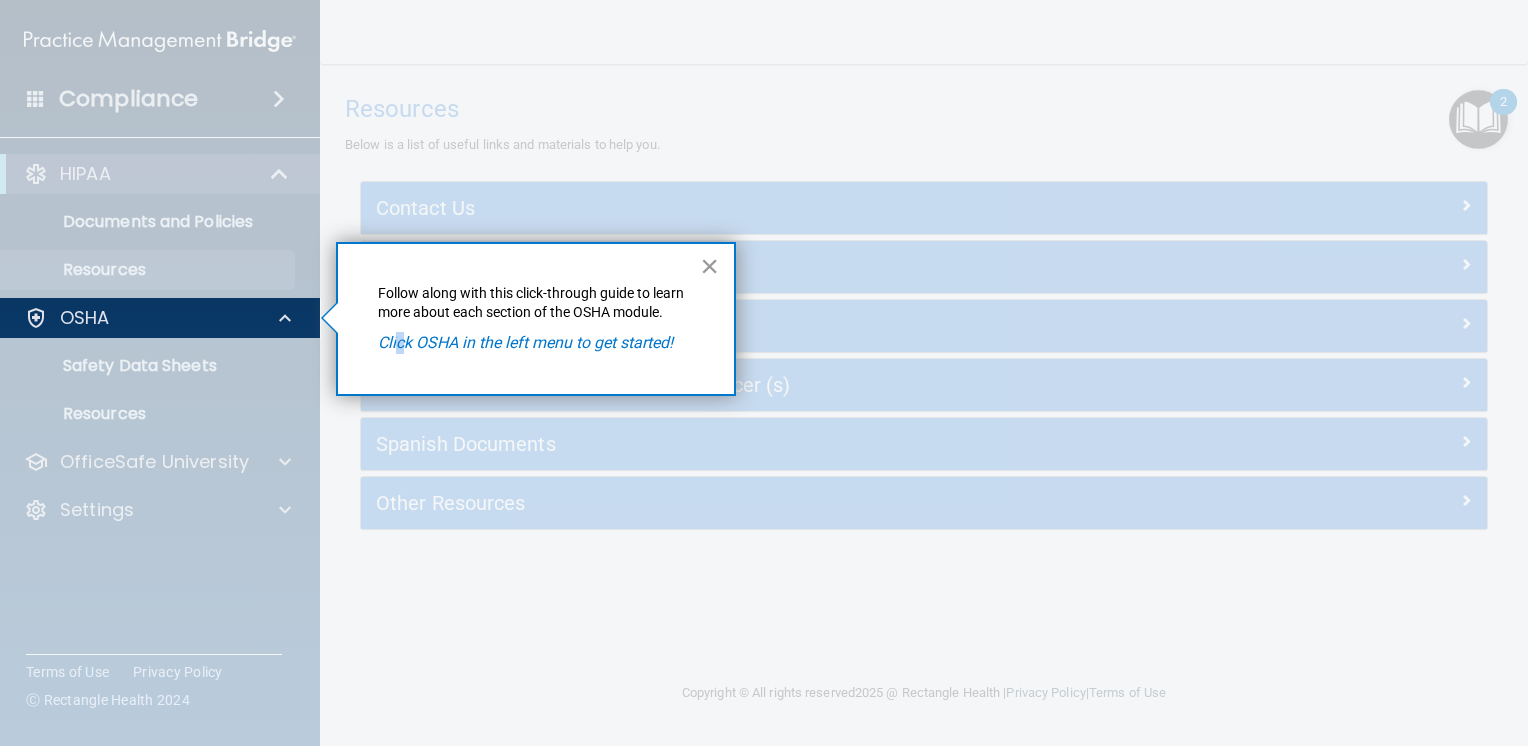 drag, startPoint x: 401, startPoint y: 349, endPoint x: 705, endPoint y: 266, distance: 315.12695 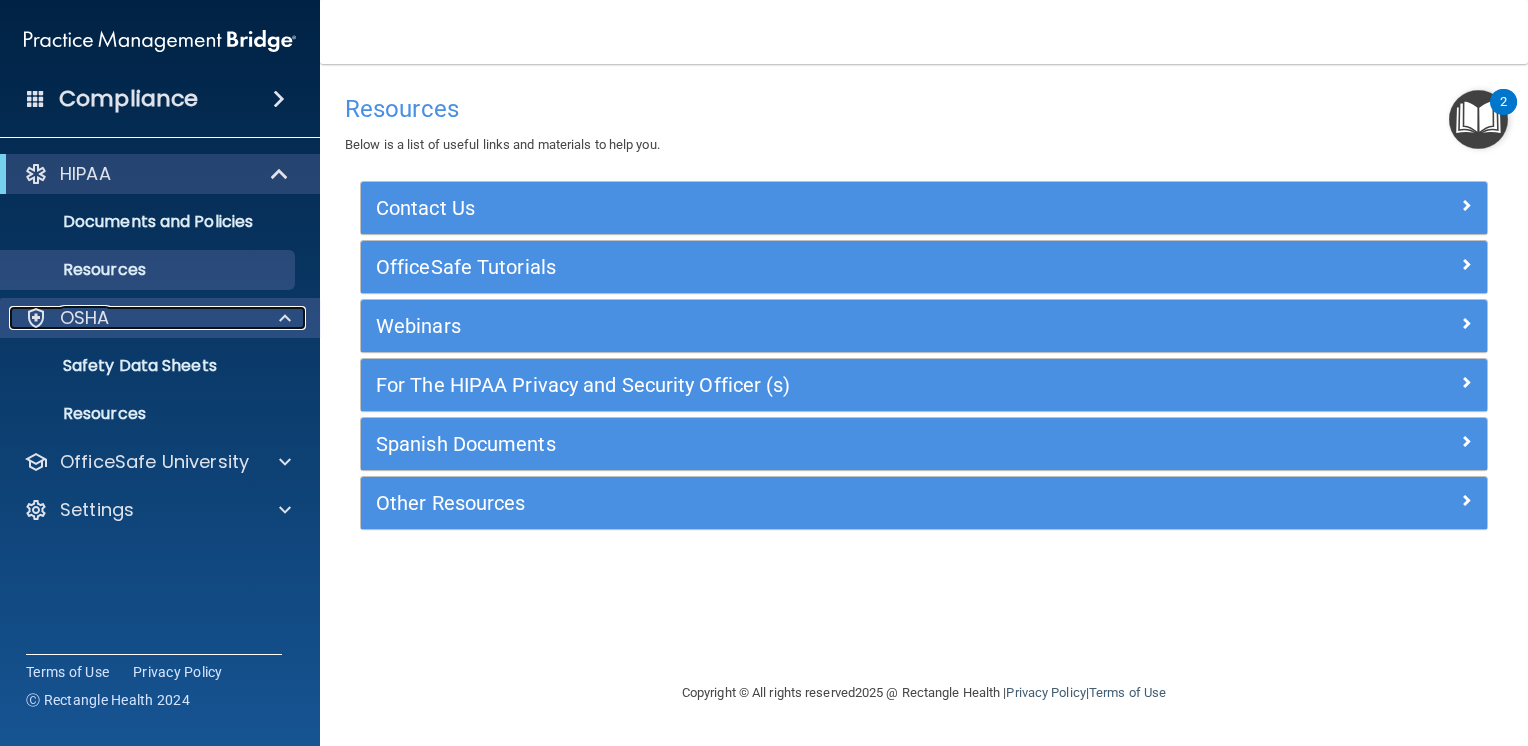 click on "OSHA" at bounding box center [133, 318] 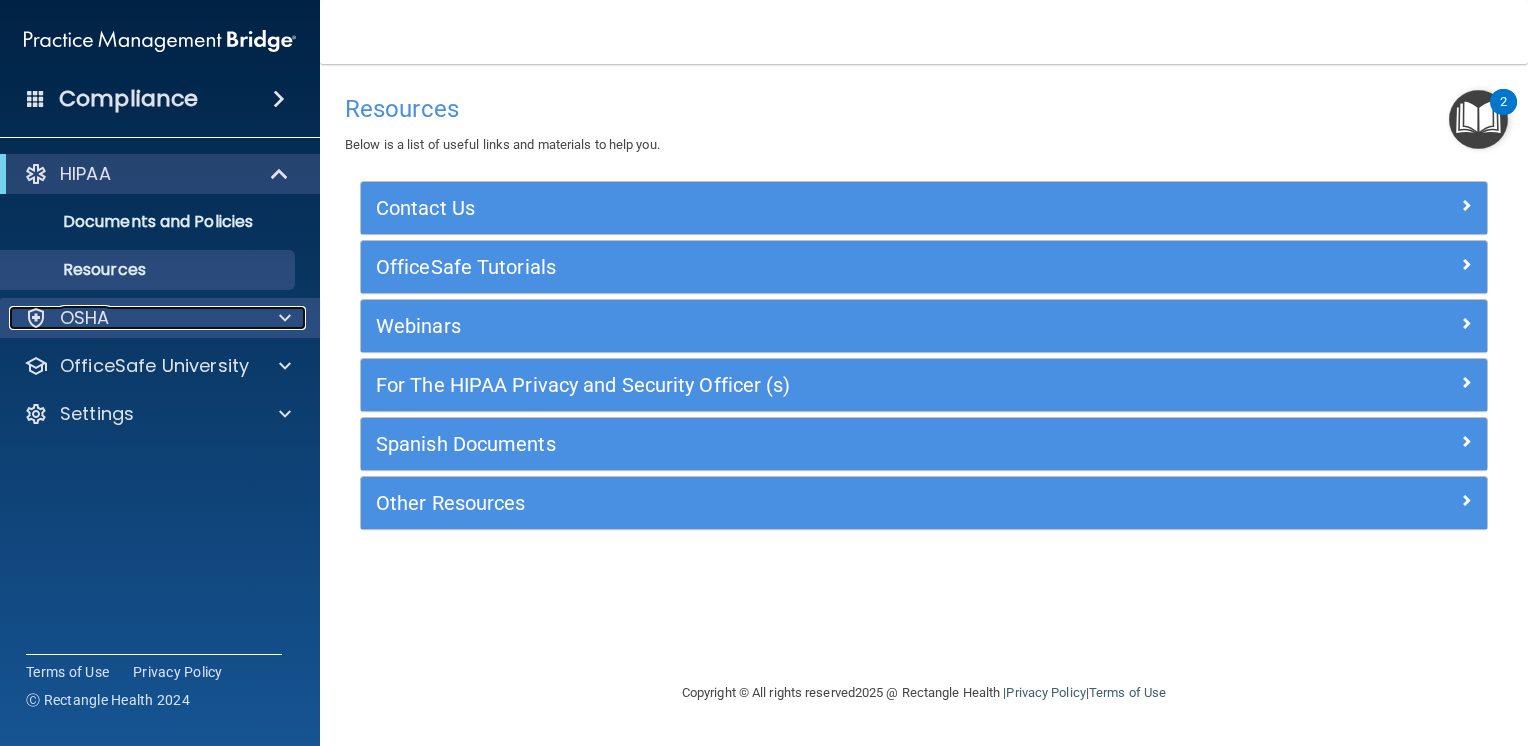 click on "OSHA" at bounding box center [133, 318] 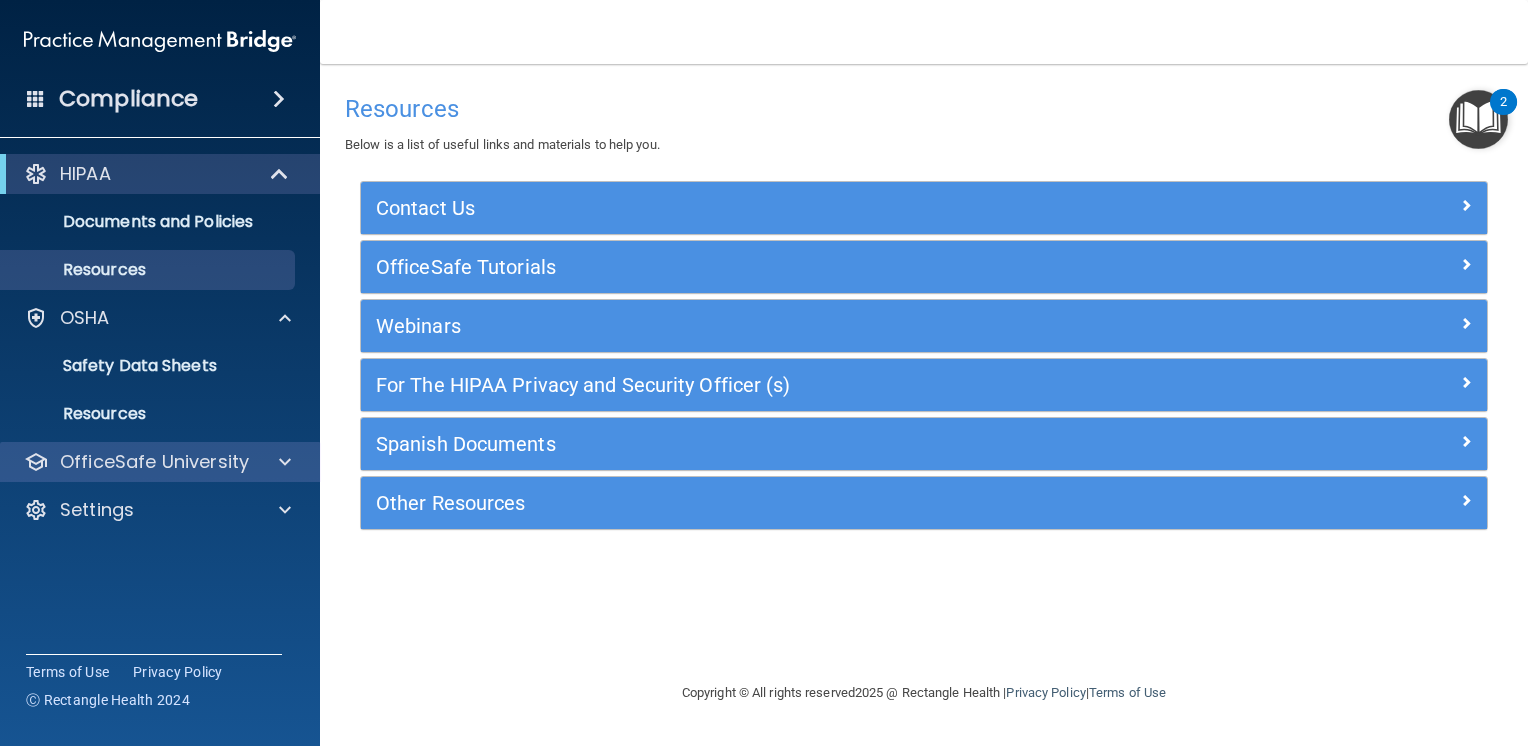 click on "OfficeSafe University" at bounding box center [160, 462] 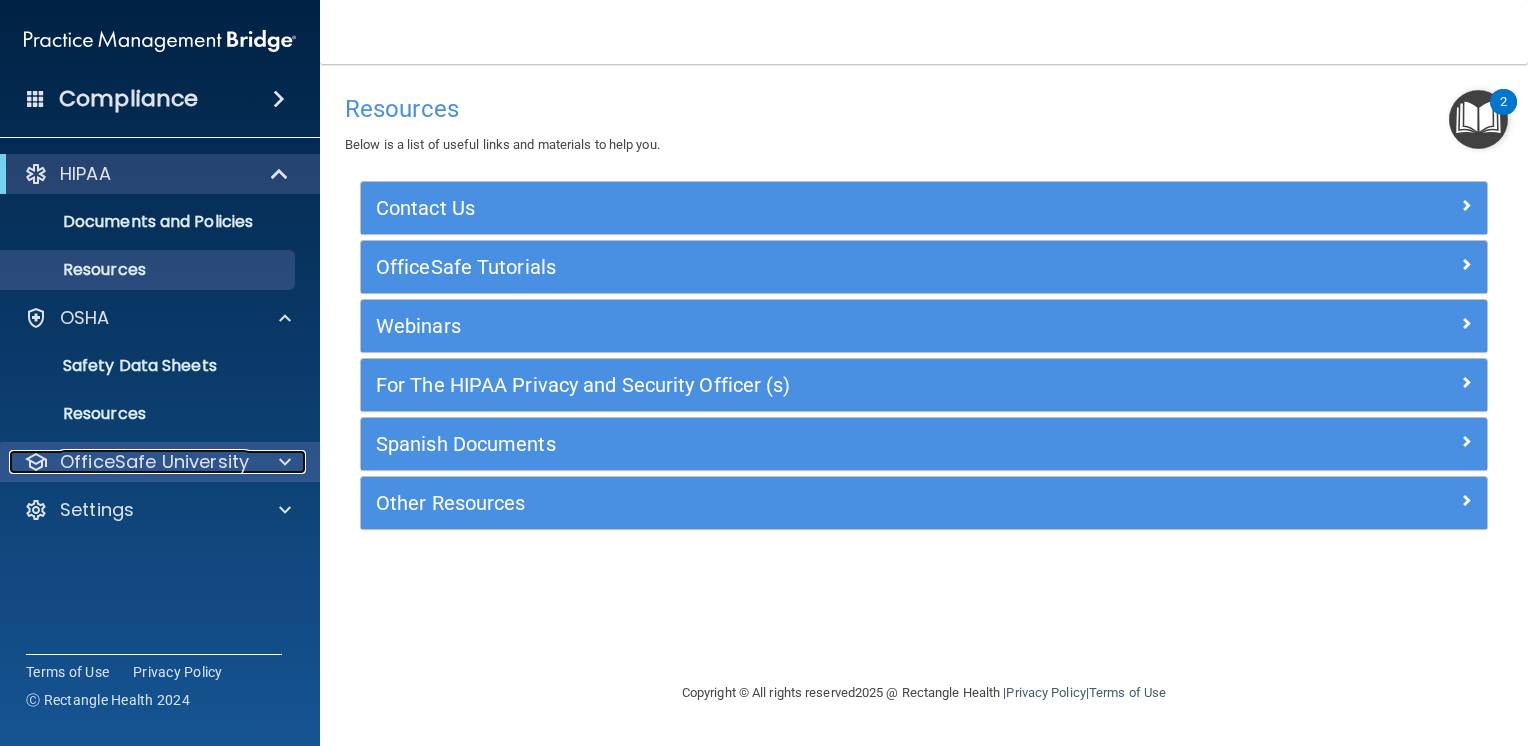 click at bounding box center [282, 462] 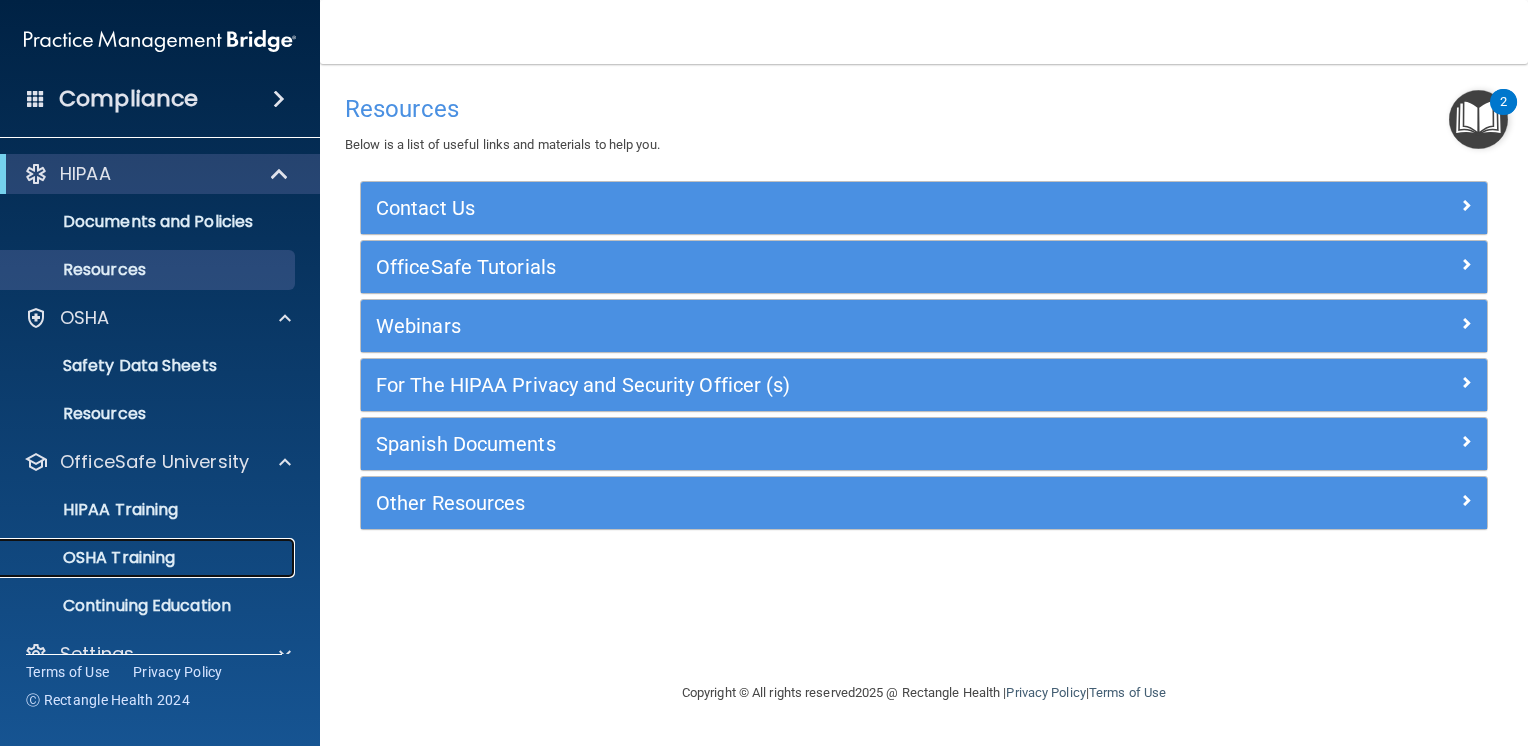click on "OSHA Training" at bounding box center [137, 558] 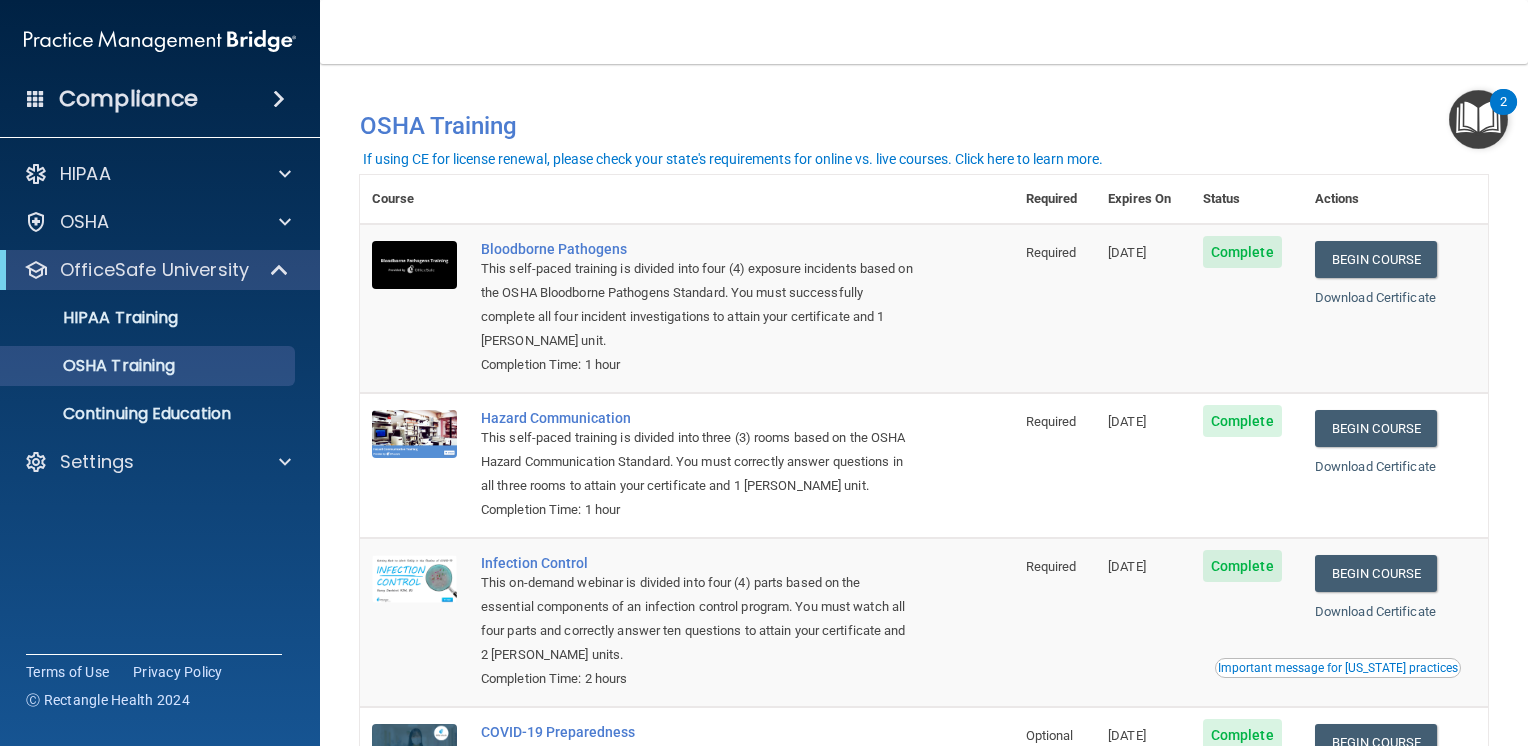 click at bounding box center (1478, 119) 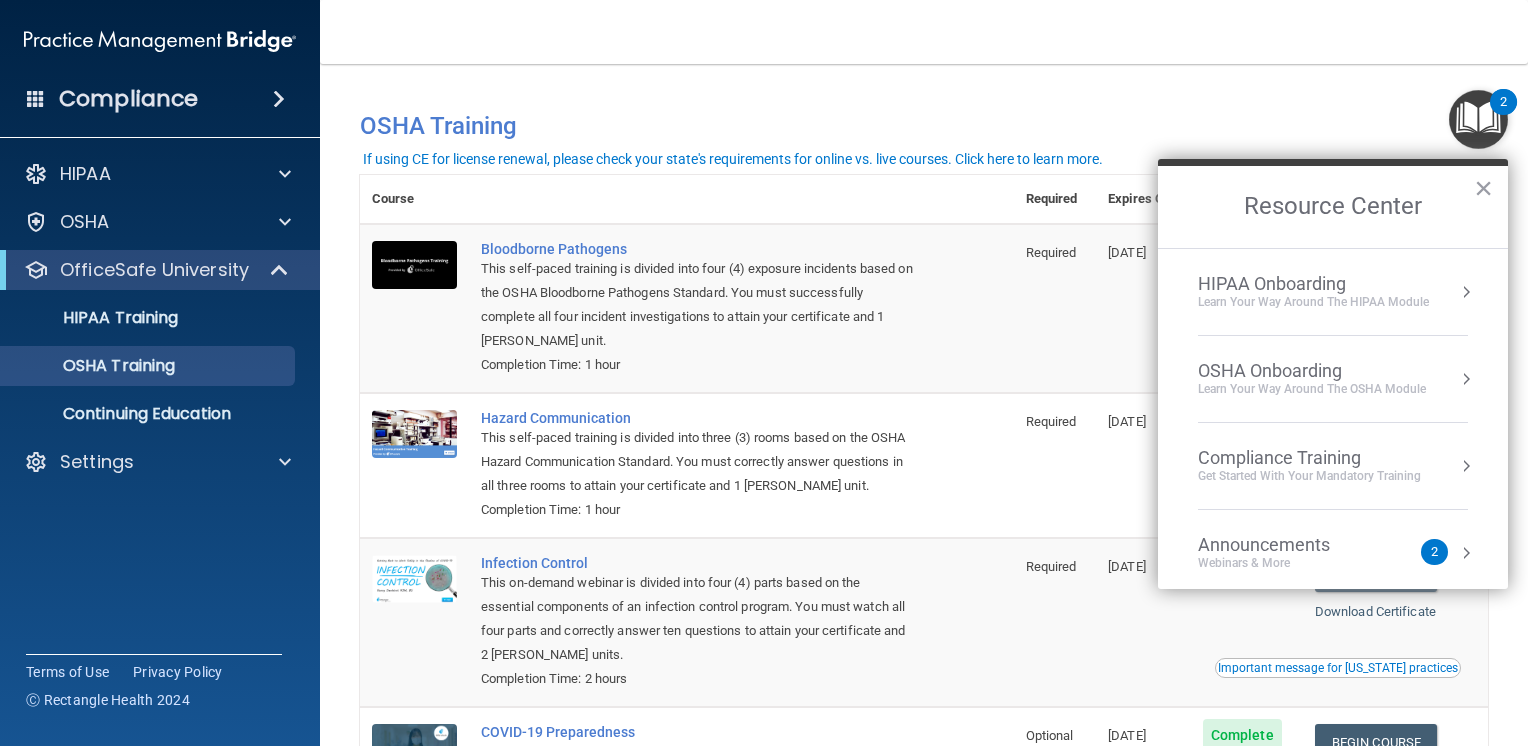 click on "OSHA Onboarding" at bounding box center [1312, 371] 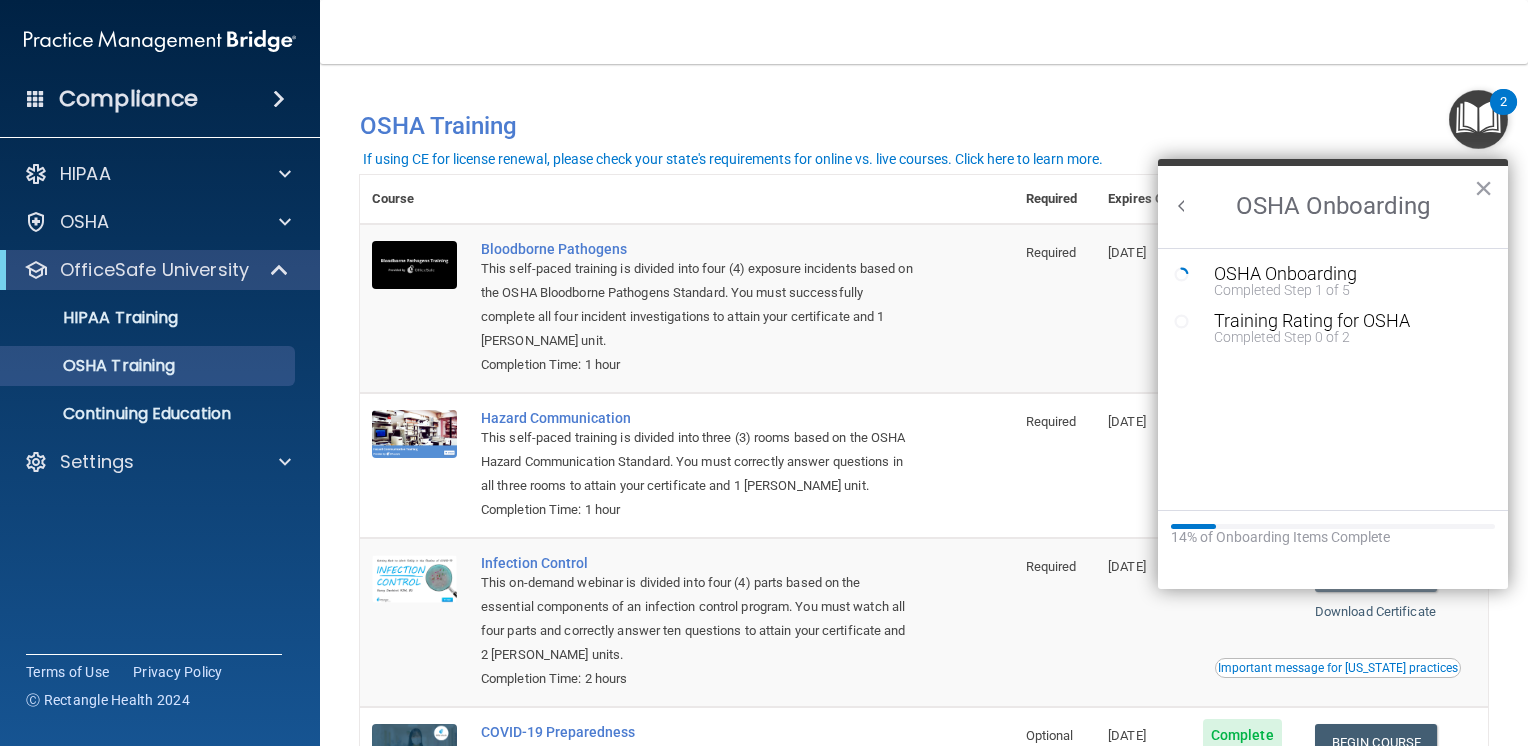 scroll, scrollTop: 0, scrollLeft: 0, axis: both 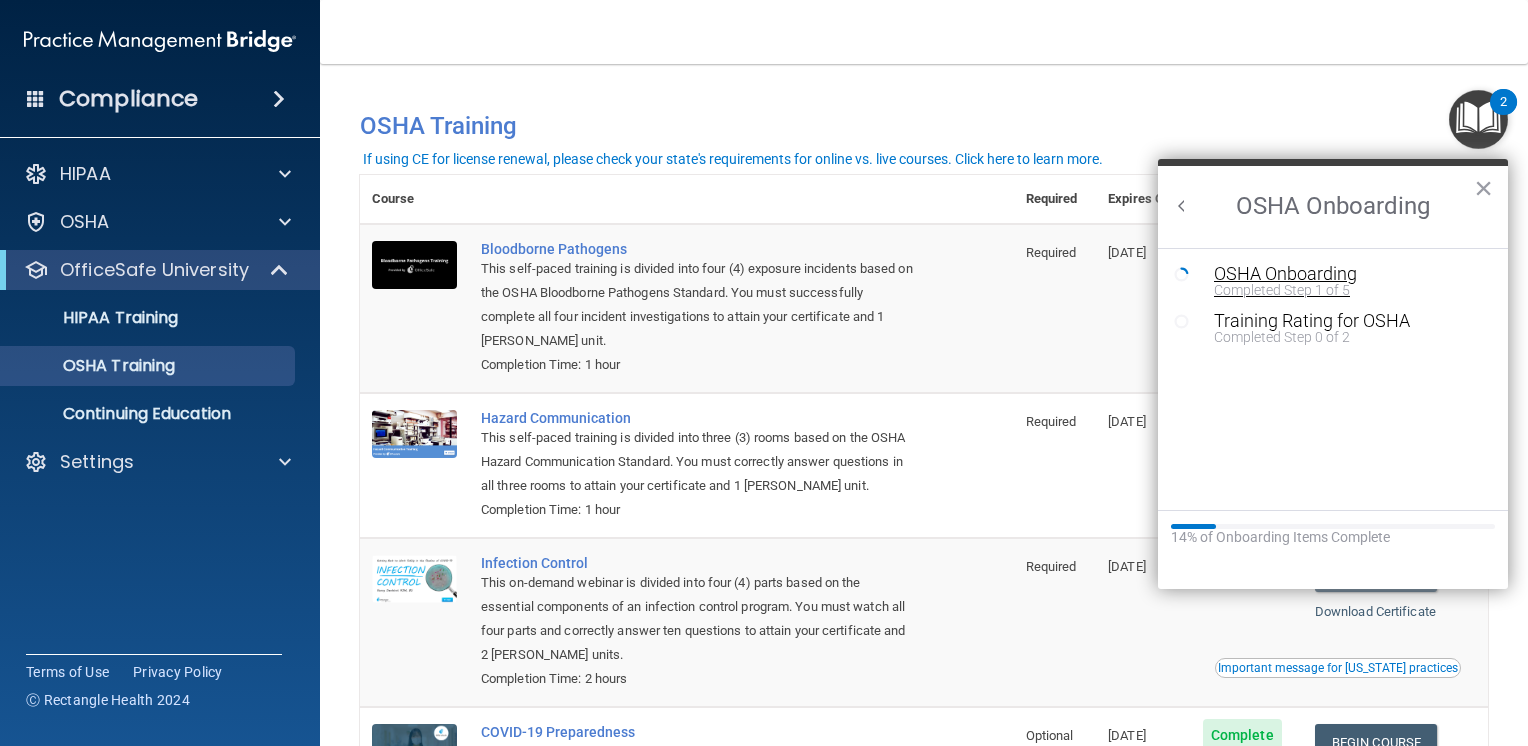 click on "OSHA Onboarding" at bounding box center (1348, 274) 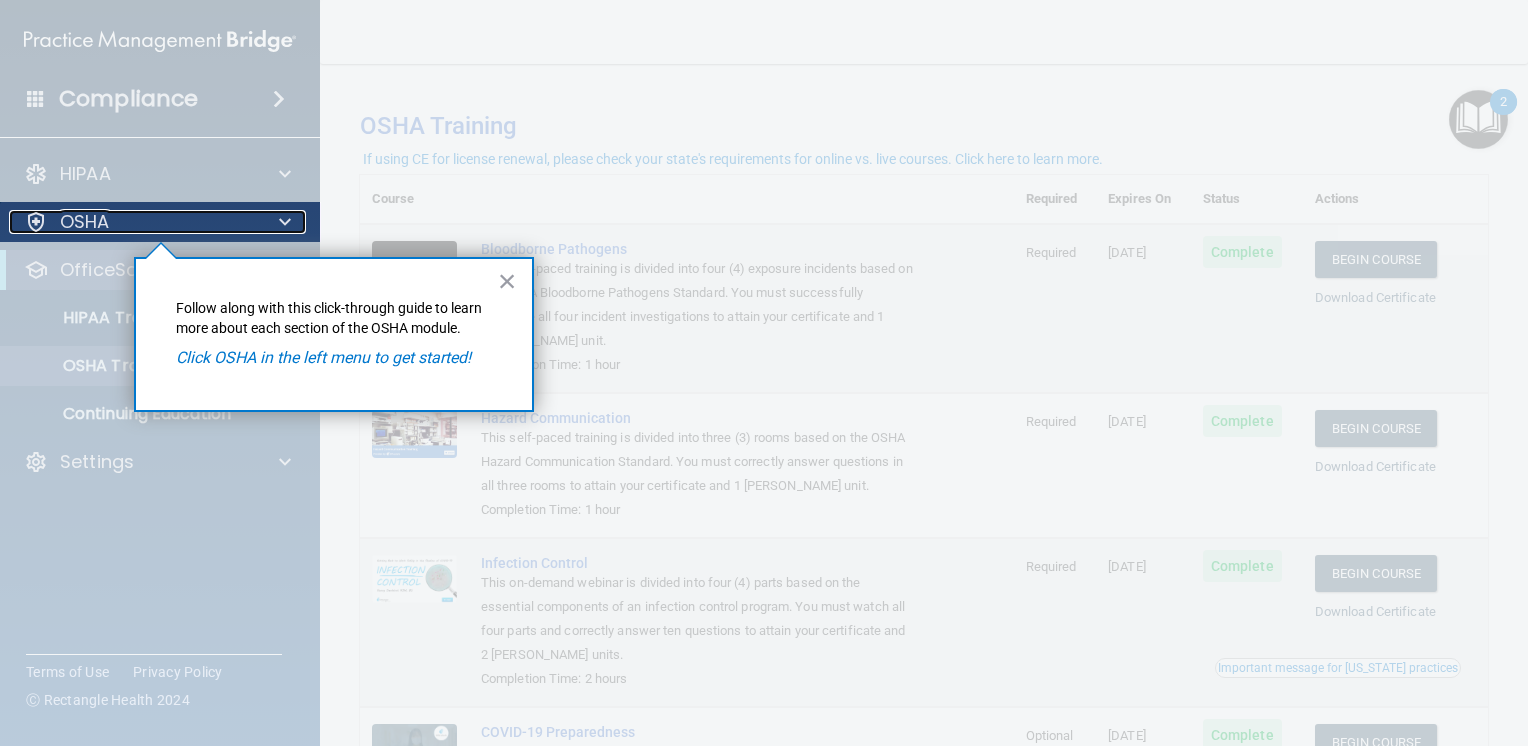 click at bounding box center [285, 222] 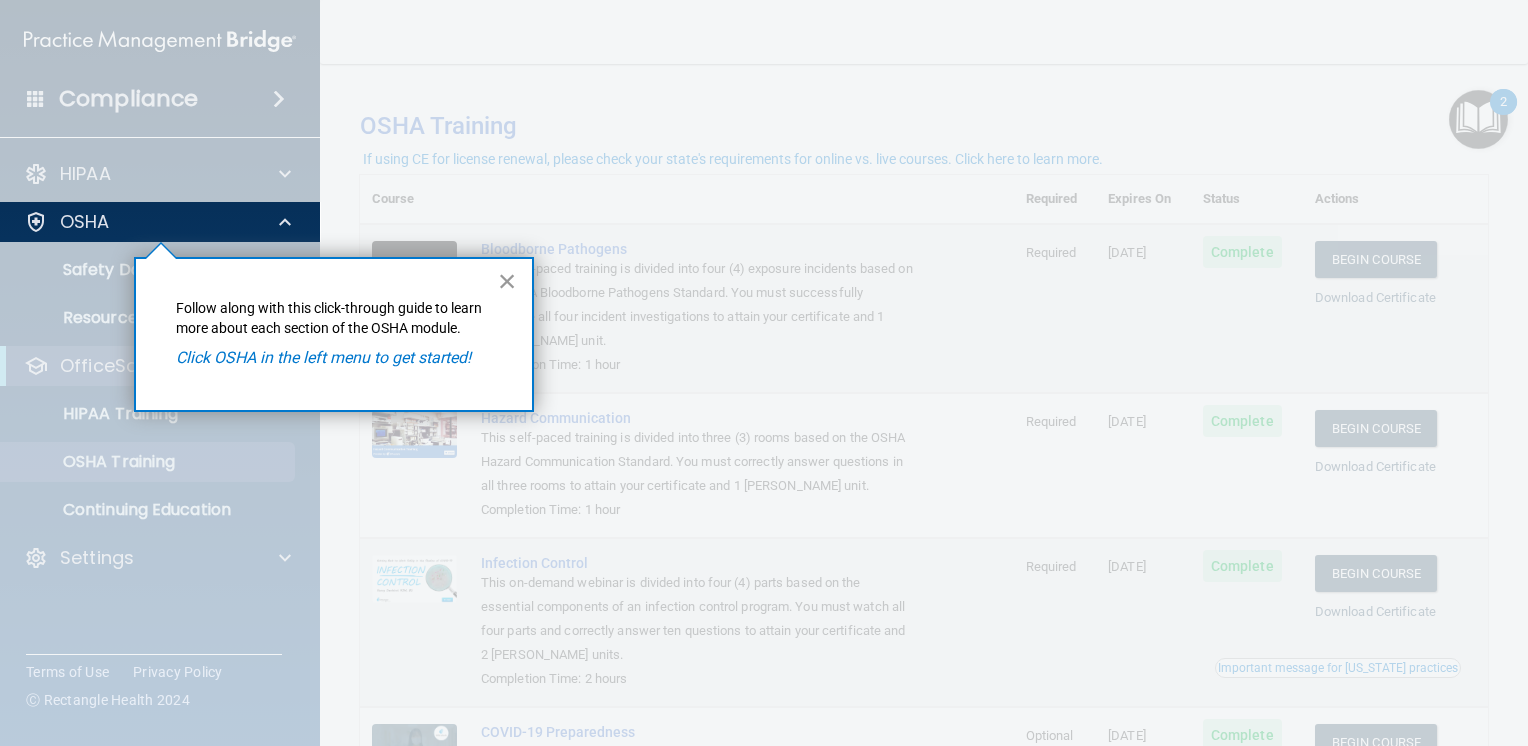 click on "×" at bounding box center [507, 281] 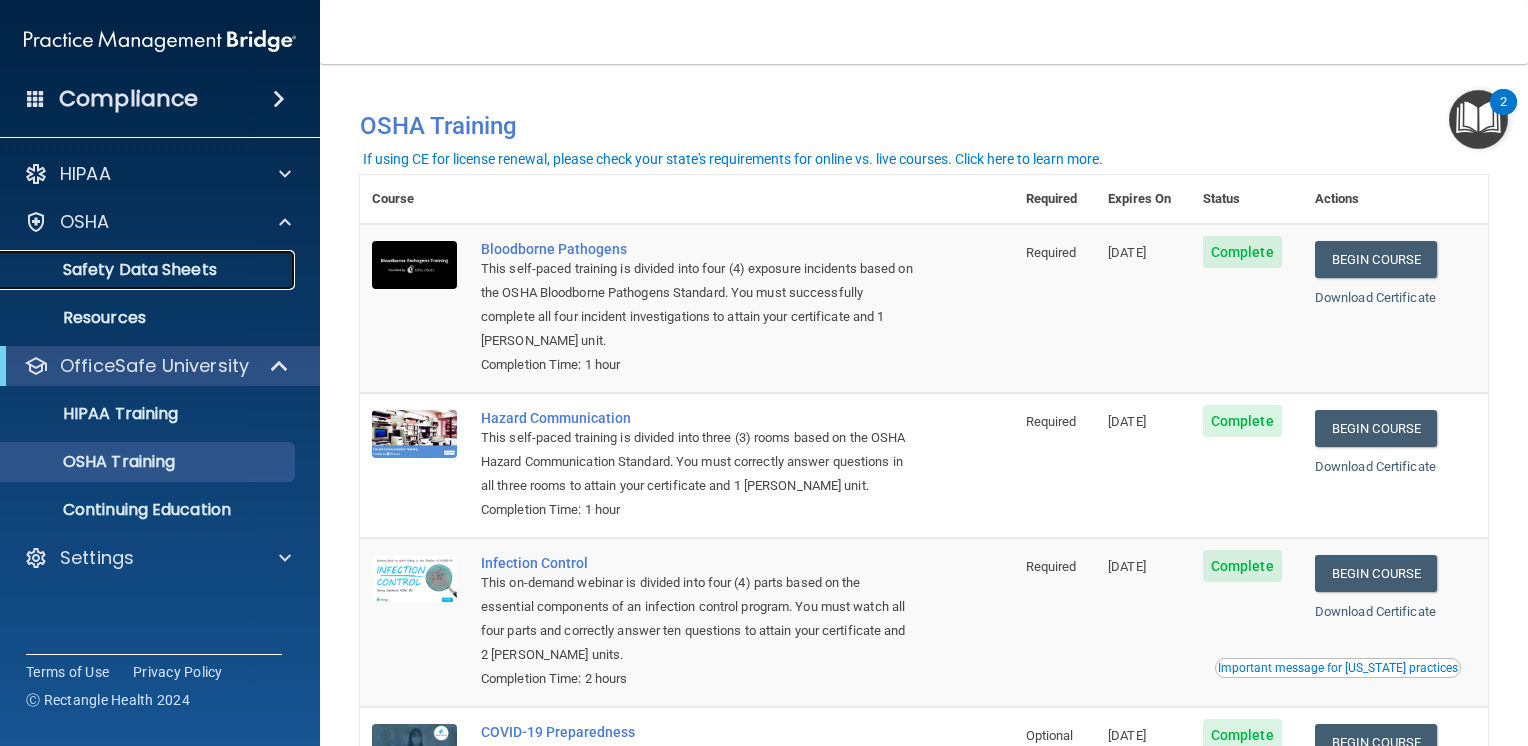 click on "Safety Data Sheets" at bounding box center [137, 270] 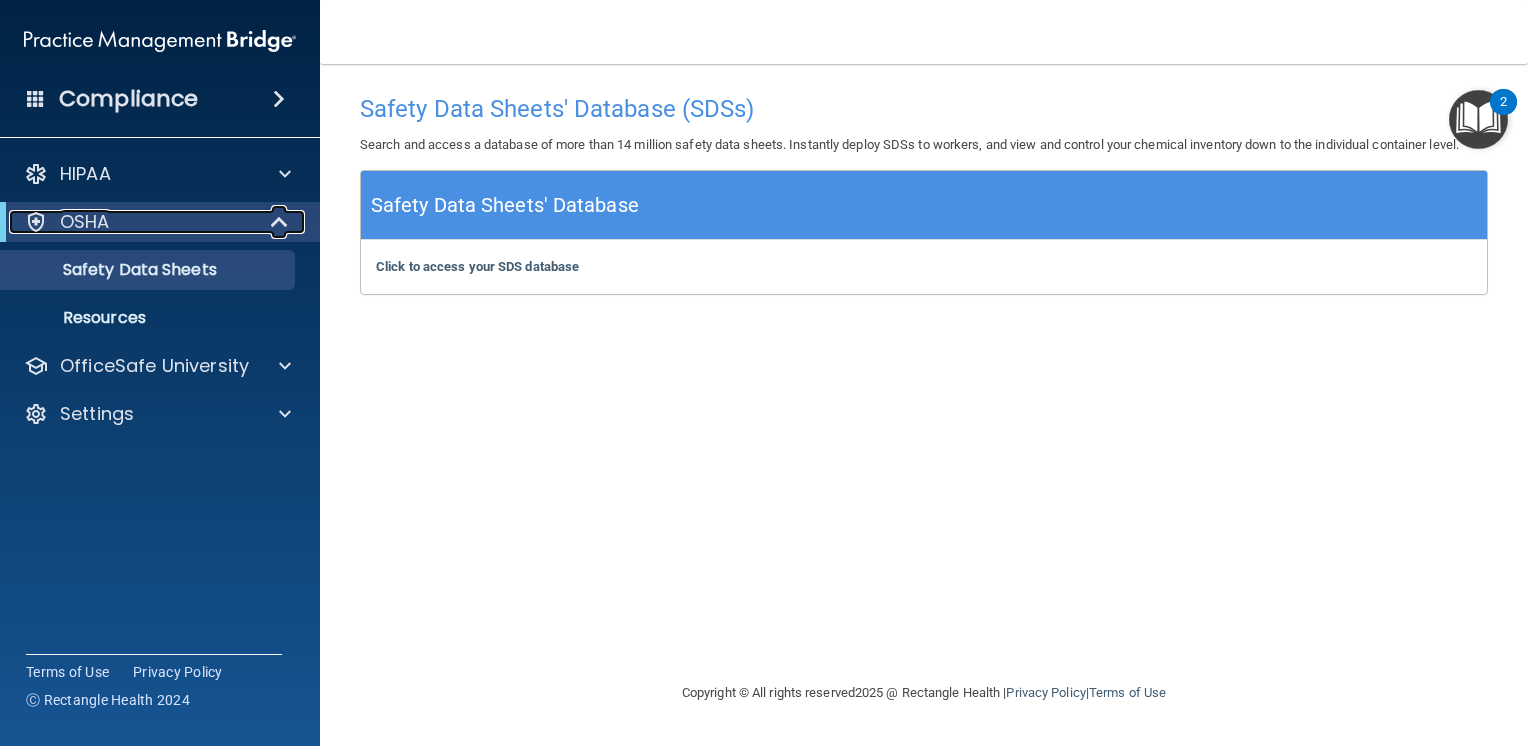 click on "OSHA" at bounding box center (132, 222) 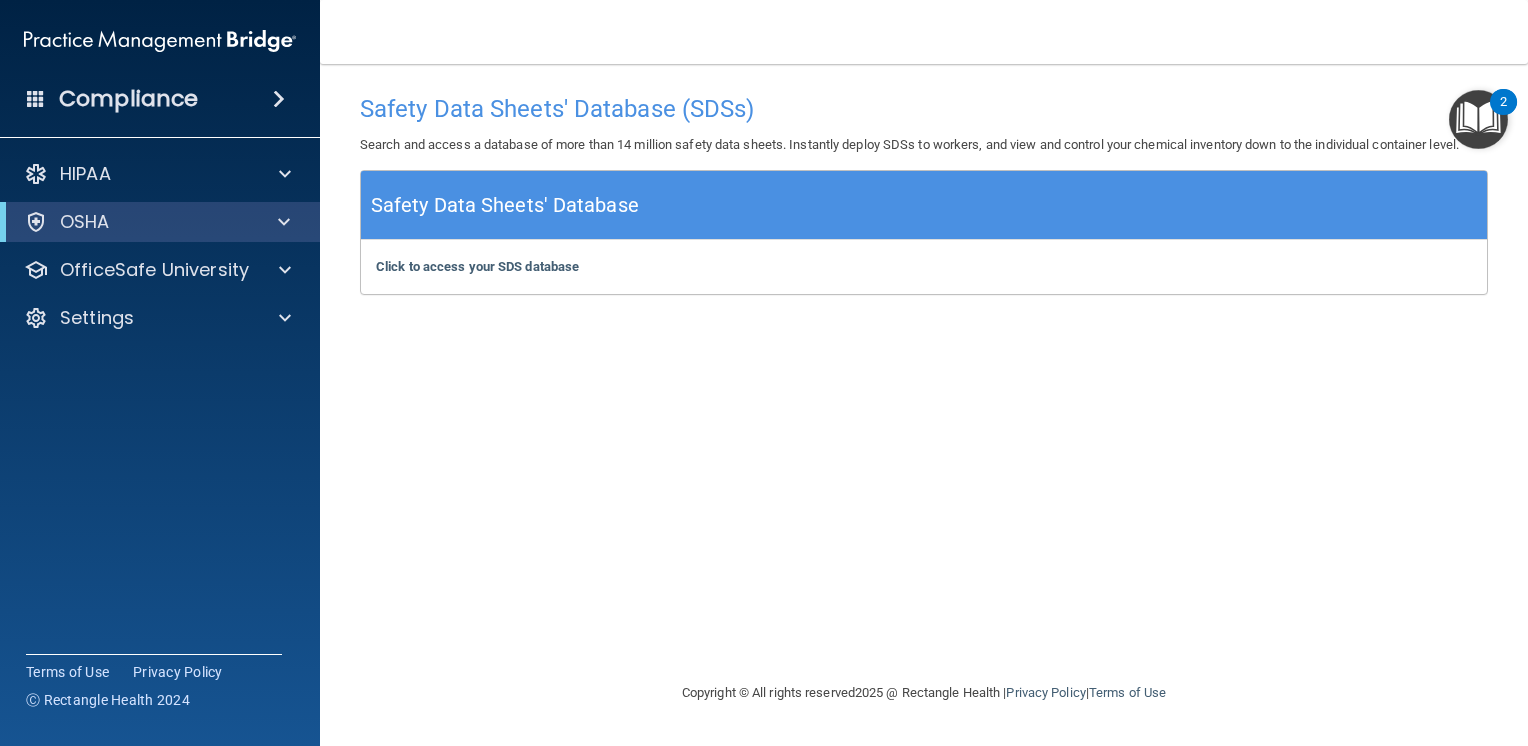click at bounding box center [1478, 119] 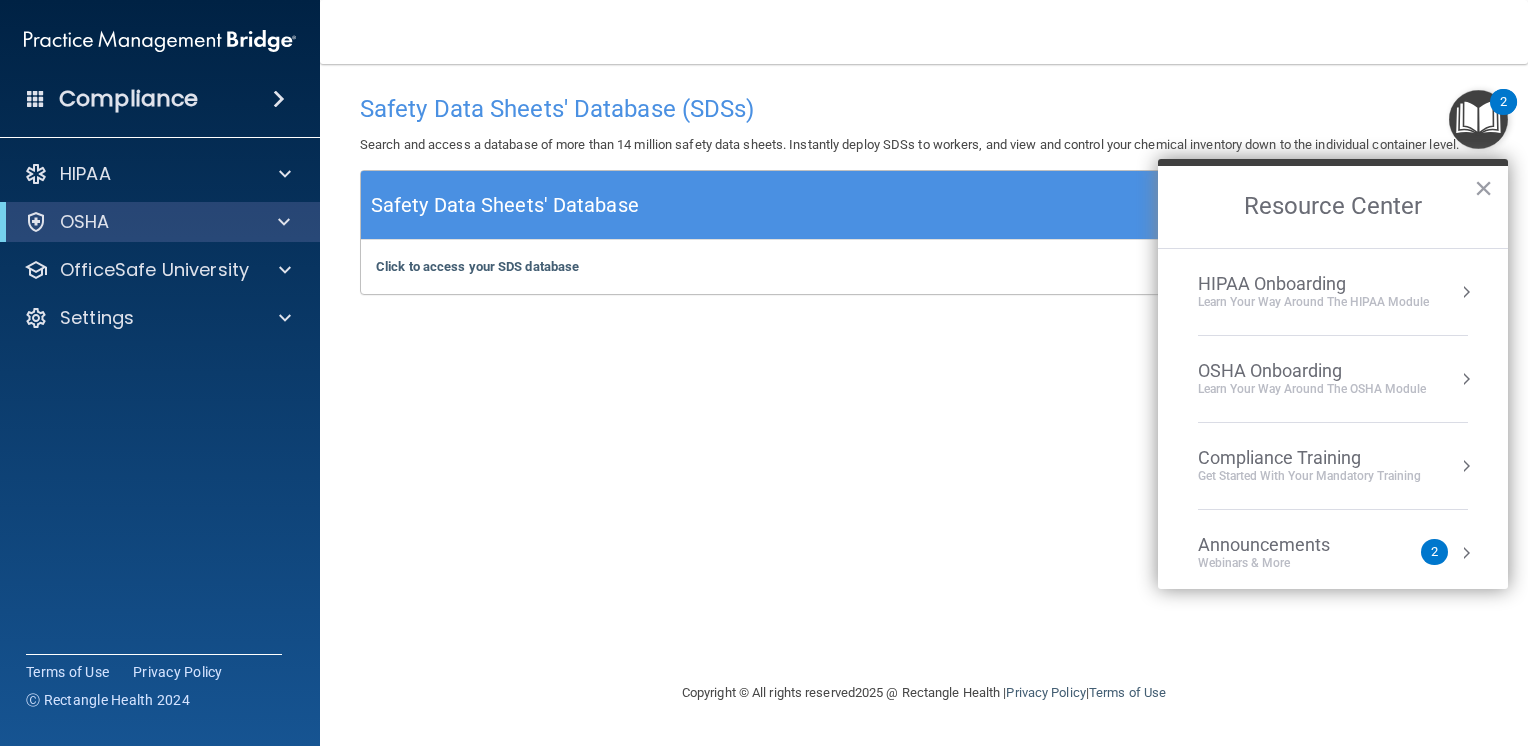 click on "OSHA Onboarding" at bounding box center [1312, 371] 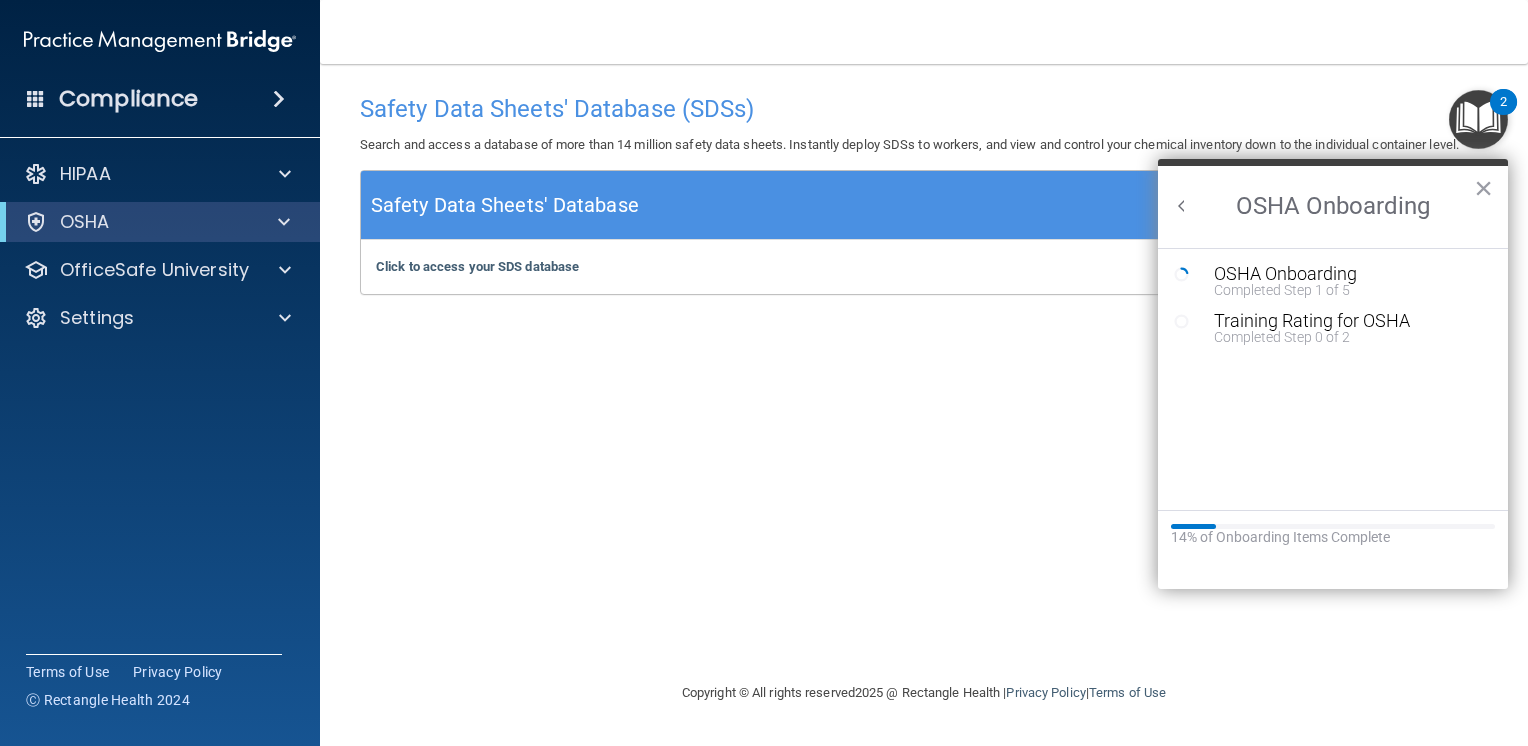 scroll, scrollTop: 0, scrollLeft: 0, axis: both 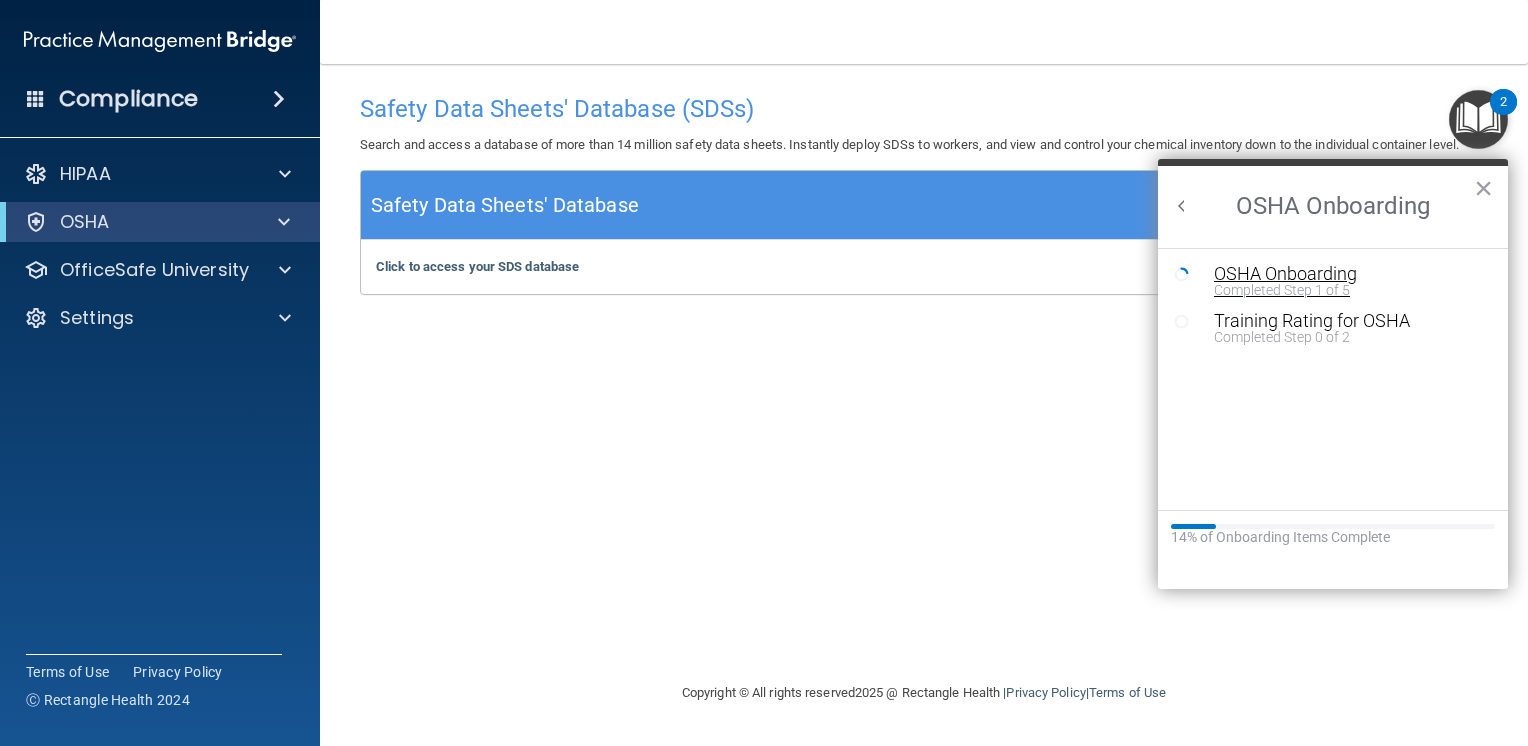 click on "OSHA Onboarding" at bounding box center (1348, 274) 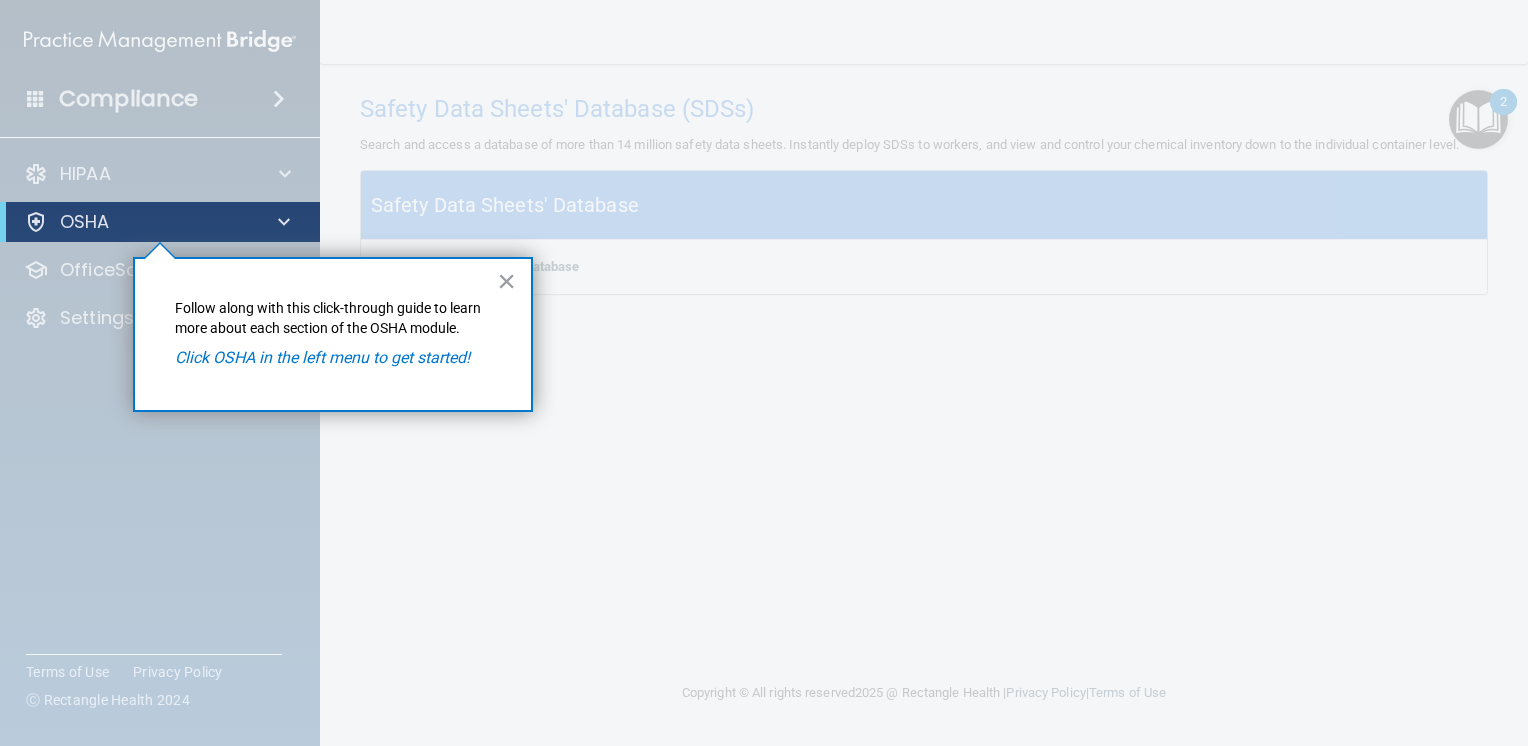 click on "Click OSHA in the left menu to get started!" at bounding box center [322, 357] 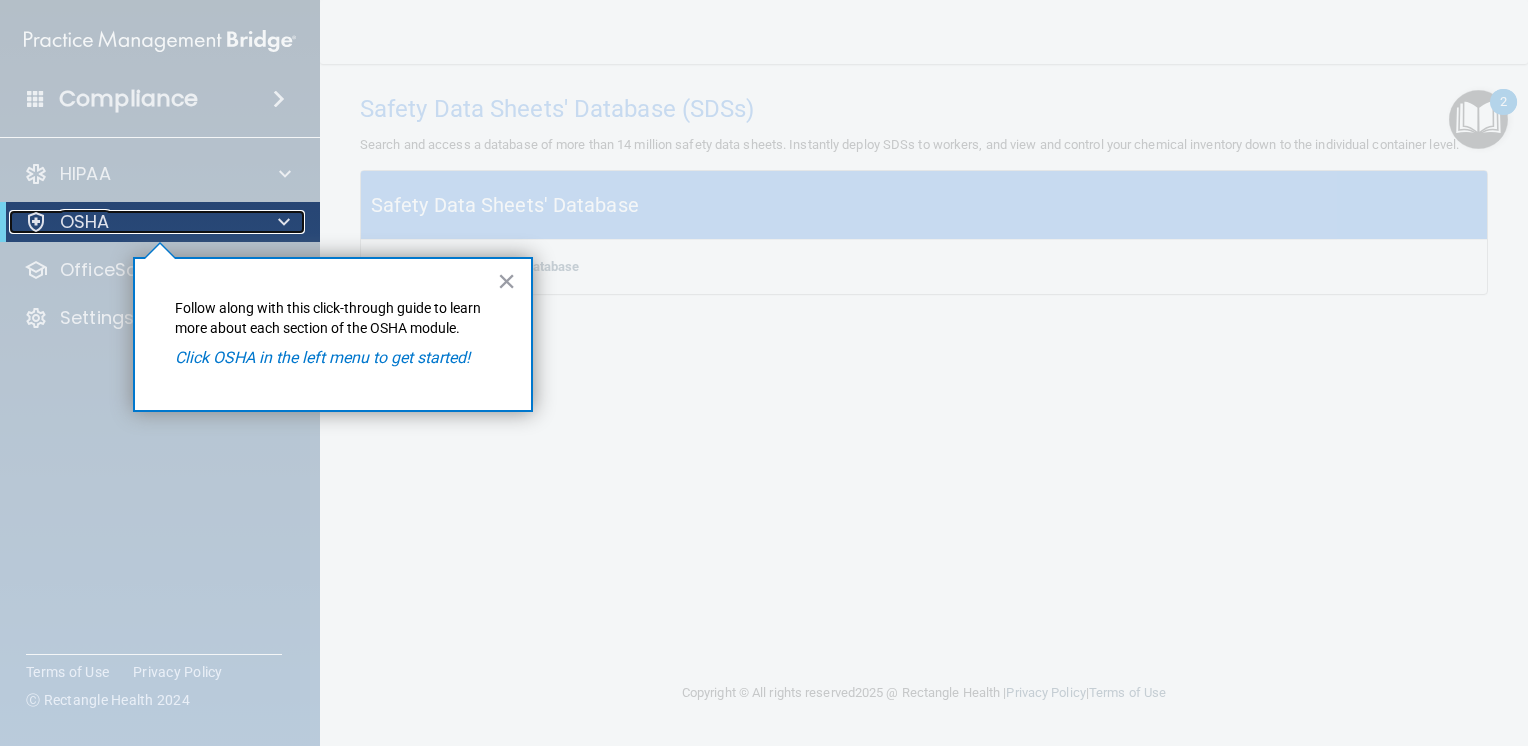click on "OSHA" at bounding box center (132, 222) 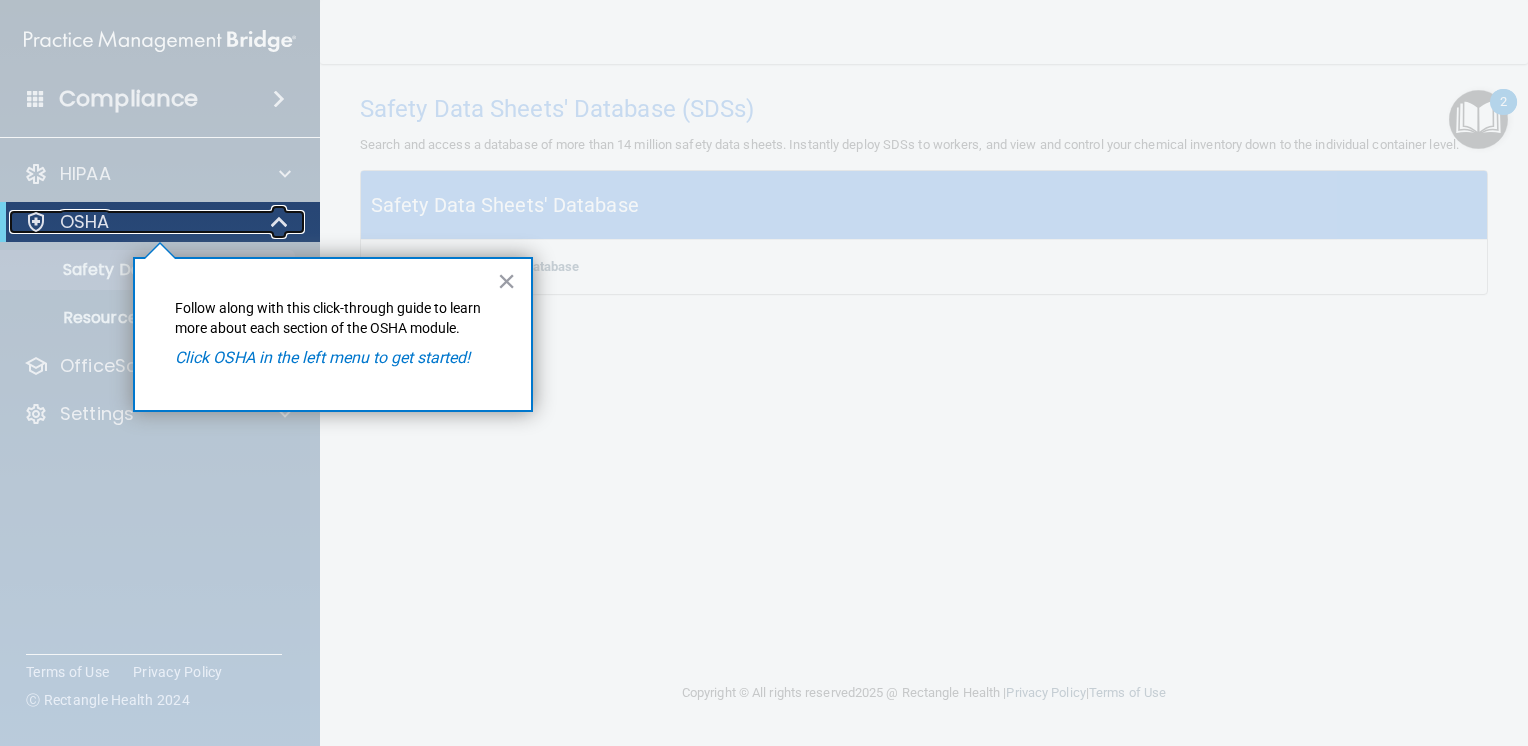 click on "OSHA" at bounding box center [85, 222] 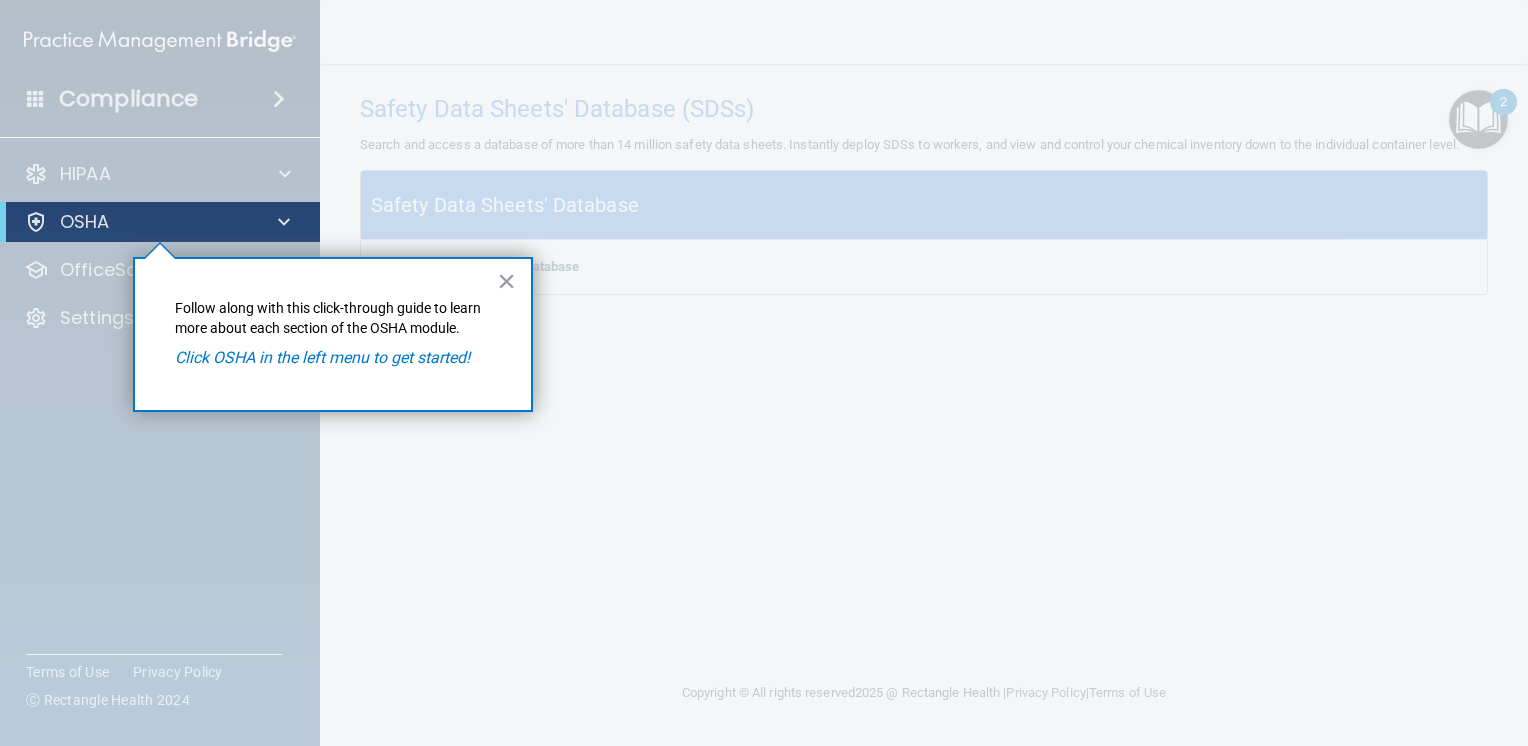click on "OSHA" at bounding box center [160, 222] 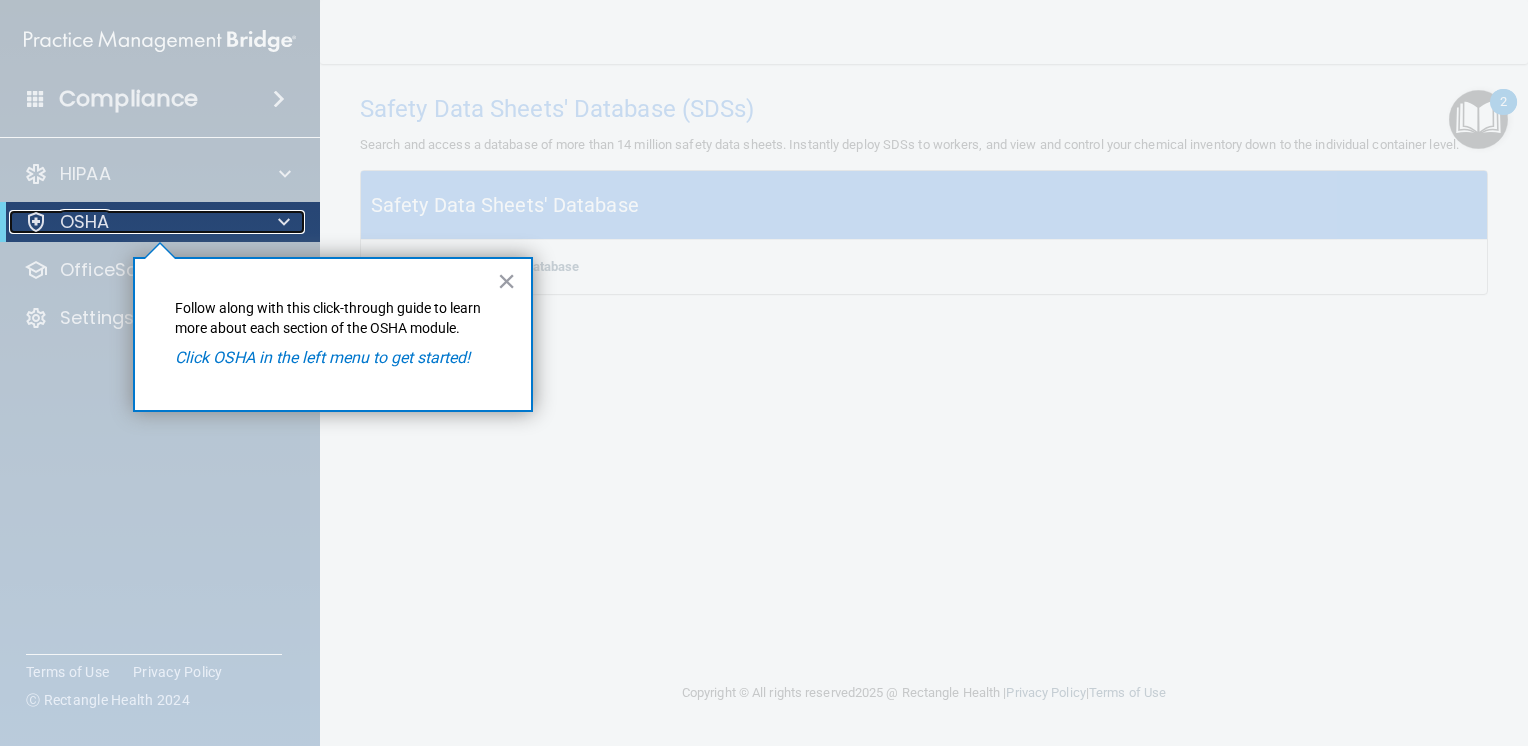 click at bounding box center [36, 222] 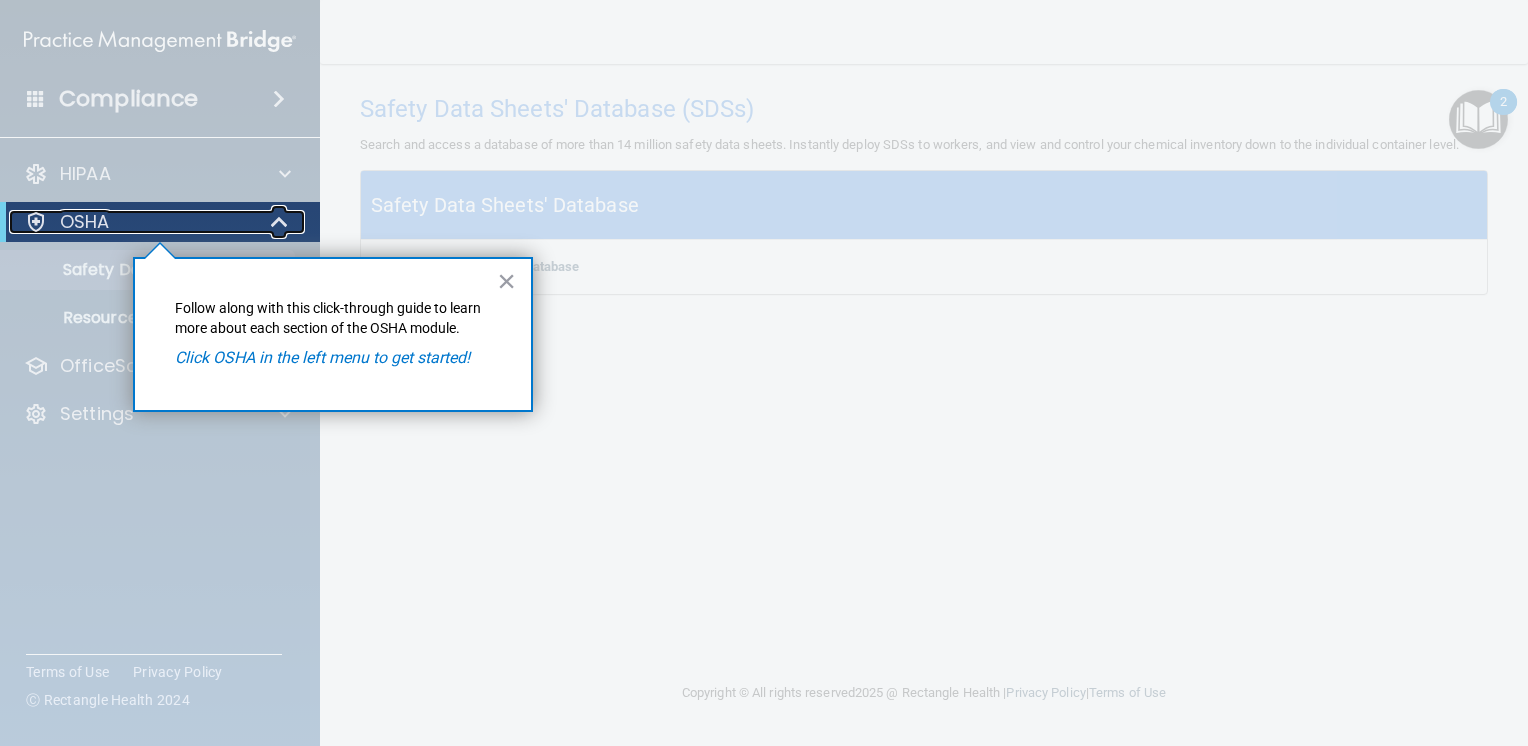 click at bounding box center (36, 222) 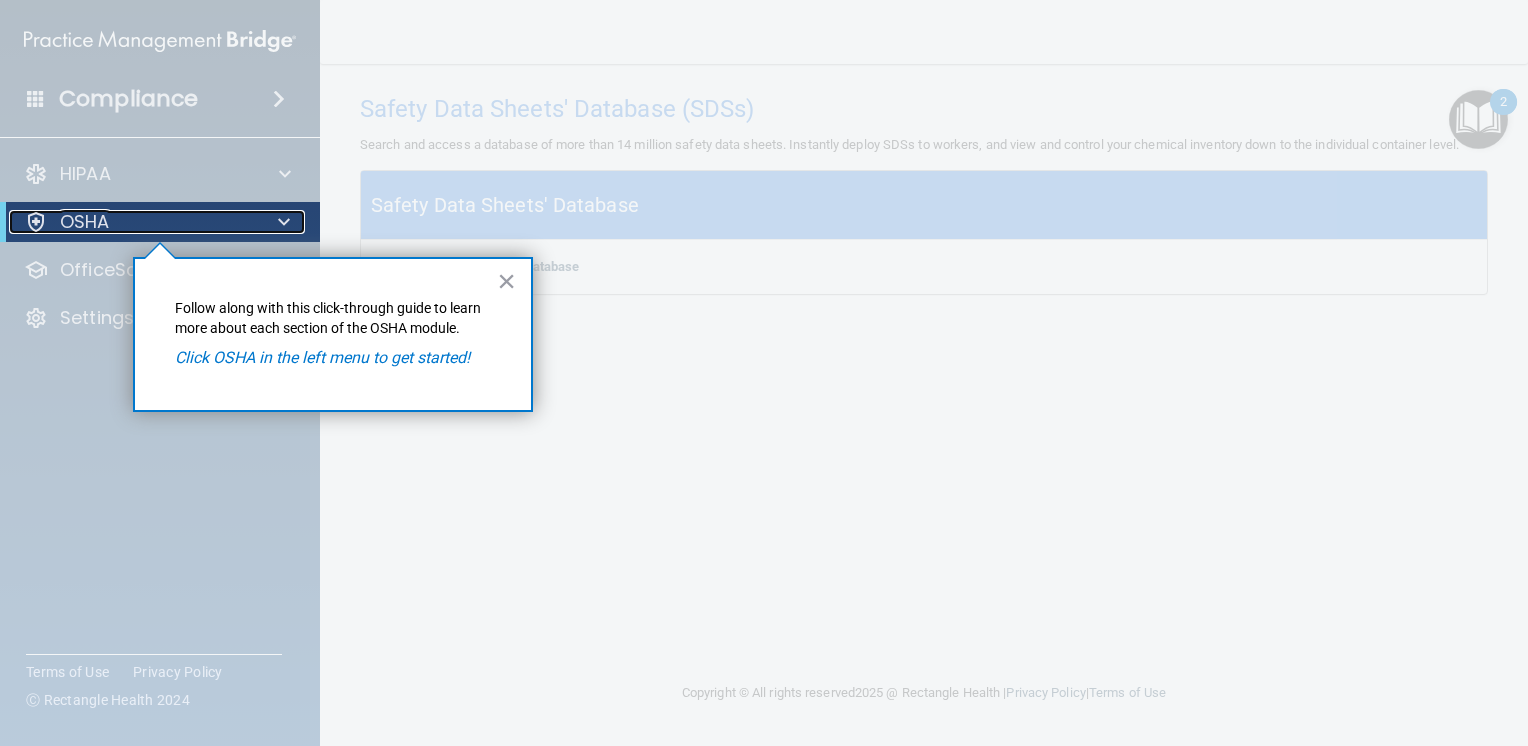click at bounding box center [36, 222] 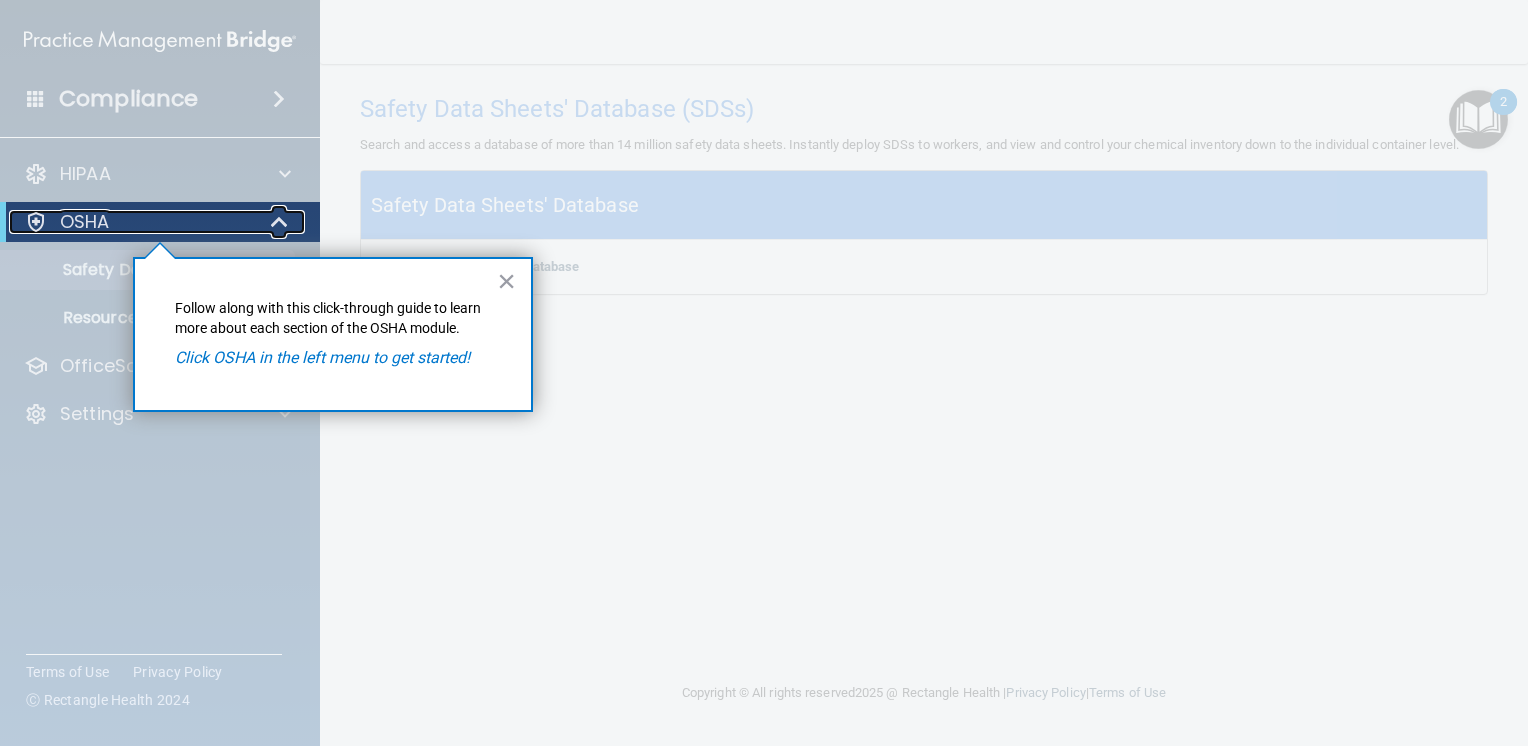 click at bounding box center (36, 222) 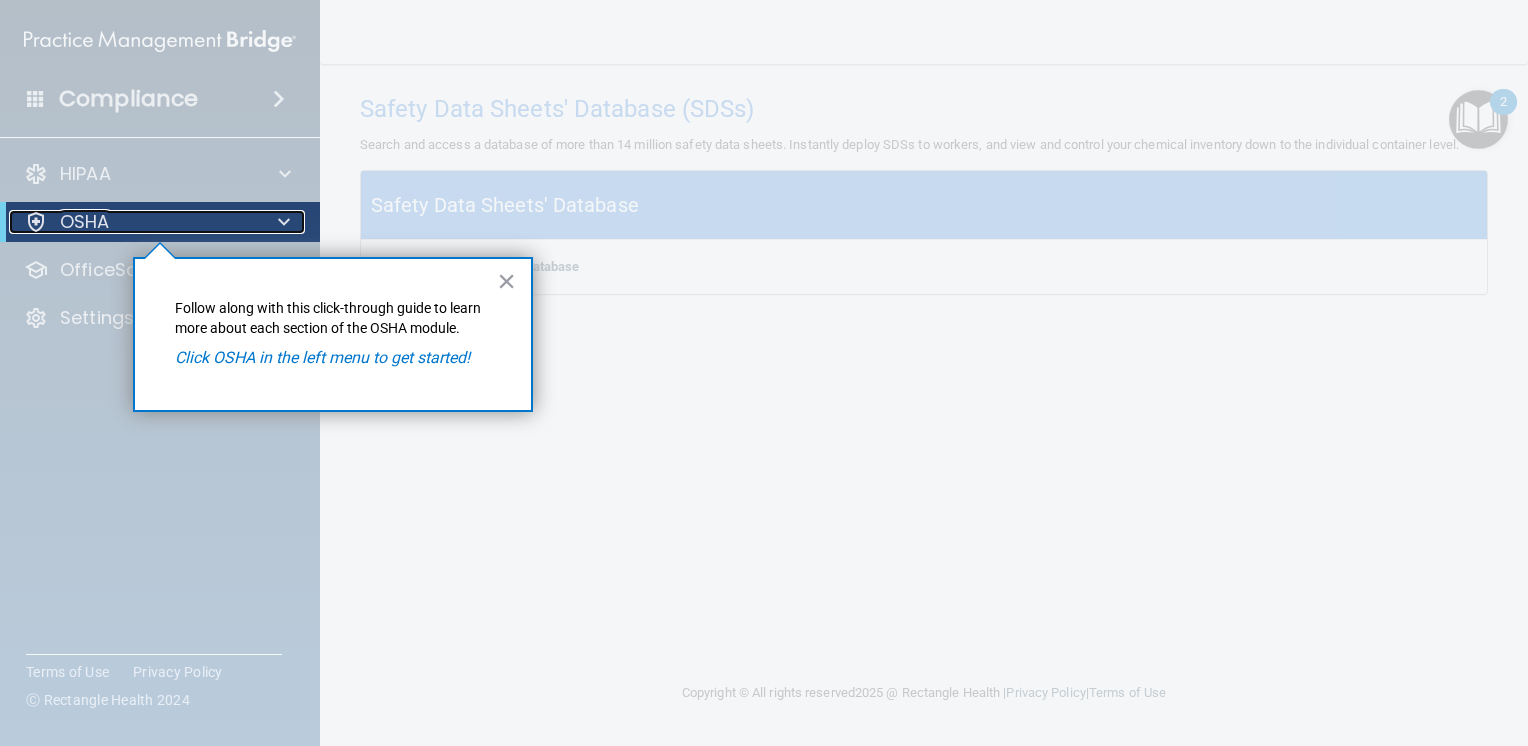 click on "OSHA" at bounding box center [132, 222] 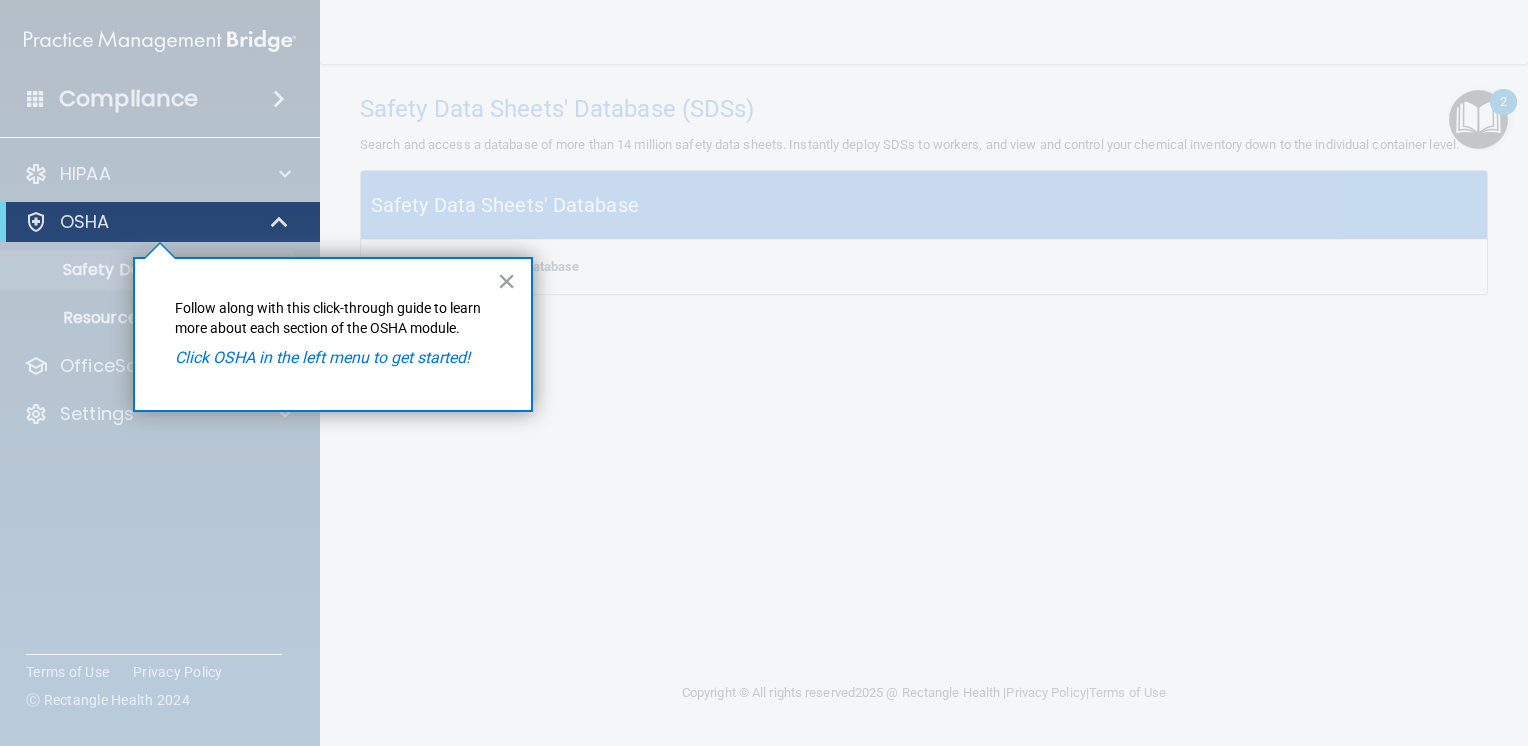 click on "Click OSHA in the left menu to get started!" at bounding box center [322, 357] 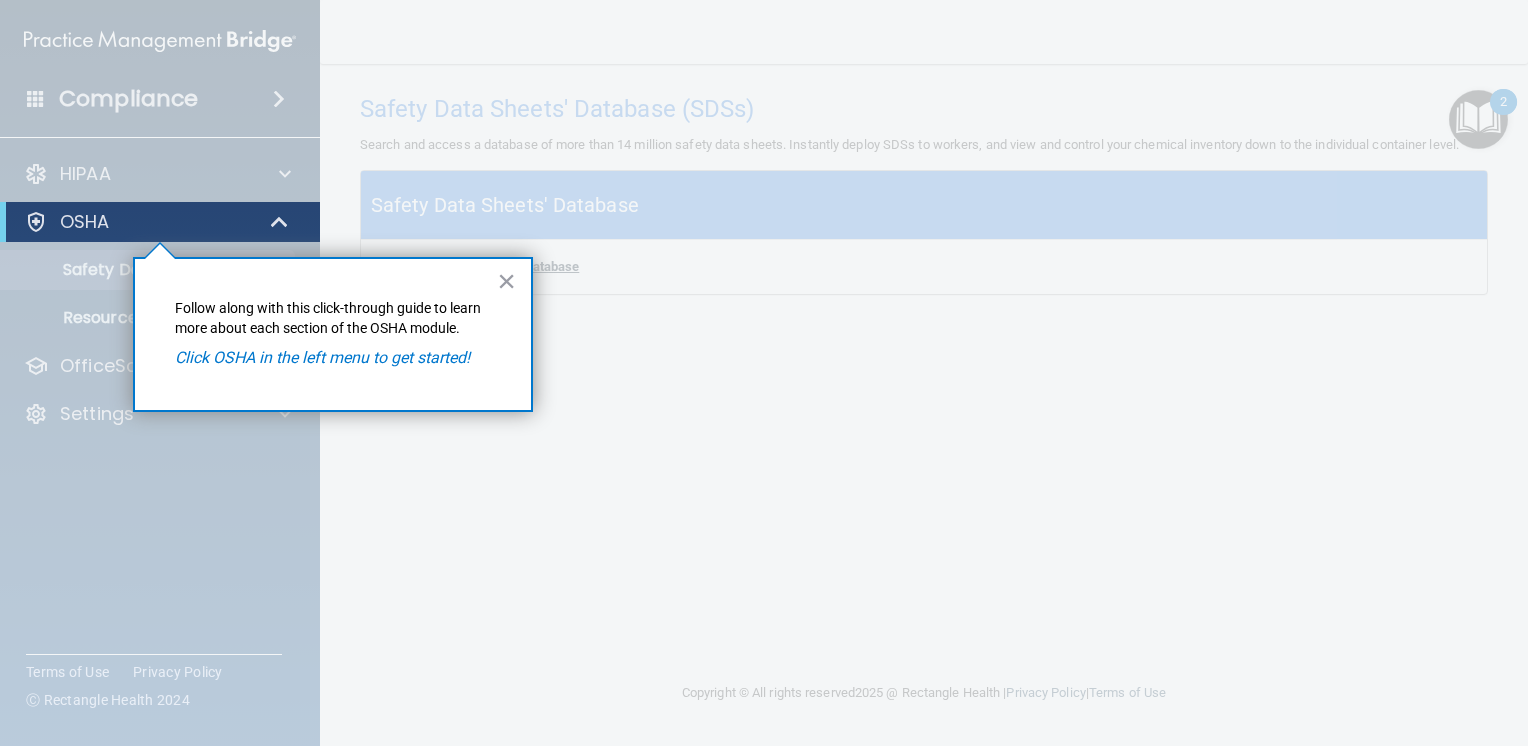 click on "×" at bounding box center (506, 281) 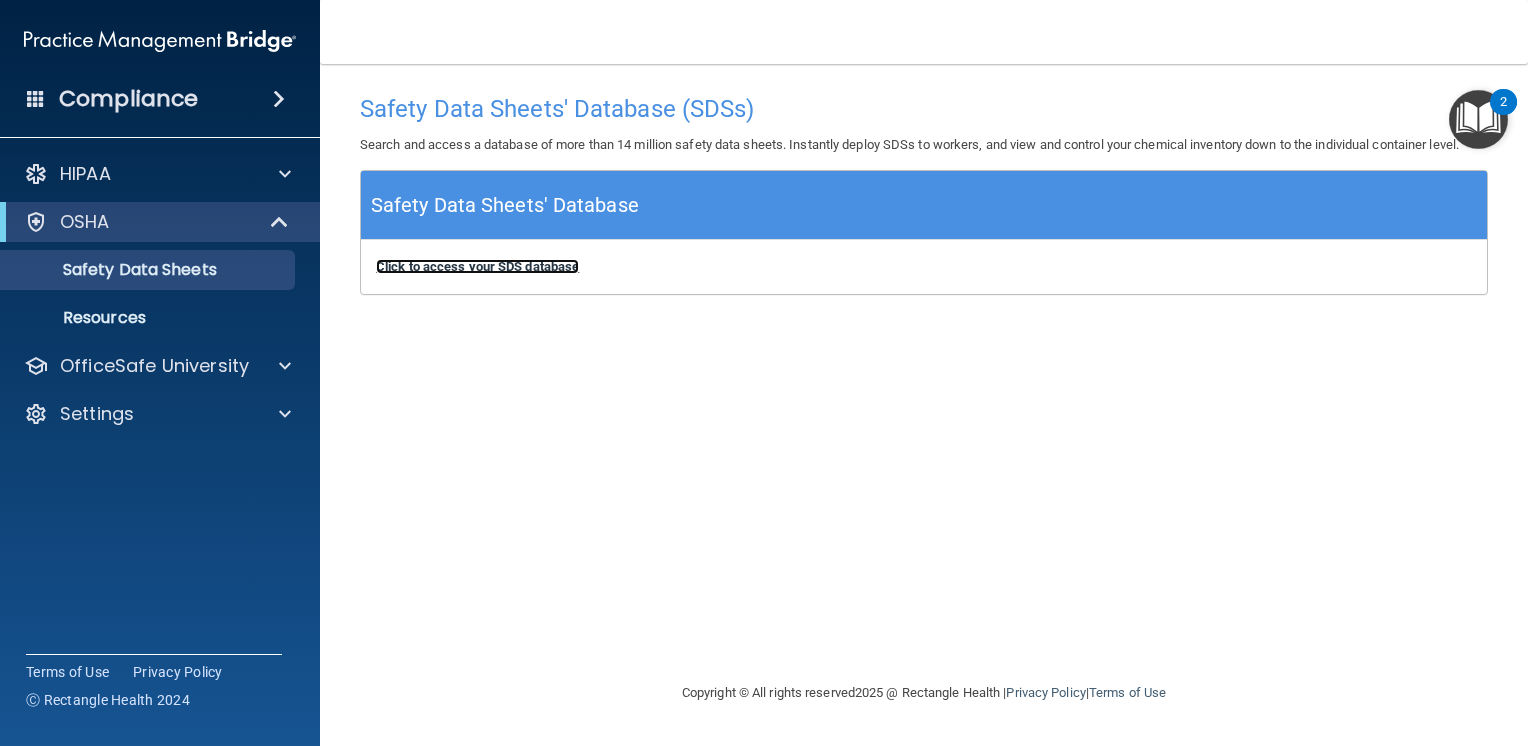 click on "Click to access your SDS database" at bounding box center [477, 266] 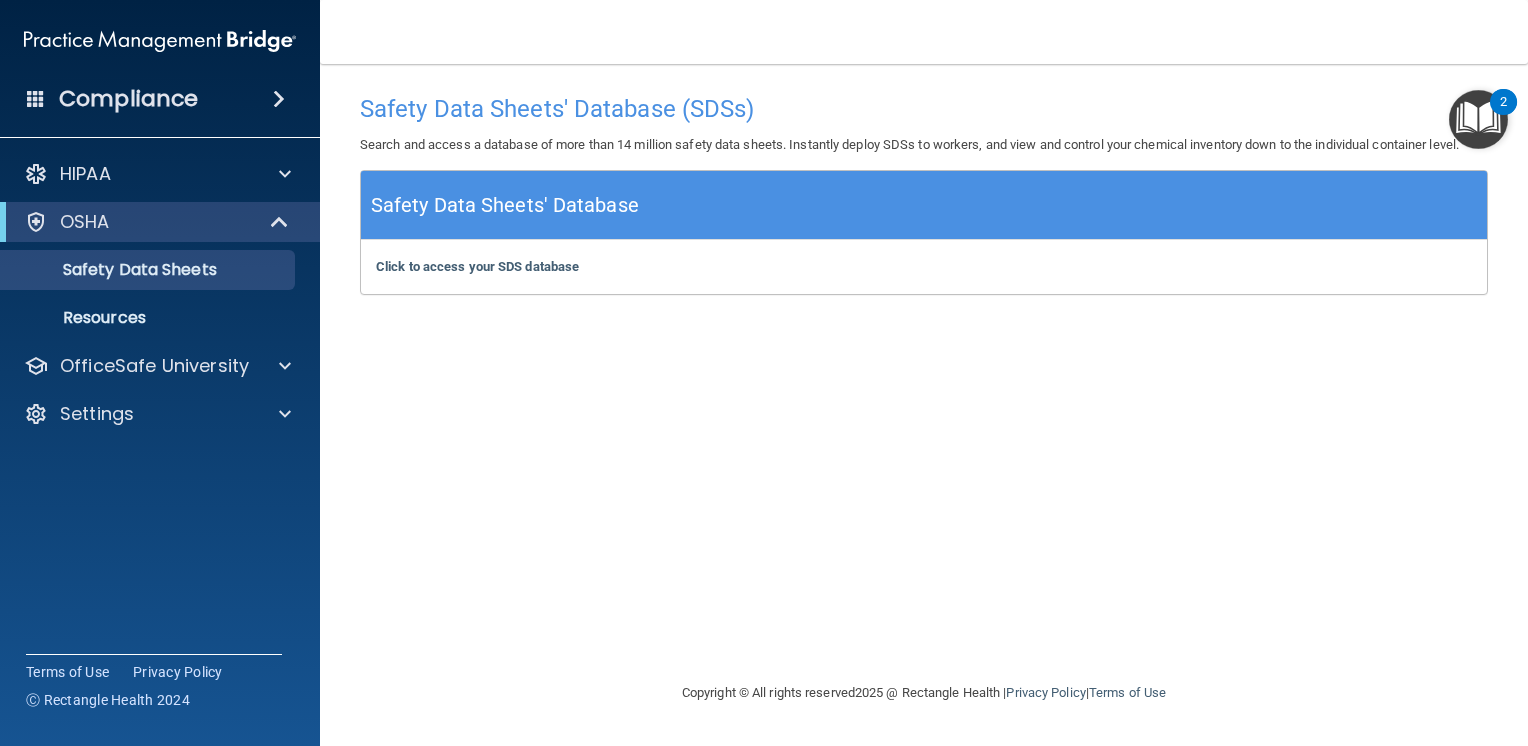 click at bounding box center [1478, 119] 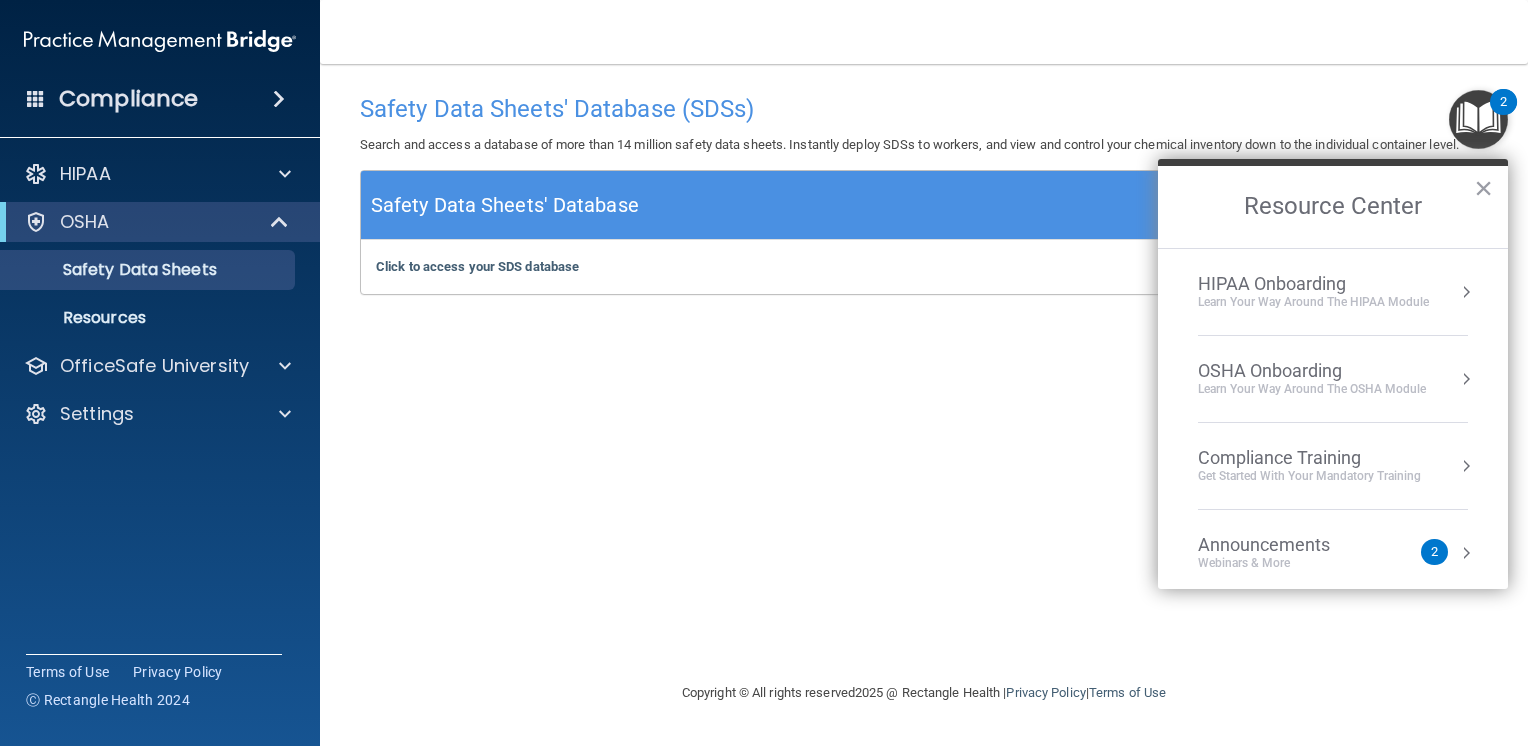 click on "OSHA Onboarding" at bounding box center [1312, 371] 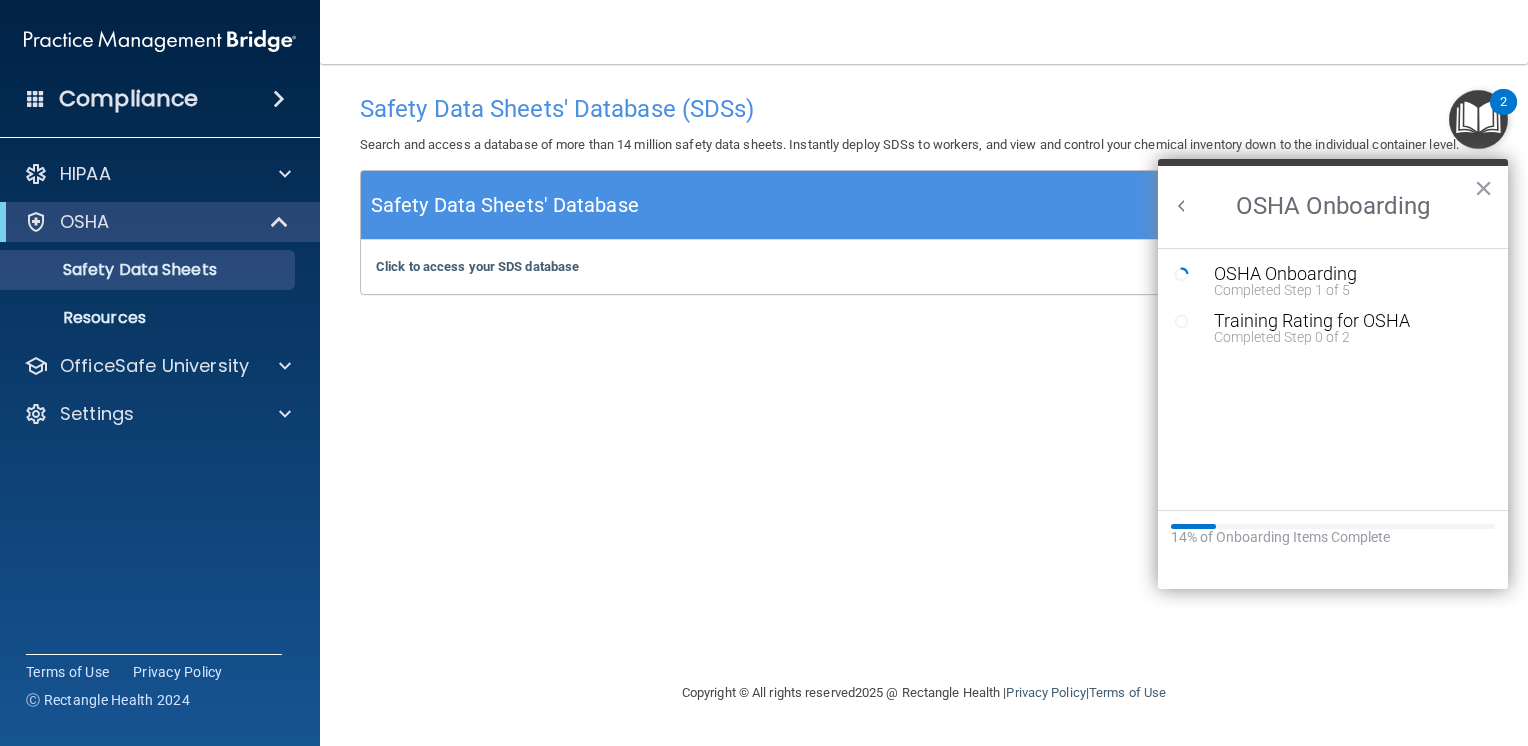 scroll, scrollTop: 0, scrollLeft: 0, axis: both 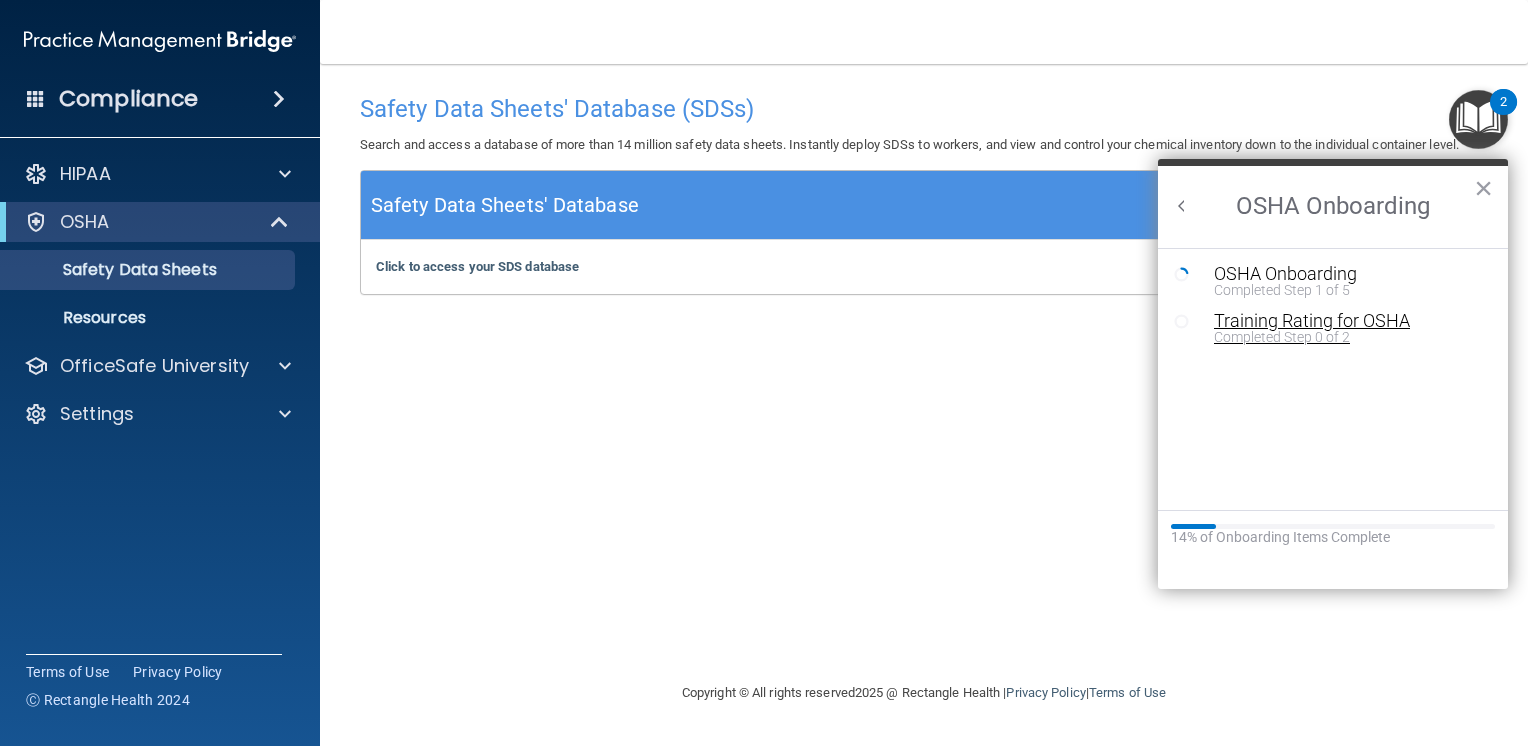 click on "Training Rating for OSHA" at bounding box center (1348, 321) 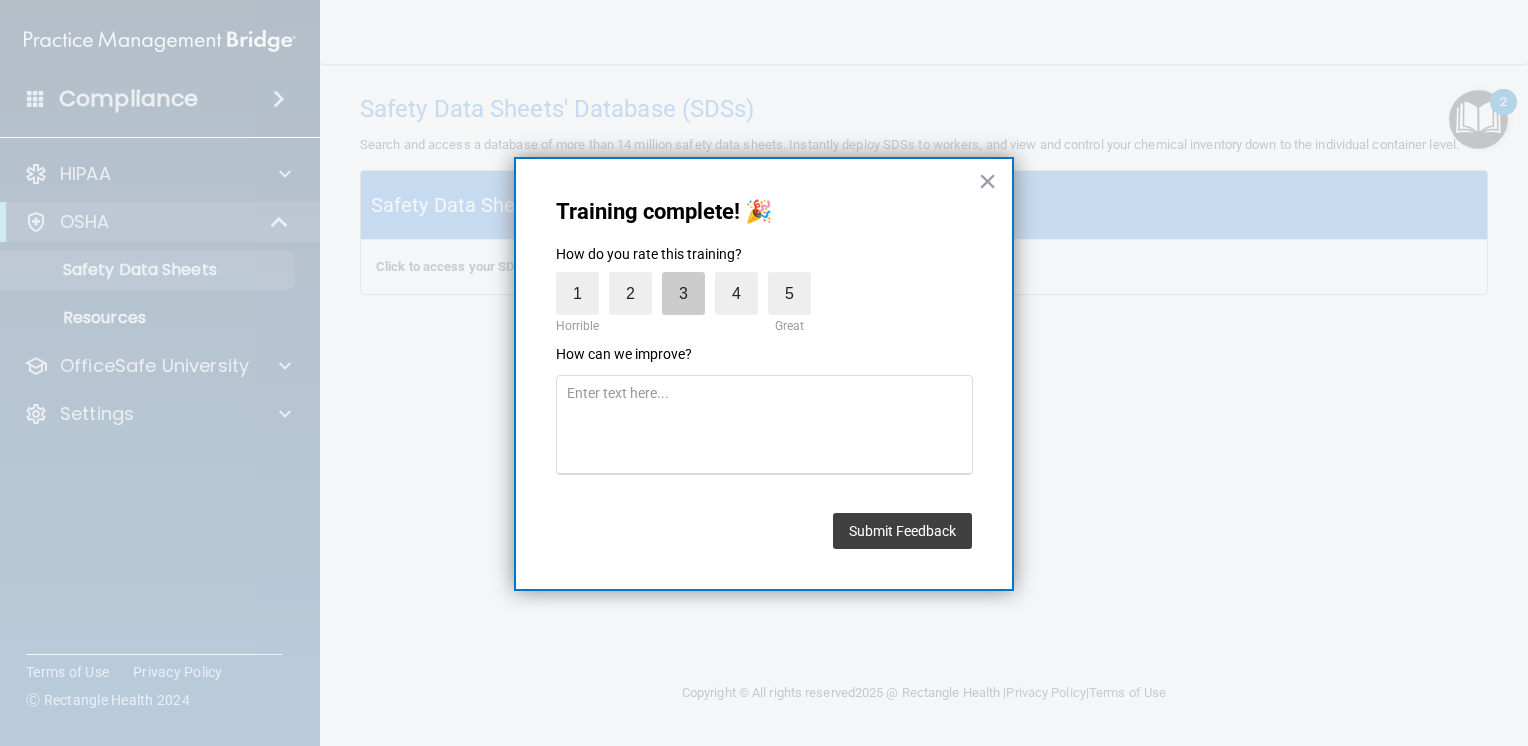 click on "3" at bounding box center (683, 293) 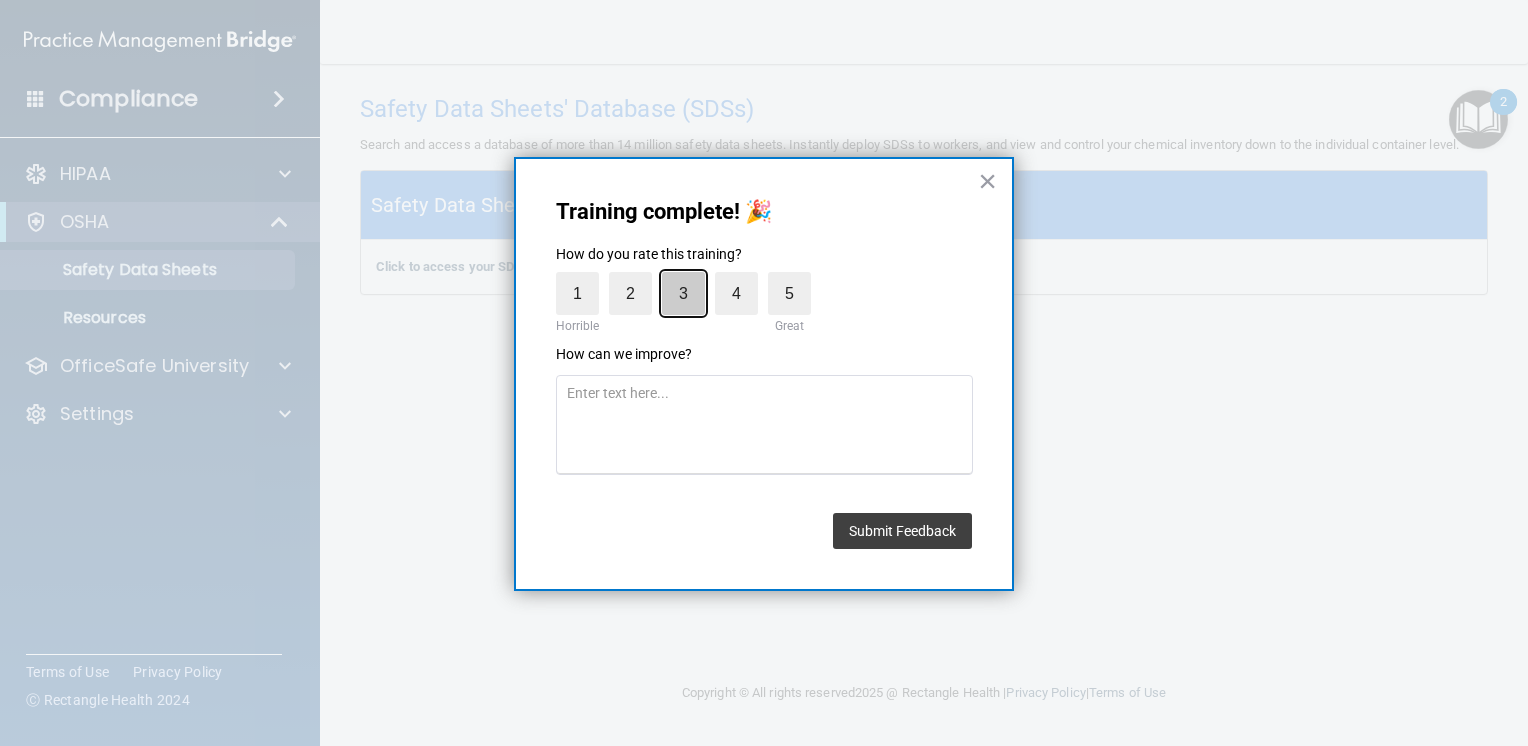 click on "3" at bounding box center (637, 277) 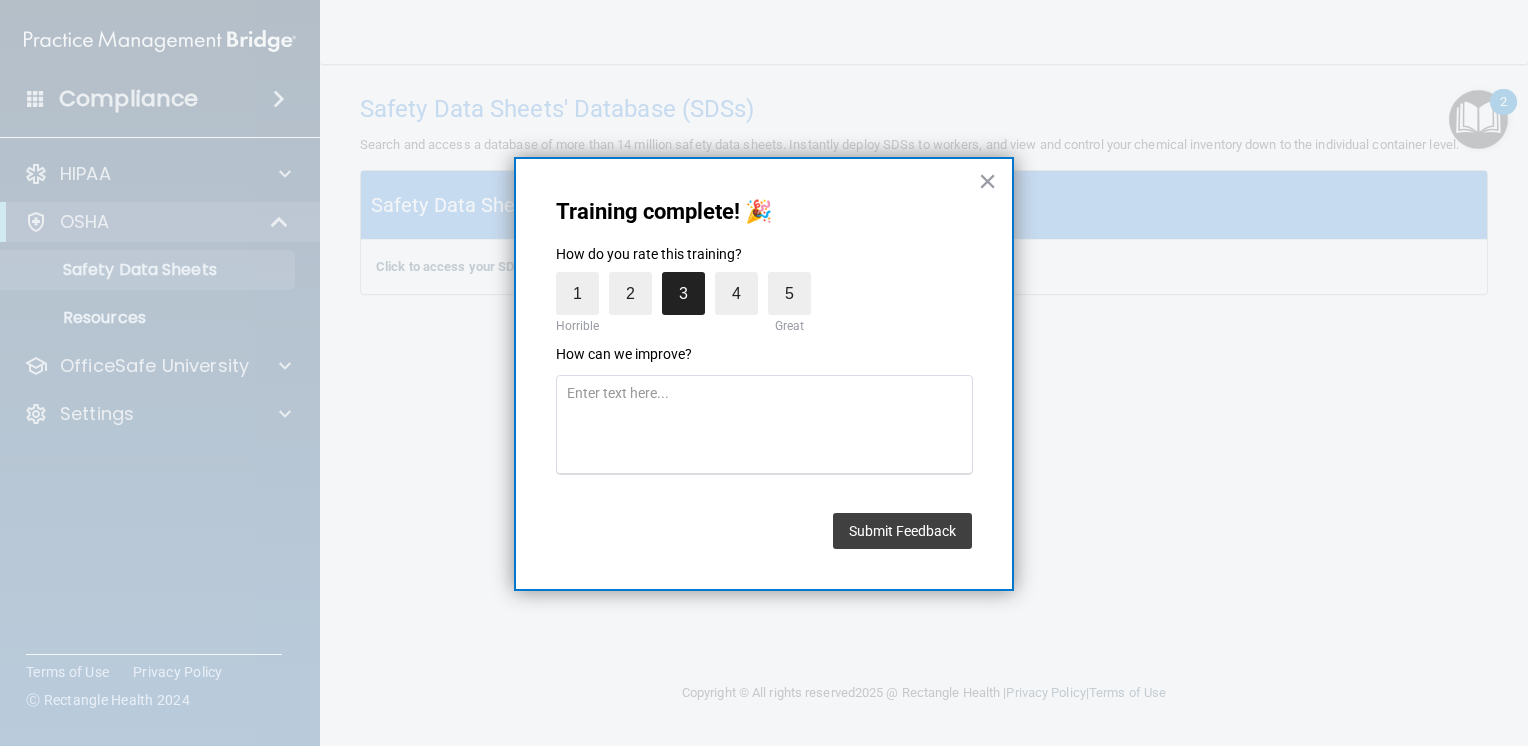 click on "Training complete! 🎉 How do you rate this training? 1 Horrible 2 3 4 5 Great How can we improve? Submit Feedback ×" at bounding box center [764, 374] 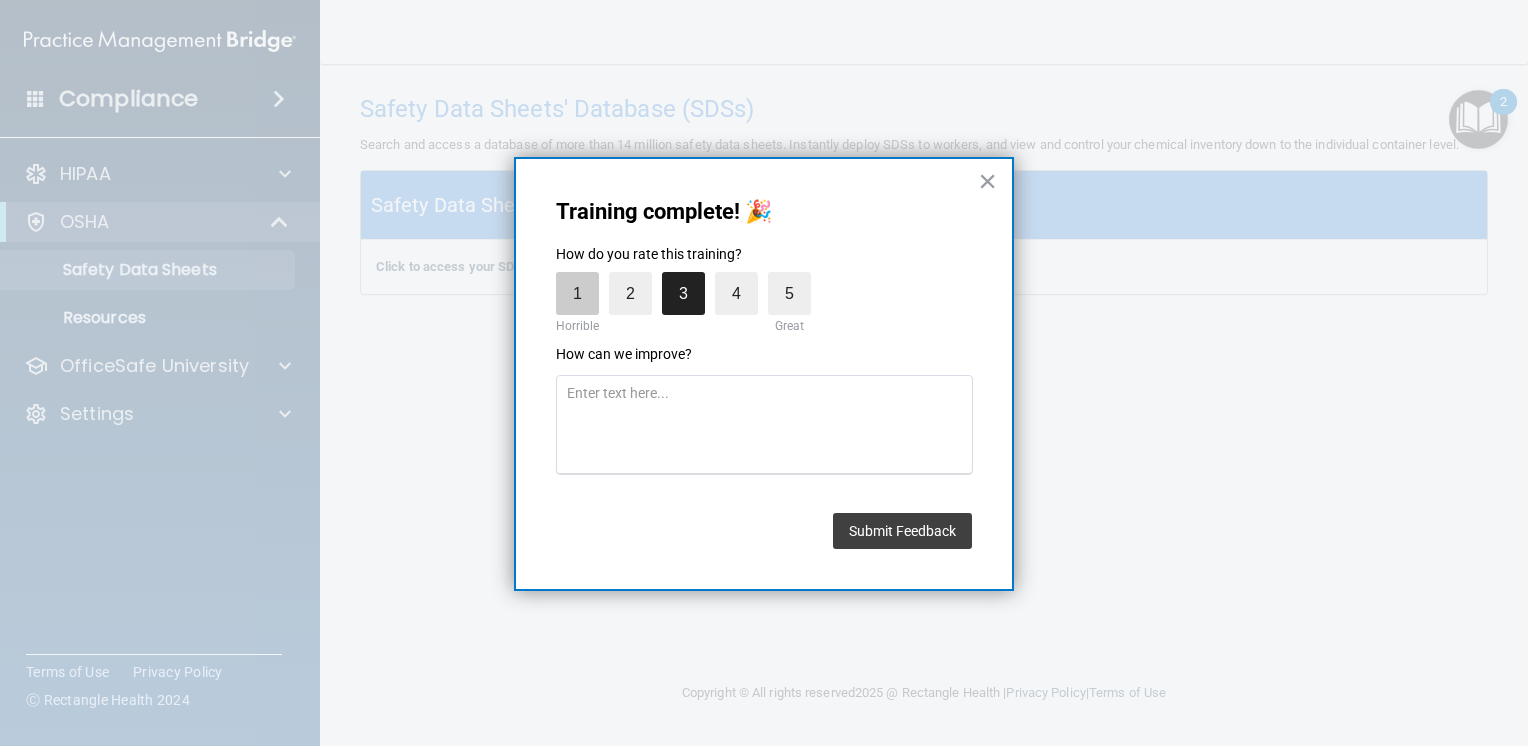click on "1" at bounding box center (577, 293) 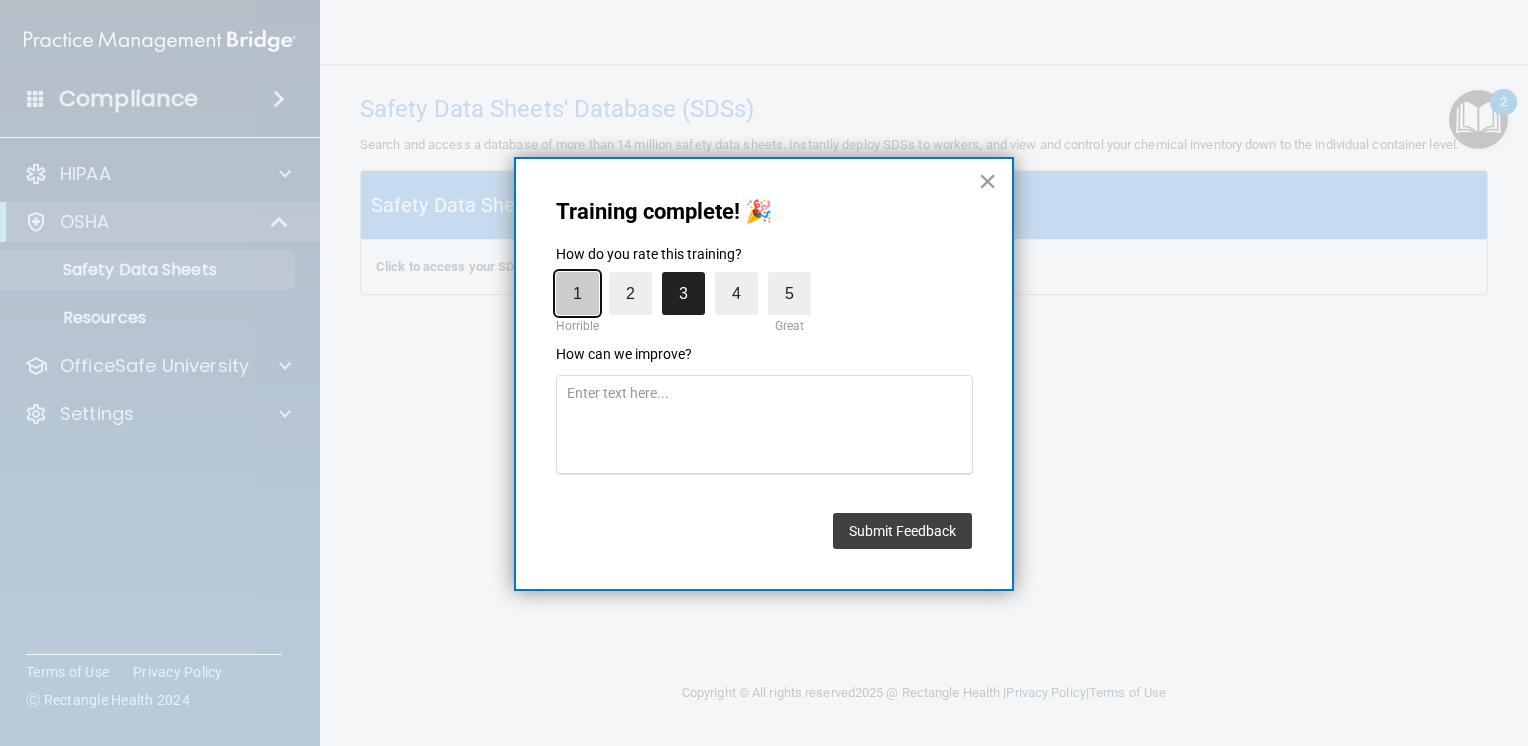 click on "1" at bounding box center [531, 277] 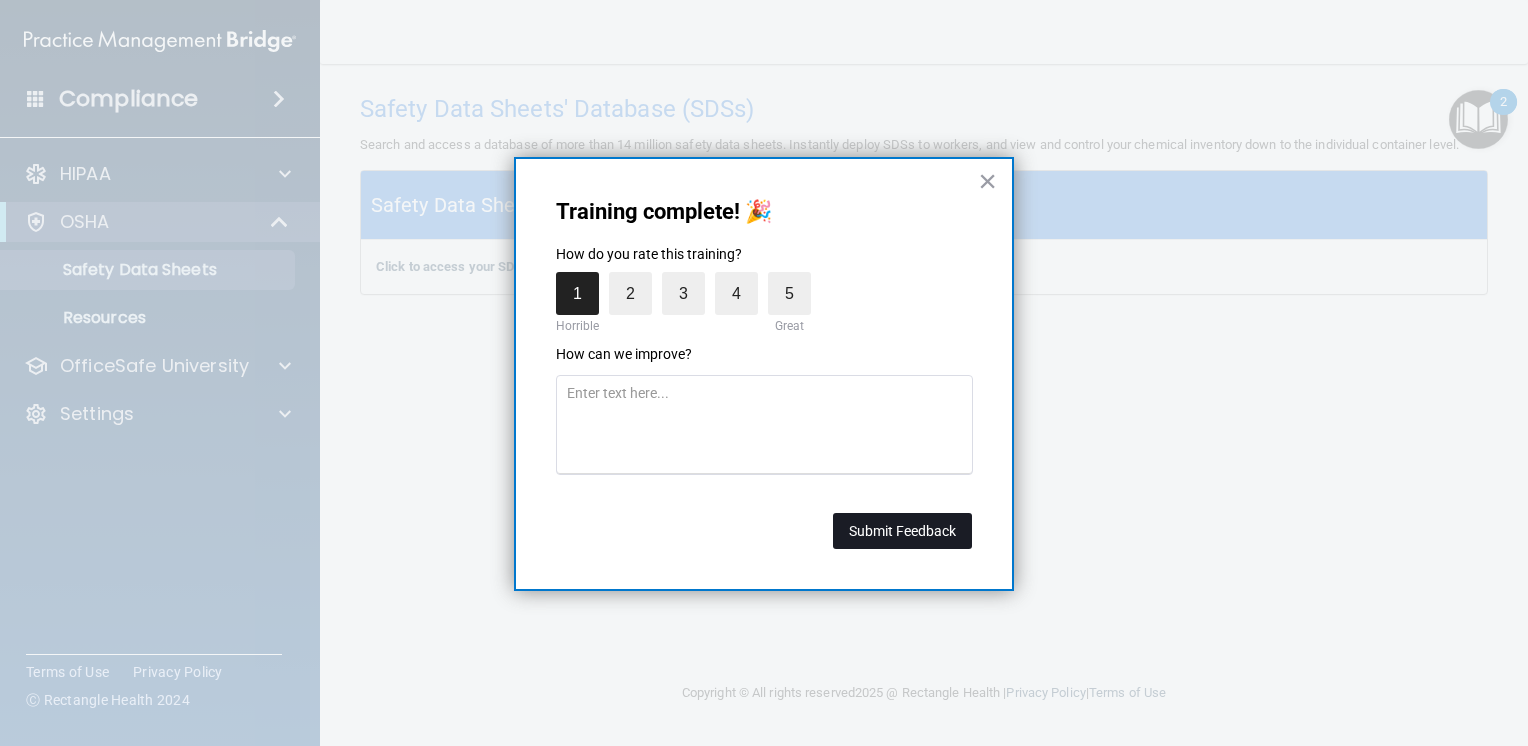 click on "Submit Feedback" at bounding box center (902, 531) 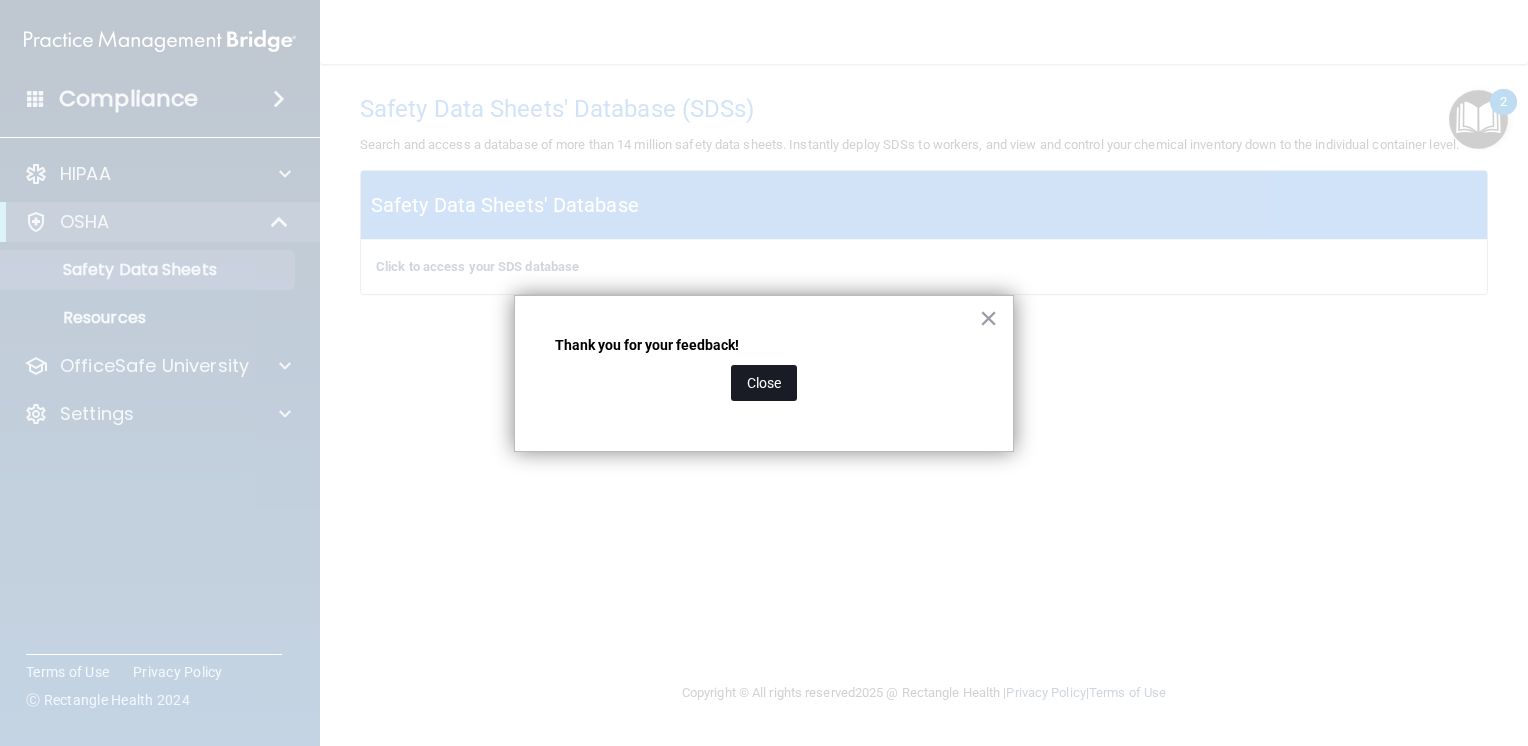 click on "Close" at bounding box center [764, 383] 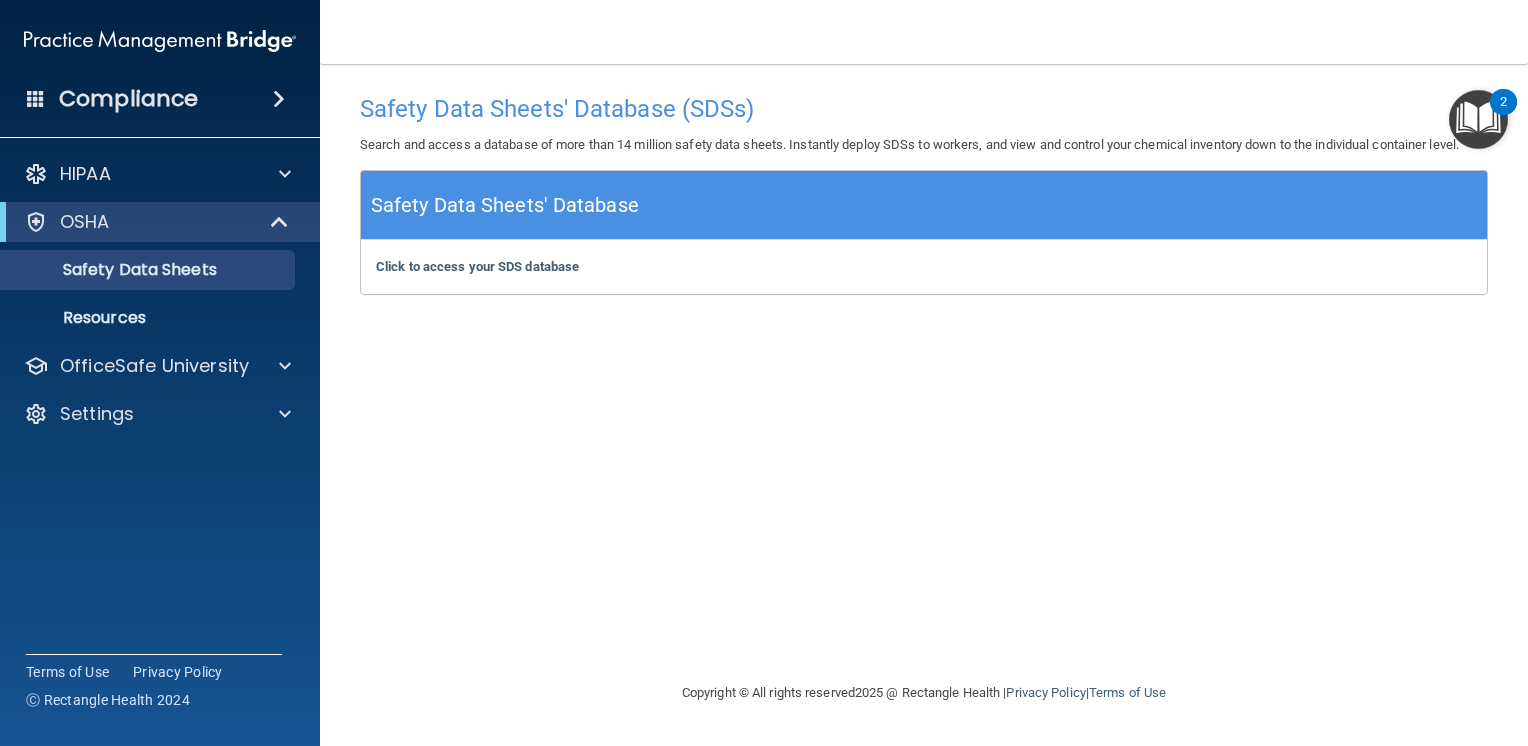 click at bounding box center [1478, 119] 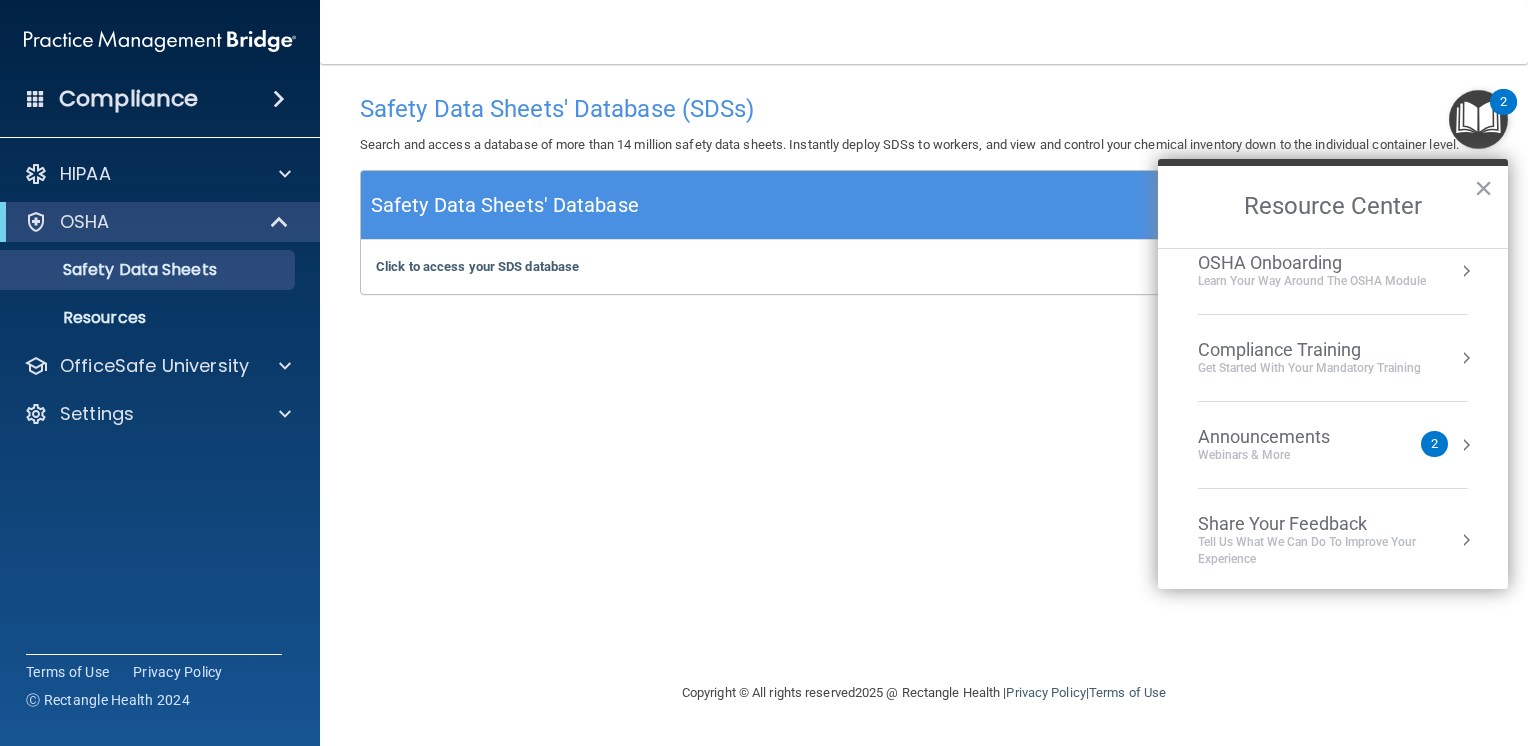 scroll, scrollTop: 109, scrollLeft: 0, axis: vertical 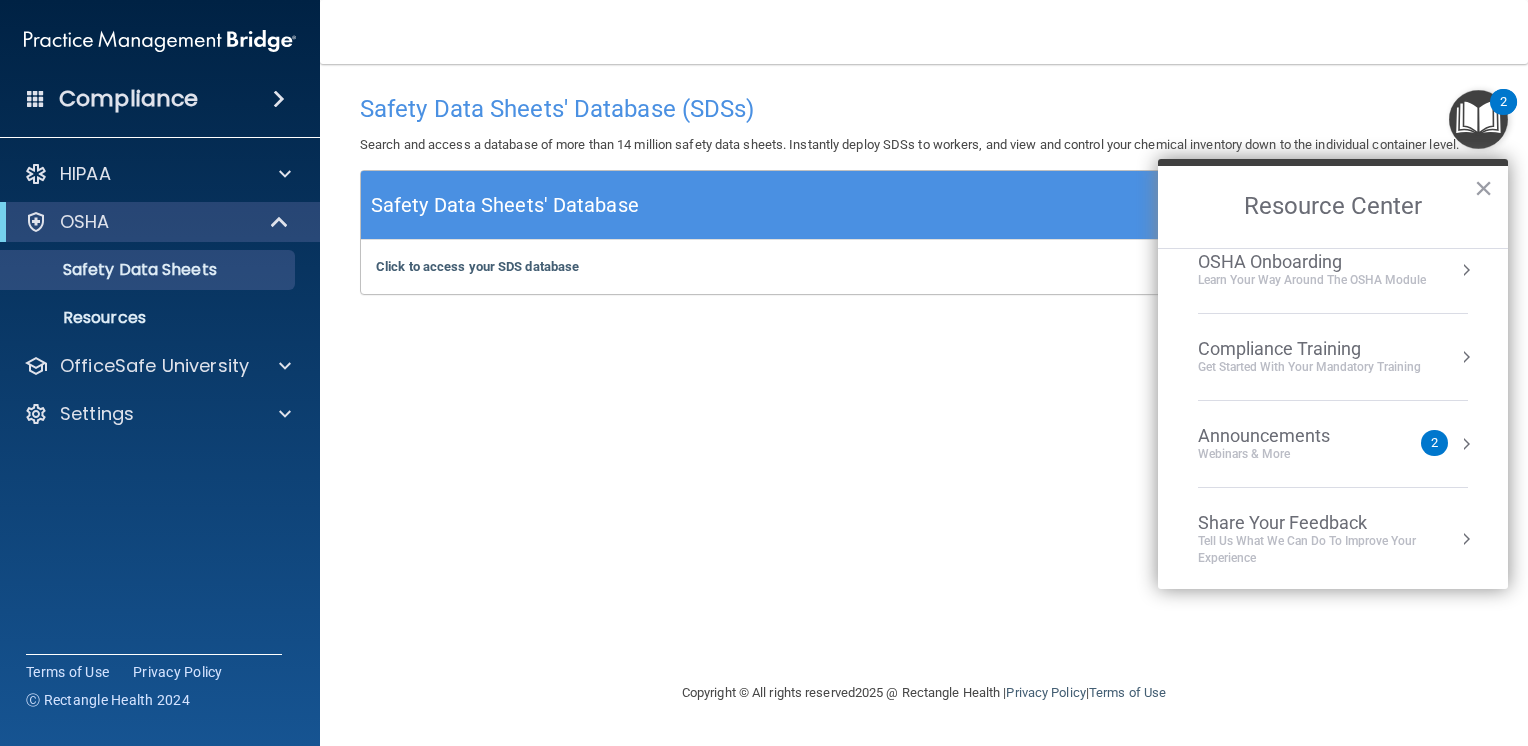 click on "Webinars & More" at bounding box center [1284, 454] 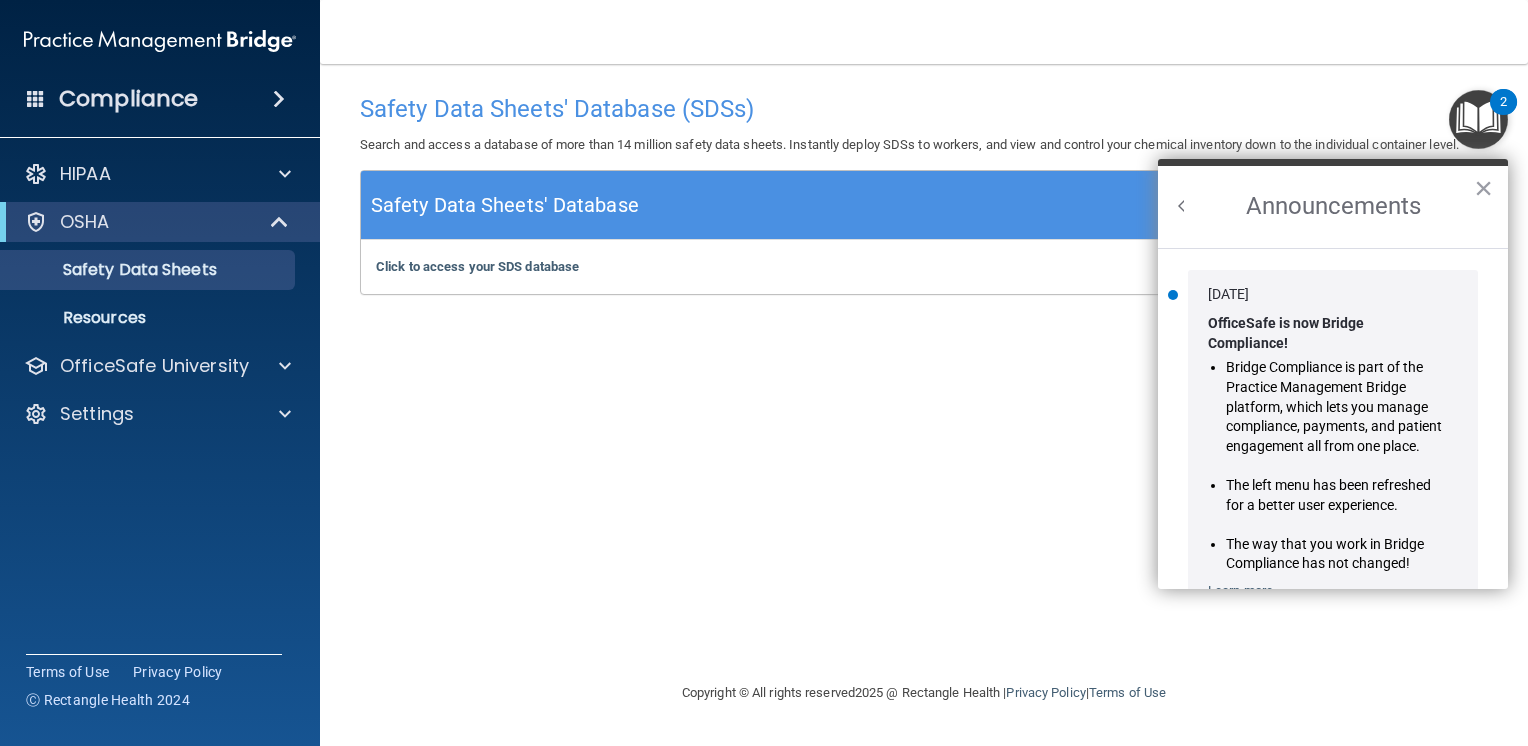 scroll, scrollTop: 0, scrollLeft: 0, axis: both 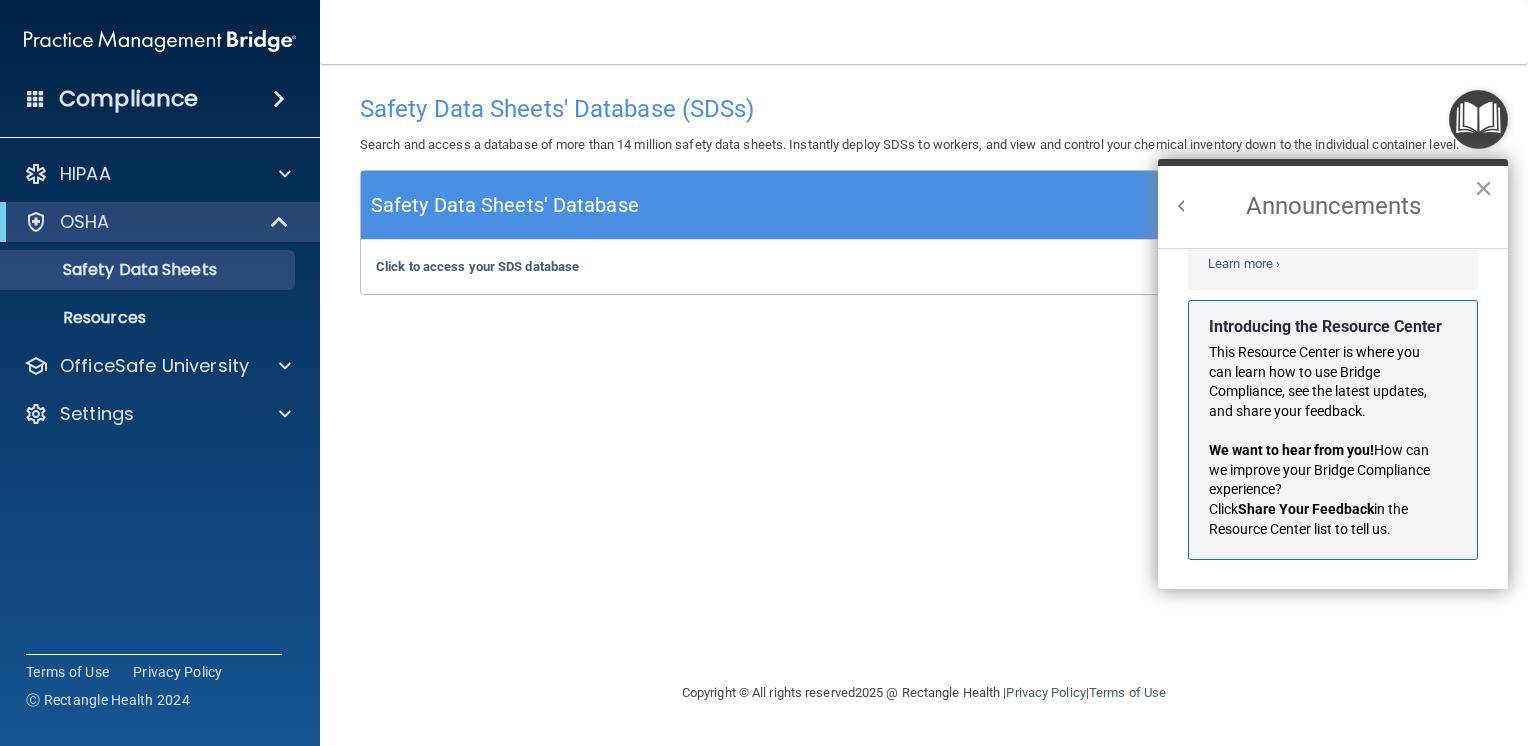 click at bounding box center [1182, 206] 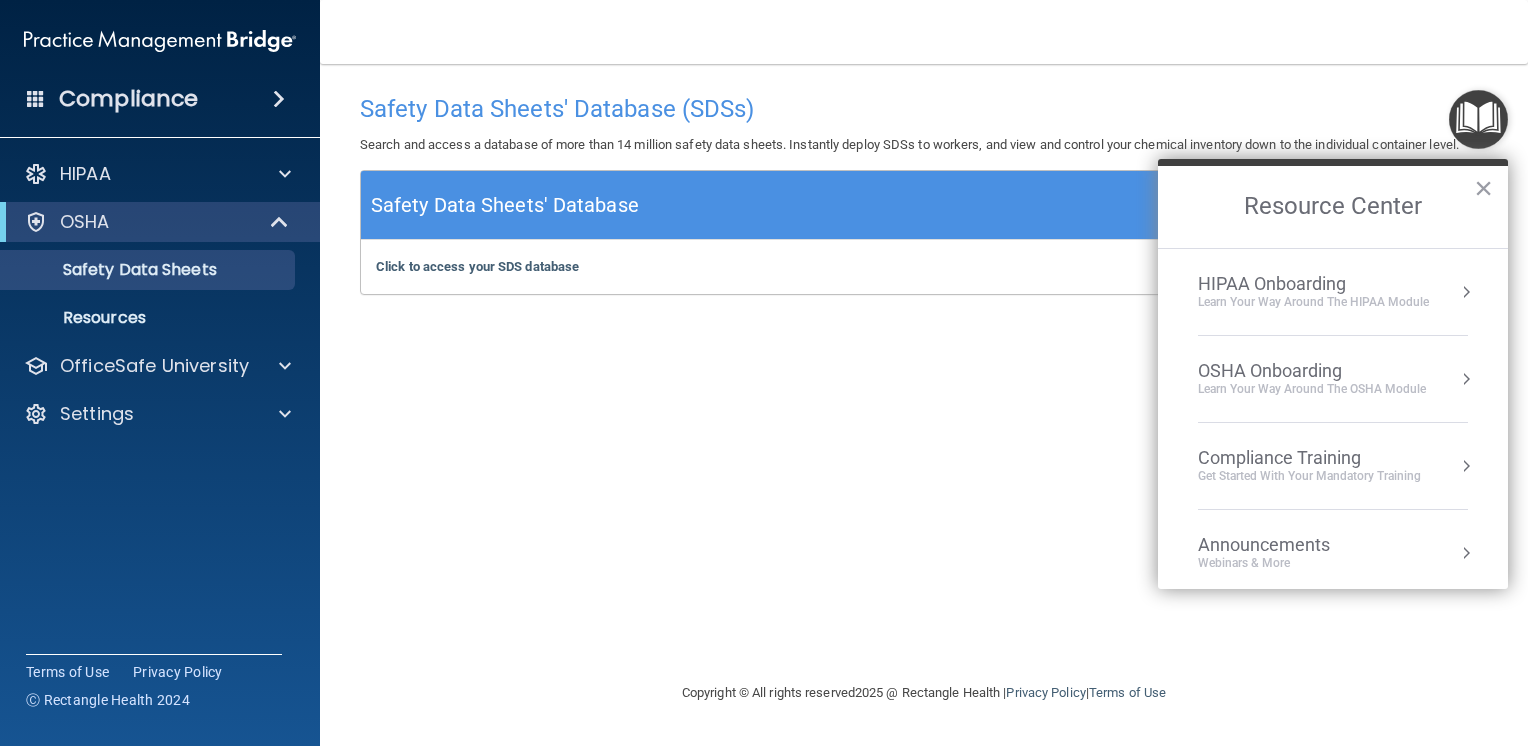 click on "HIPAA Onboarding" at bounding box center (1313, 284) 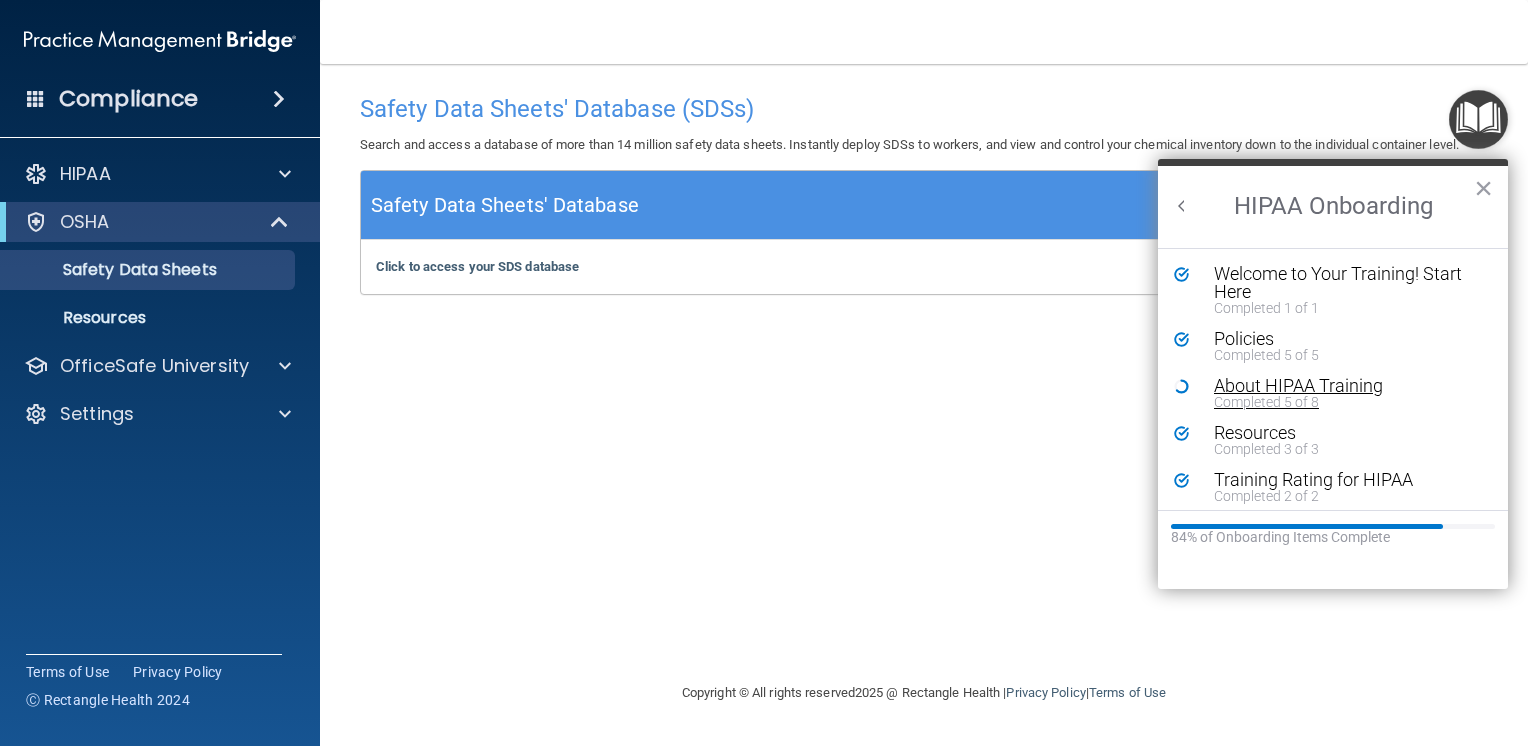 scroll, scrollTop: 0, scrollLeft: 0, axis: both 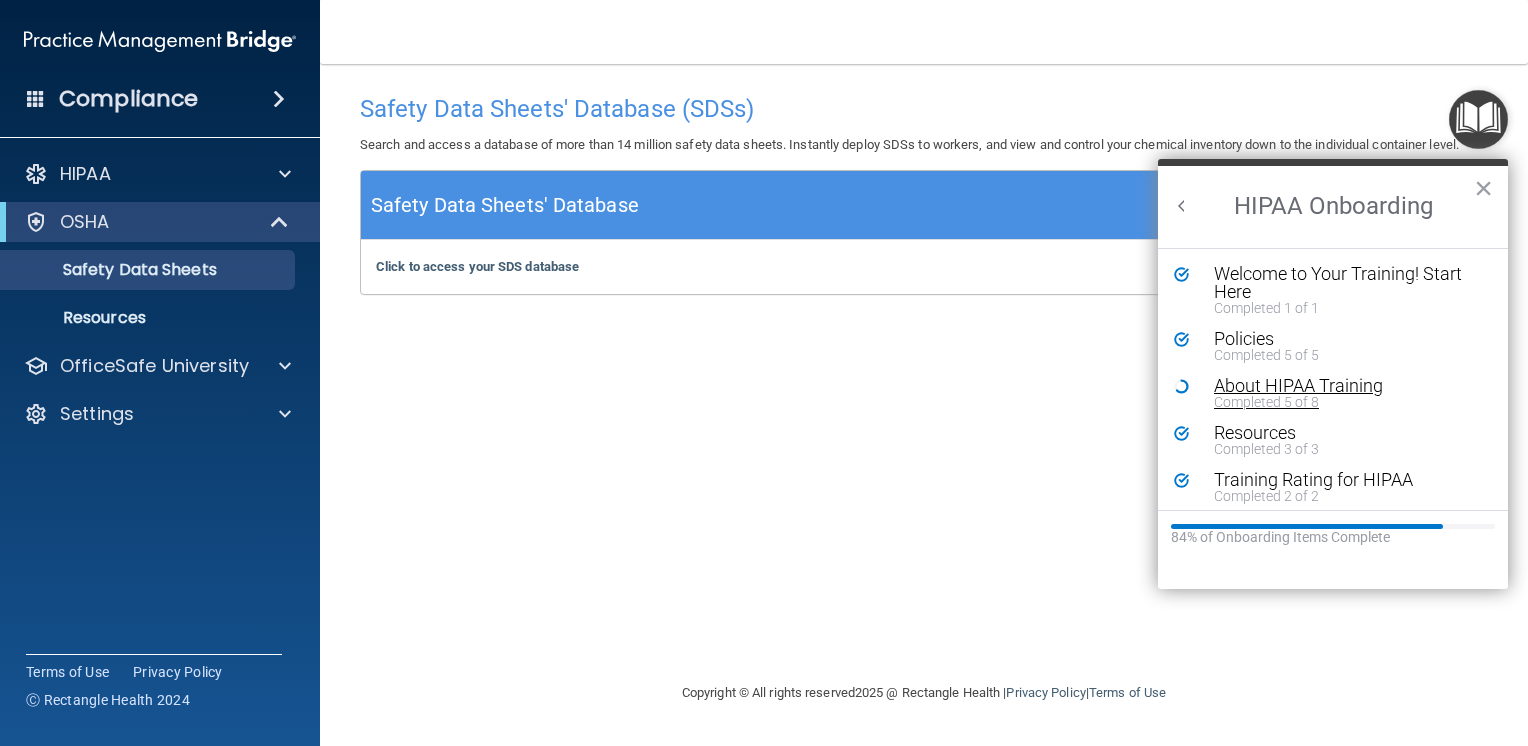 click on "About HIPAA Training" at bounding box center [1340, 386] 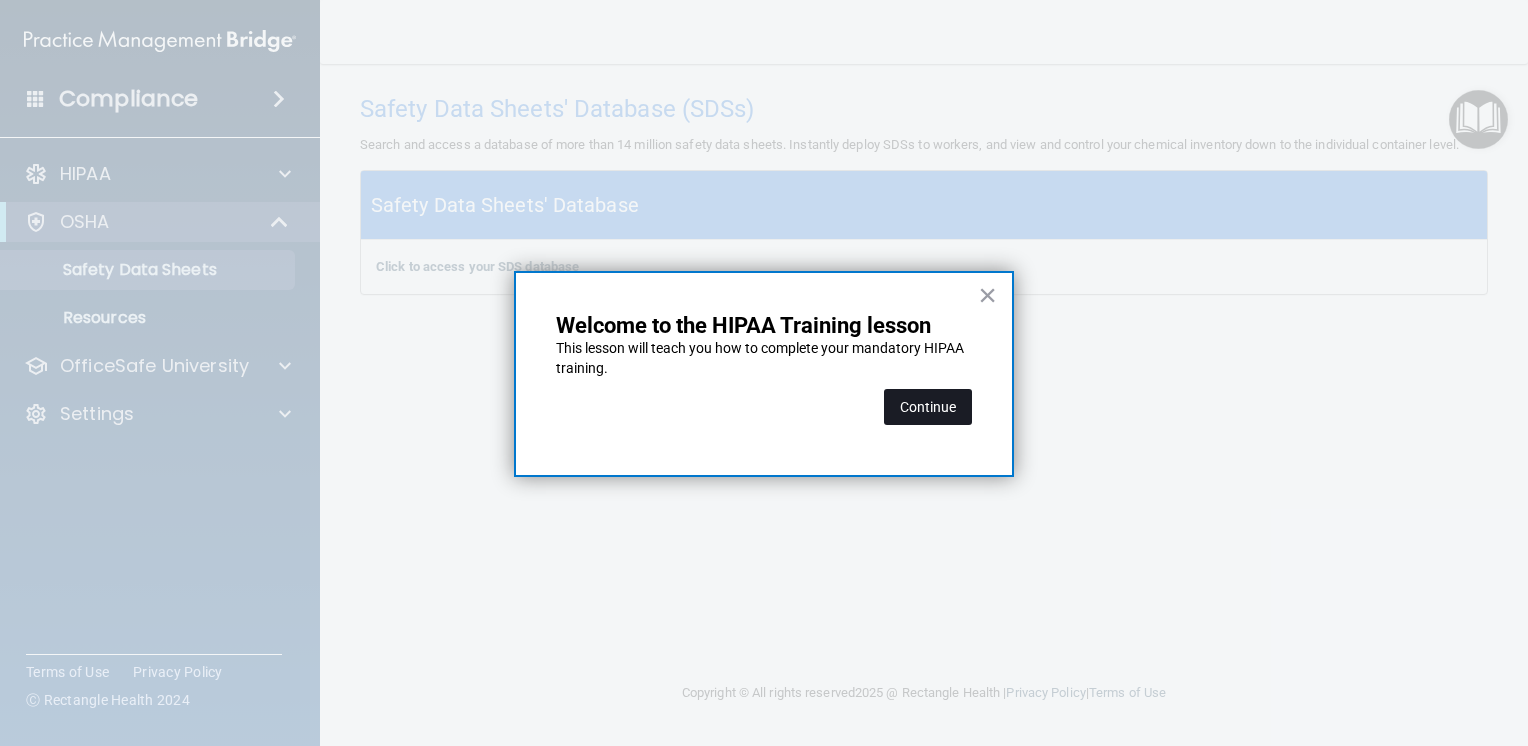 click on "Continue" at bounding box center (928, 407) 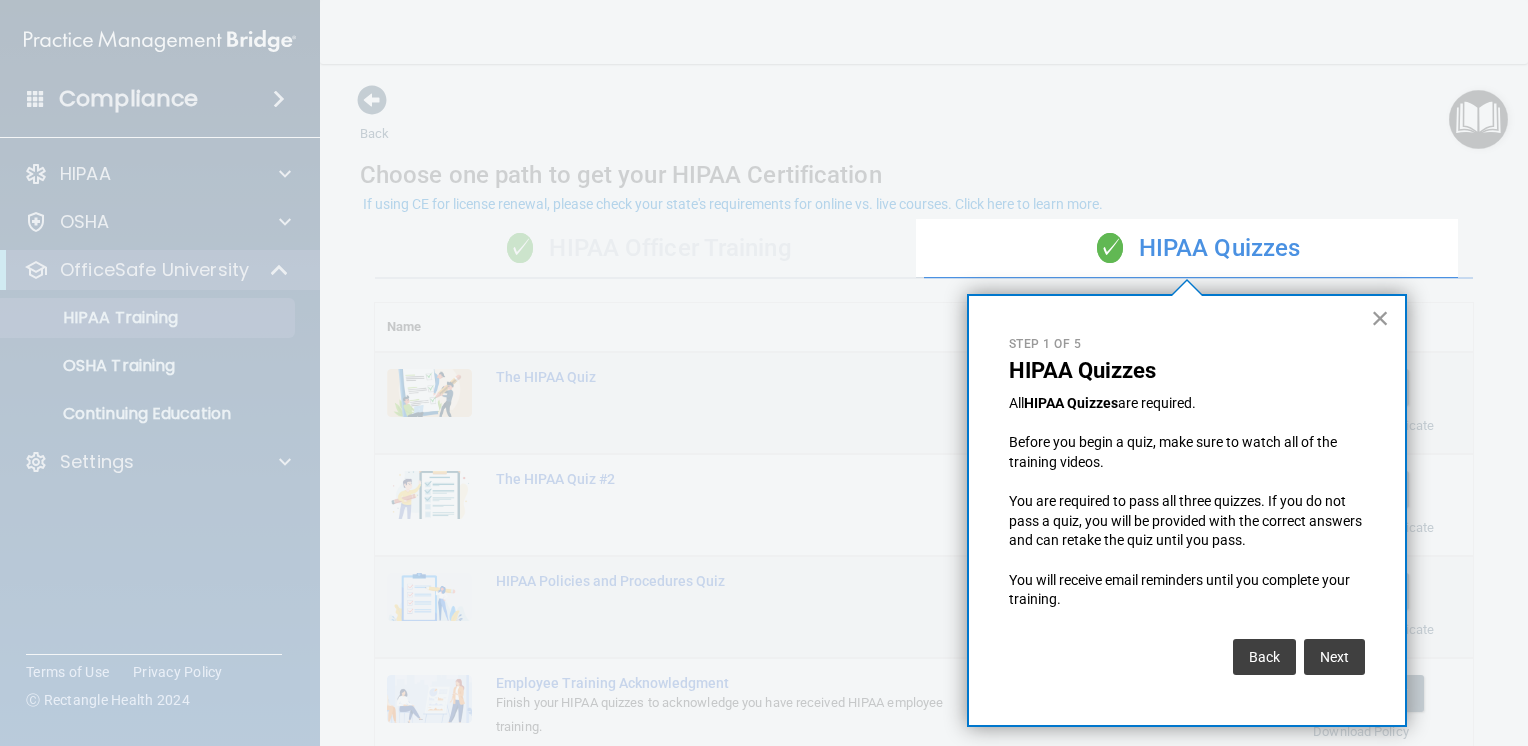 click on "×" at bounding box center [1380, 318] 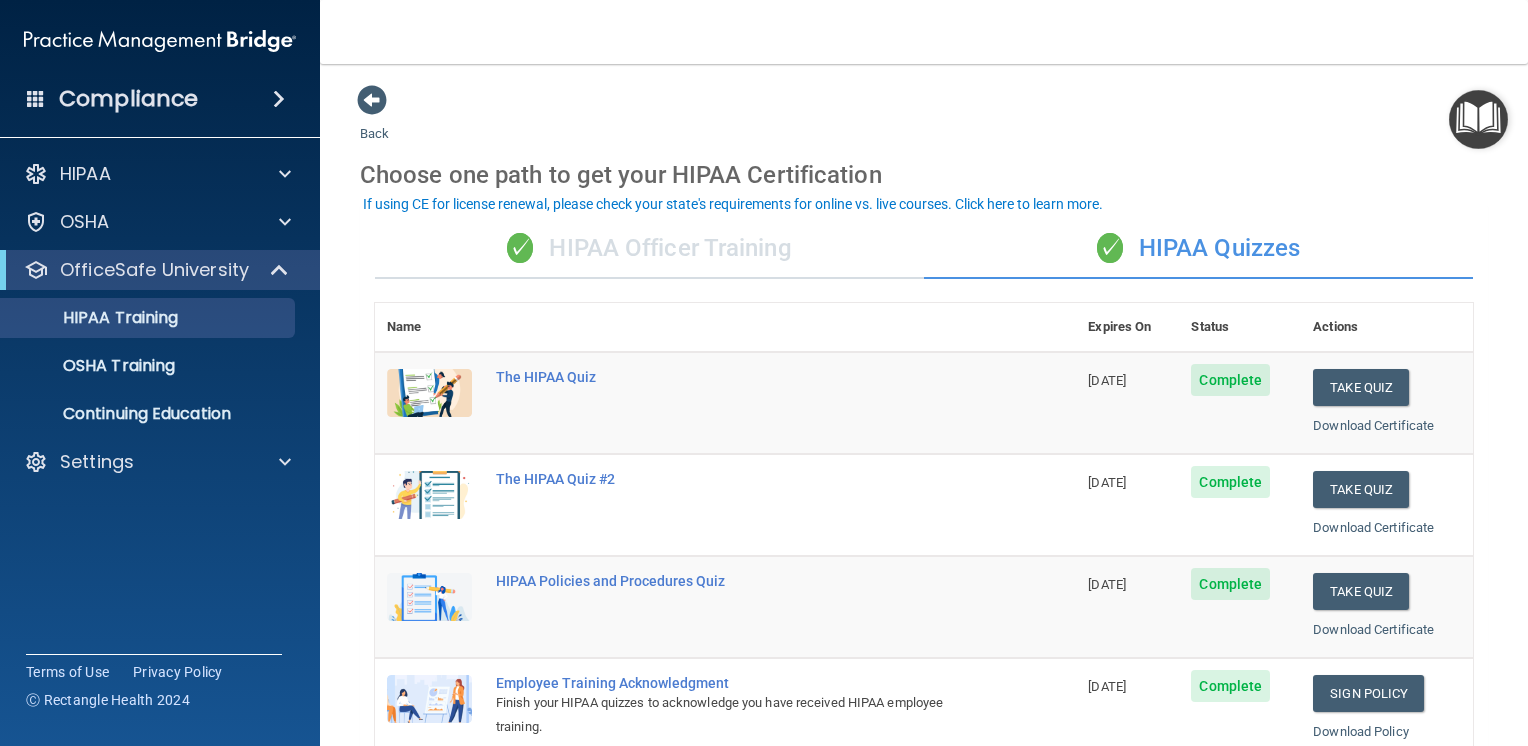 click on "✓   HIPAA Officer Training" at bounding box center [649, 249] 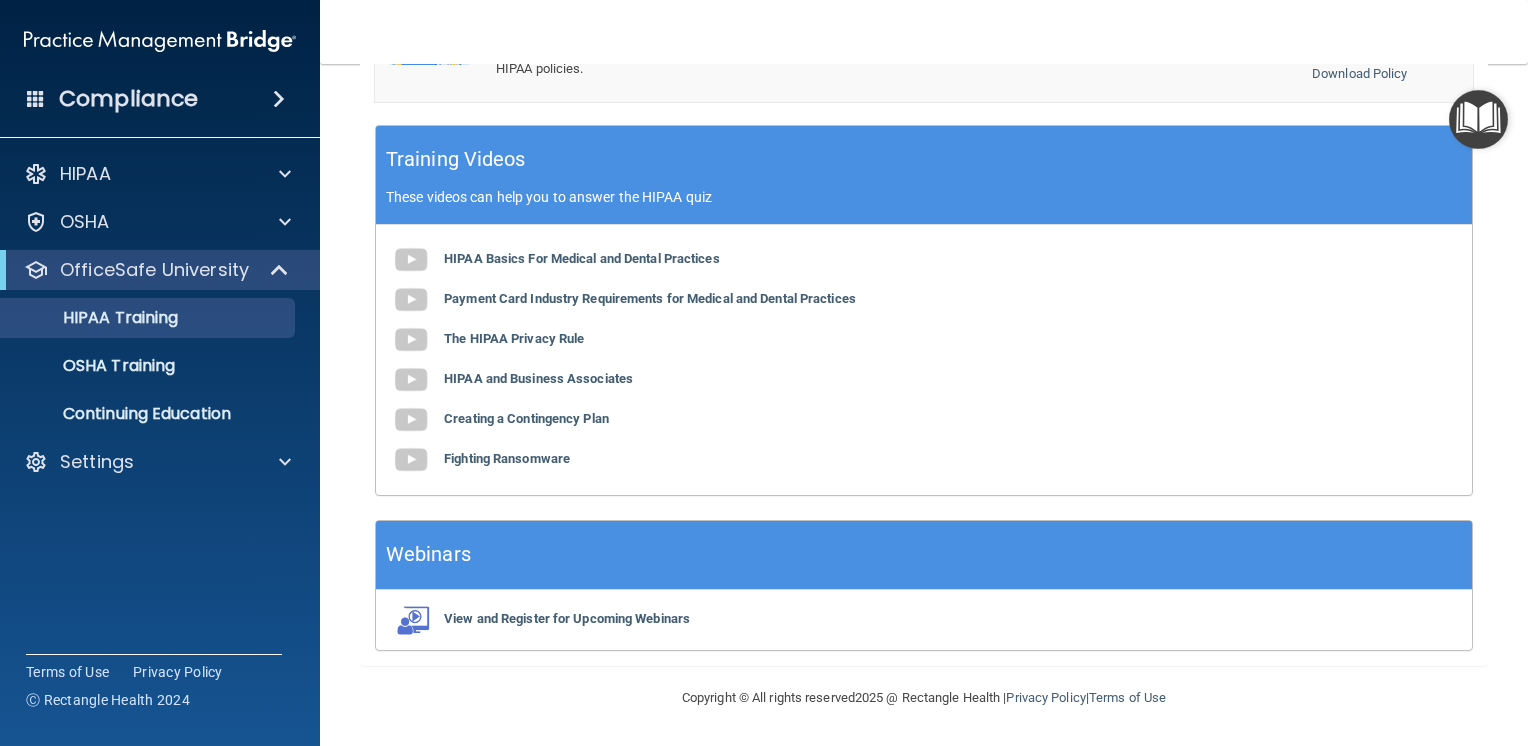 scroll, scrollTop: 620, scrollLeft: 0, axis: vertical 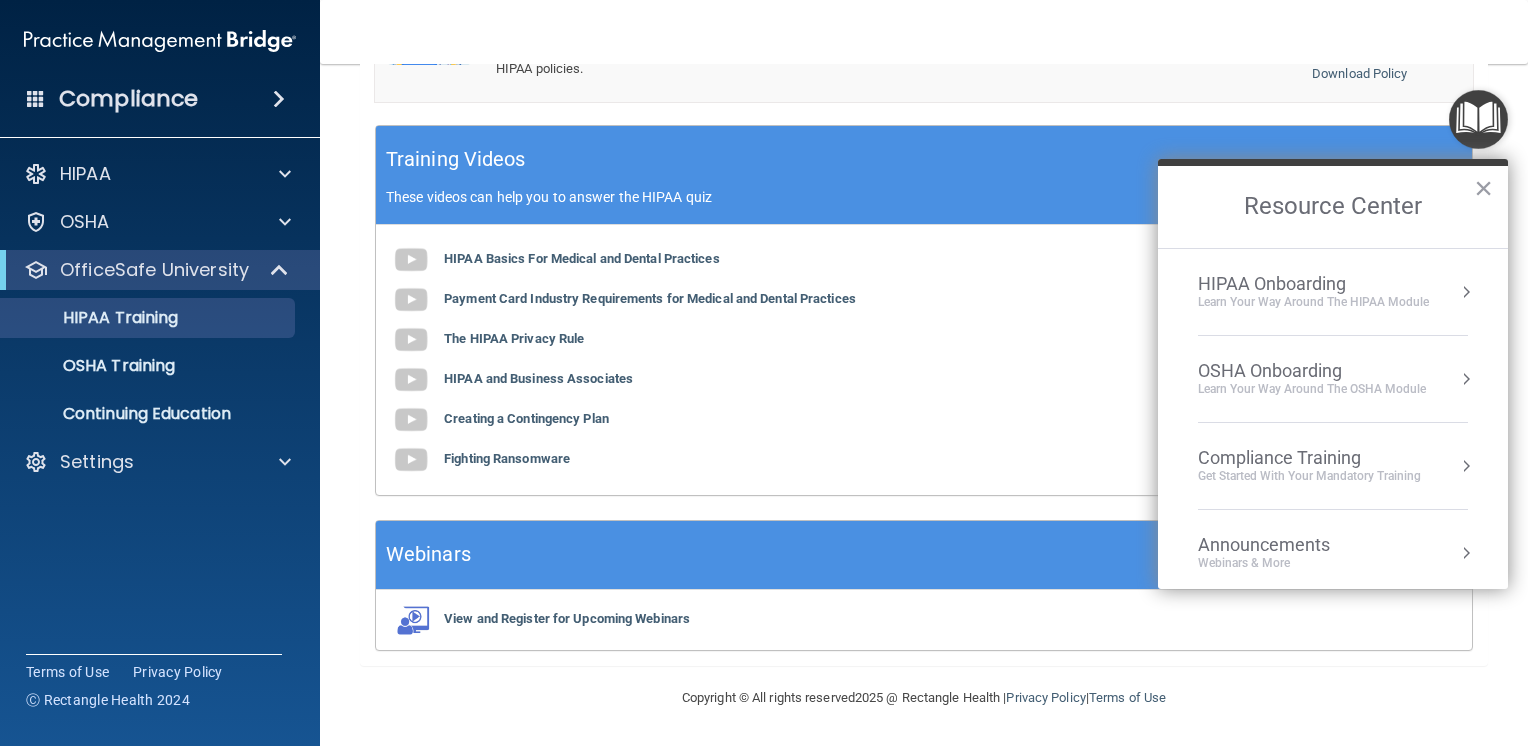 click at bounding box center [1478, 119] 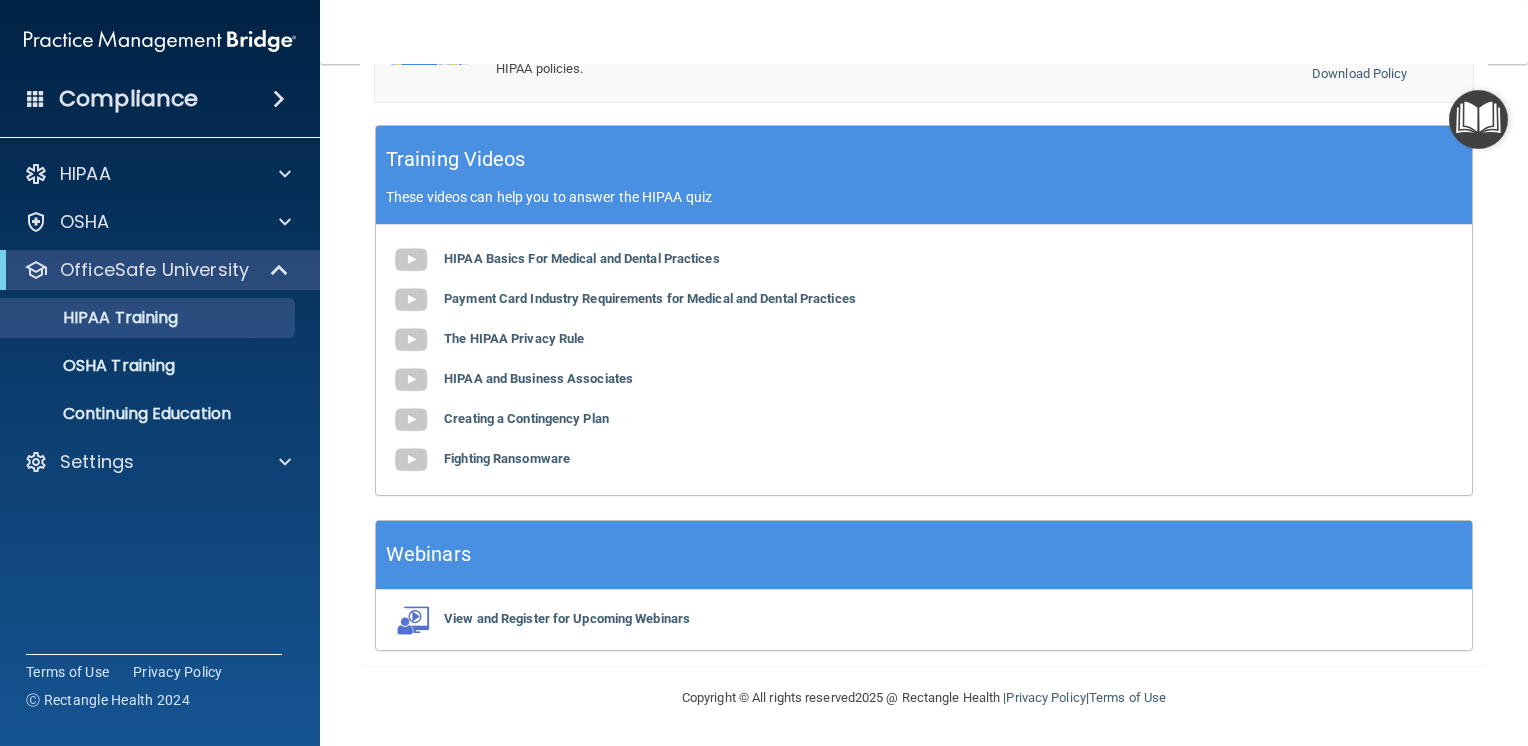 click on "Training Videos   These videos can help you to answer the HIPAA quiz" at bounding box center (924, 175) 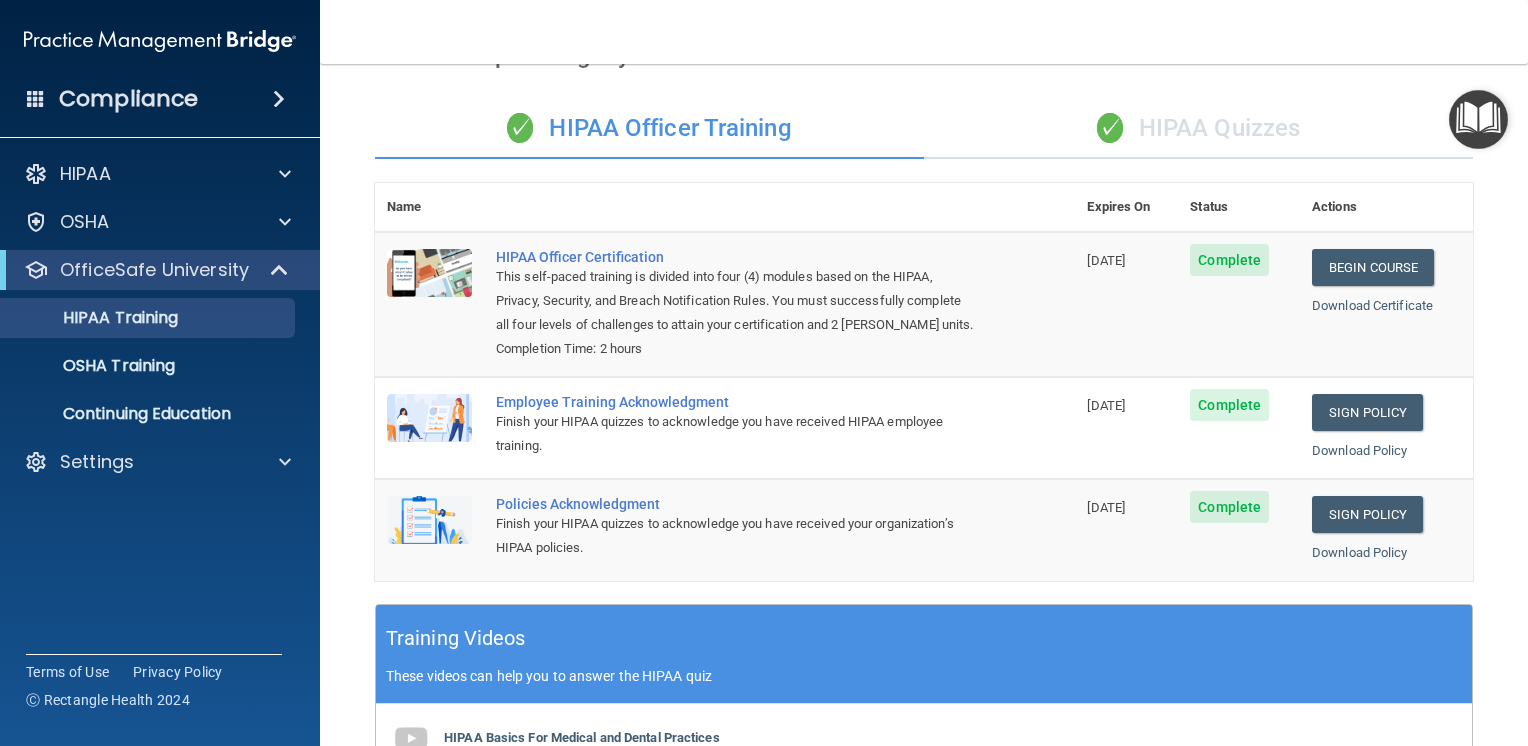 scroll, scrollTop: 0, scrollLeft: 0, axis: both 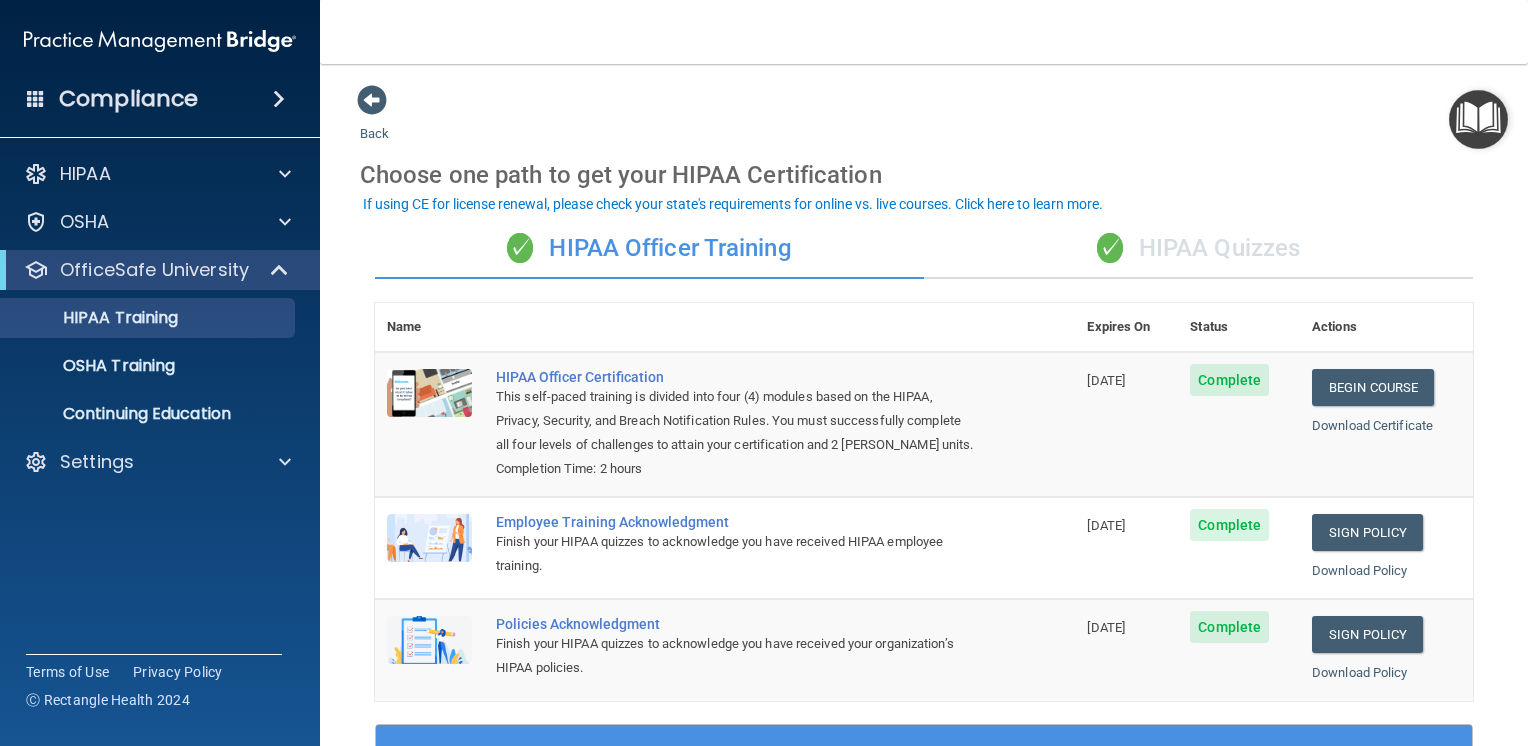 click on "✓   HIPAA Quizzes" at bounding box center [1198, 249] 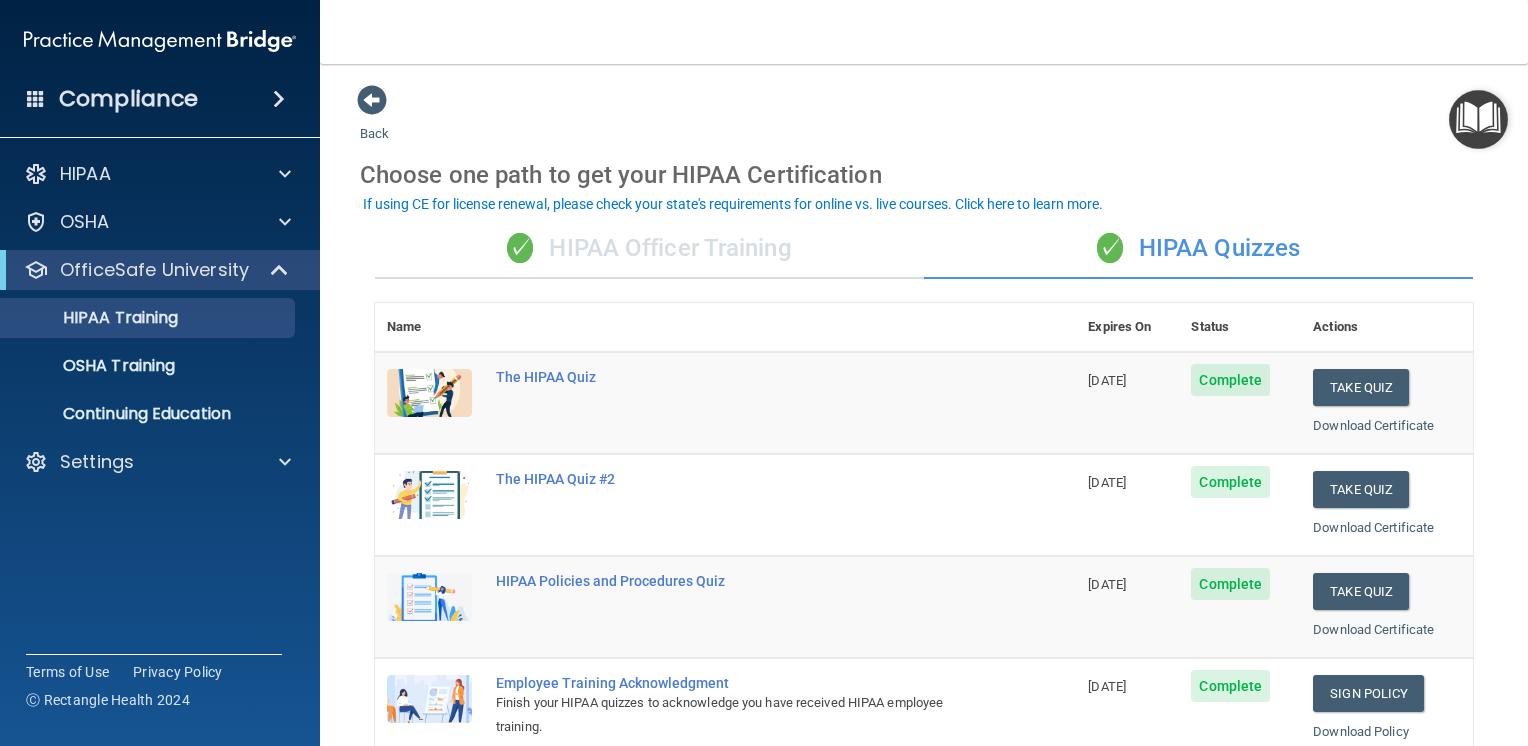 click on "✓   HIPAA Officer Training" at bounding box center [649, 249] 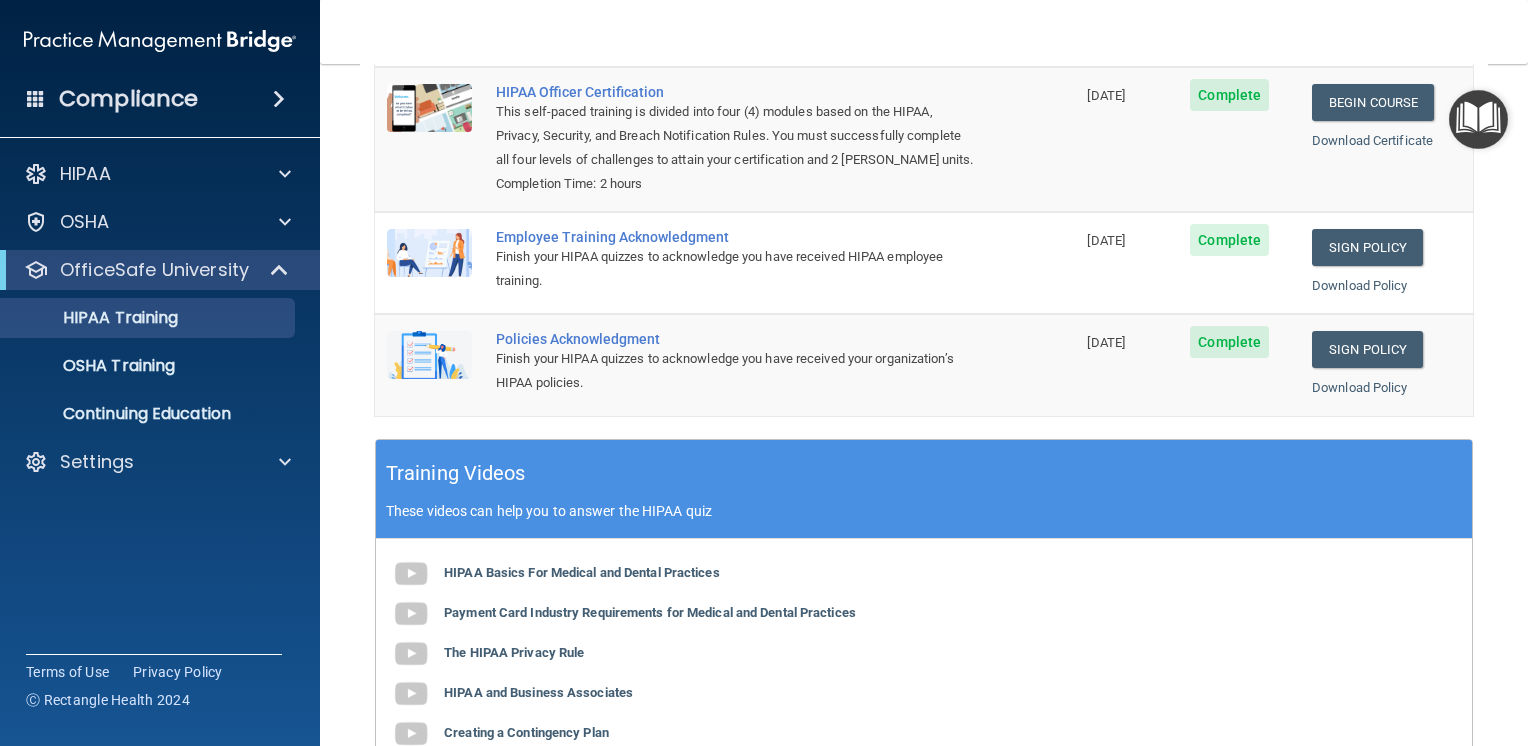 scroll, scrollTop: 300, scrollLeft: 0, axis: vertical 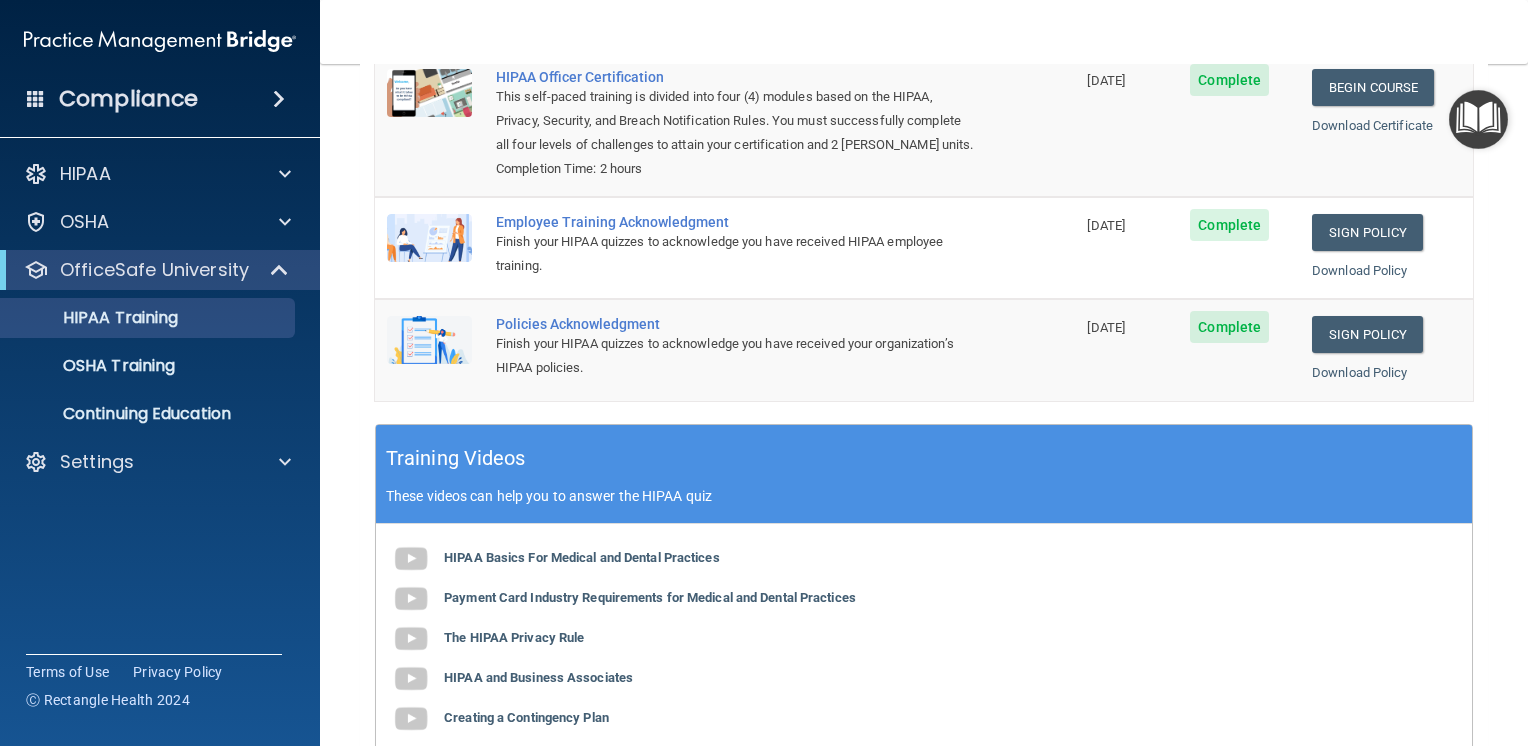 click at bounding box center [1478, 119] 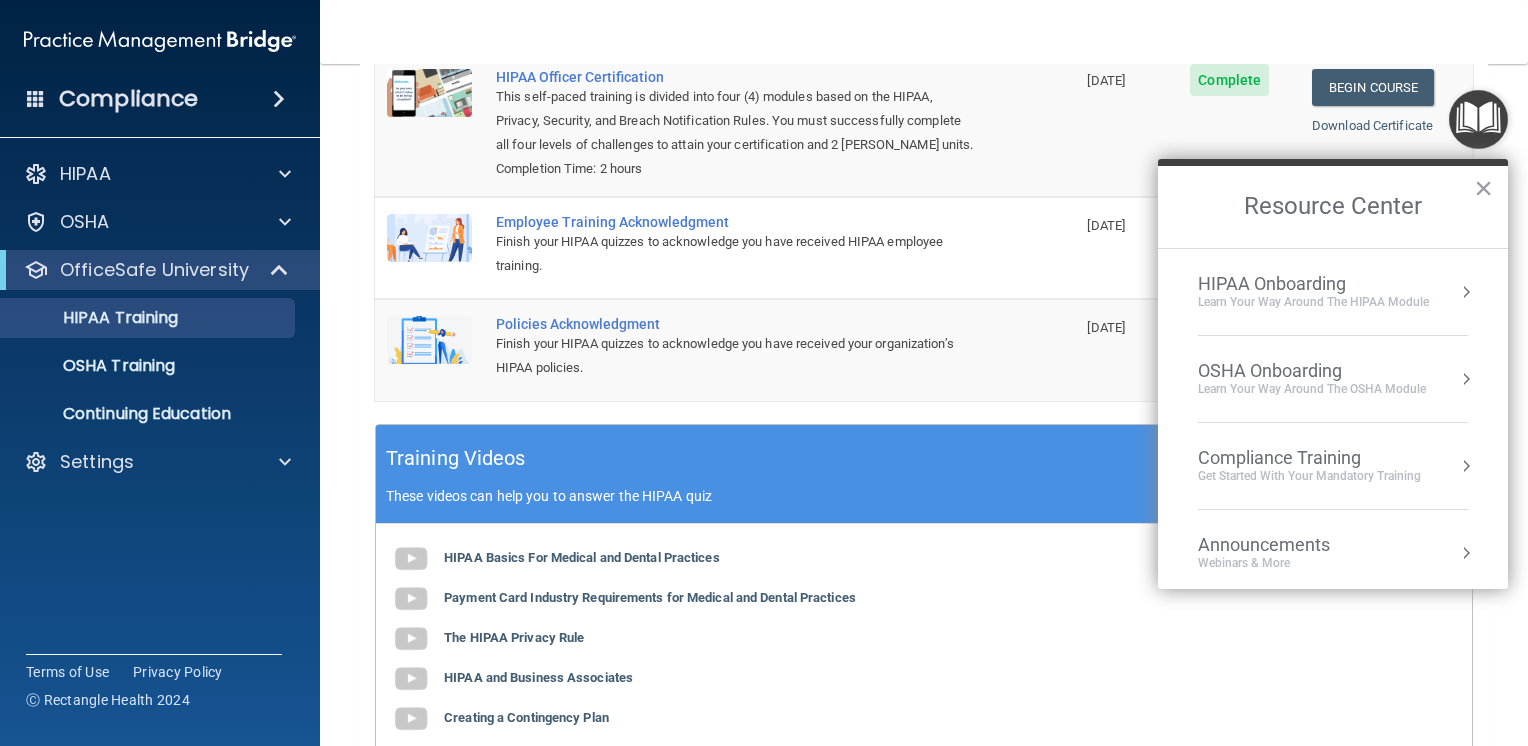 click on "Learn Your Way around the HIPAA module" at bounding box center (1313, 302) 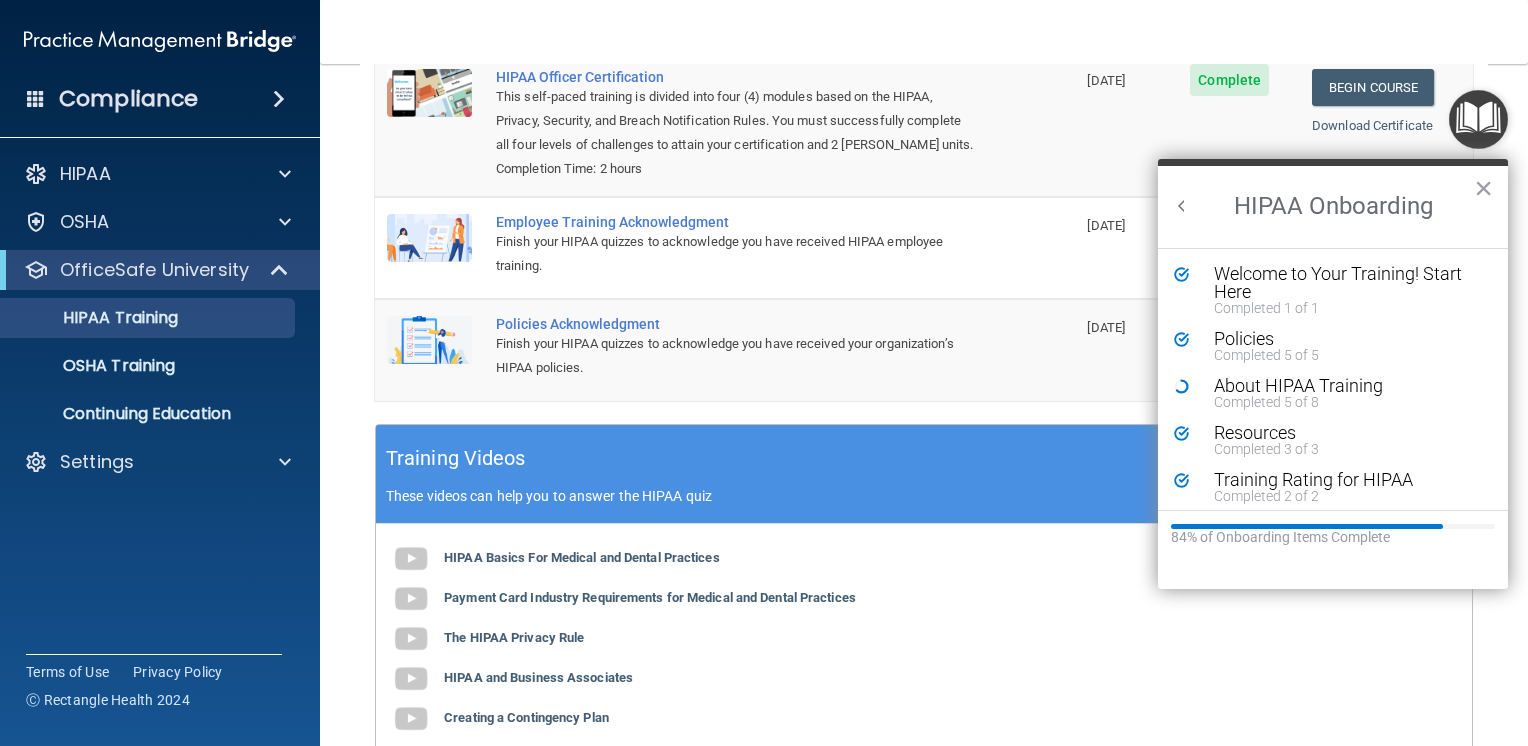 scroll, scrollTop: 0, scrollLeft: 0, axis: both 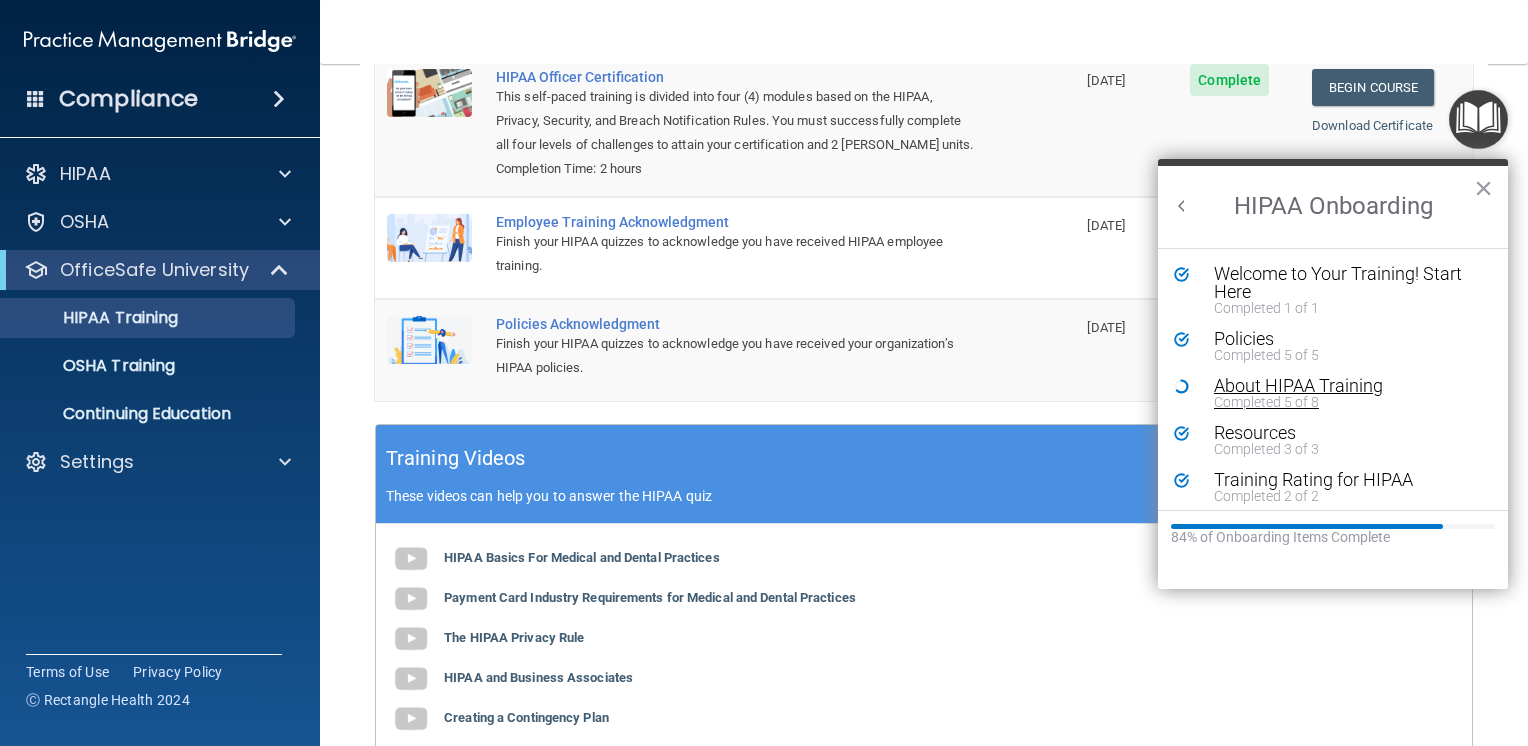 click on "Completed 5 of 8" at bounding box center [1340, 402] 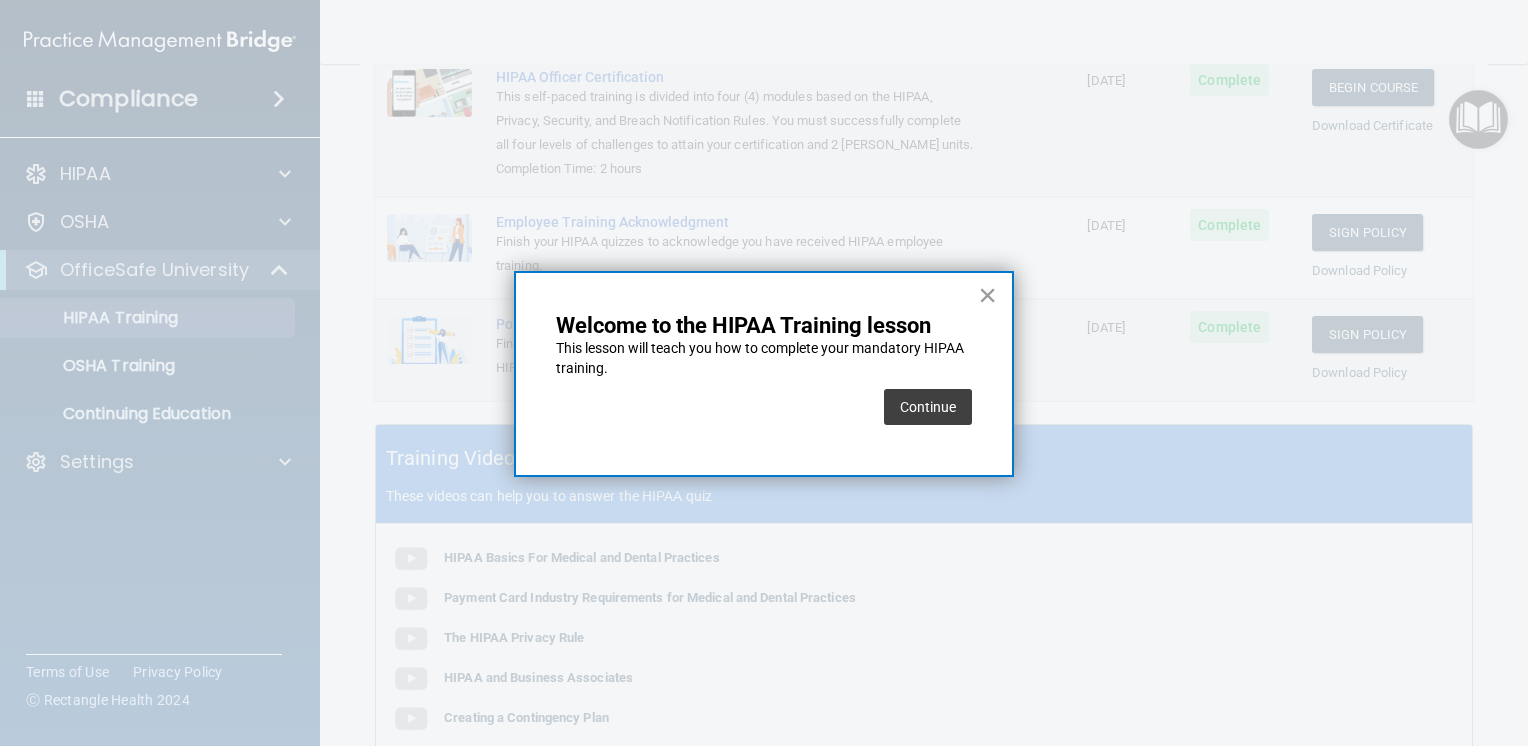 click on "×" at bounding box center [987, 295] 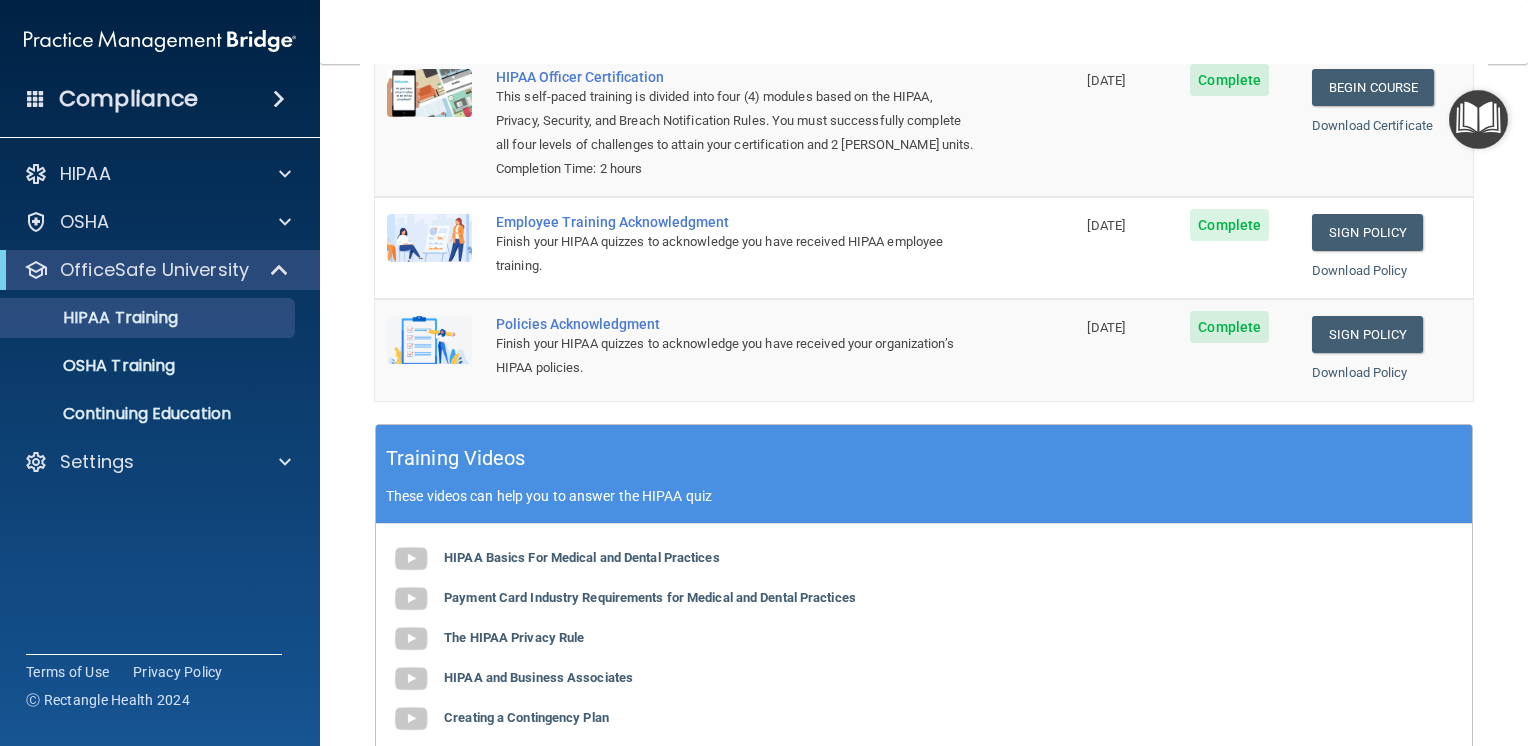 click at bounding box center [1478, 119] 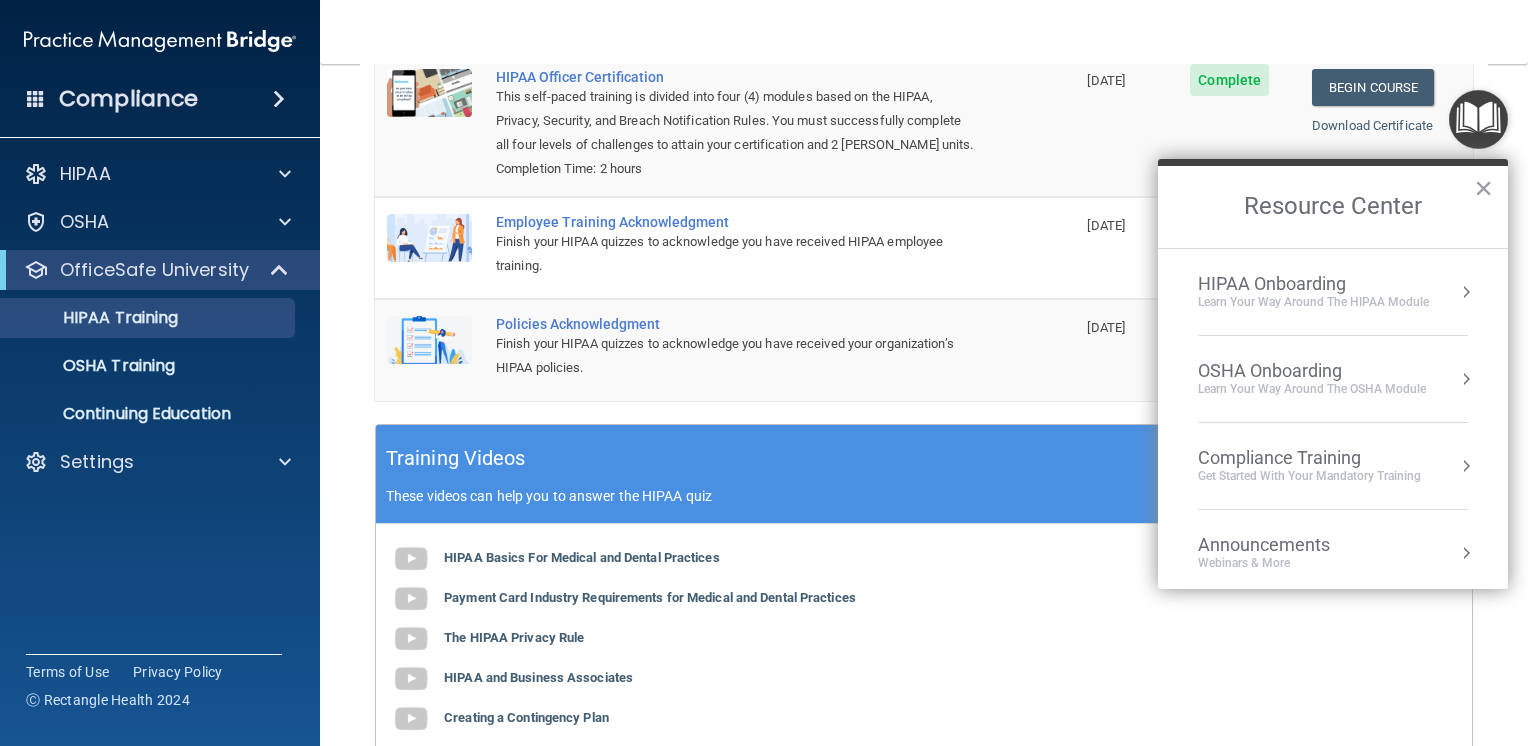 click on "HIPAA Onboarding" at bounding box center (1313, 284) 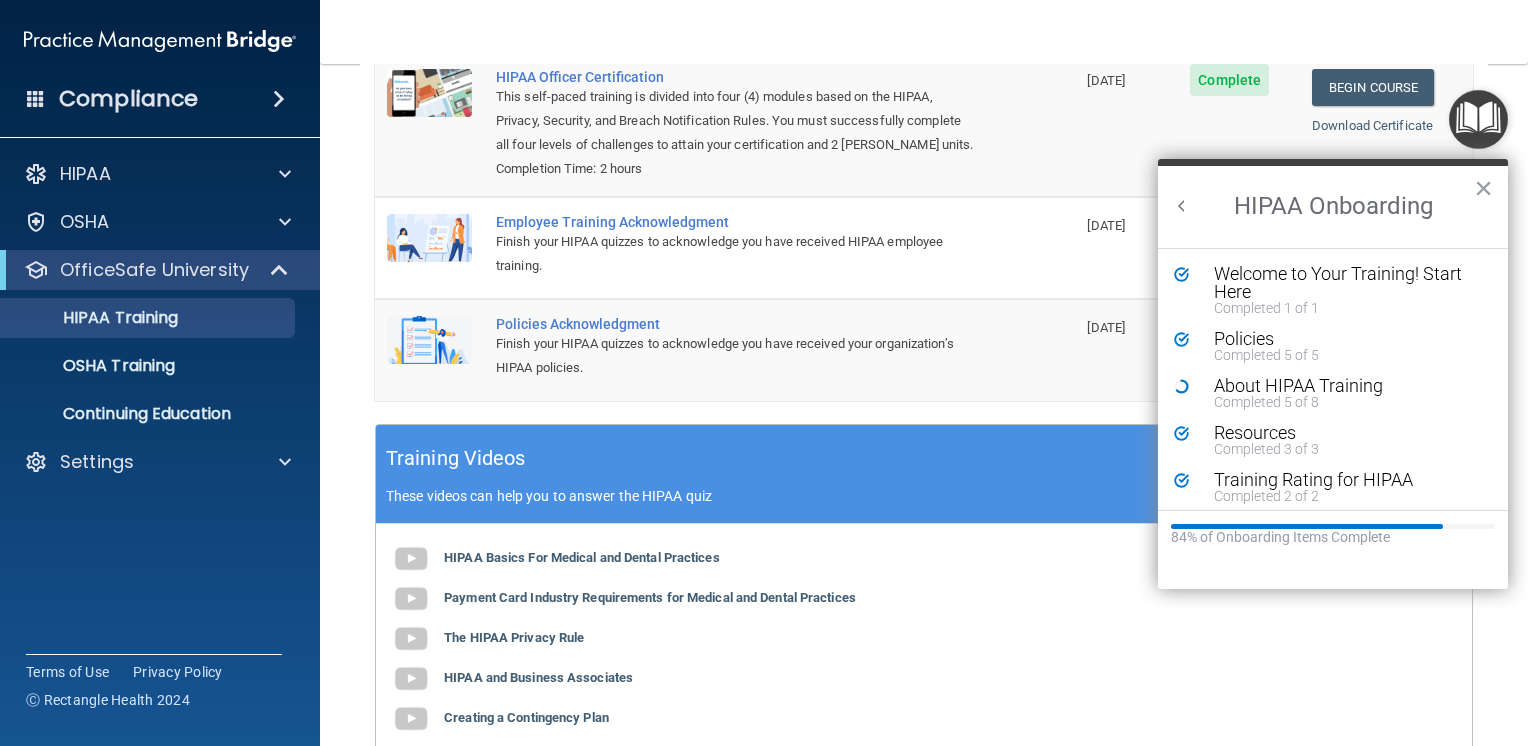 scroll, scrollTop: 0, scrollLeft: 0, axis: both 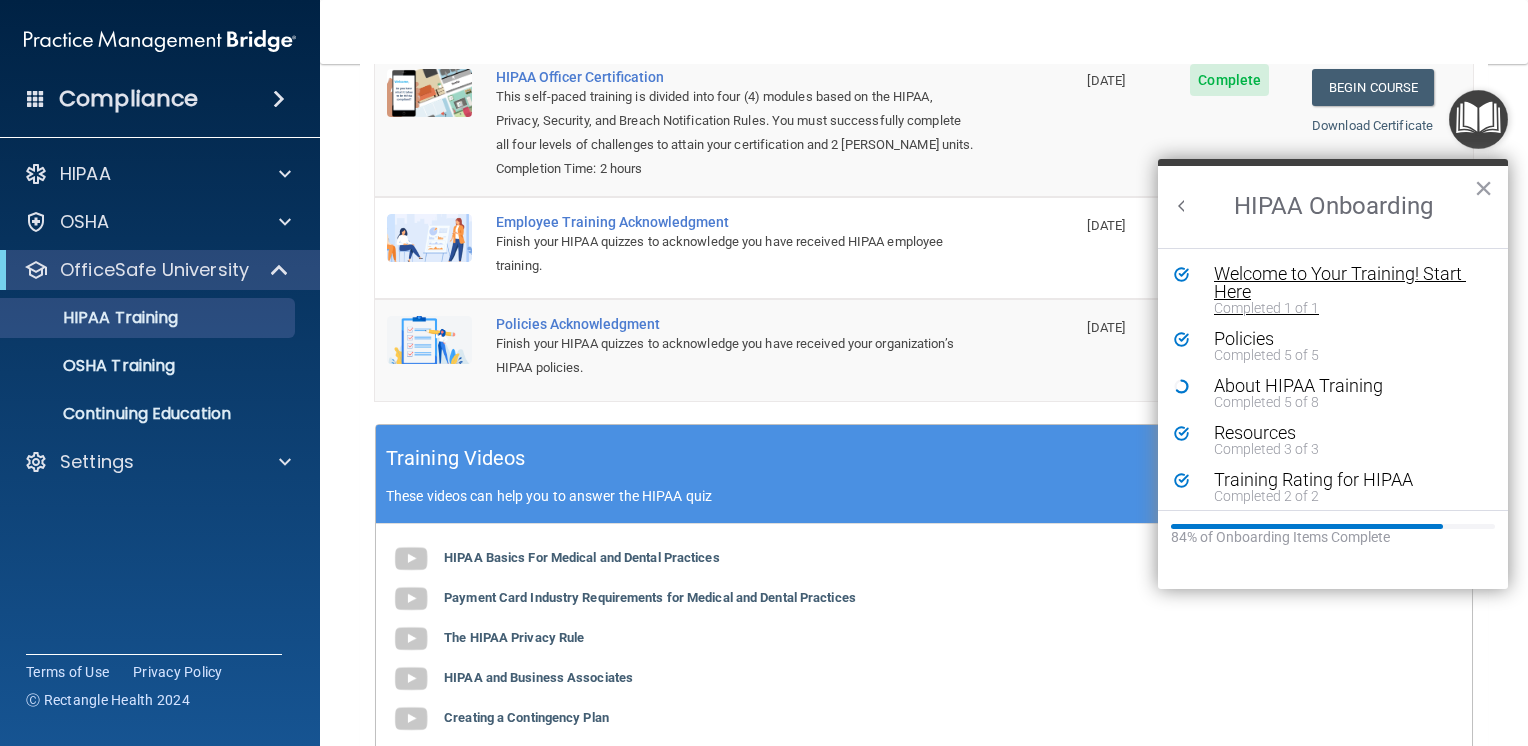 drag, startPoint x: 1295, startPoint y: 378, endPoint x: 1316, endPoint y: 296, distance: 84.646324 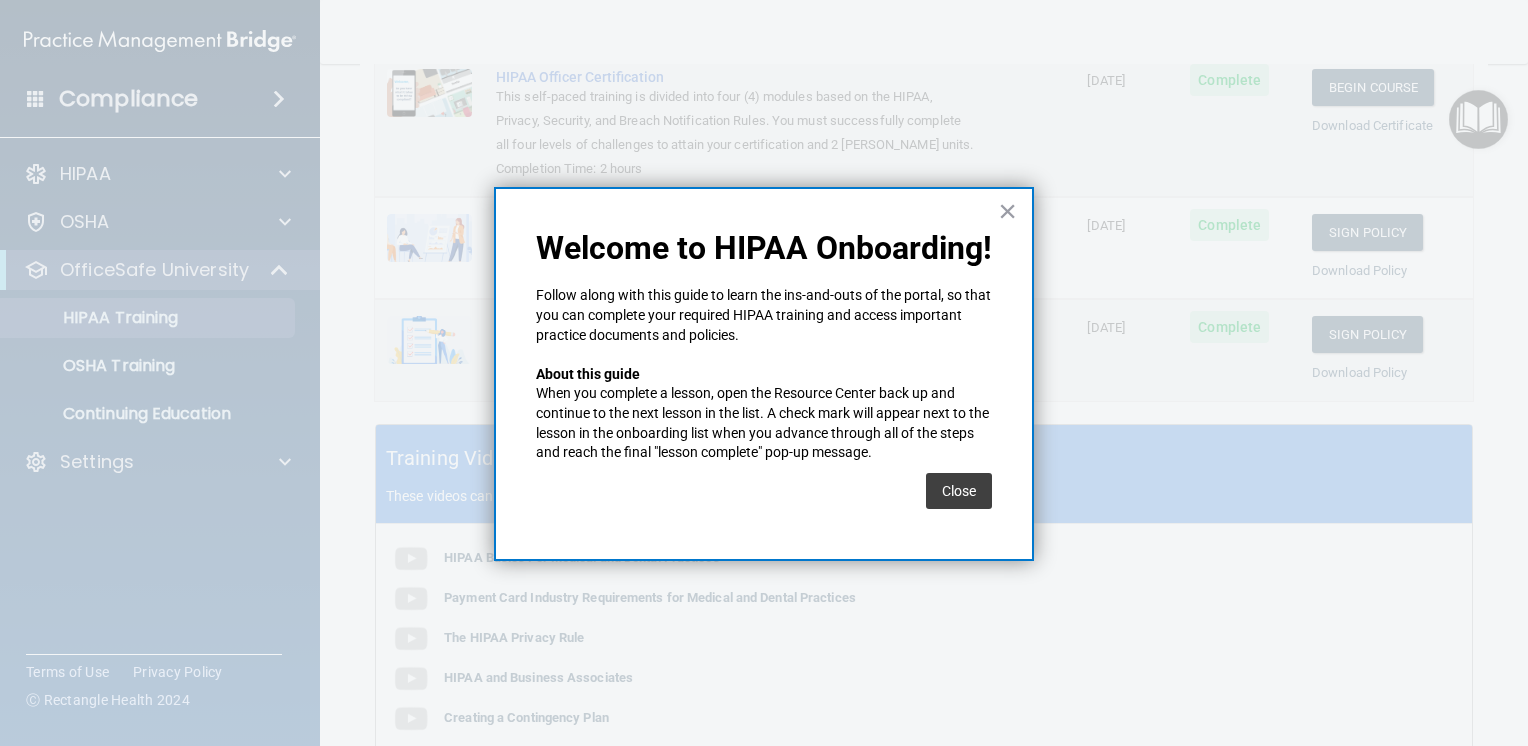 click on "× Welcome to HIPAA Onboarding! Follow along with this guide to learn the ins-and-outs of the portal, so that you can complete your required HIPAA training and access important practice documents and policies. About this guide When you complete a lesson, open the Resource Center back up and continue to the next lesson in the list. A check mark will appear next to the lesson in the onboarding list when you advance through all of the steps and reach the final "lesson complete" pop-up message. Close" at bounding box center [764, 374] 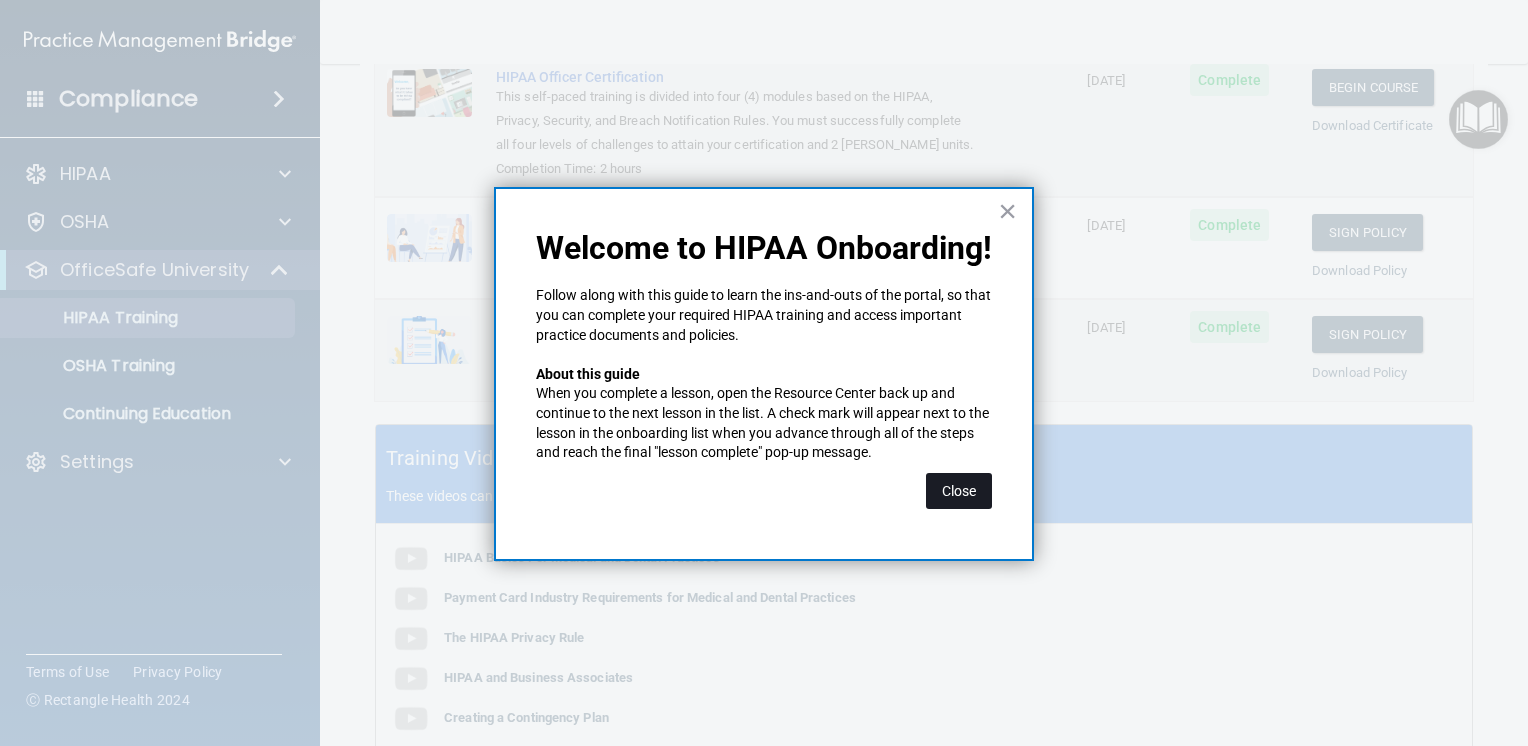 click on "Close" at bounding box center [959, 491] 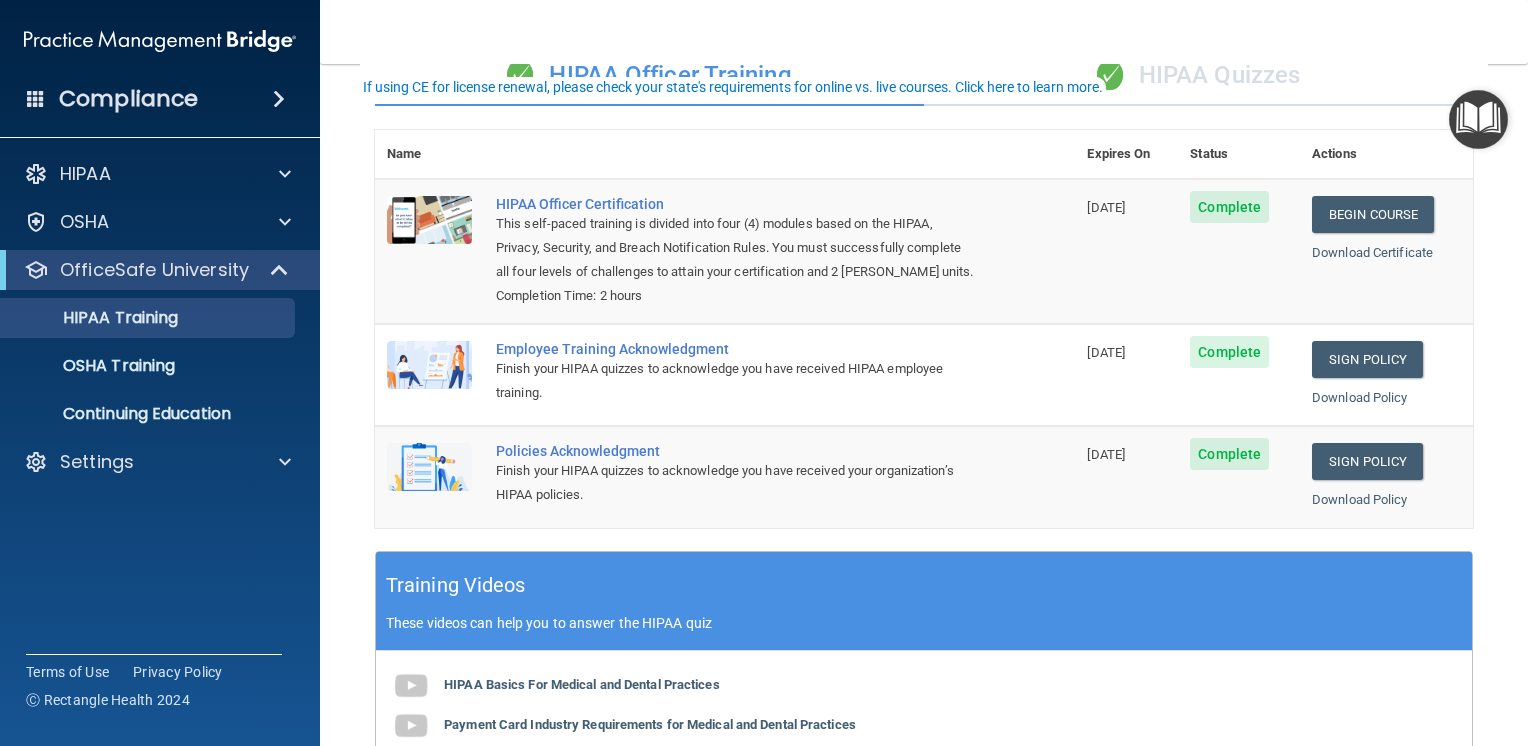 scroll, scrollTop: 0, scrollLeft: 0, axis: both 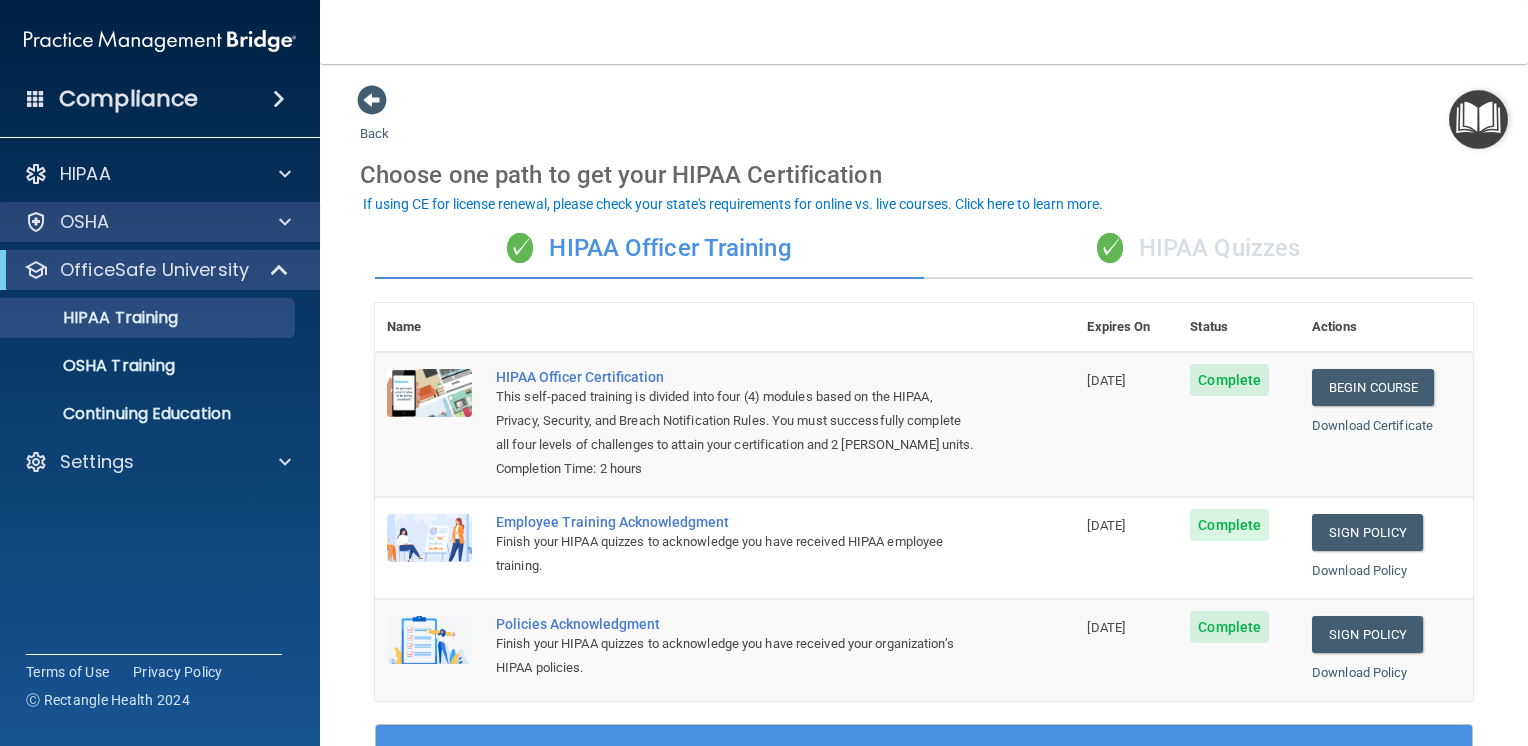 click on "OSHA" at bounding box center [160, 222] 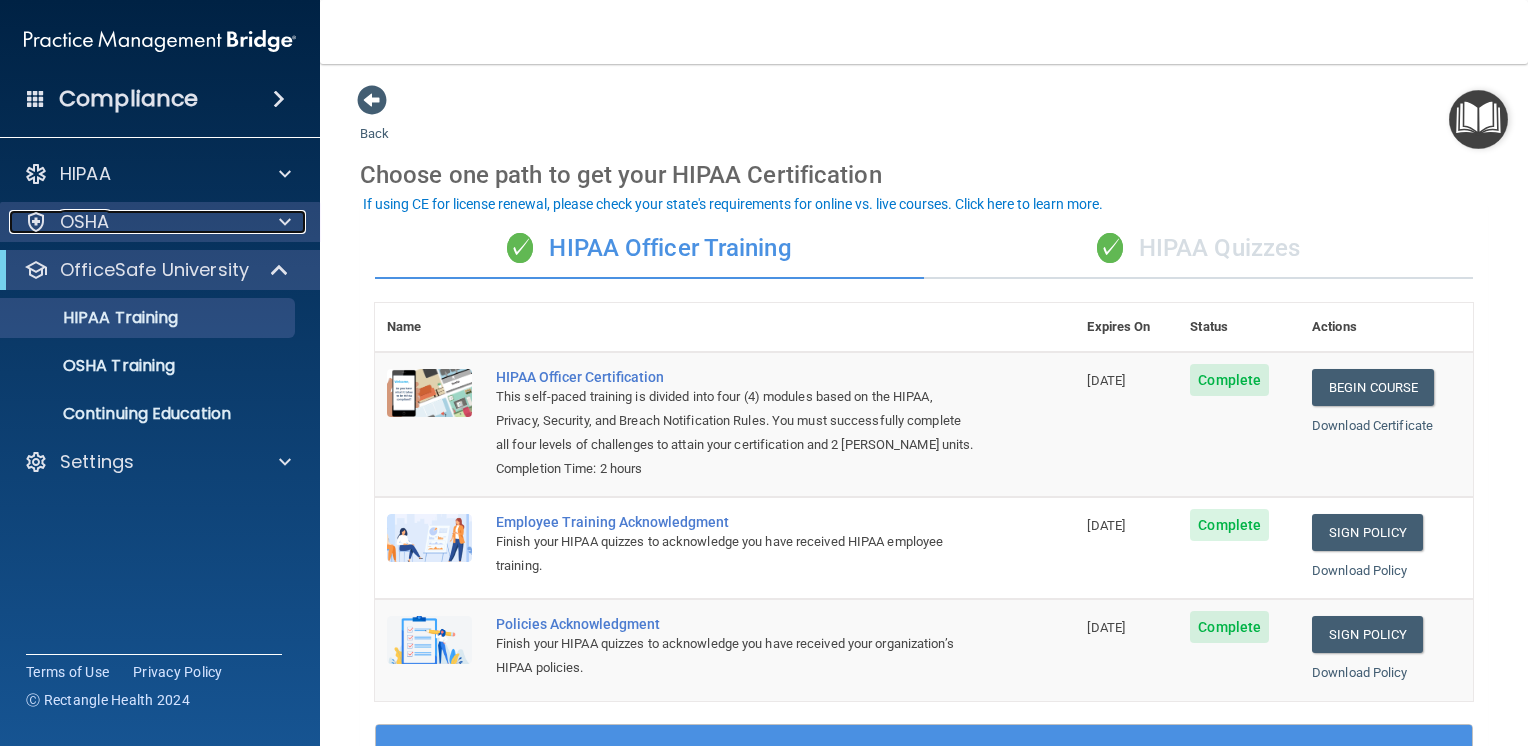click at bounding box center (282, 222) 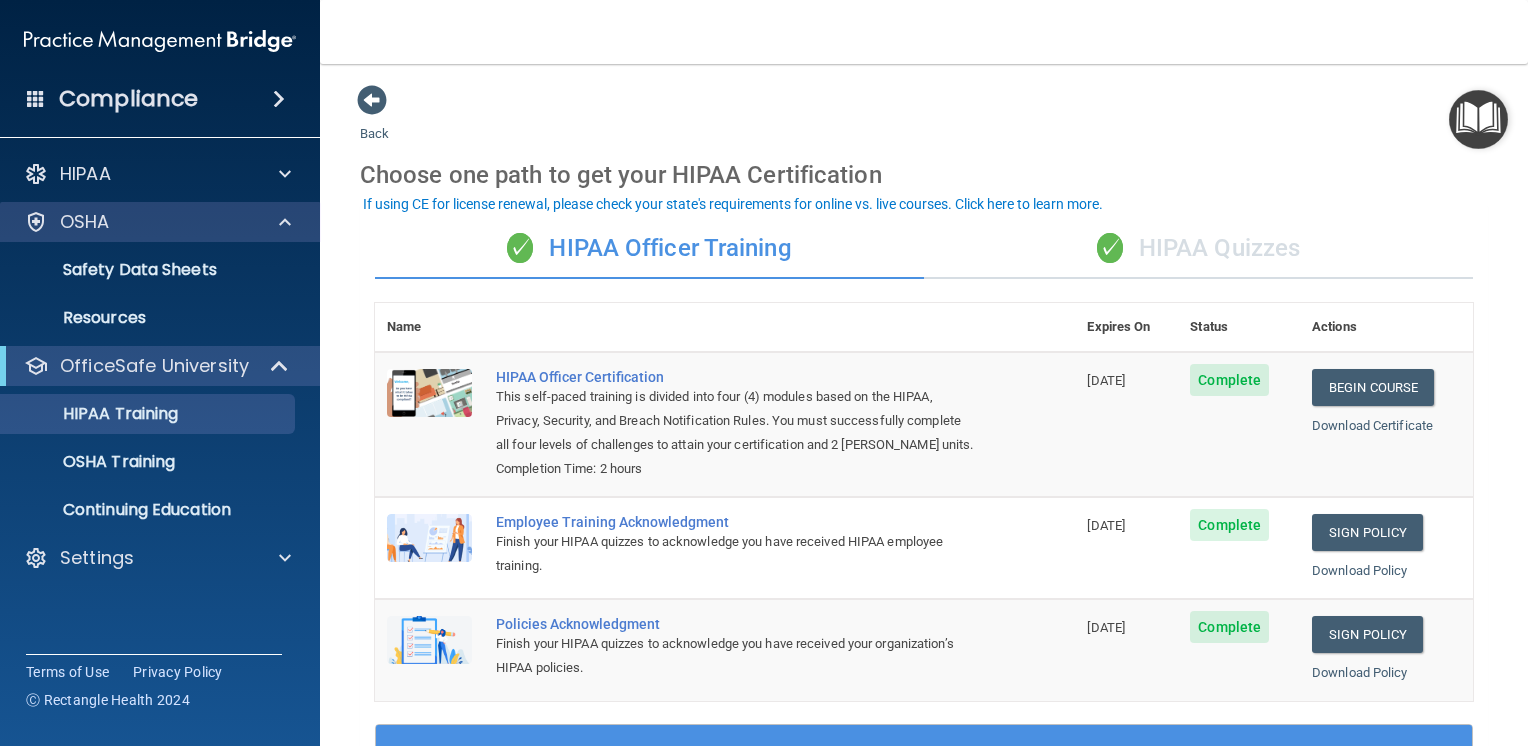 click on "OSHA" at bounding box center (160, 222) 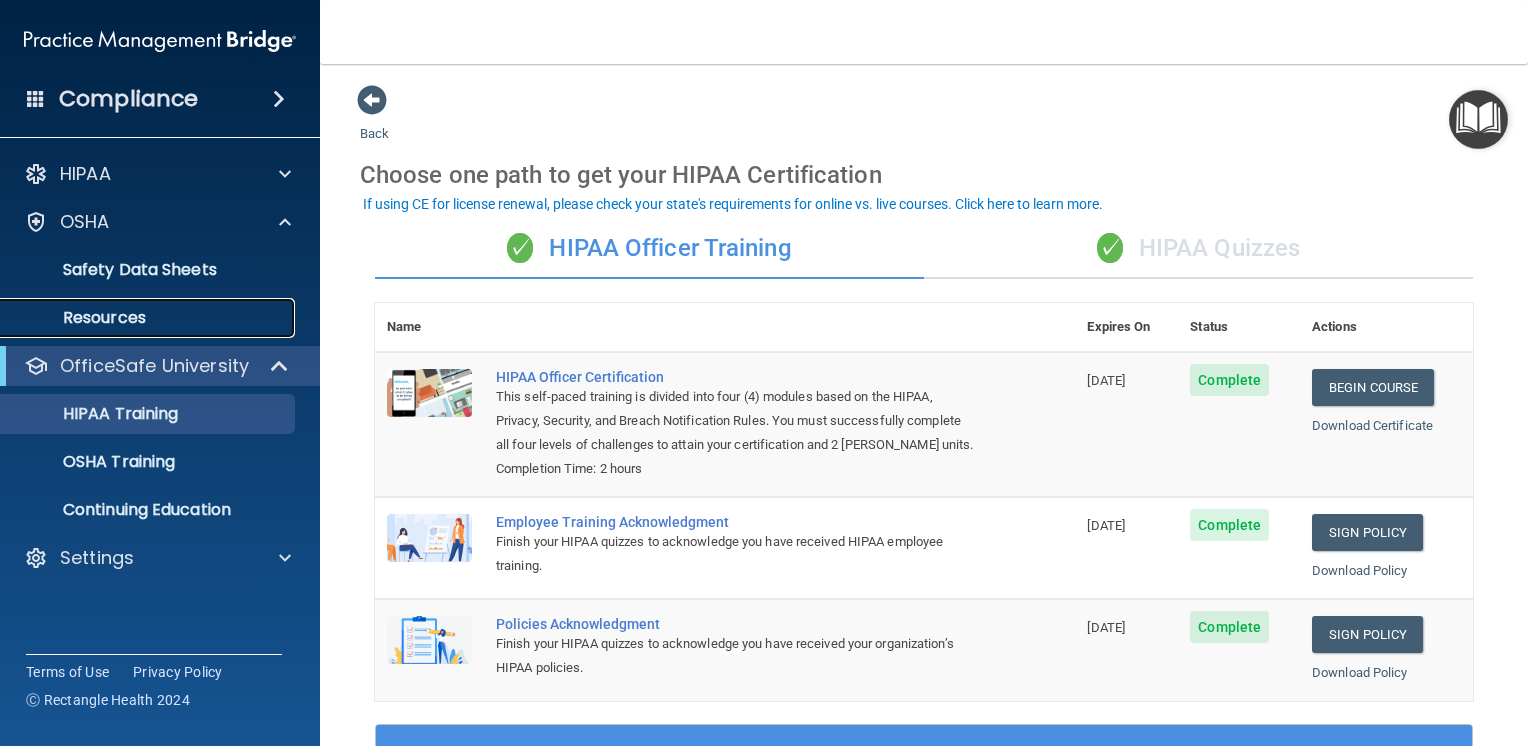 click on "Resources" at bounding box center [149, 318] 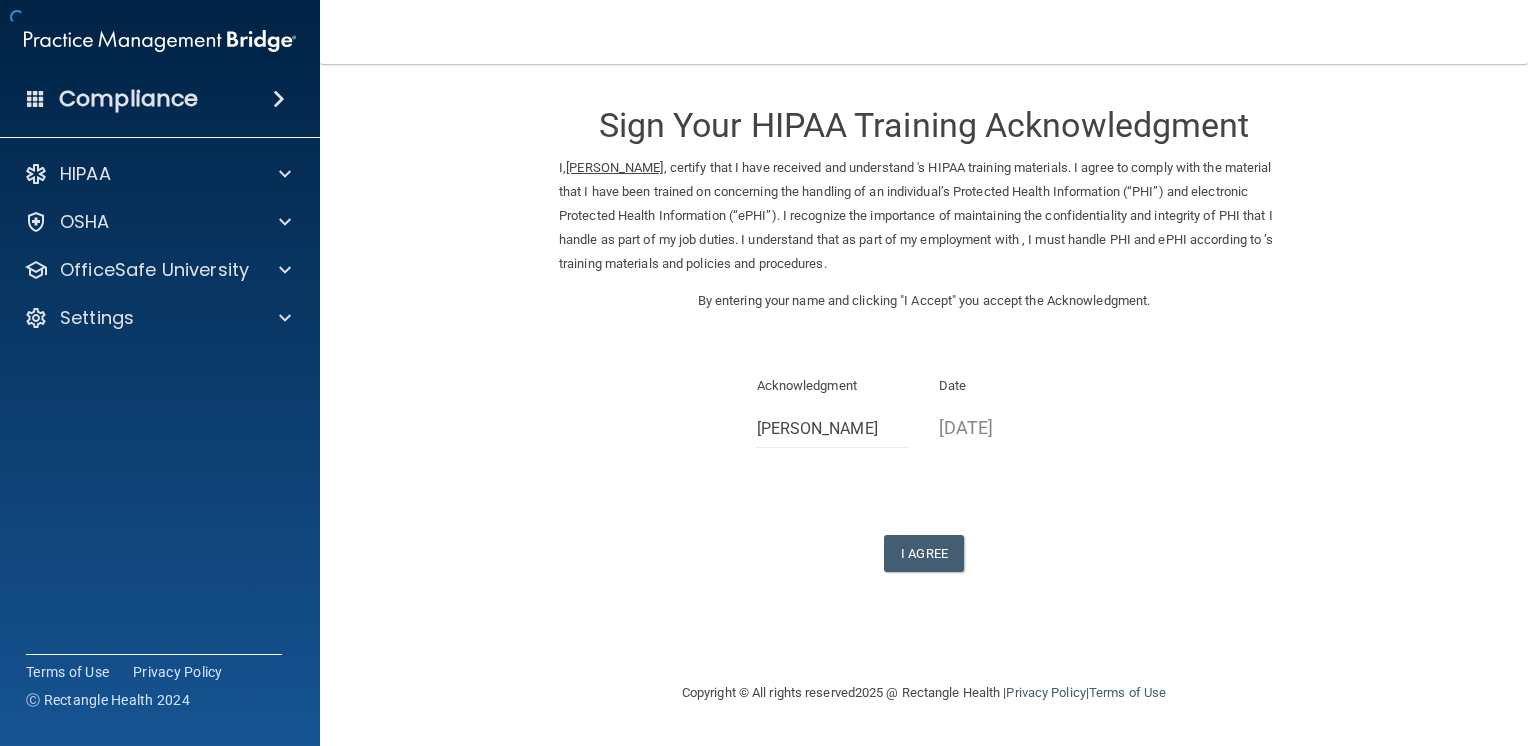 scroll, scrollTop: 0, scrollLeft: 0, axis: both 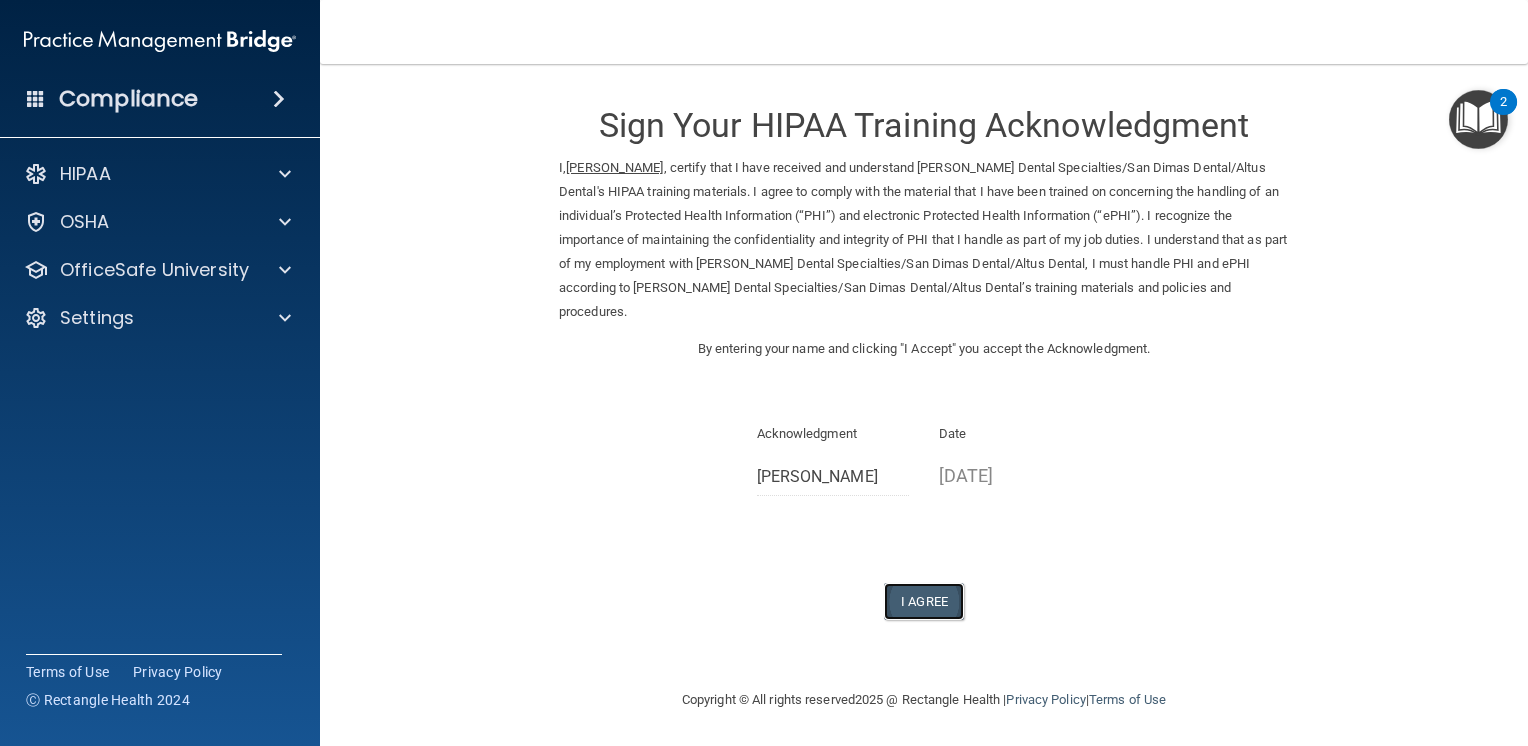 click on "I Agree" at bounding box center (924, 601) 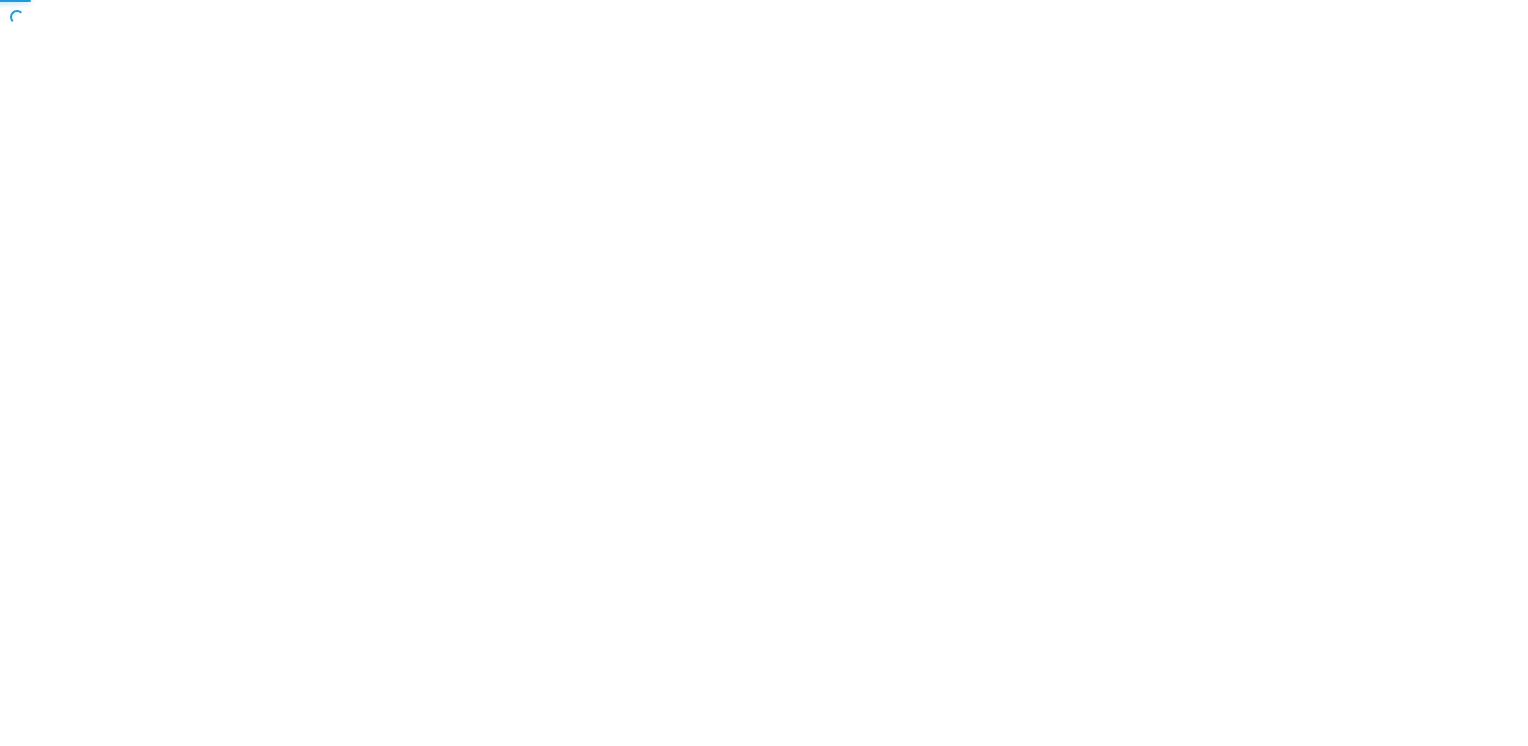 scroll, scrollTop: 0, scrollLeft: 0, axis: both 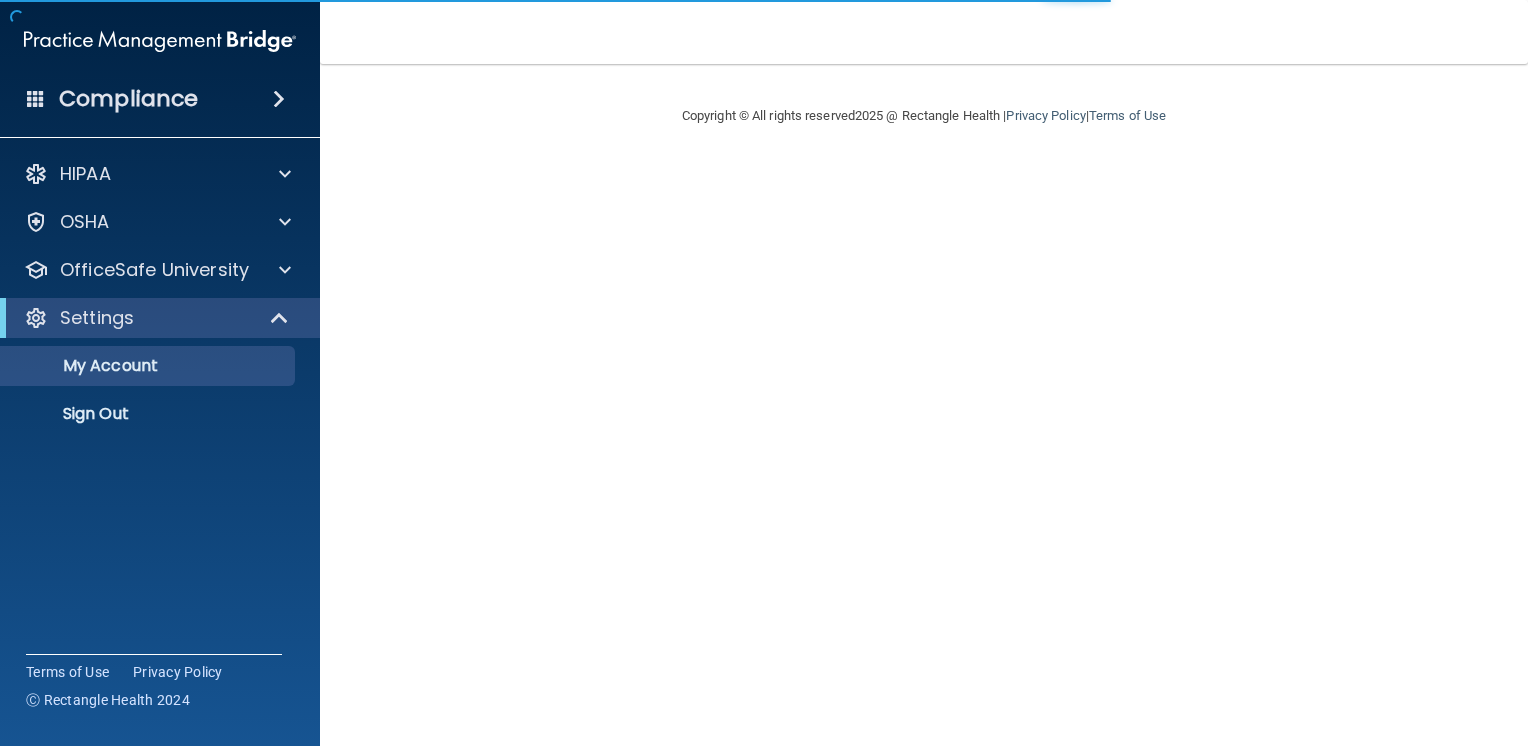 click on "Copyright © All rights reserved  2025 @ Rectangle Health |  Privacy Policy  |  Terms of Use" at bounding box center (924, 405) 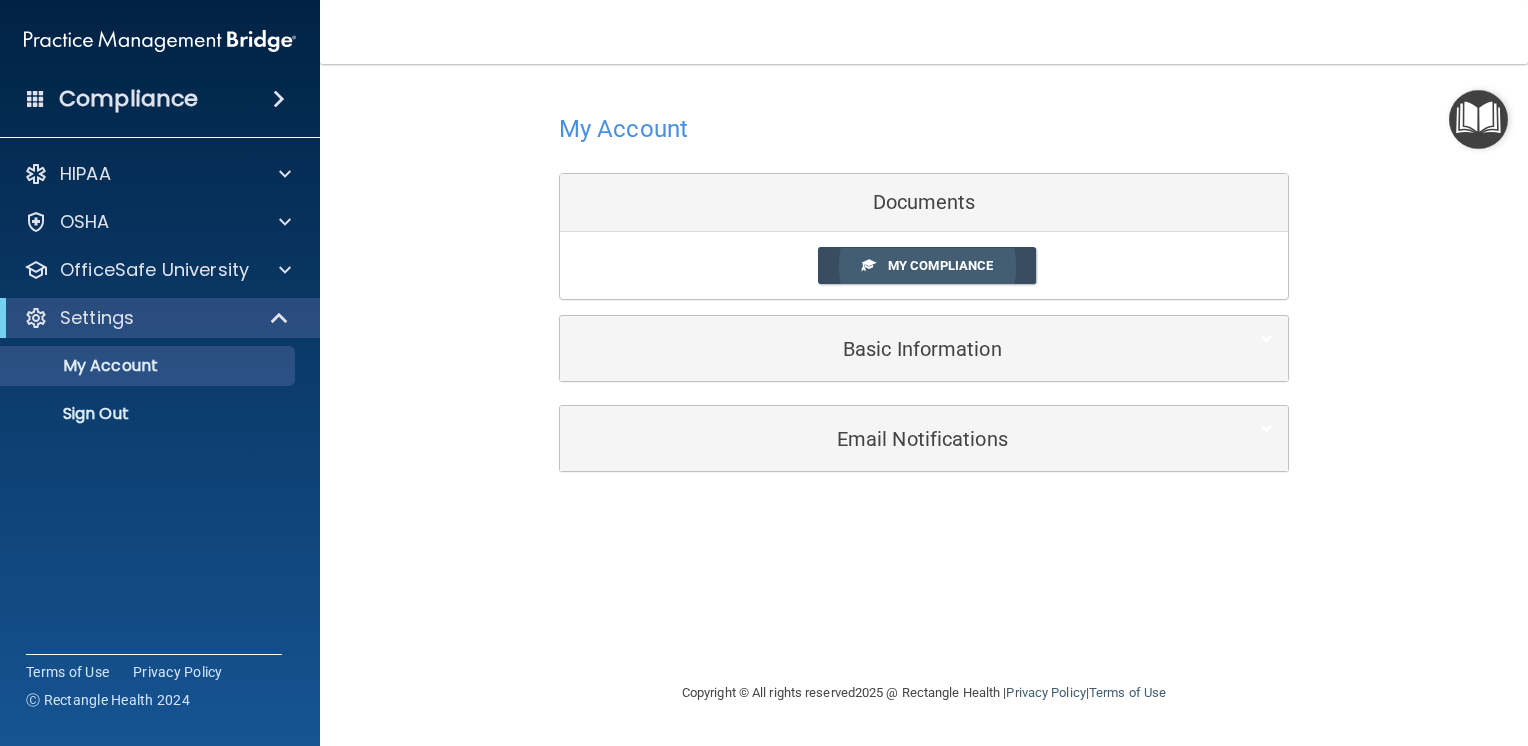 click on "My Compliance" at bounding box center (927, 265) 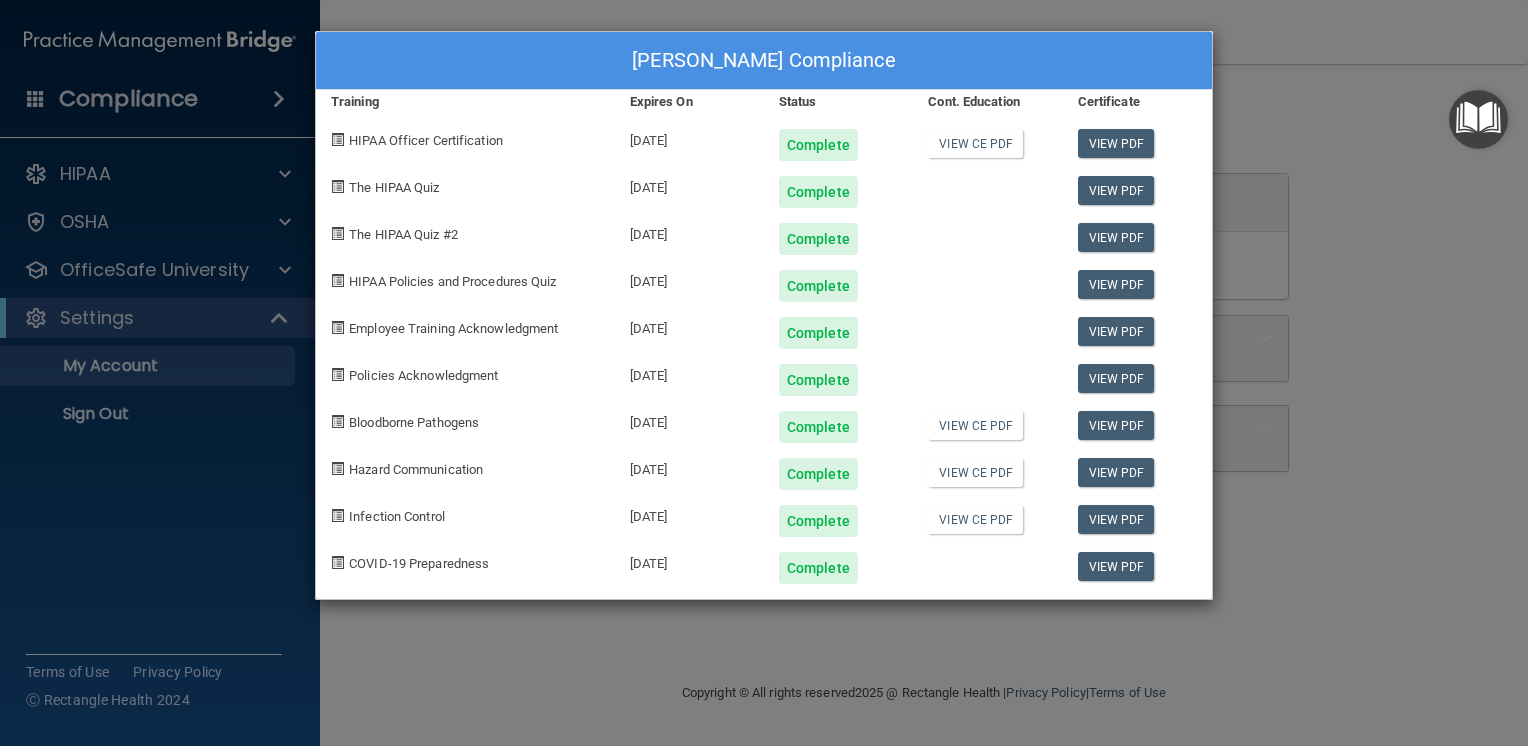 click on "Falicity Fleming's Compliance      Training   Expires On   Status   Cont. Education   Certificate         HIPAA Officer Certification      07/29/2026       Complete        View CE PDF       View PDF         The HIPAA Quiz      07/29/2026       Complete              View PDF         The HIPAA Quiz #2      07/29/2026       Complete              View PDF         HIPAA Policies and Procedures Quiz      07/29/2026       Complete              View PDF         Employee Training Acknowledgment      07/29/2026       Complete              View PDF         Policies Acknowledgment      07/29/2026       Complete              View PDF         Bloodborne Pathogens      07/29/2026       Complete        View CE PDF       View PDF         Hazard Communication      07/29/2026       Complete        View CE PDF       View PDF         Infection Control      07/29/2026       Complete        View CE PDF       View PDF         COVID-19 Preparedness      07/29/2026       Complete              View PDF" at bounding box center [764, 373] 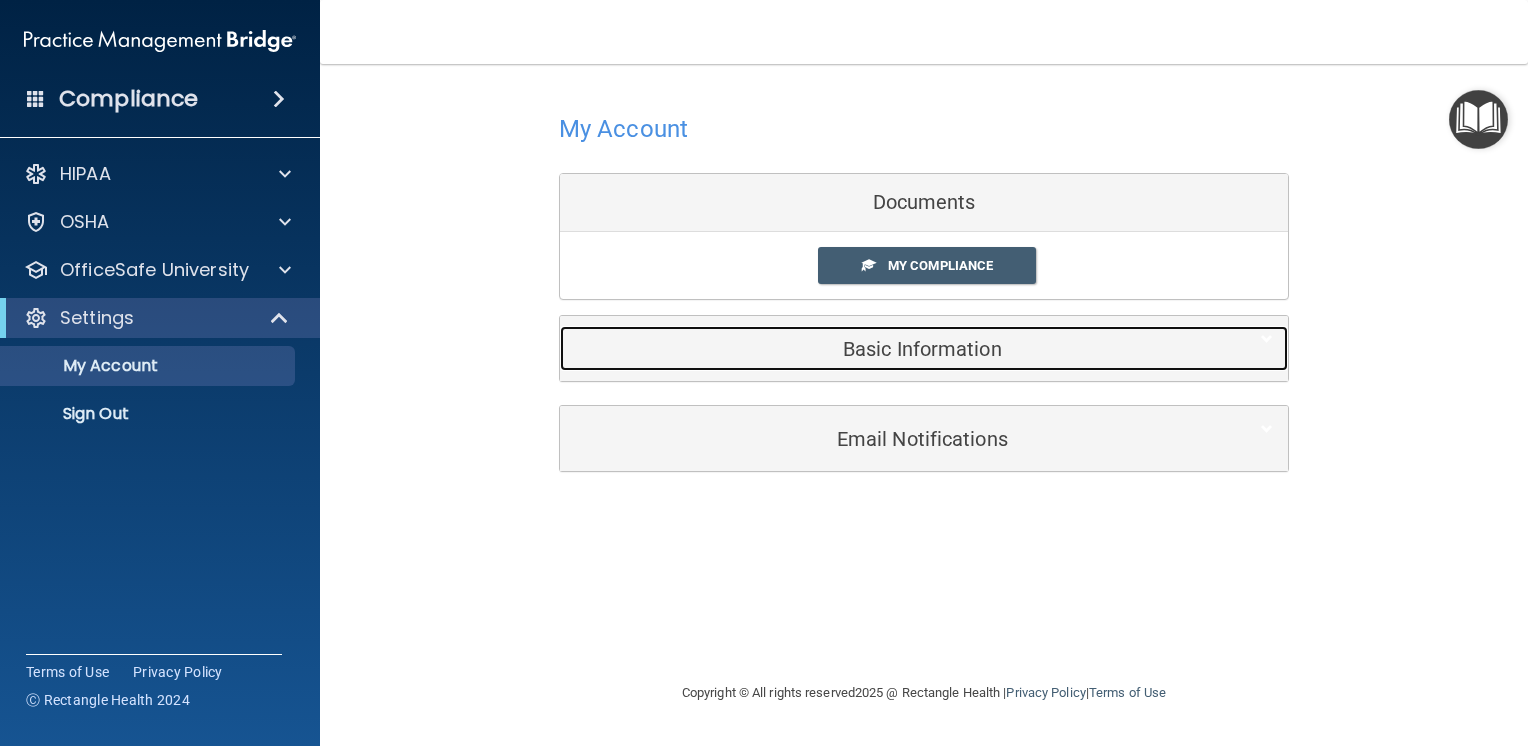 click on "Basic Information" at bounding box center (893, 348) 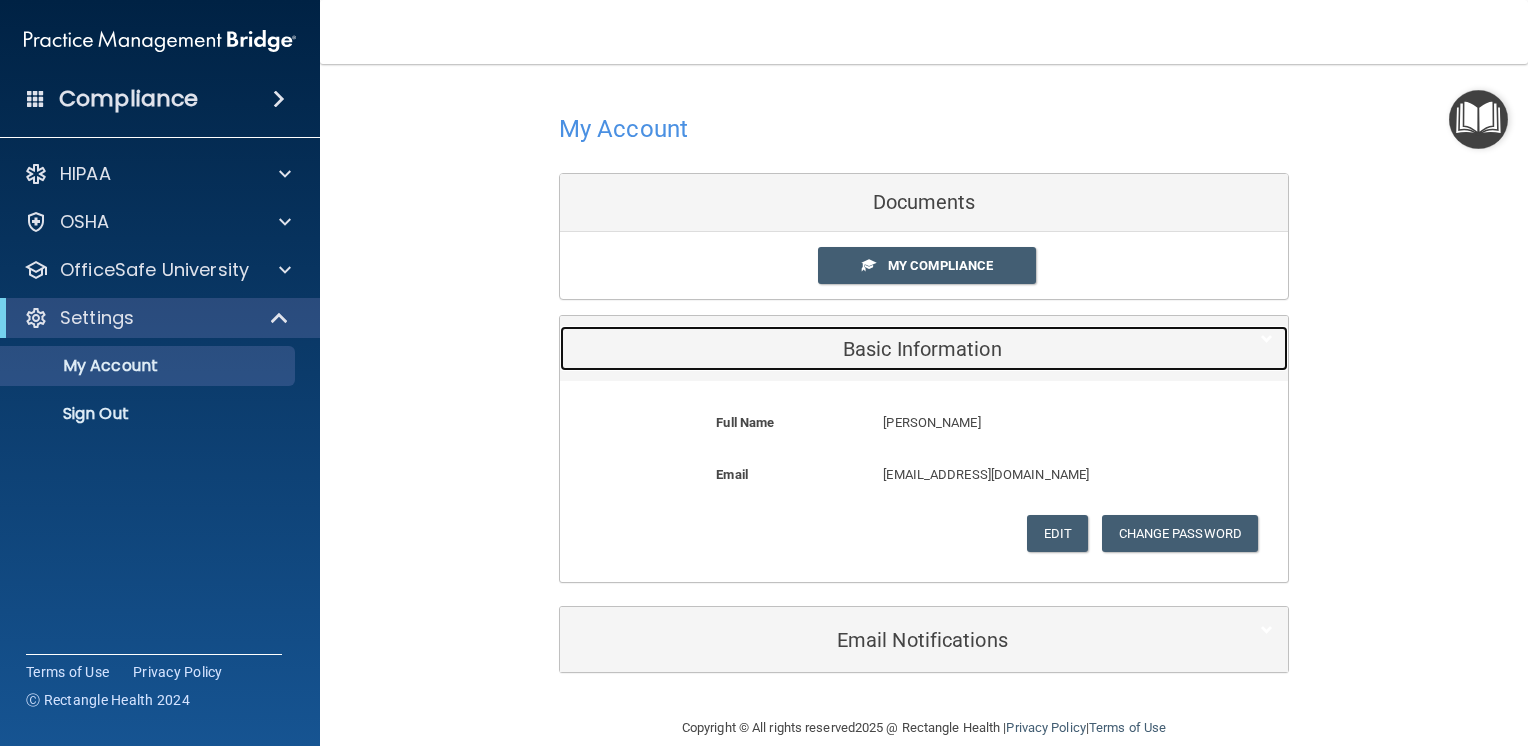 click on "Basic Information" at bounding box center [893, 349] 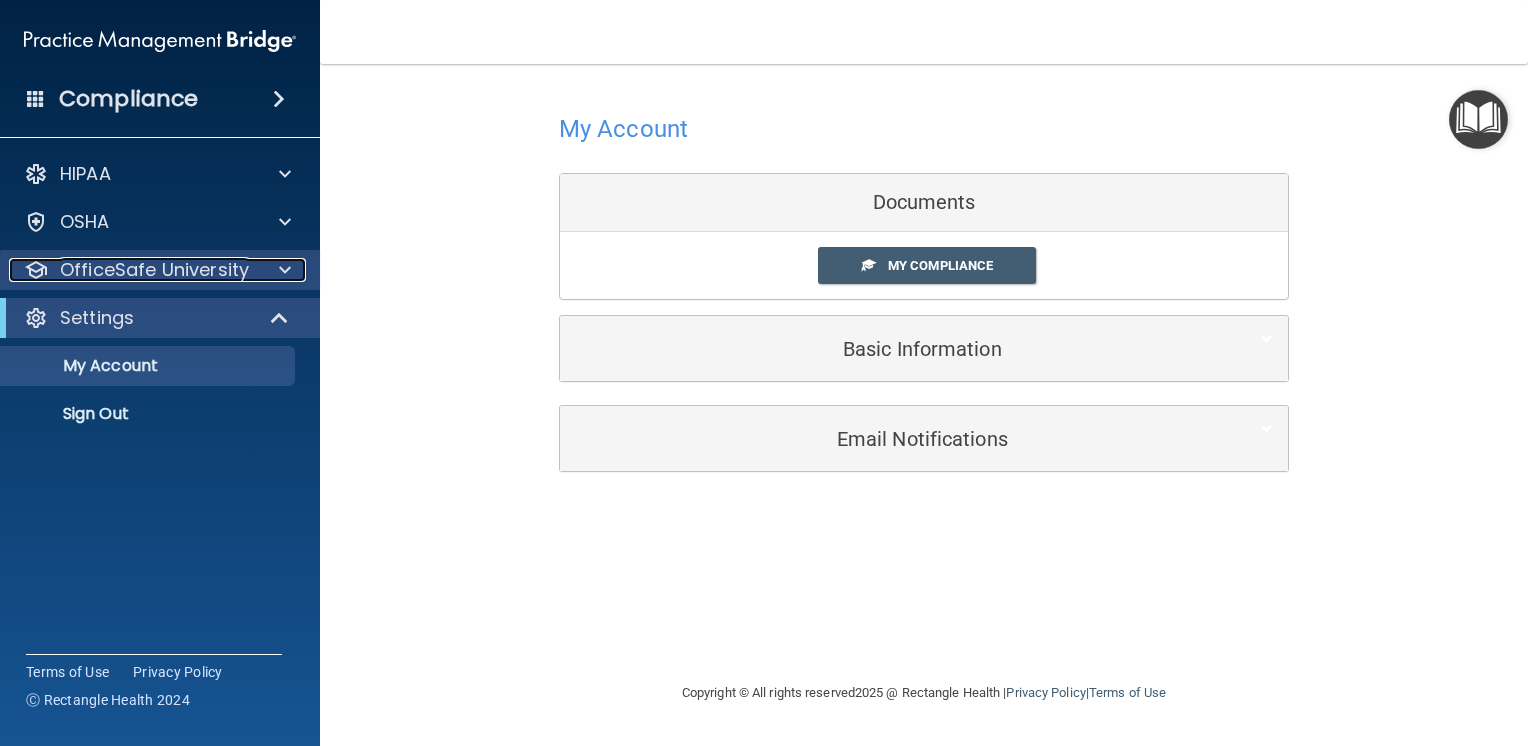 click on "OfficeSafe University" at bounding box center [154, 270] 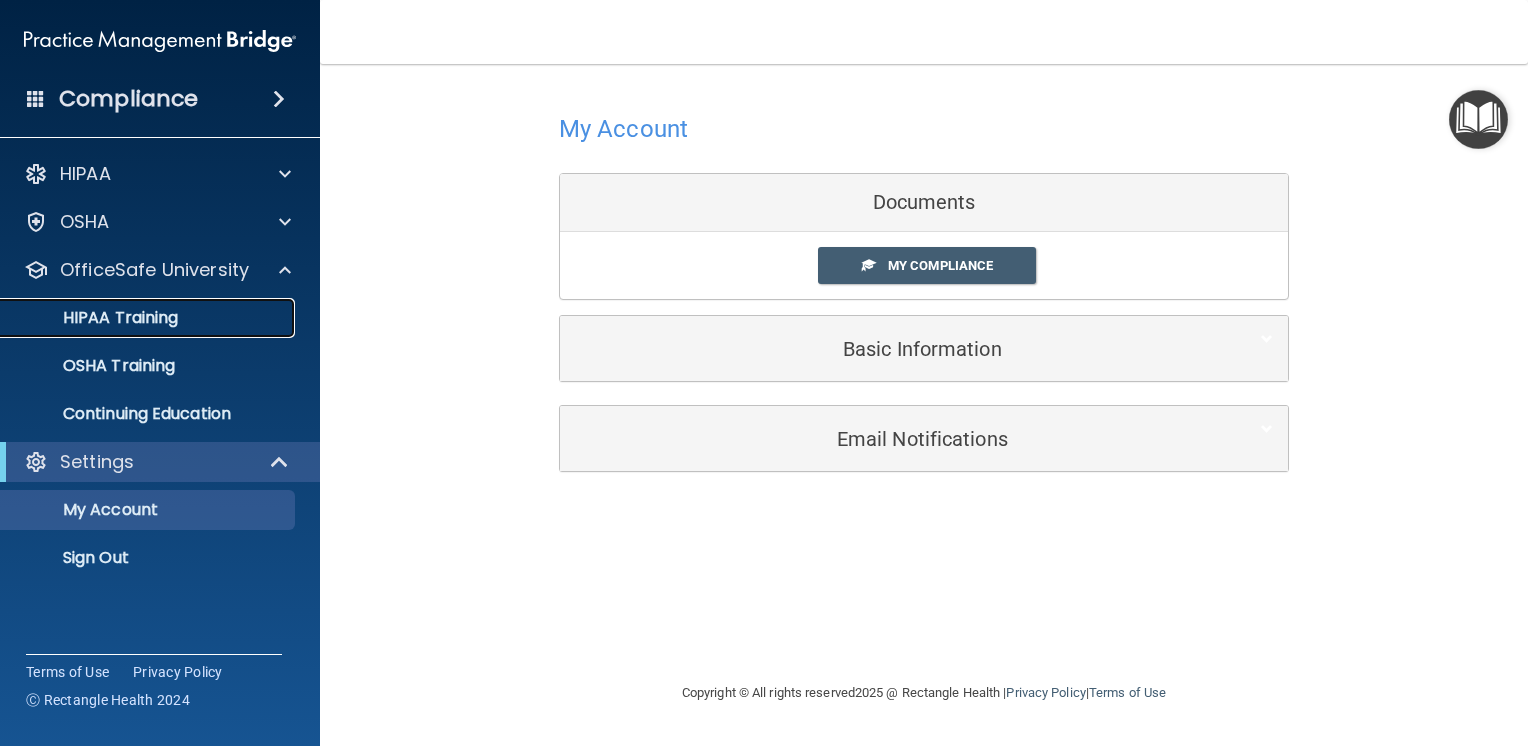 click on "HIPAA Training" at bounding box center (149, 318) 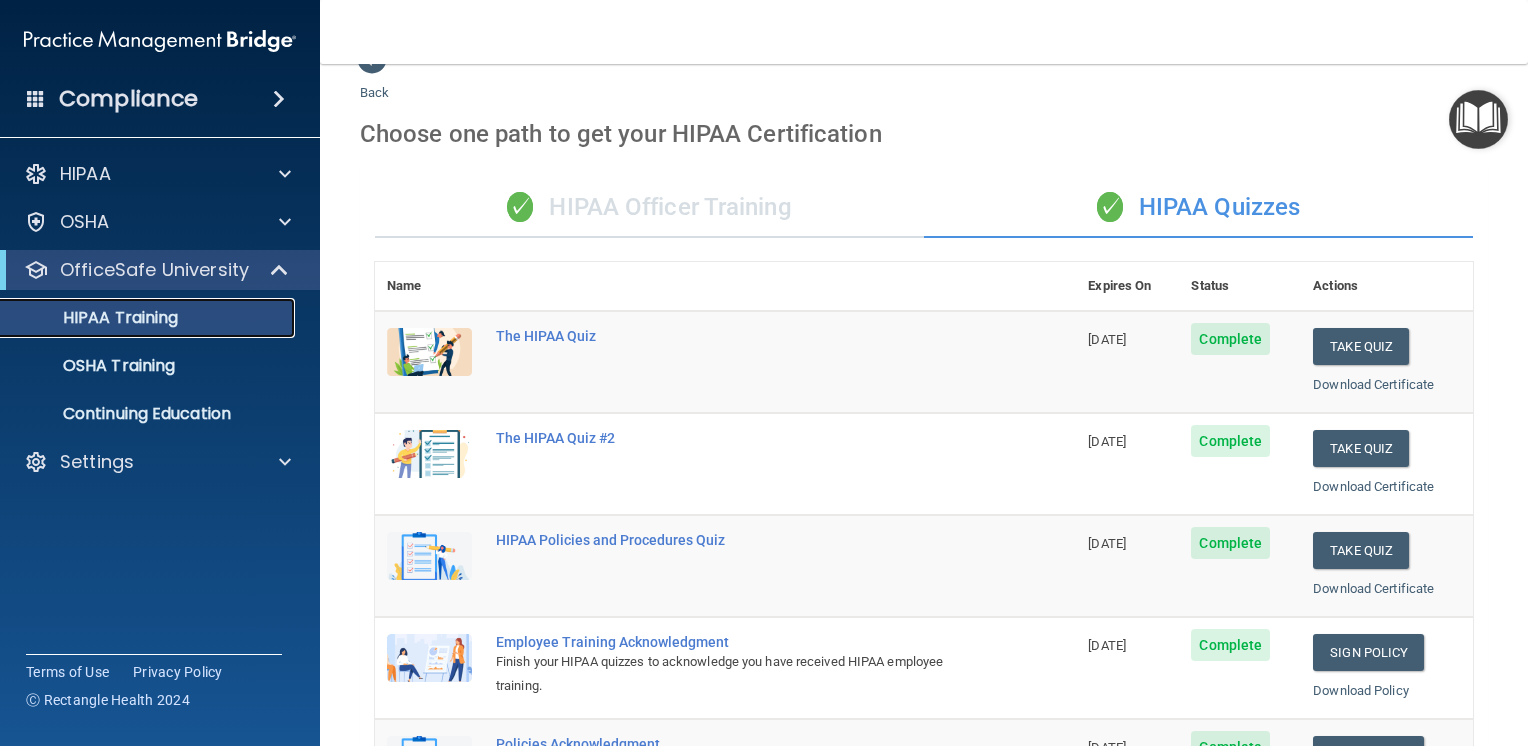 scroll, scrollTop: 0, scrollLeft: 0, axis: both 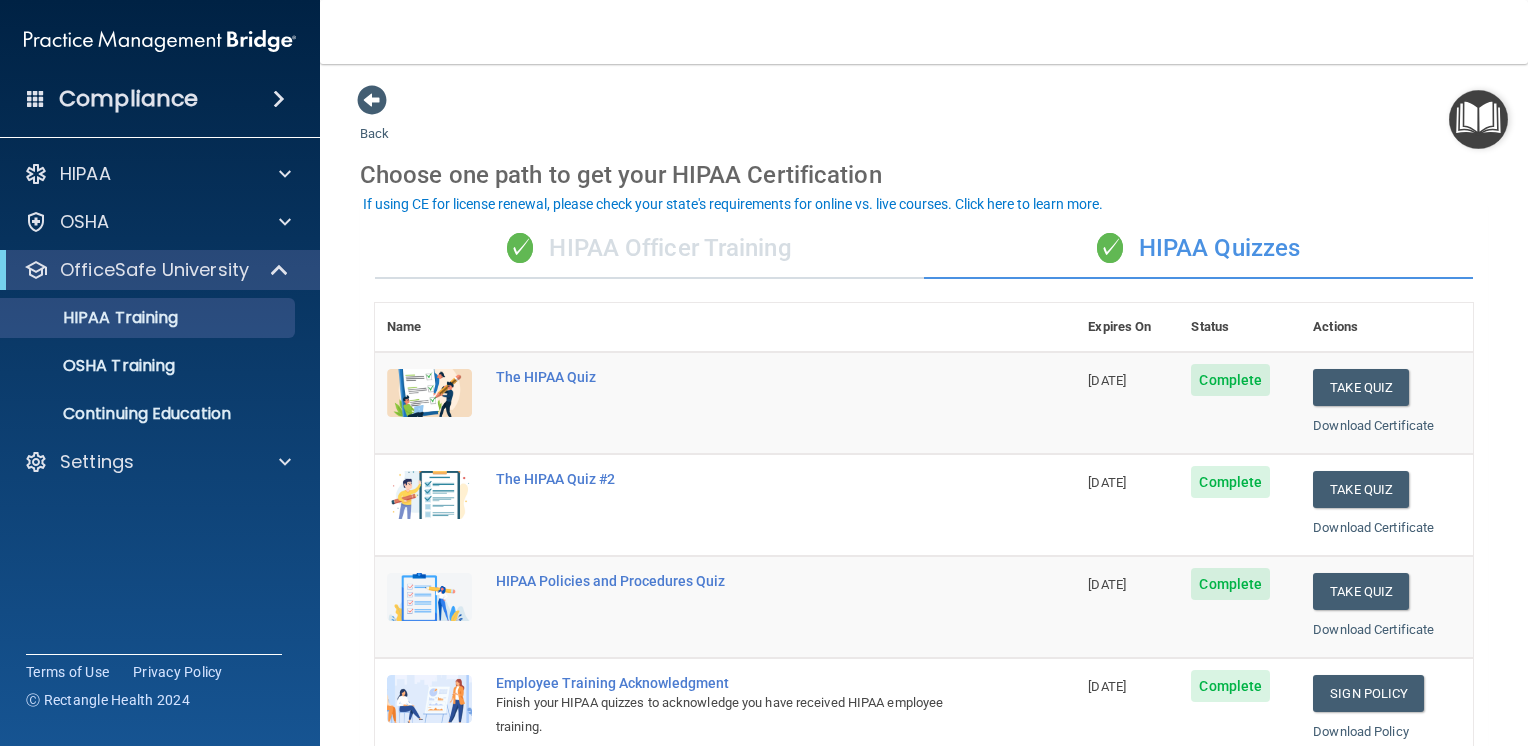 click on "✓   HIPAA Officer Training" at bounding box center (649, 249) 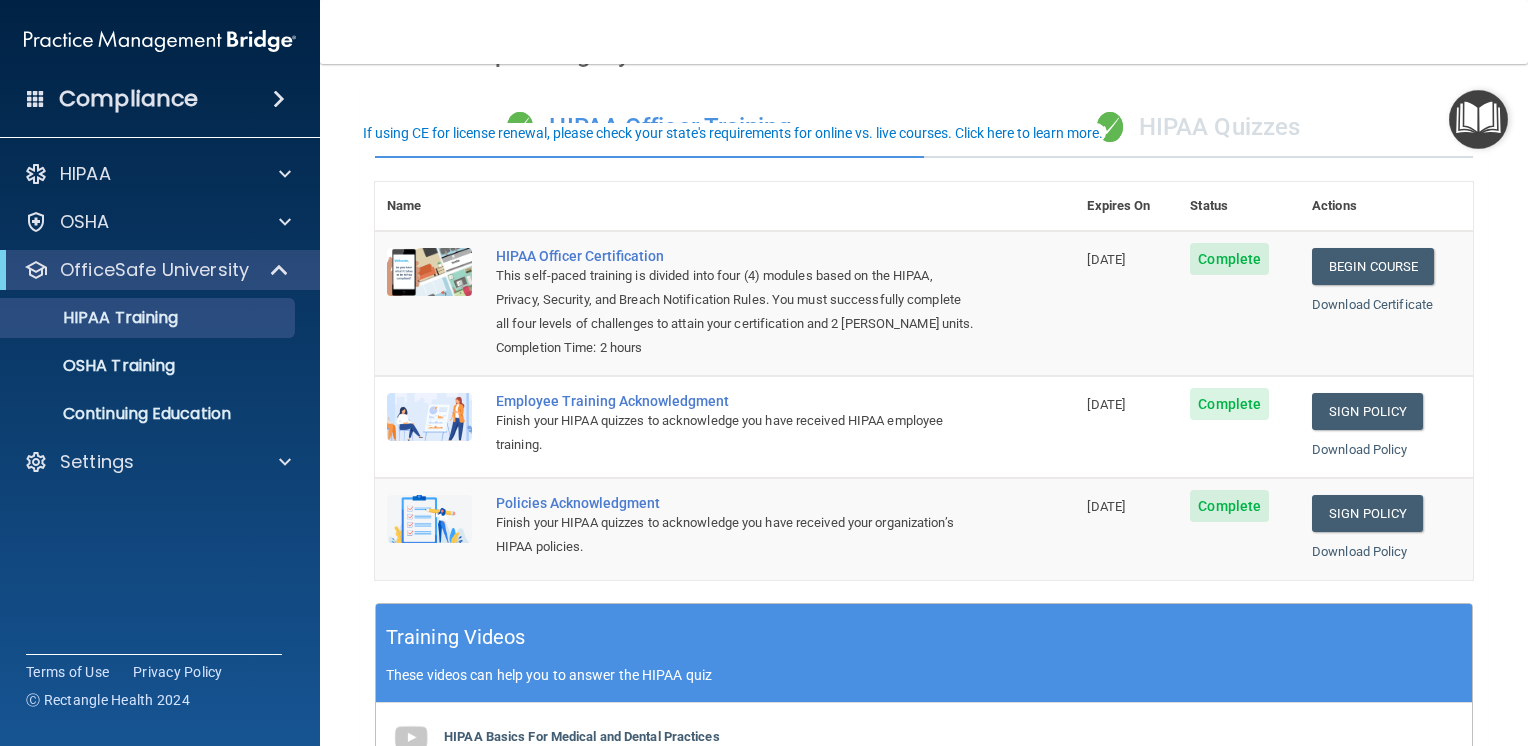 scroll, scrollTop: 200, scrollLeft: 0, axis: vertical 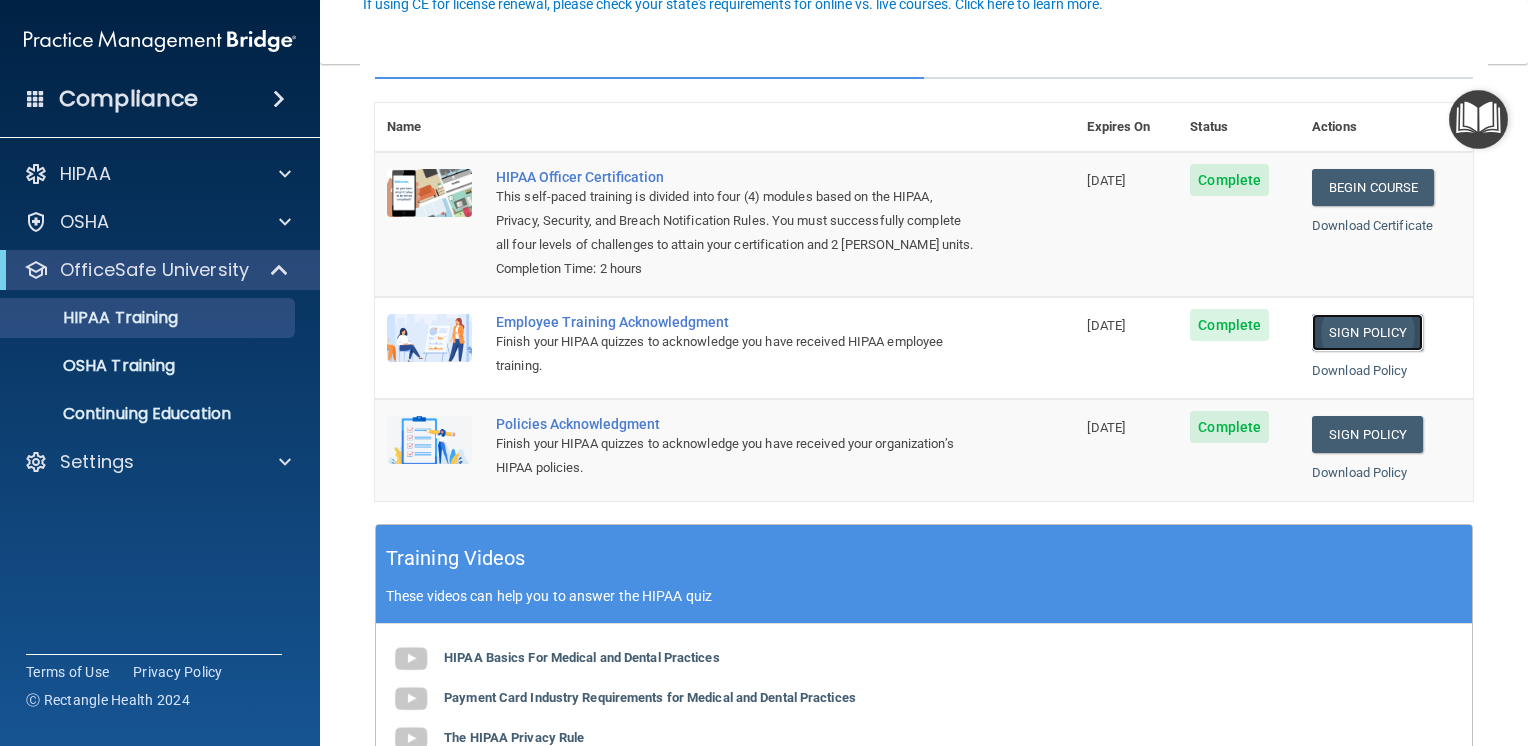 click on "Sign Policy" at bounding box center (1367, 332) 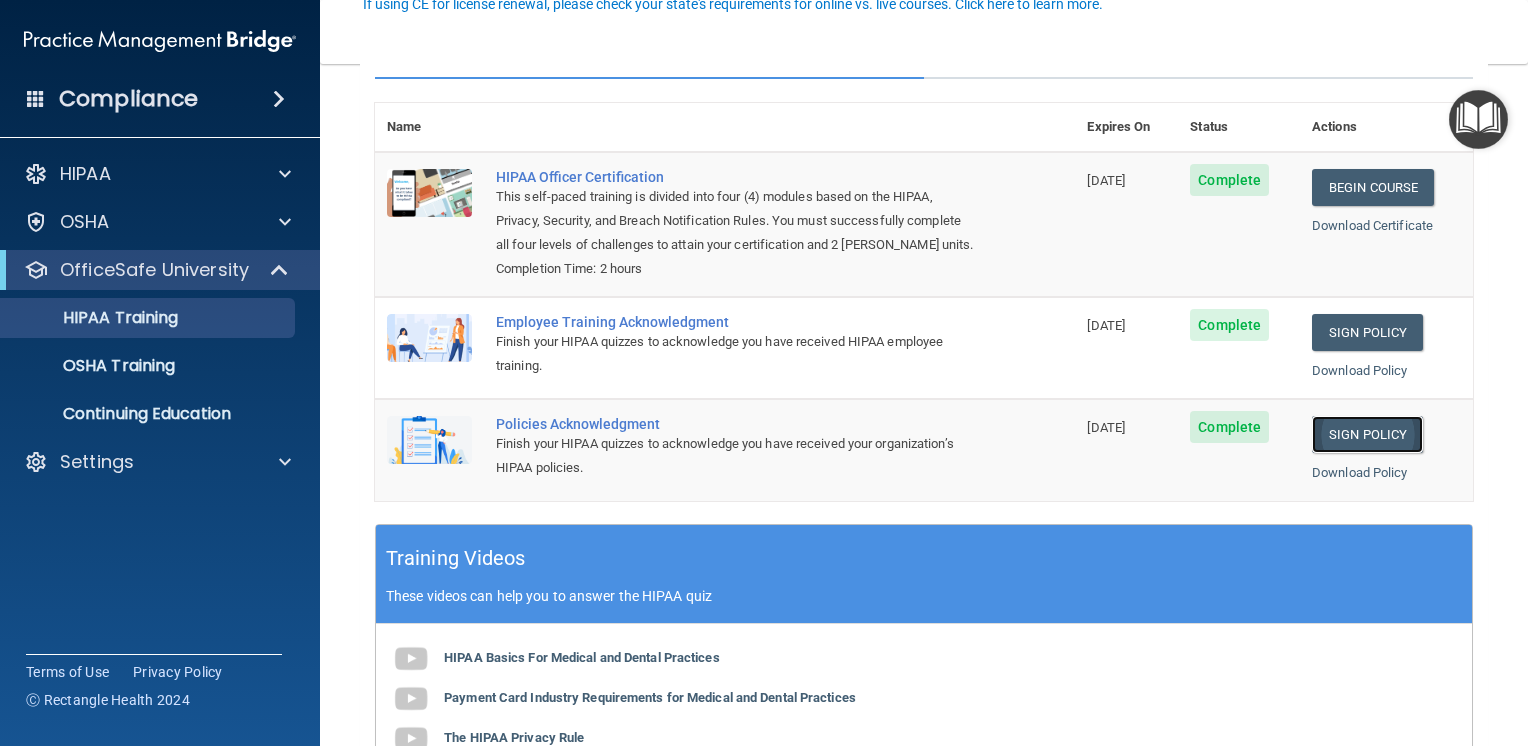 click on "Sign Policy" at bounding box center (1367, 434) 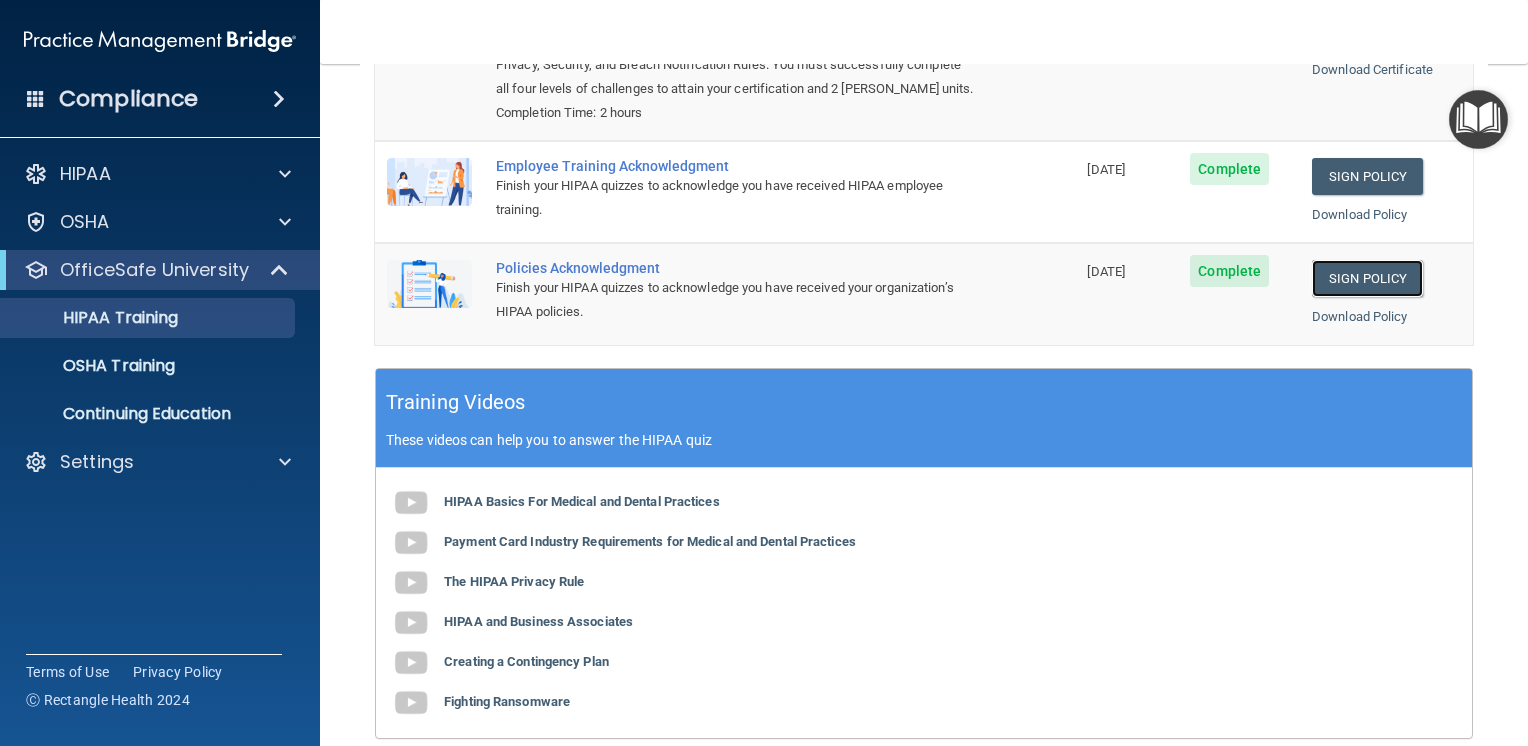 scroll, scrollTop: 400, scrollLeft: 0, axis: vertical 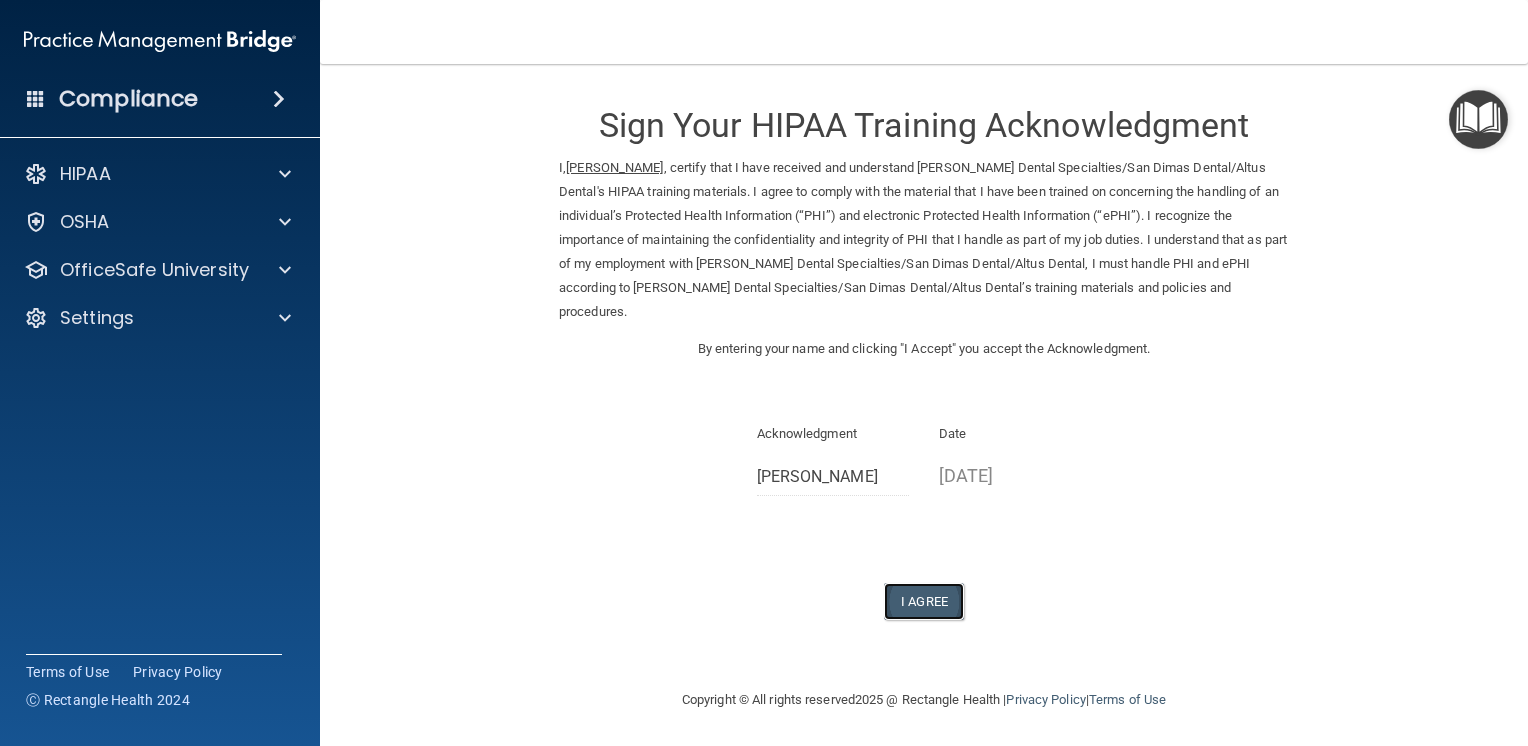 click on "I Agree" at bounding box center [924, 601] 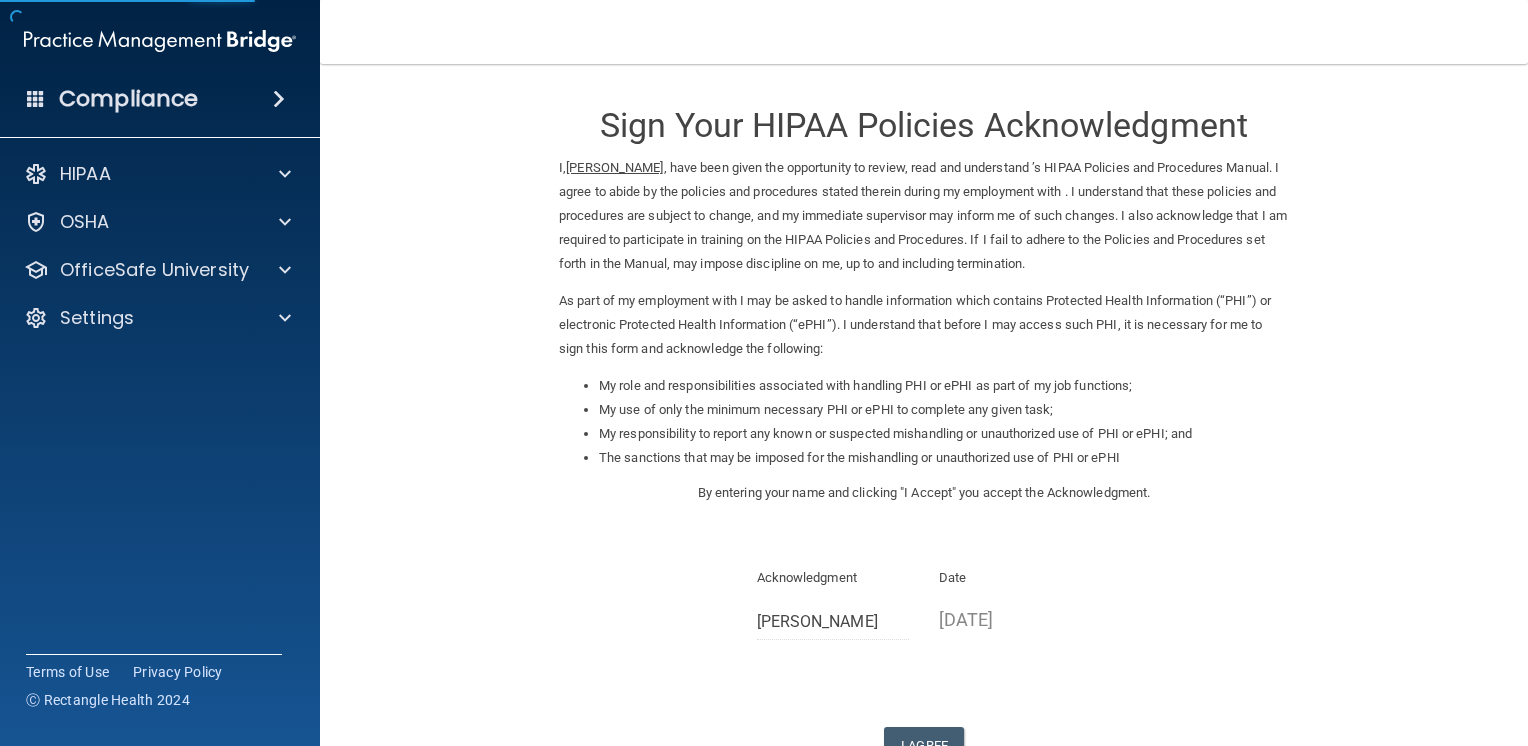scroll, scrollTop: 0, scrollLeft: 0, axis: both 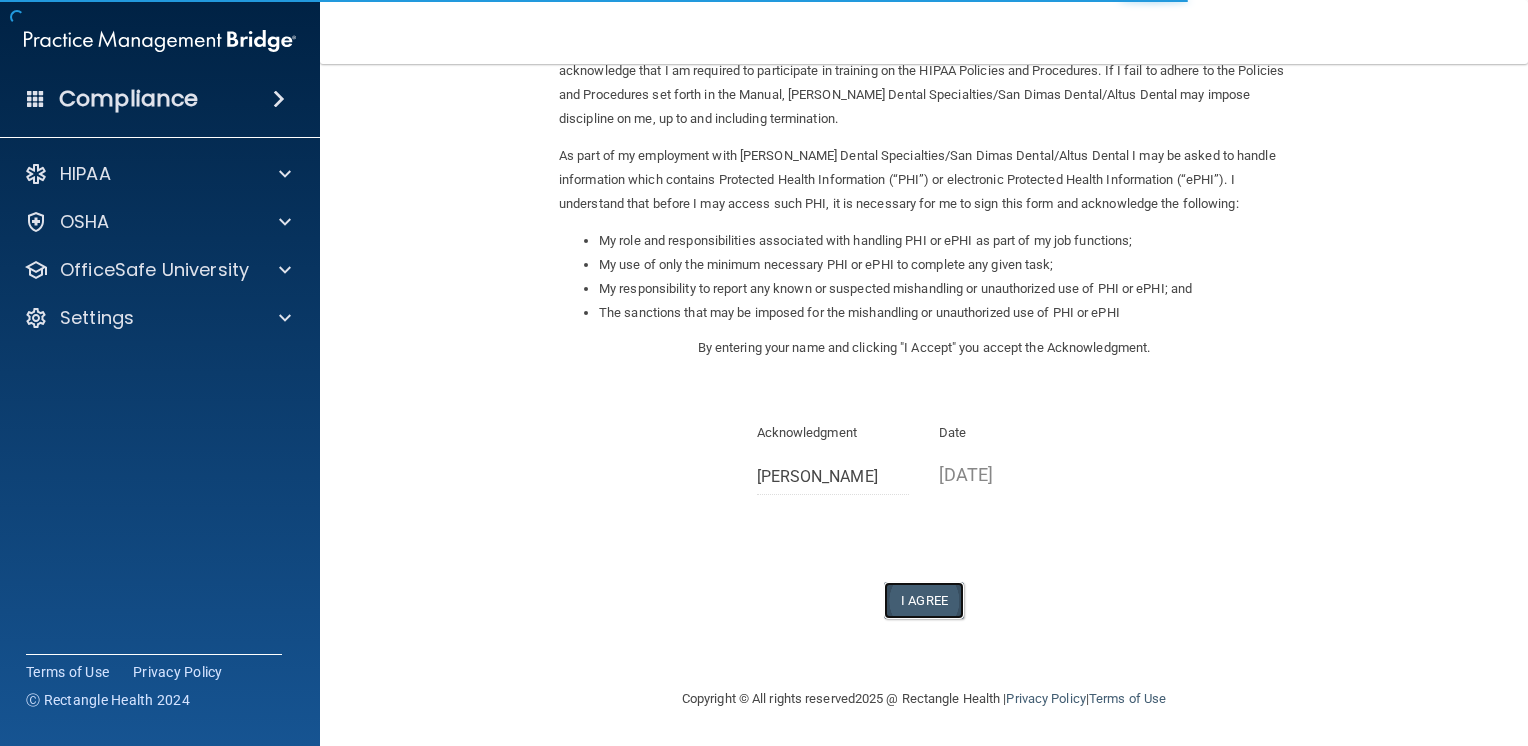 click on "I Agree" at bounding box center (924, 600) 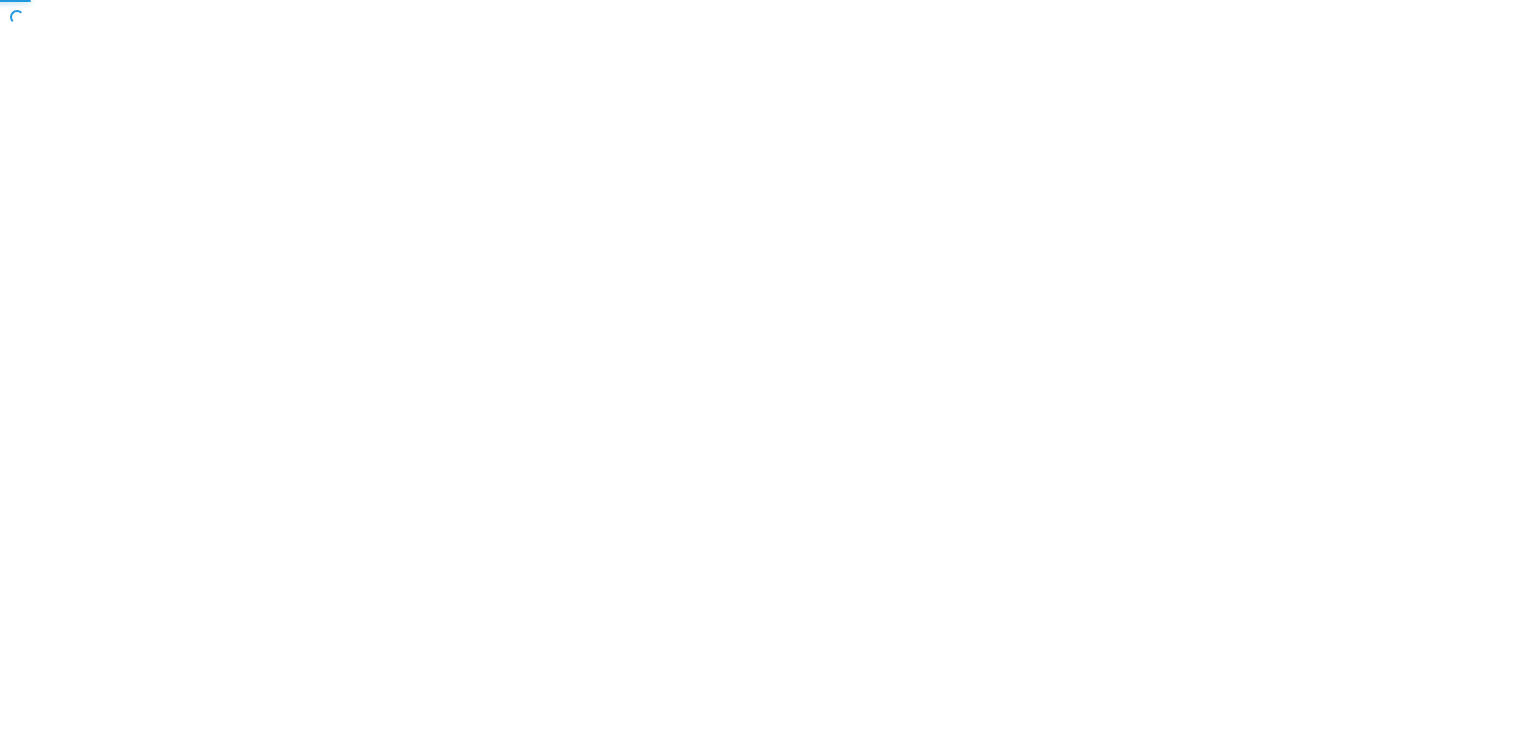 scroll, scrollTop: 0, scrollLeft: 0, axis: both 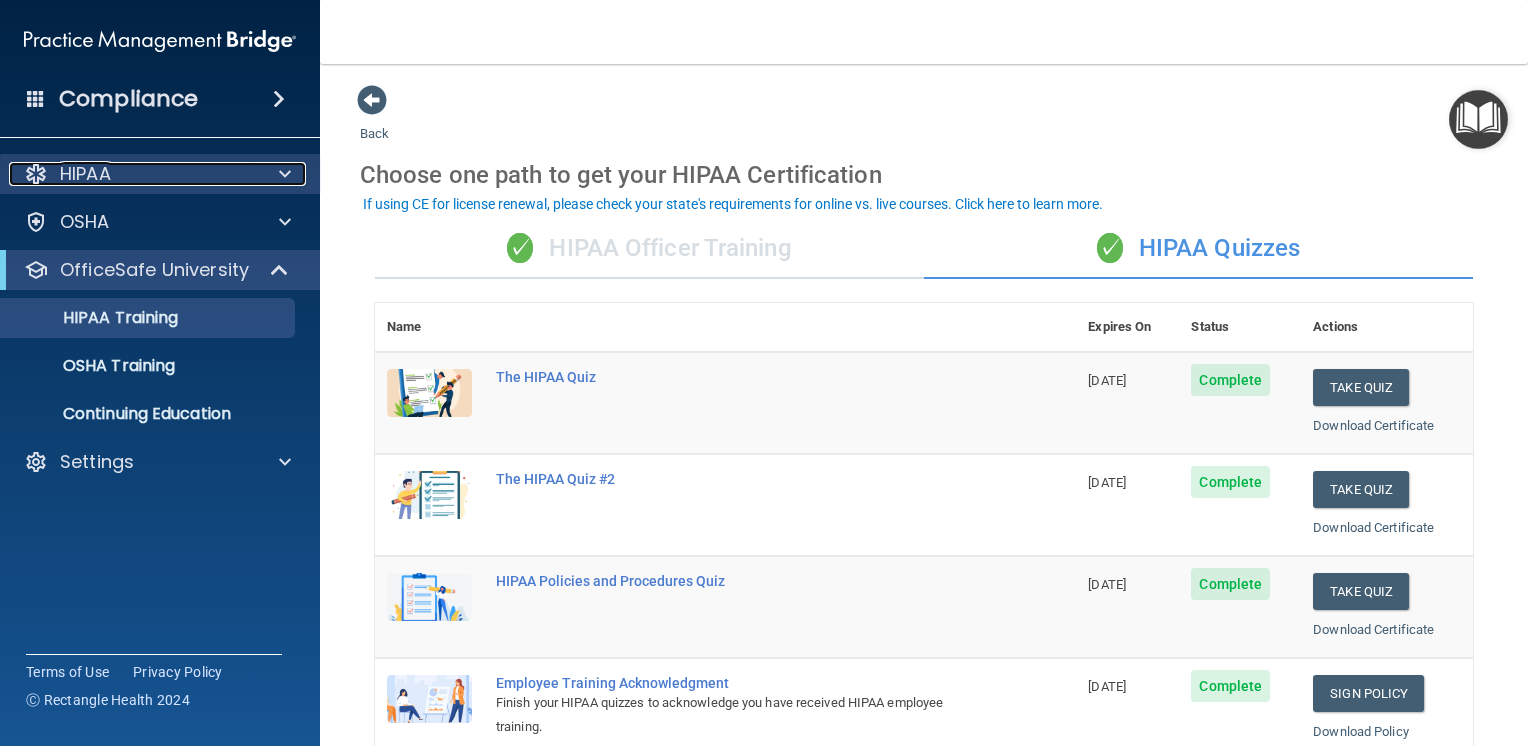click at bounding box center (282, 174) 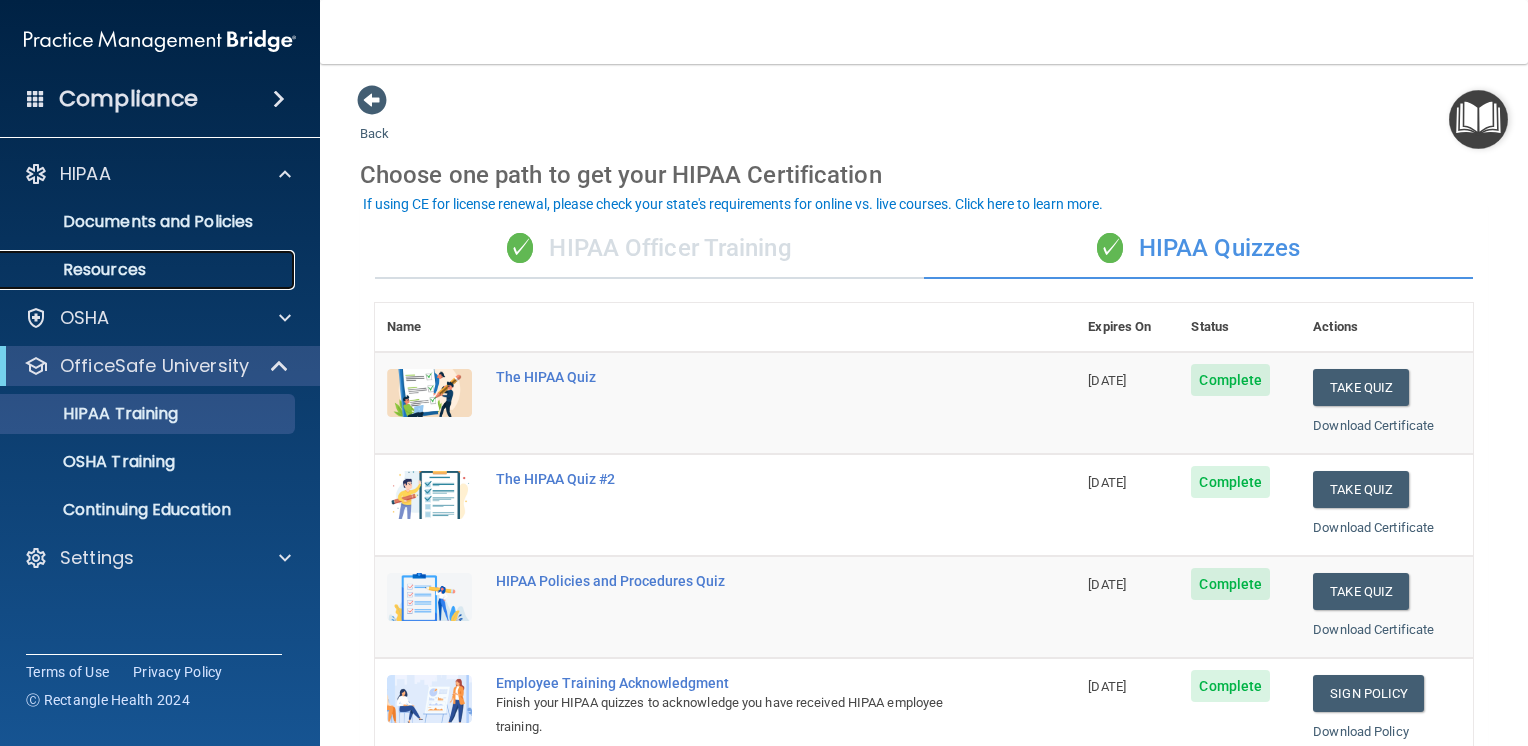 click on "Resources" at bounding box center [149, 270] 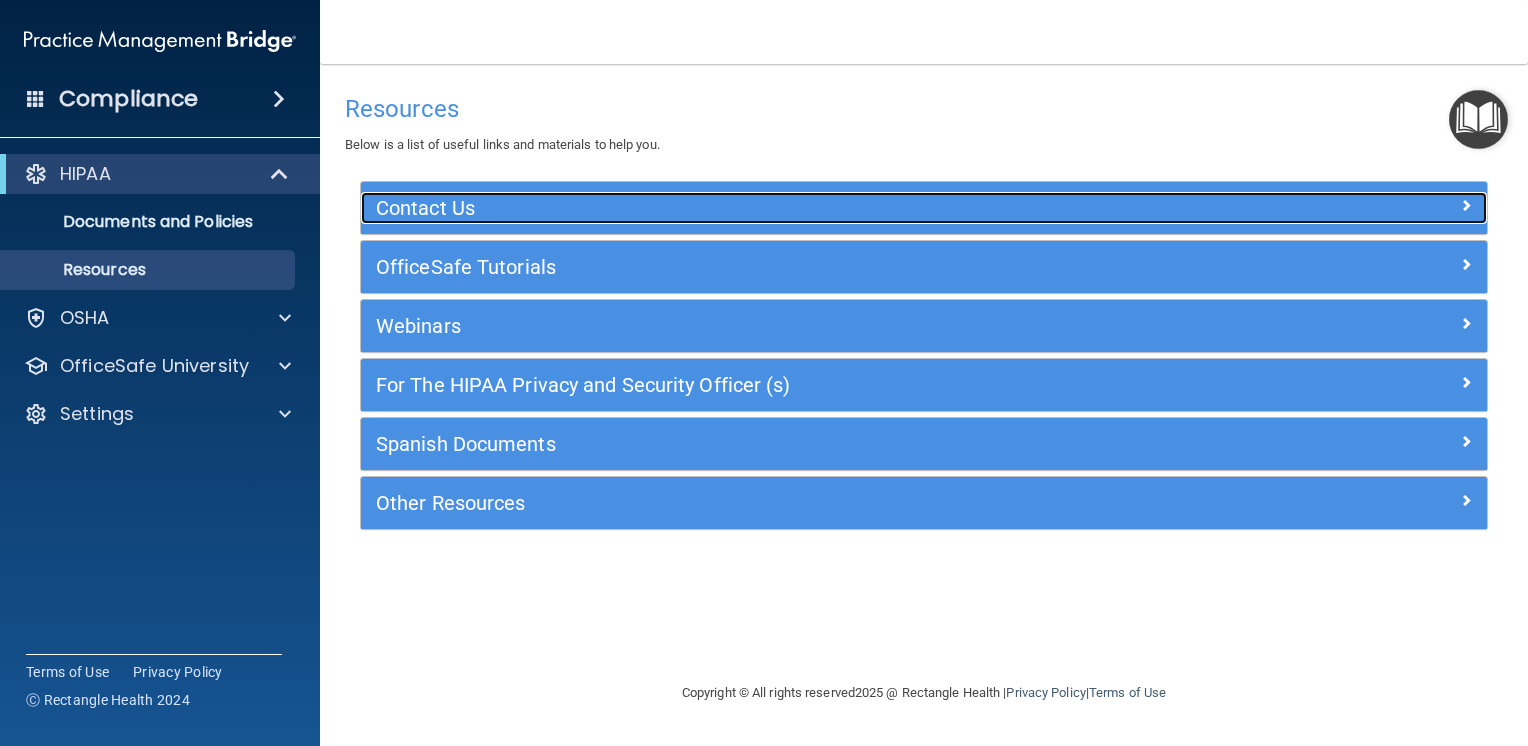 click at bounding box center [1347, 204] 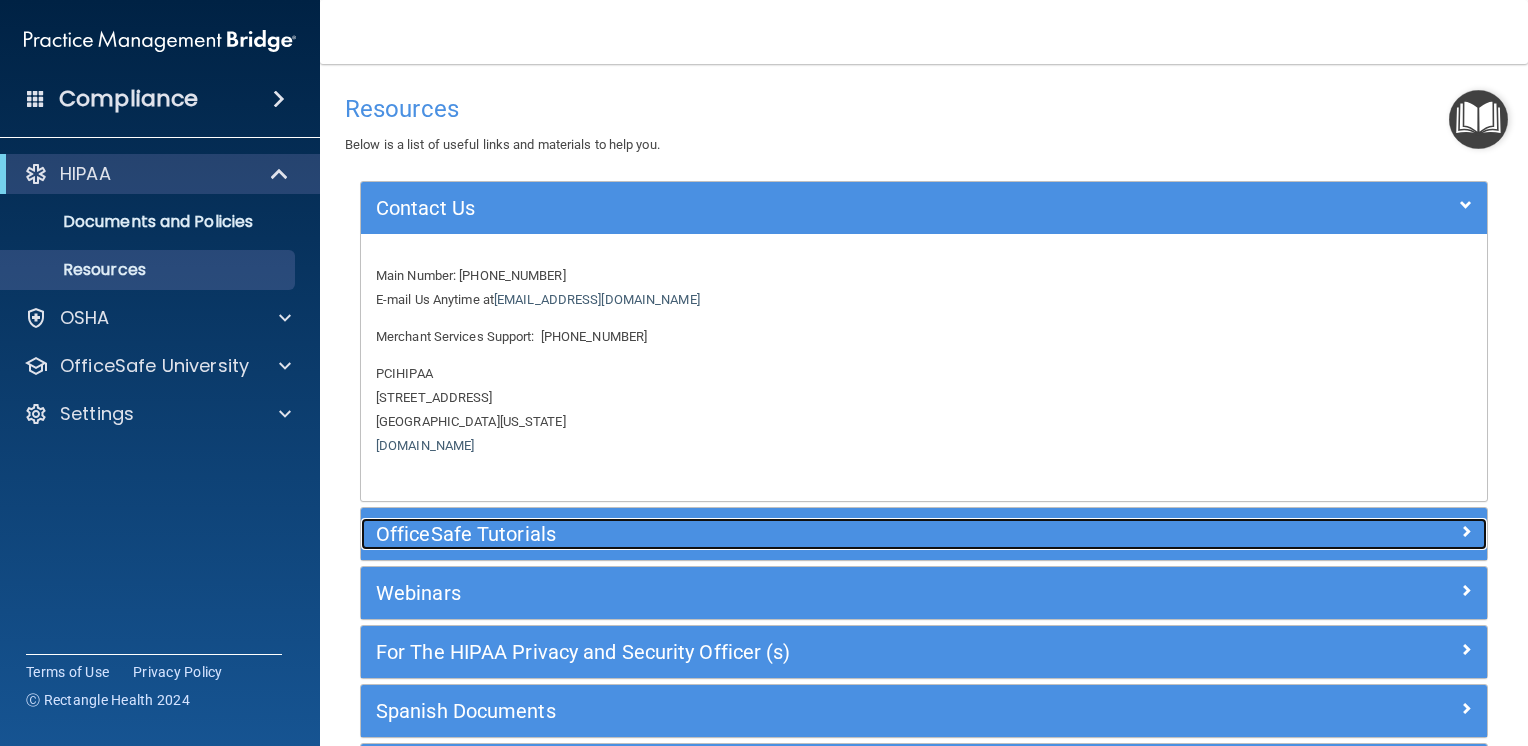 click on "OfficeSafe Tutorials" at bounding box center [783, 534] 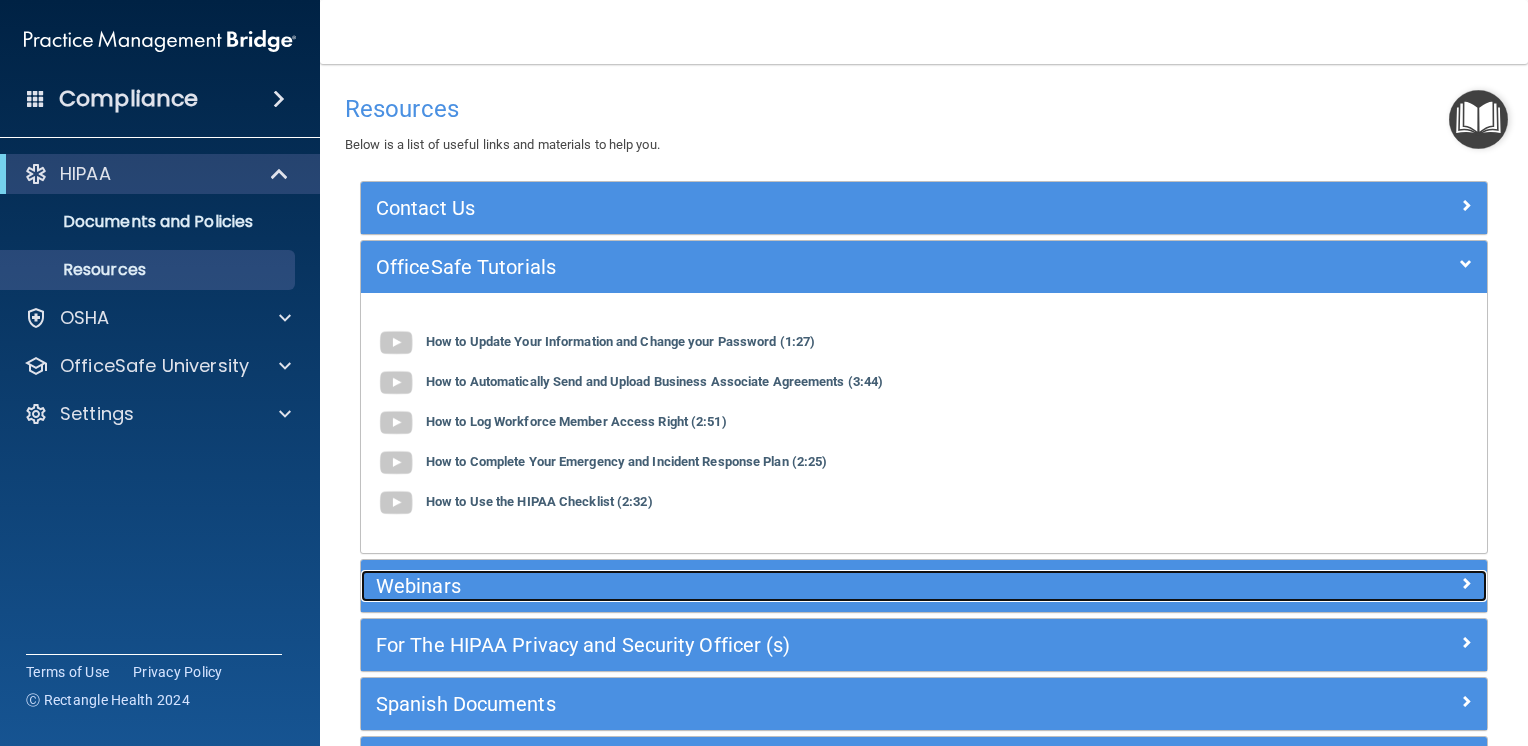click on "Webinars" at bounding box center (783, 586) 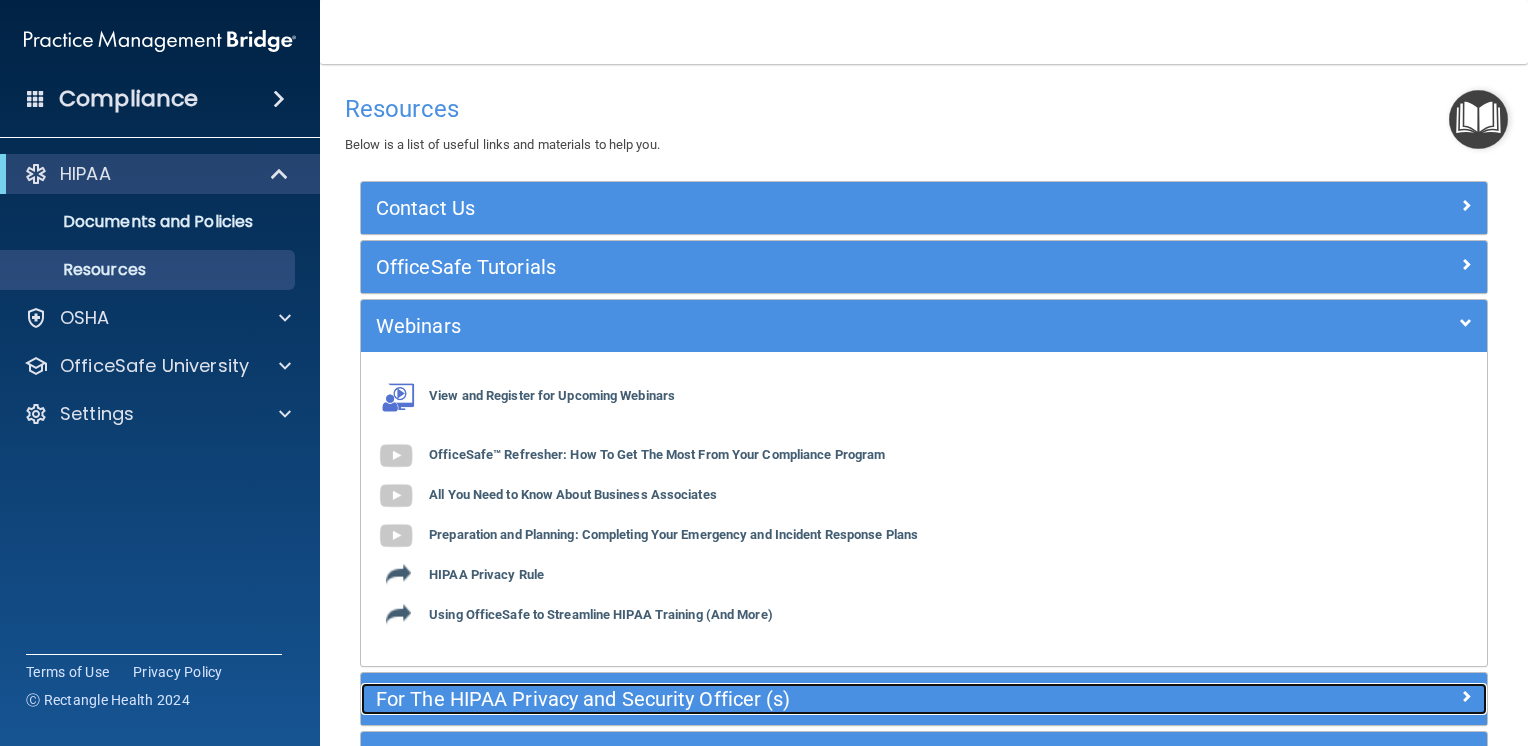 click on "For The HIPAA Privacy and Security Officer (s)" at bounding box center [783, 699] 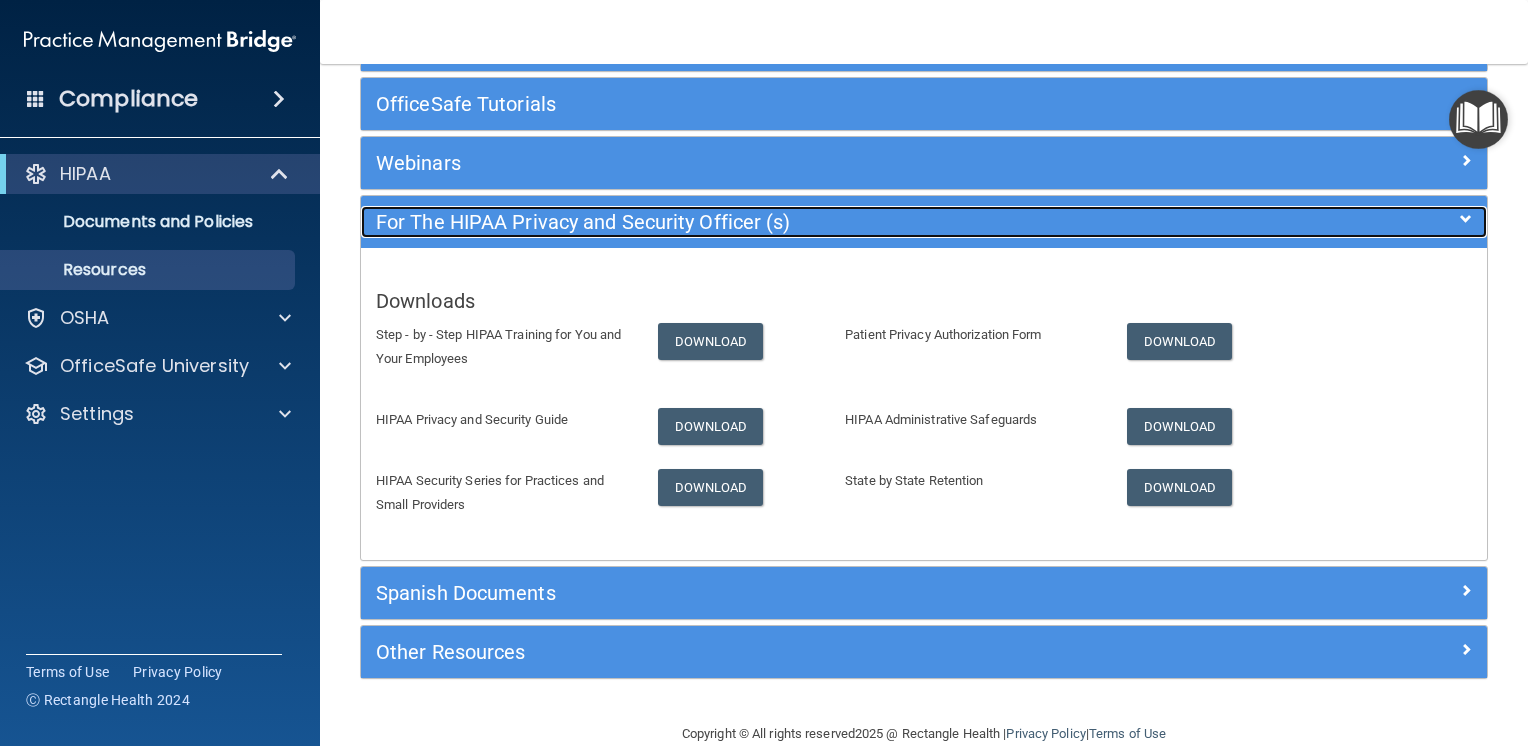 scroll, scrollTop: 196, scrollLeft: 0, axis: vertical 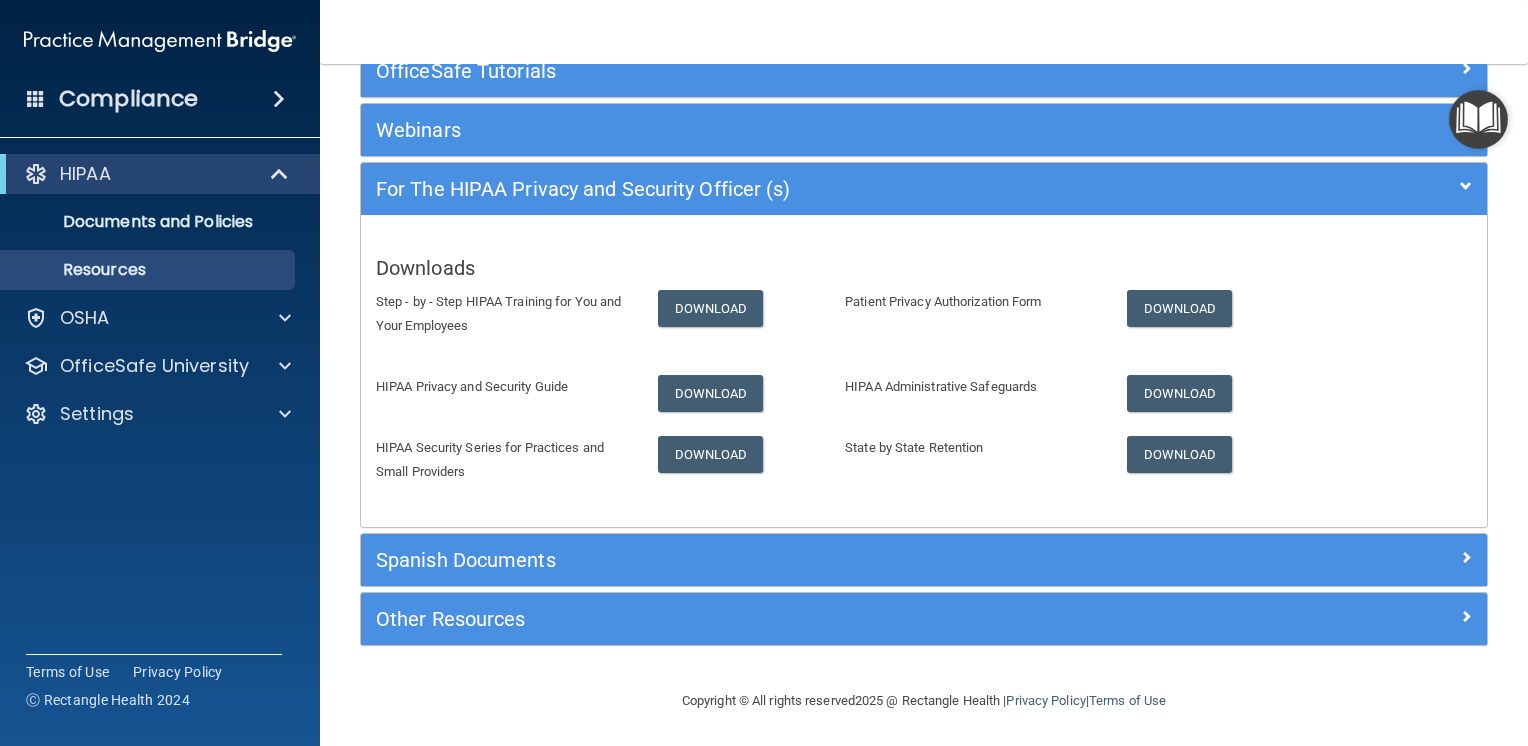 click on "Spanish Documents" at bounding box center (924, 560) 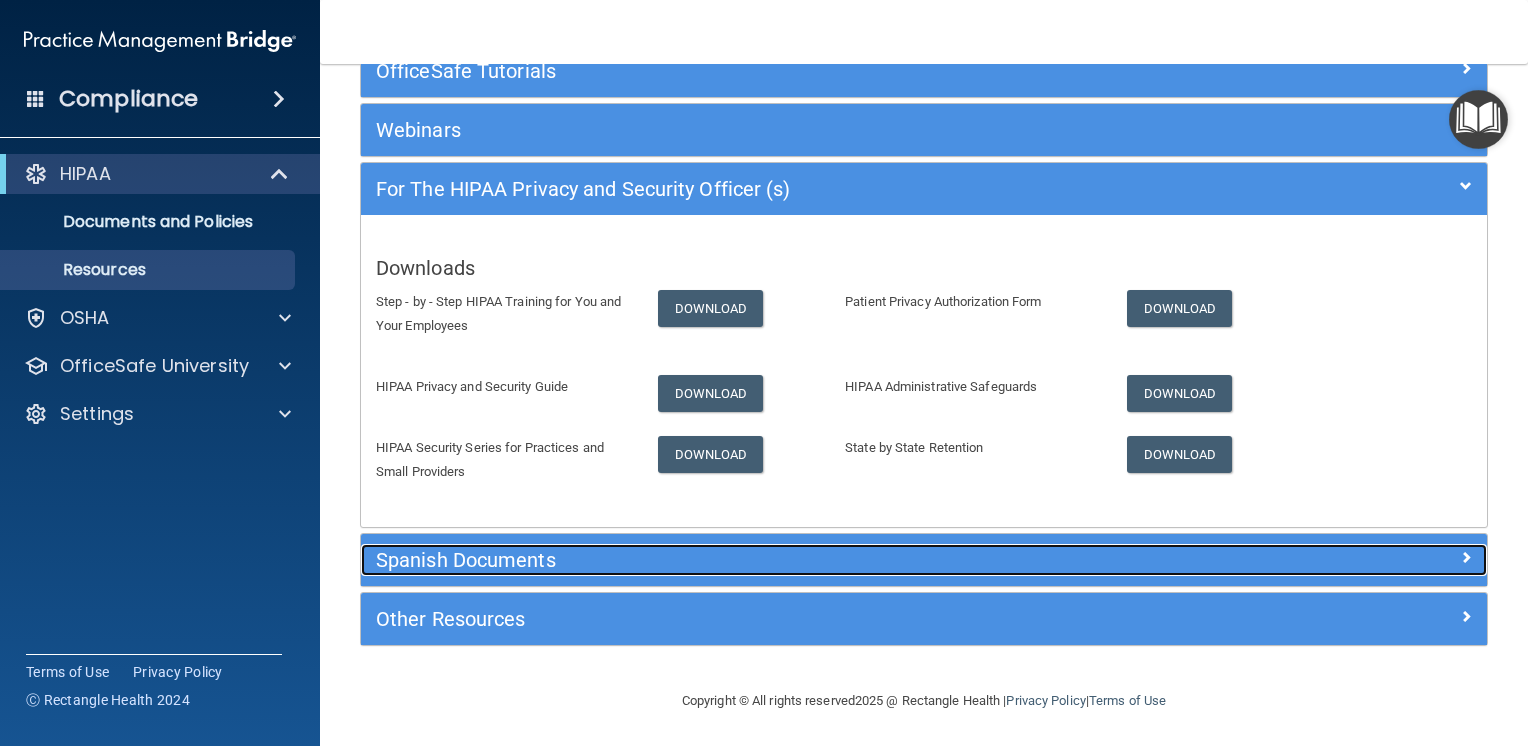 click on "Spanish Documents" at bounding box center (783, 560) 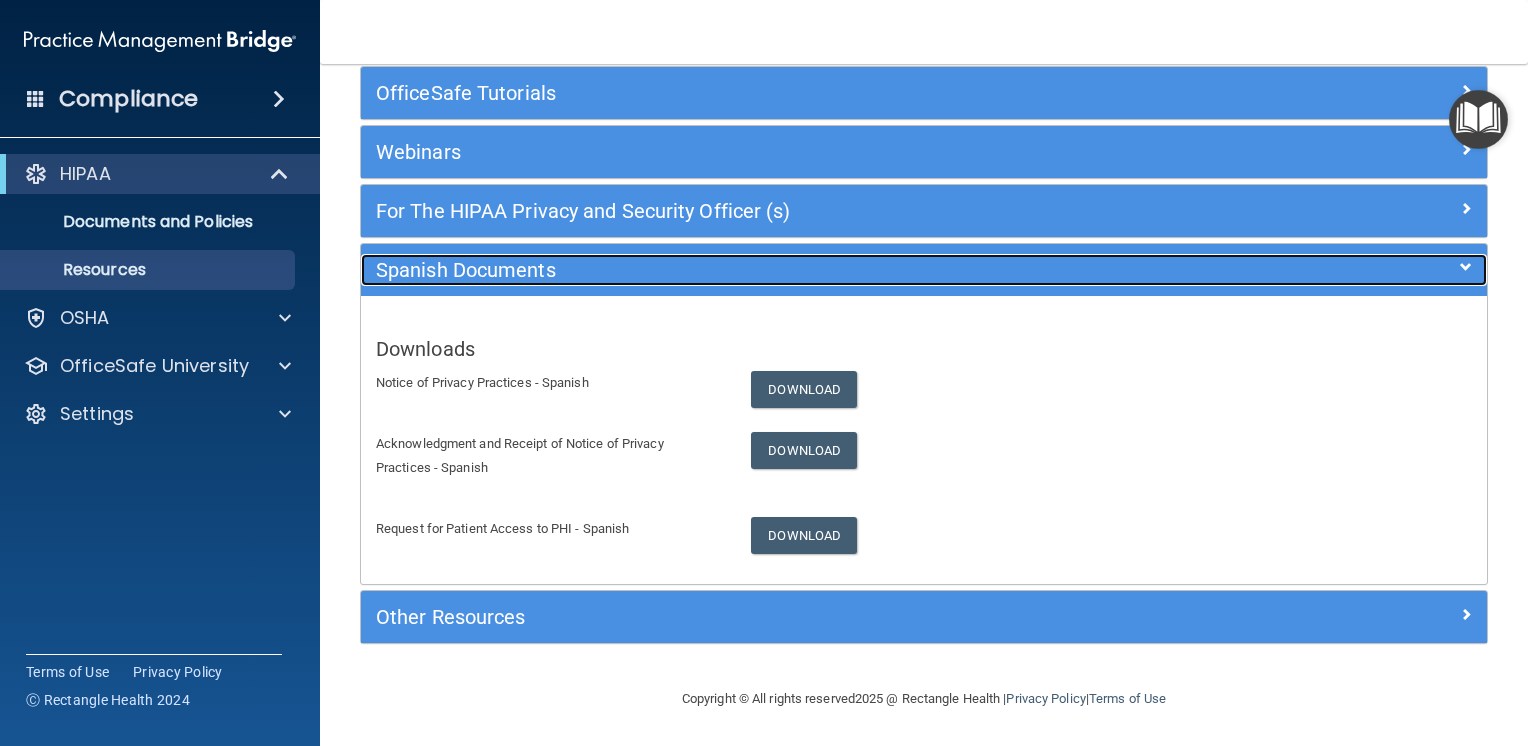 scroll, scrollTop: 172, scrollLeft: 0, axis: vertical 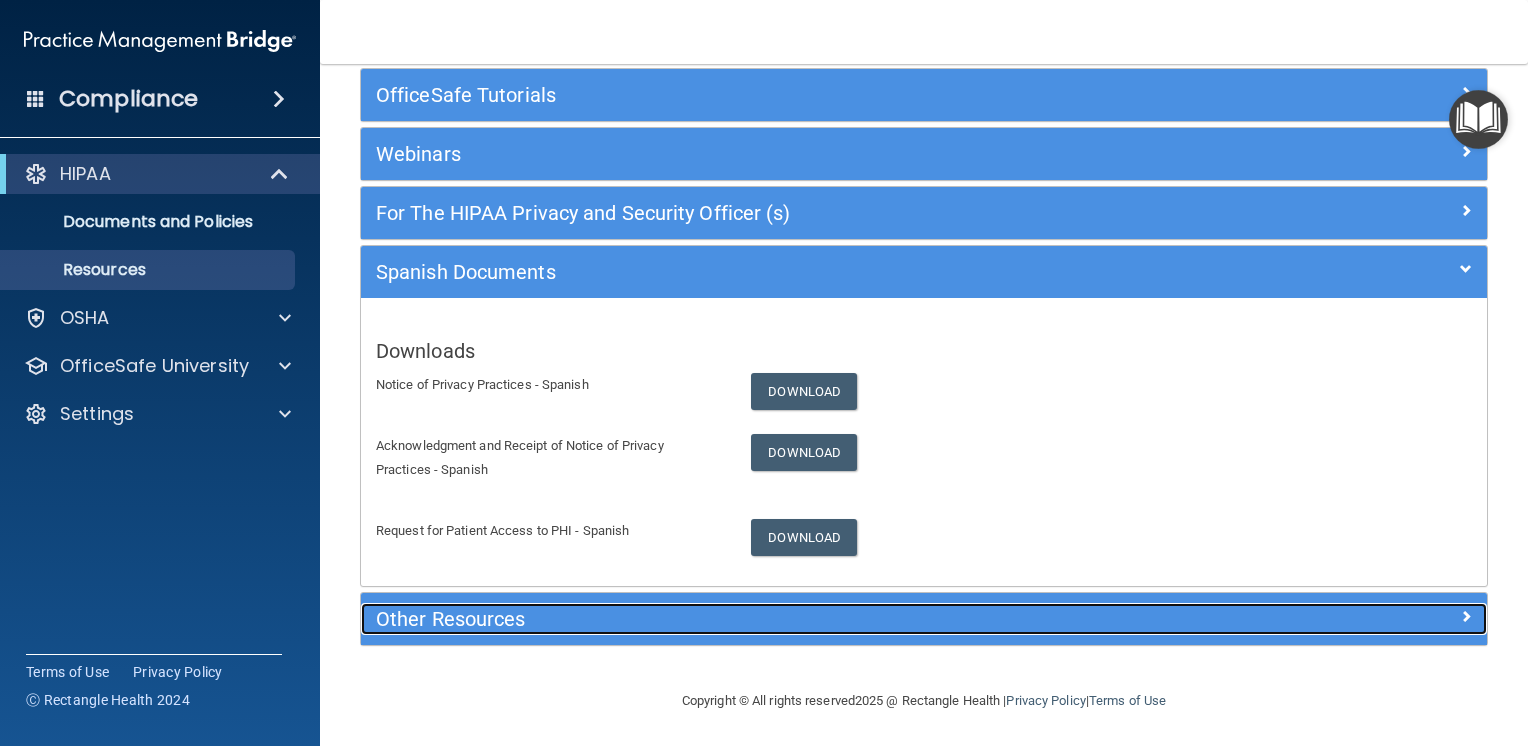 click on "Other Resources" at bounding box center (783, 619) 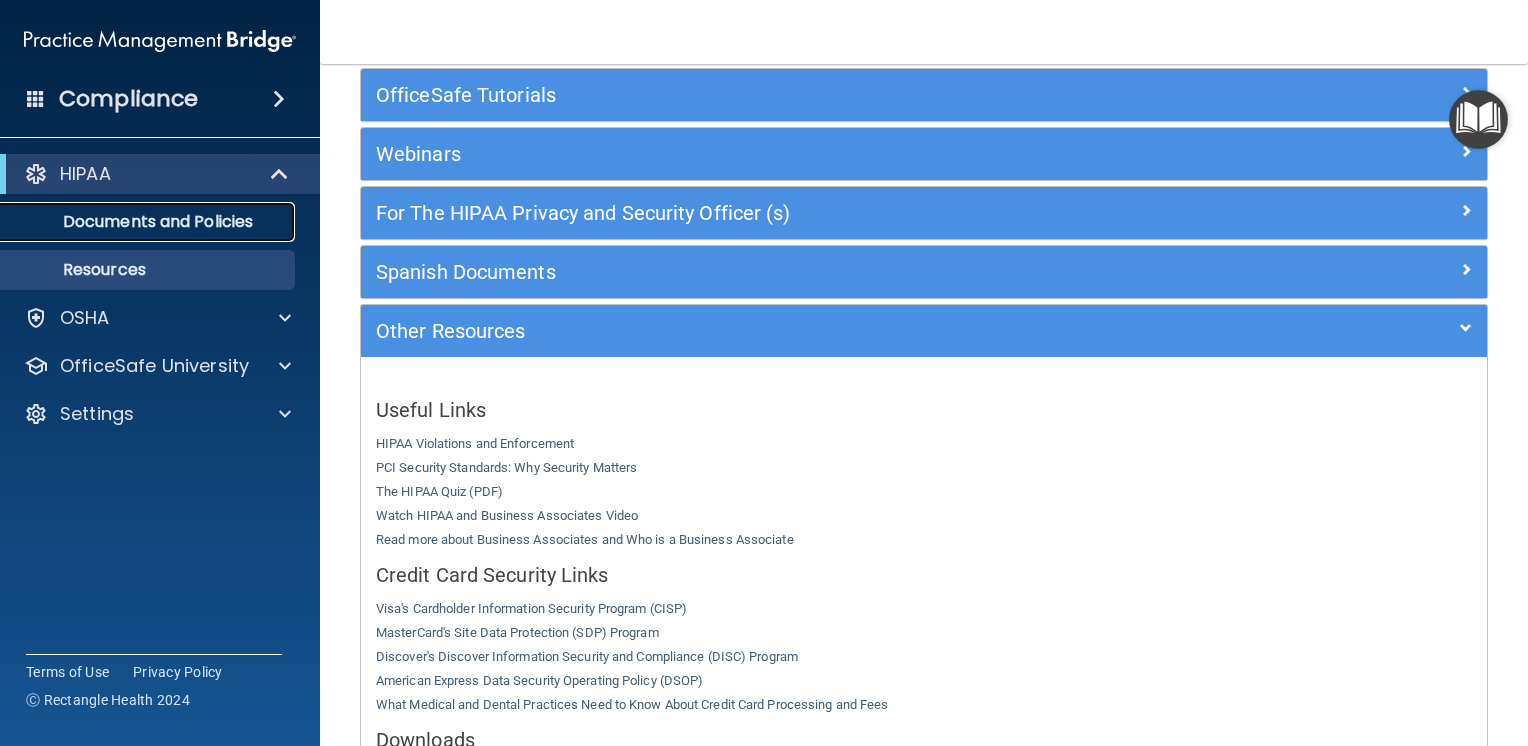 click on "Documents and Policies" at bounding box center [149, 222] 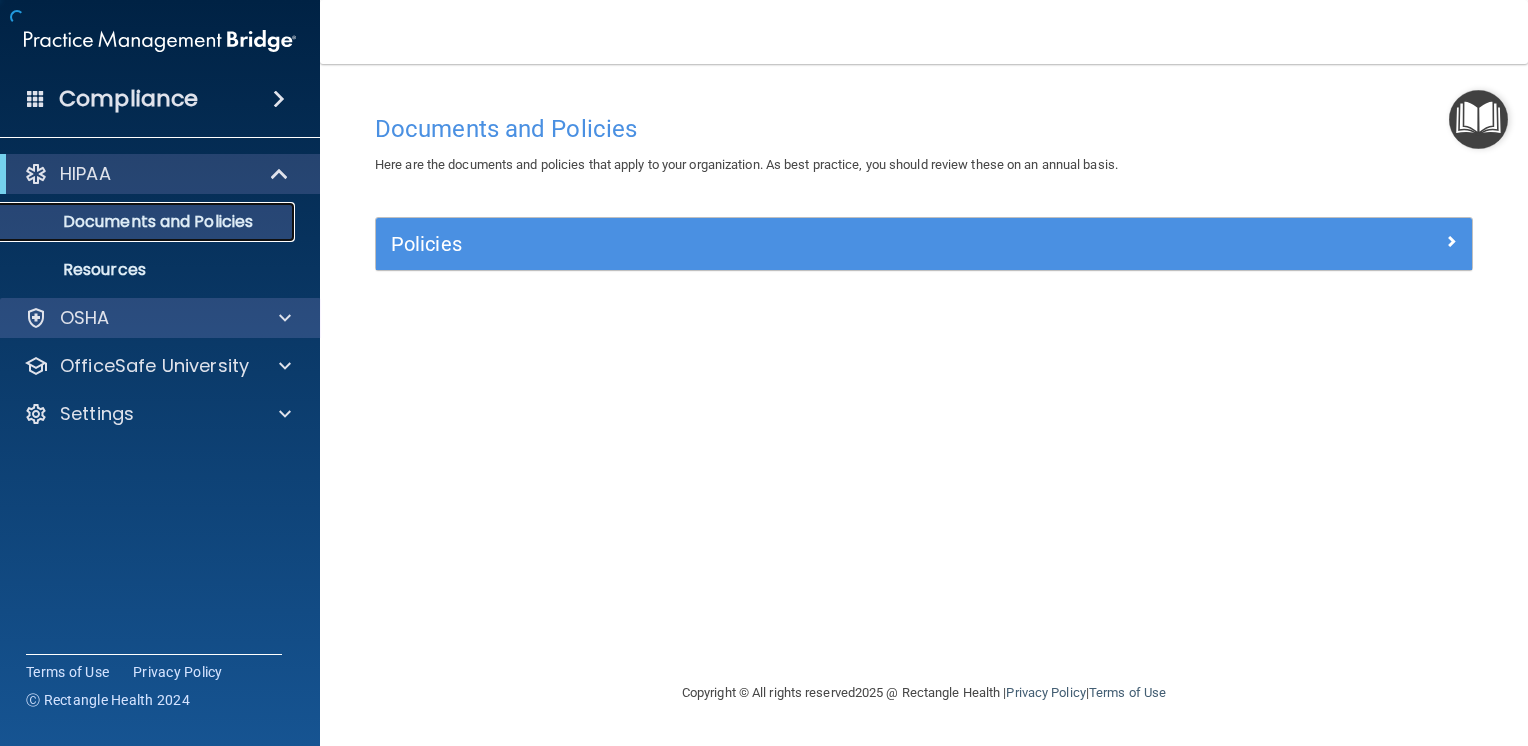 scroll, scrollTop: 0, scrollLeft: 0, axis: both 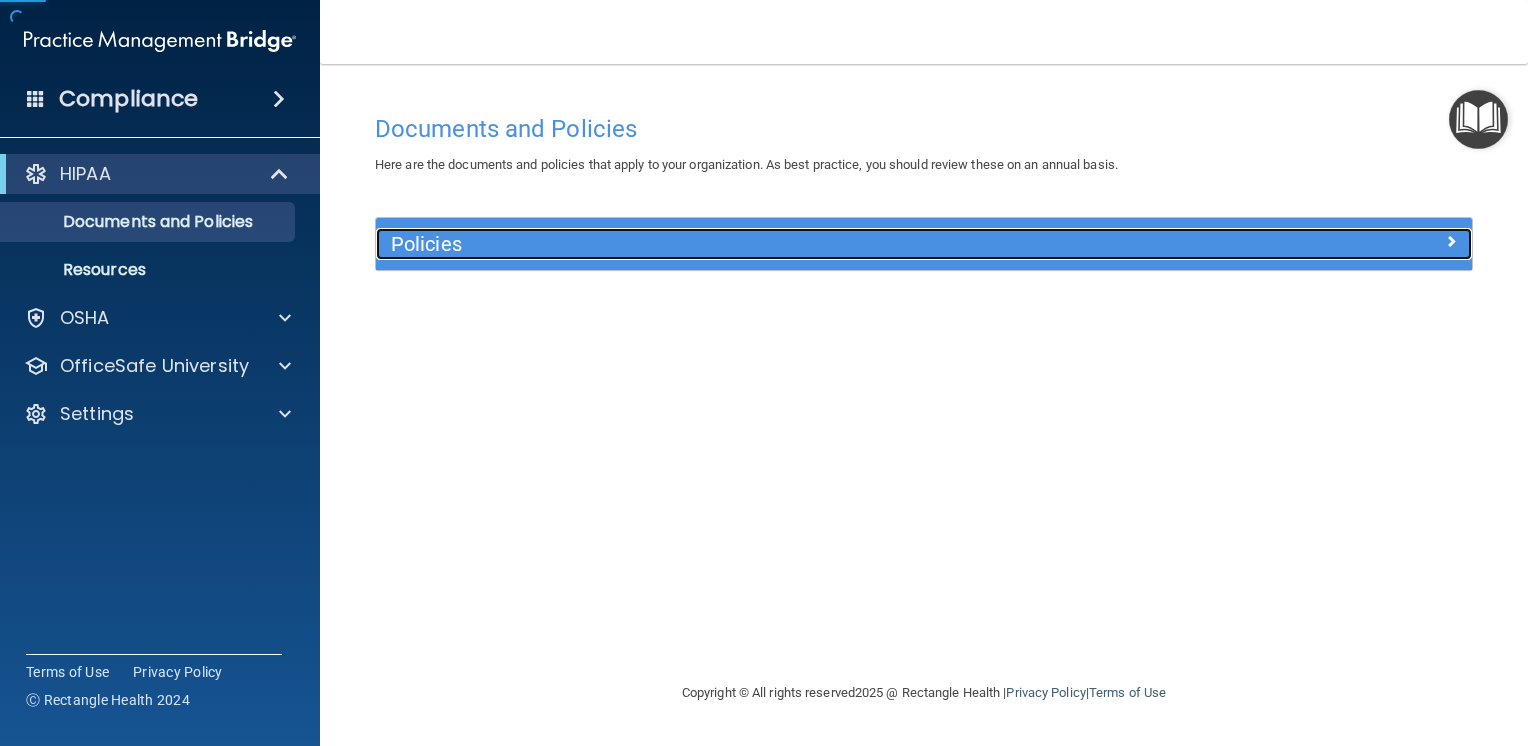 click on "Policies" at bounding box center (787, 244) 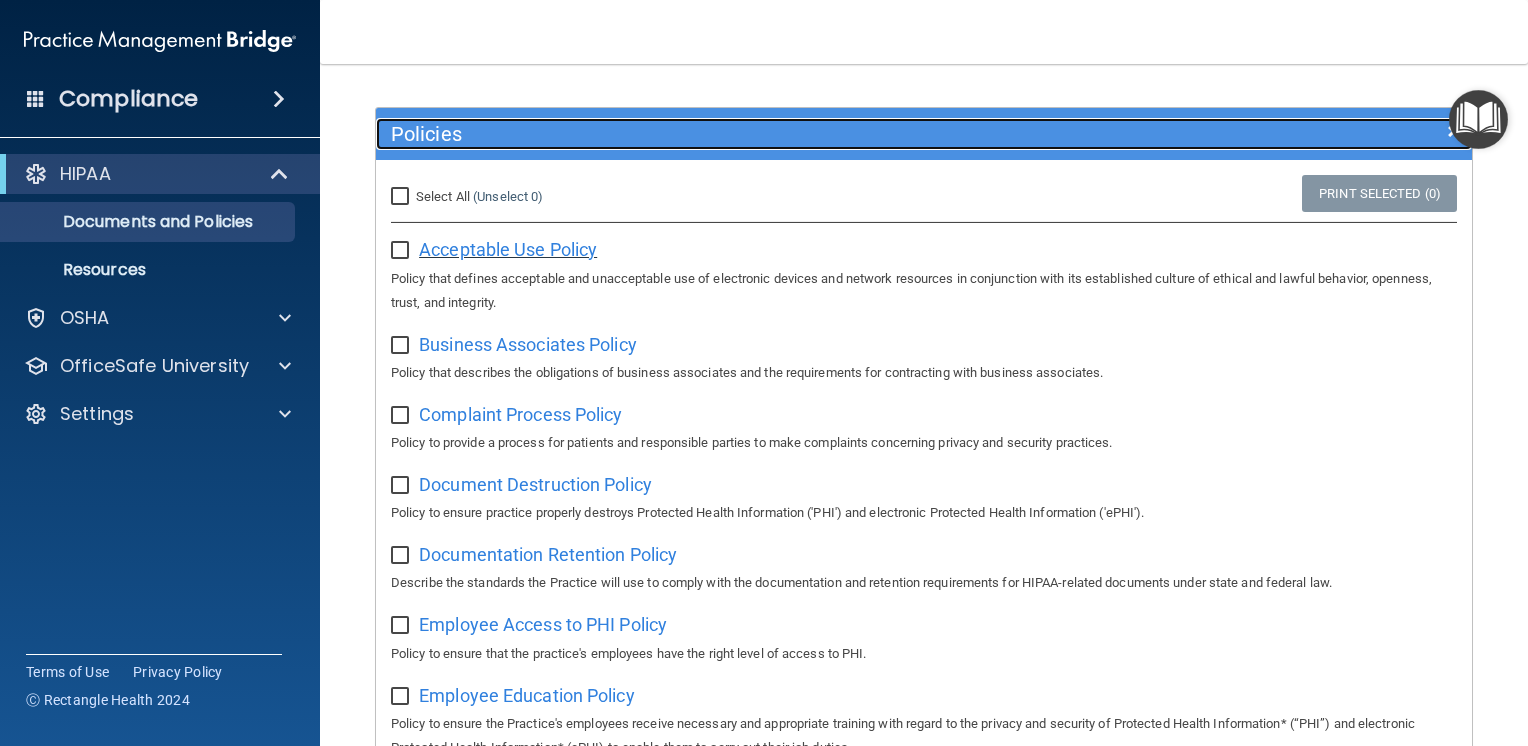 scroll, scrollTop: 0, scrollLeft: 0, axis: both 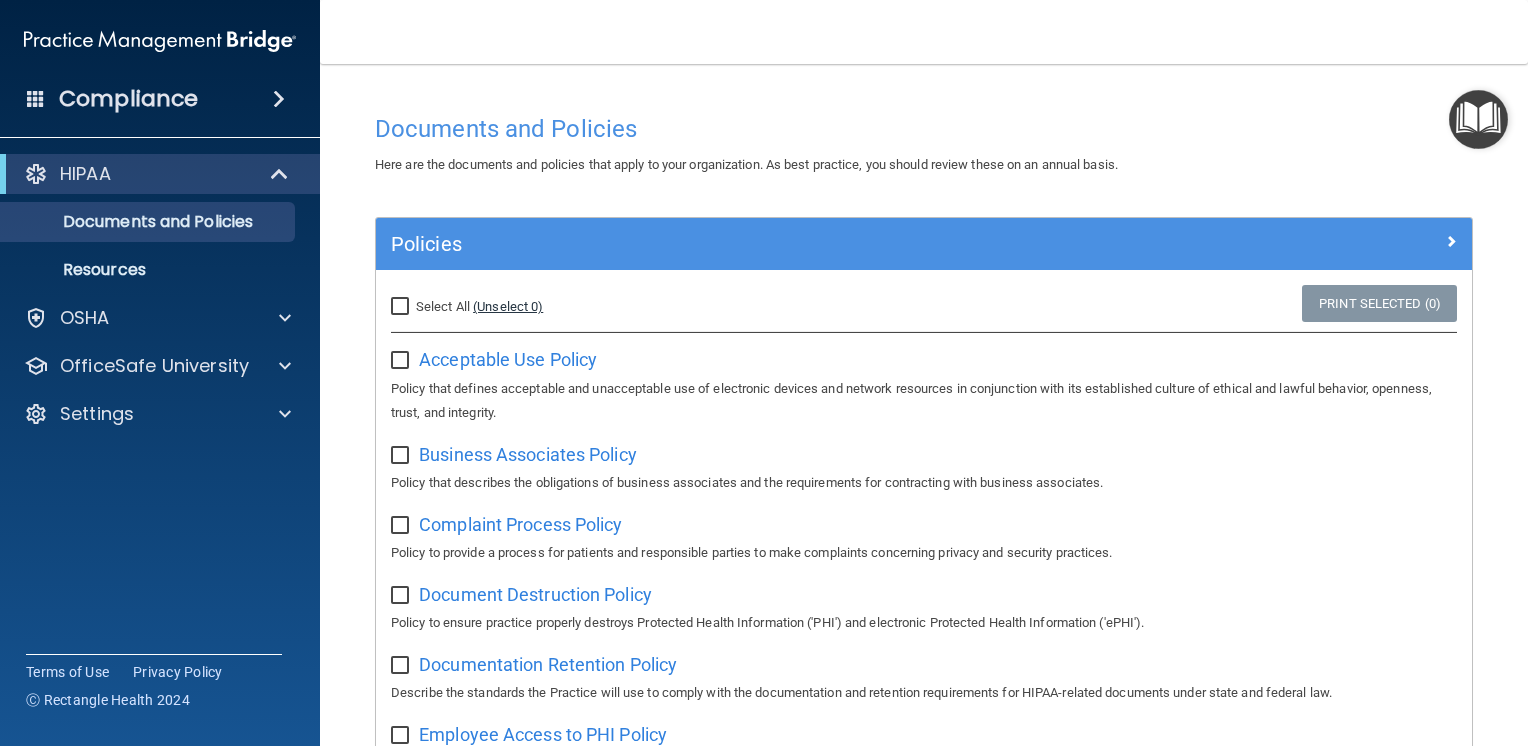 click on "(Unselect 0)" at bounding box center (508, 306) 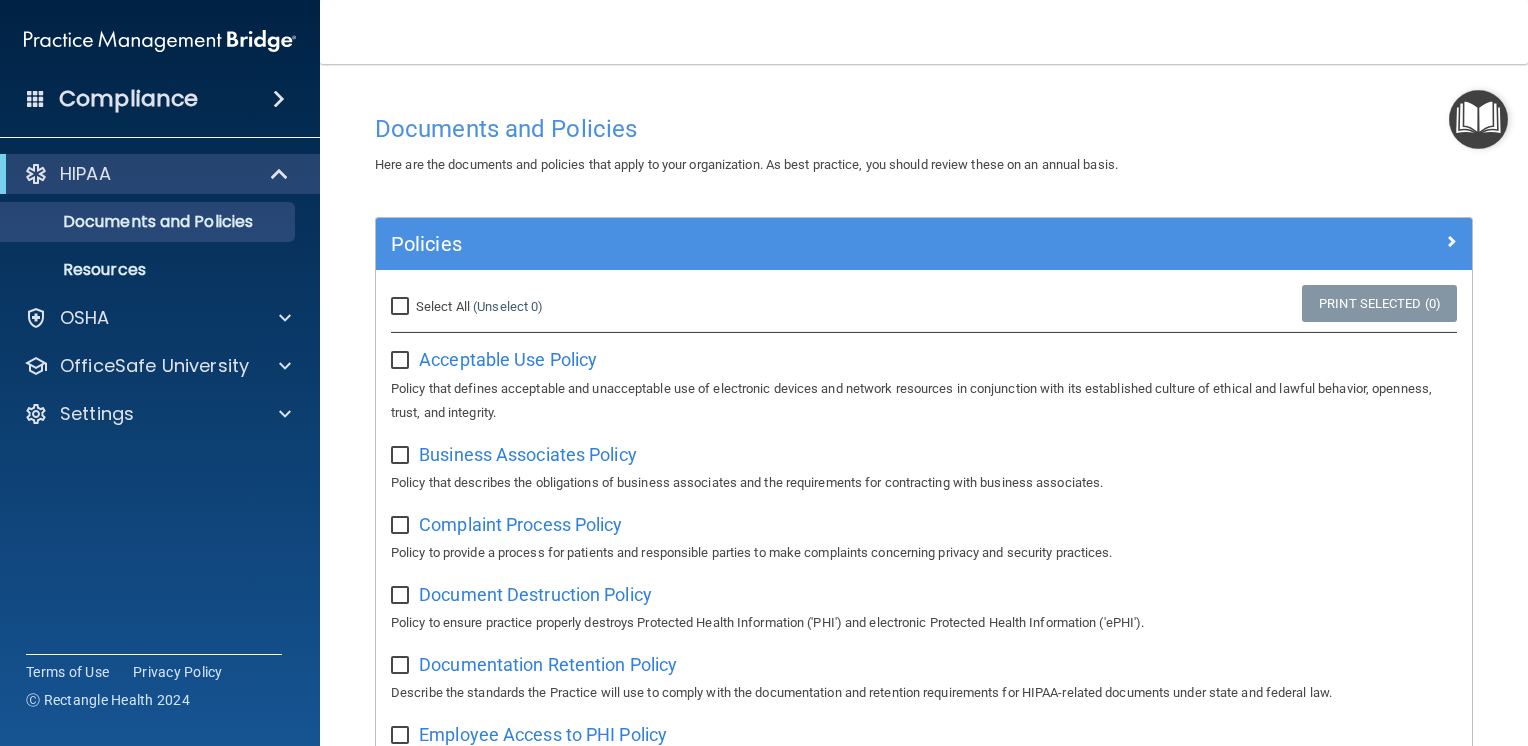 click on "Select All   (Unselect 0)    Unselect All" at bounding box center [558, 307] 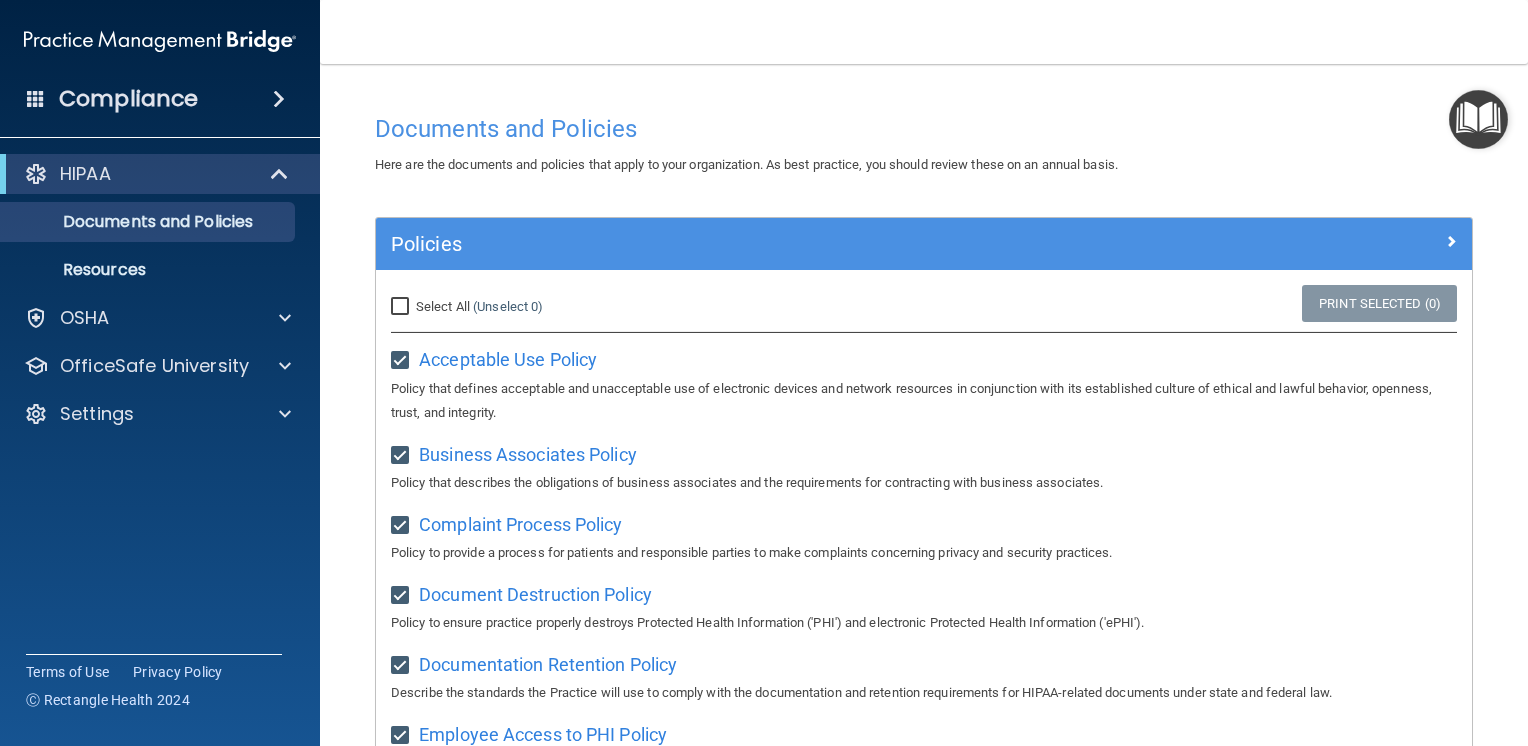 checkbox on "true" 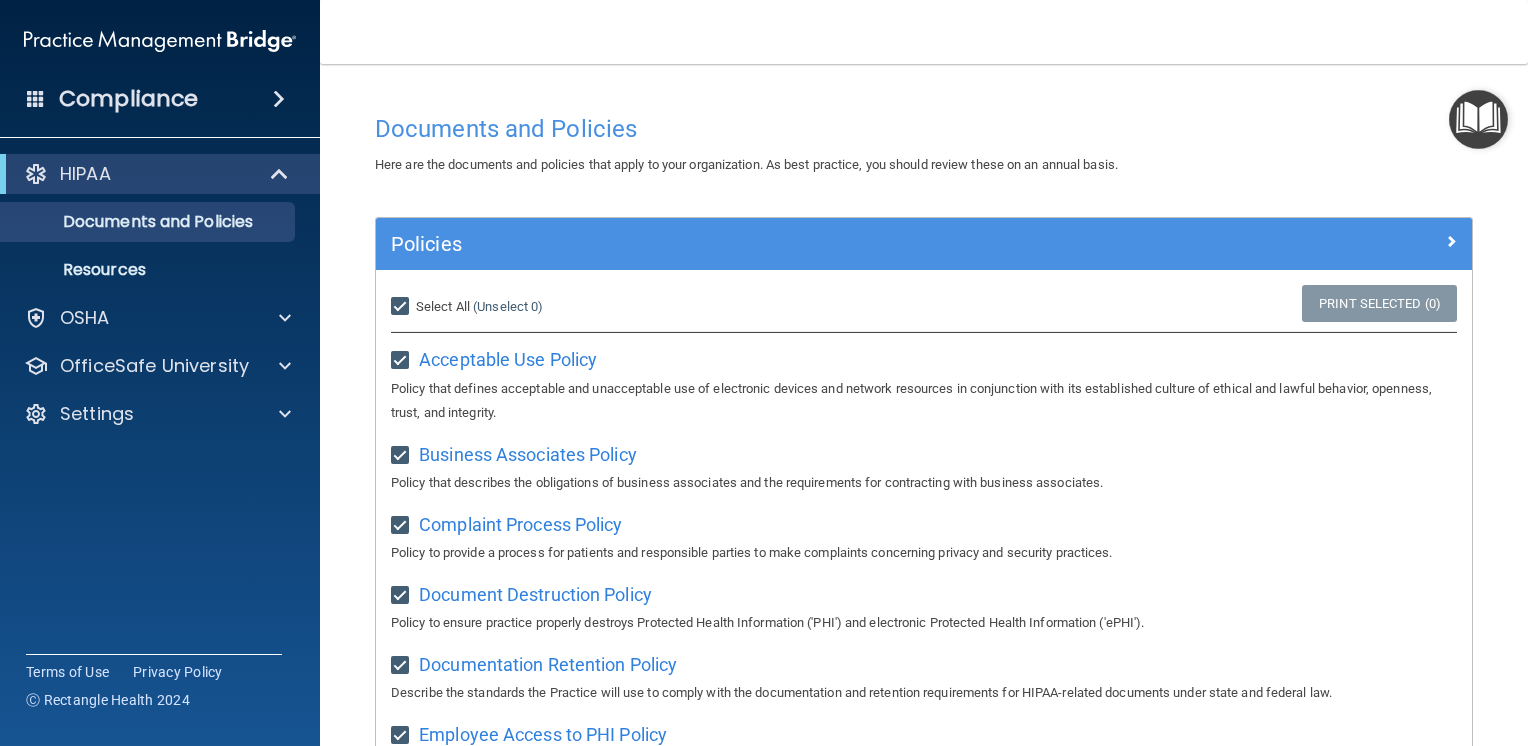 checkbox on "true" 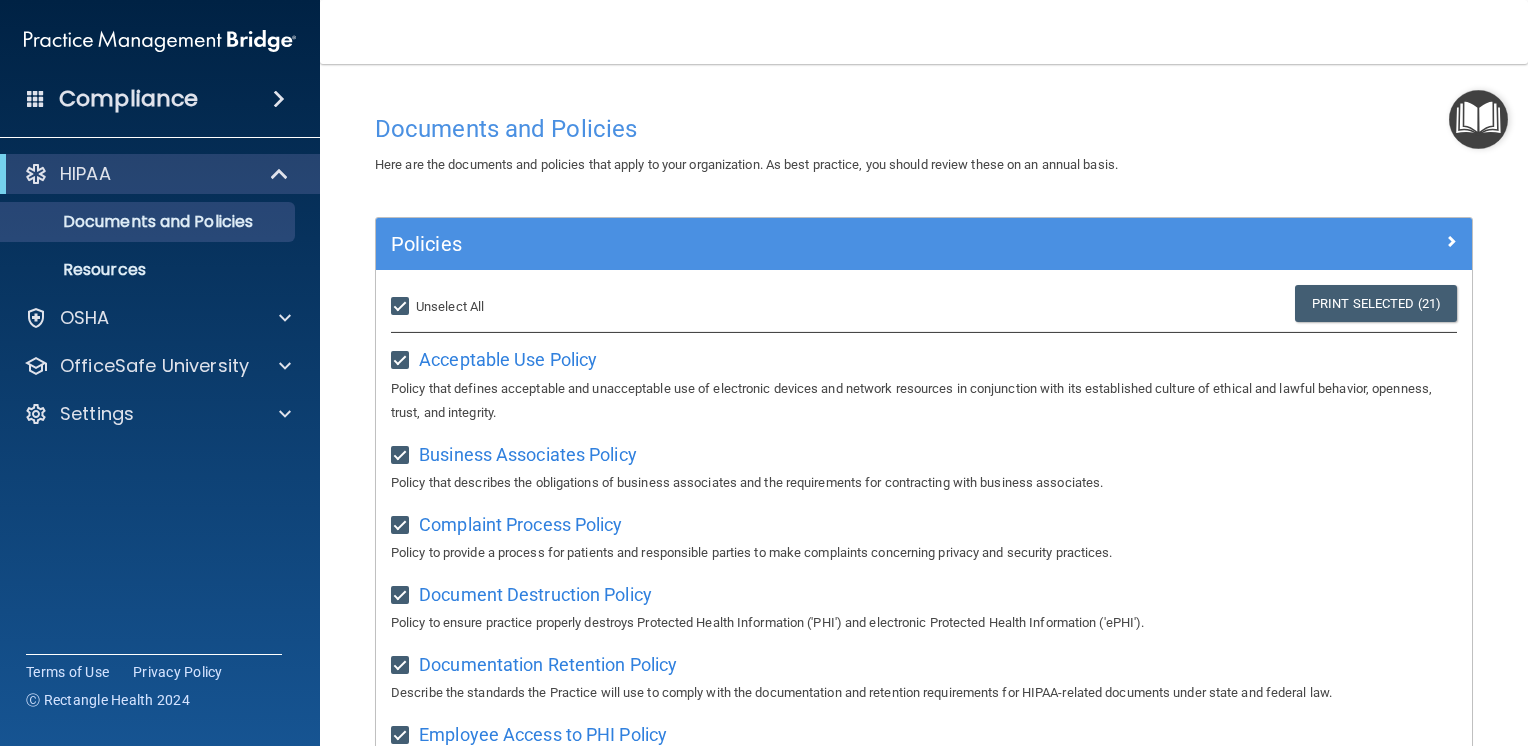 click at bounding box center [1478, 119] 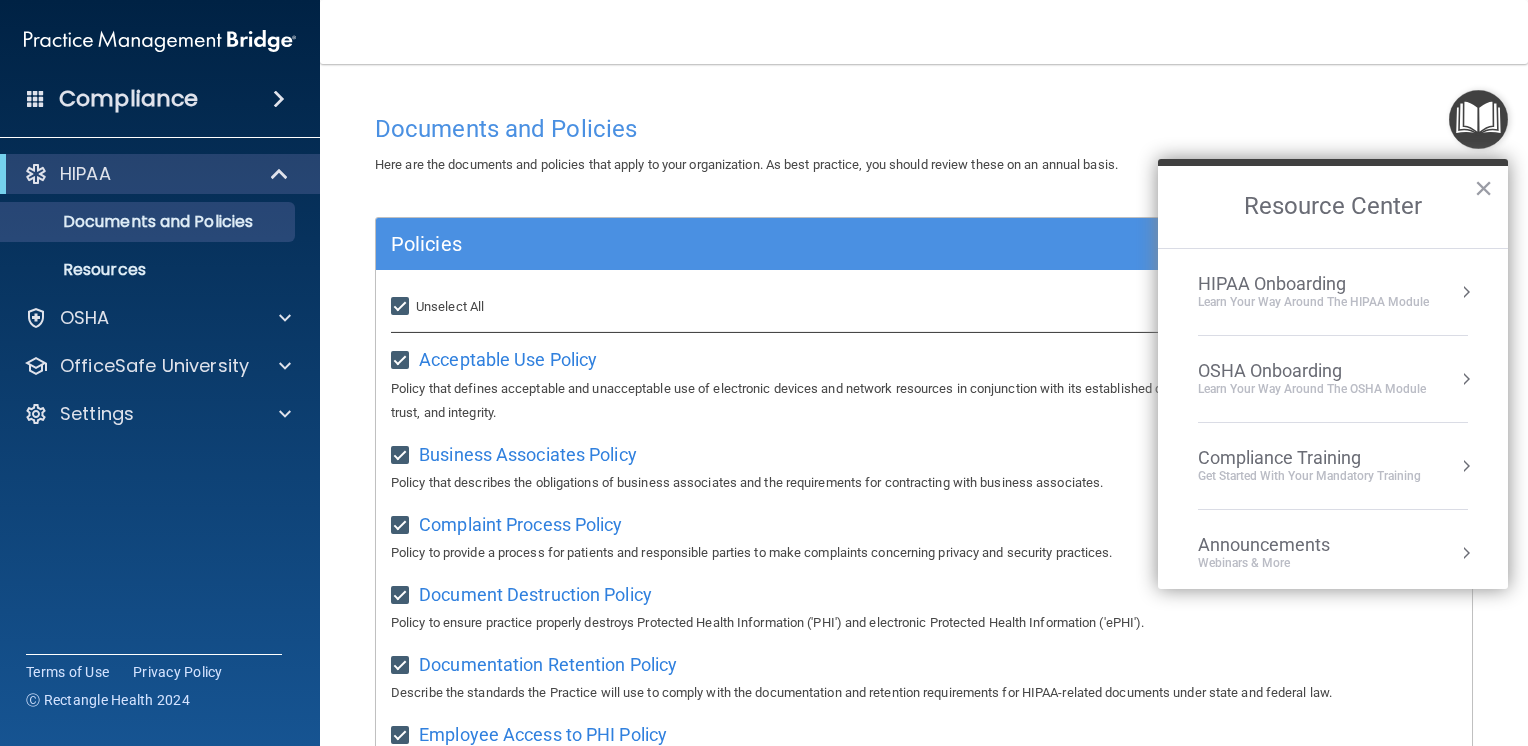 click on "HIPAA Onboarding" at bounding box center (1313, 284) 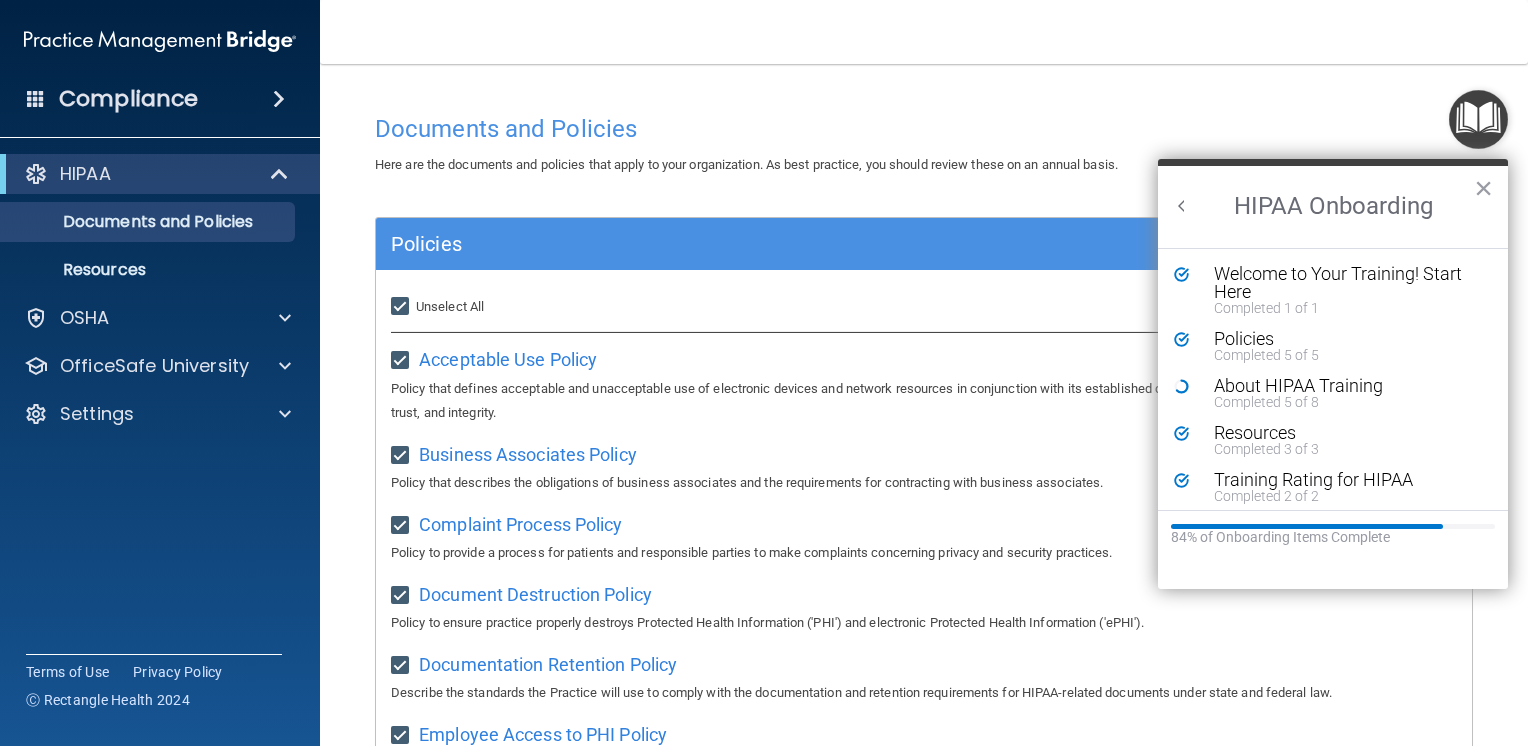 scroll, scrollTop: 0, scrollLeft: 0, axis: both 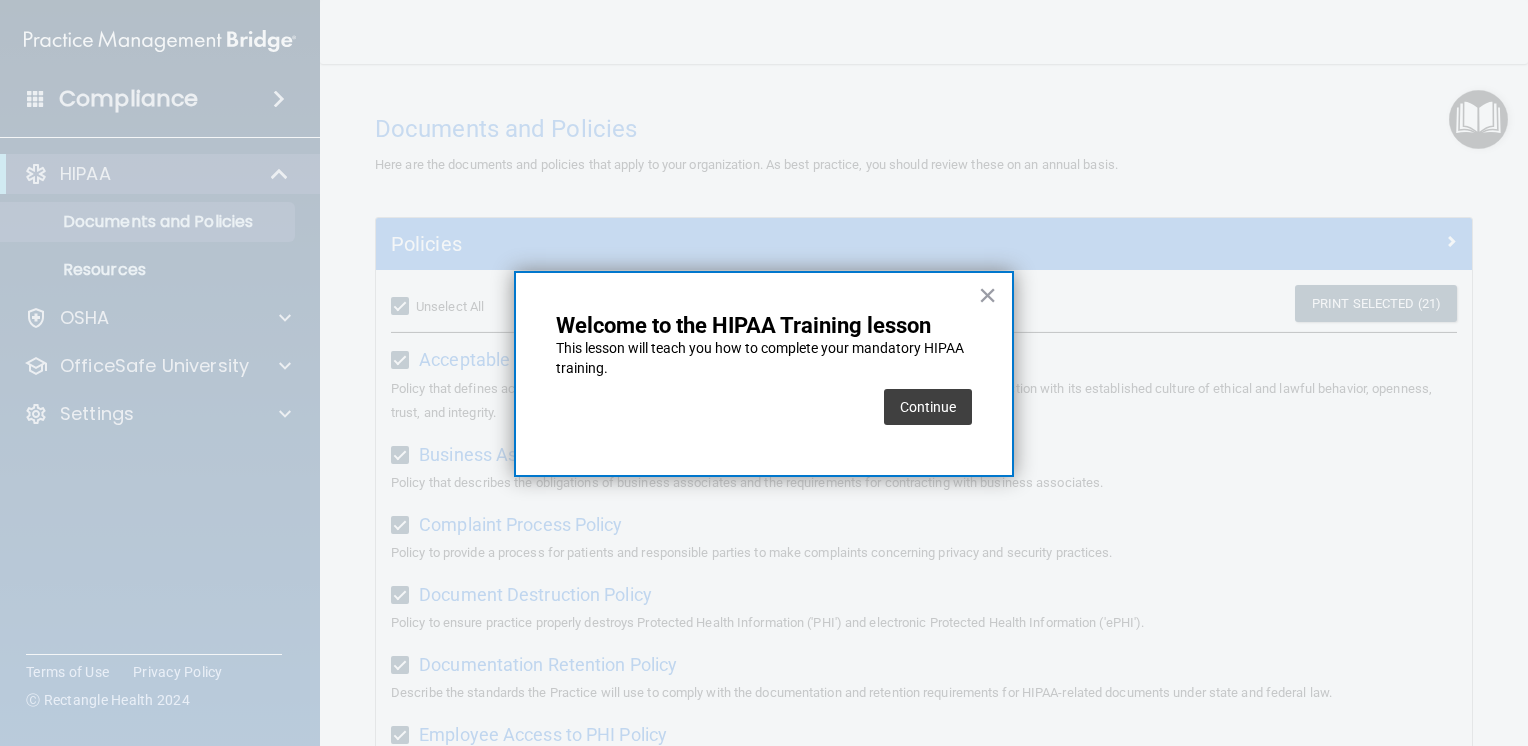 click at bounding box center [764, 373] 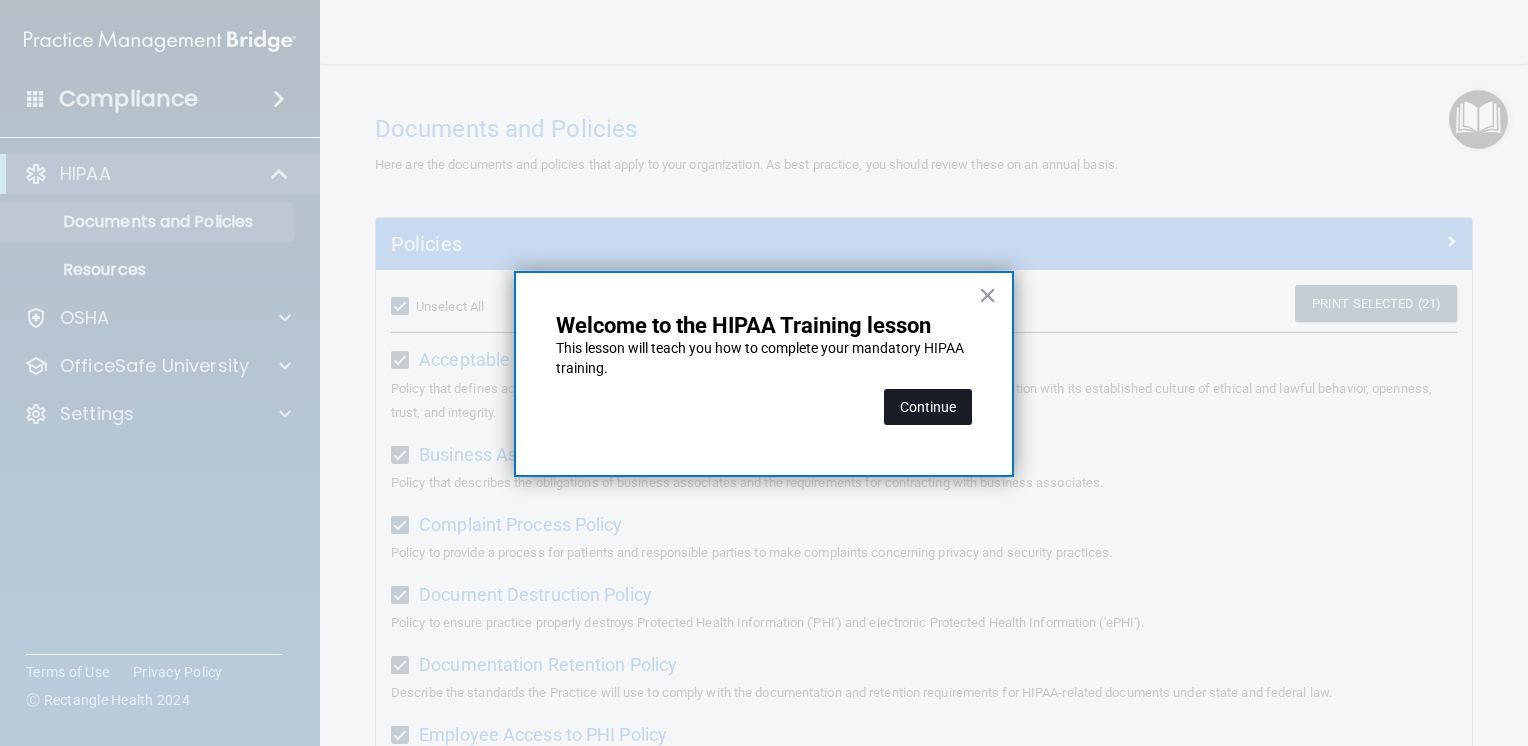 click on "Continue" at bounding box center [928, 407] 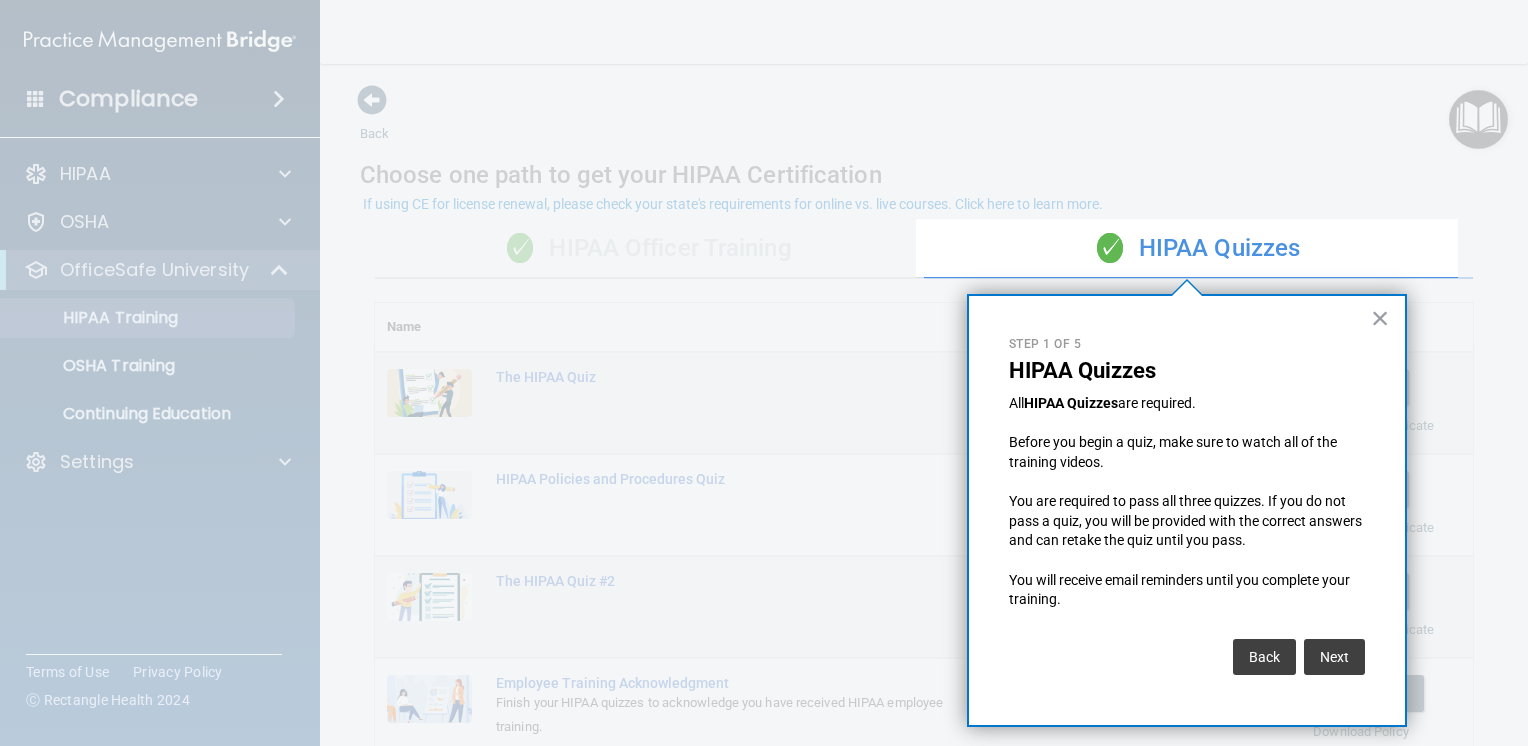 click on "Next" at bounding box center (1334, 657) 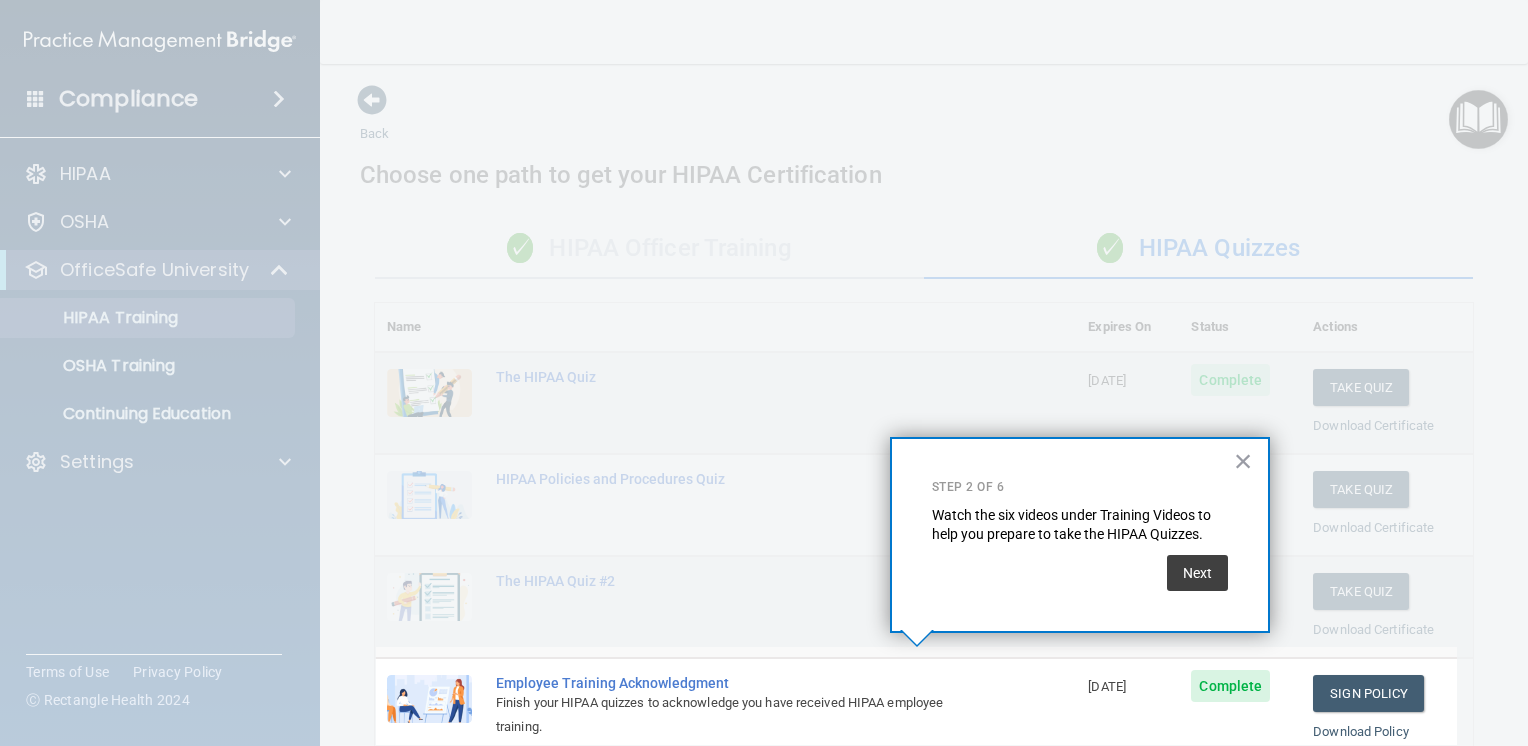 scroll, scrollTop: 236, scrollLeft: 0, axis: vertical 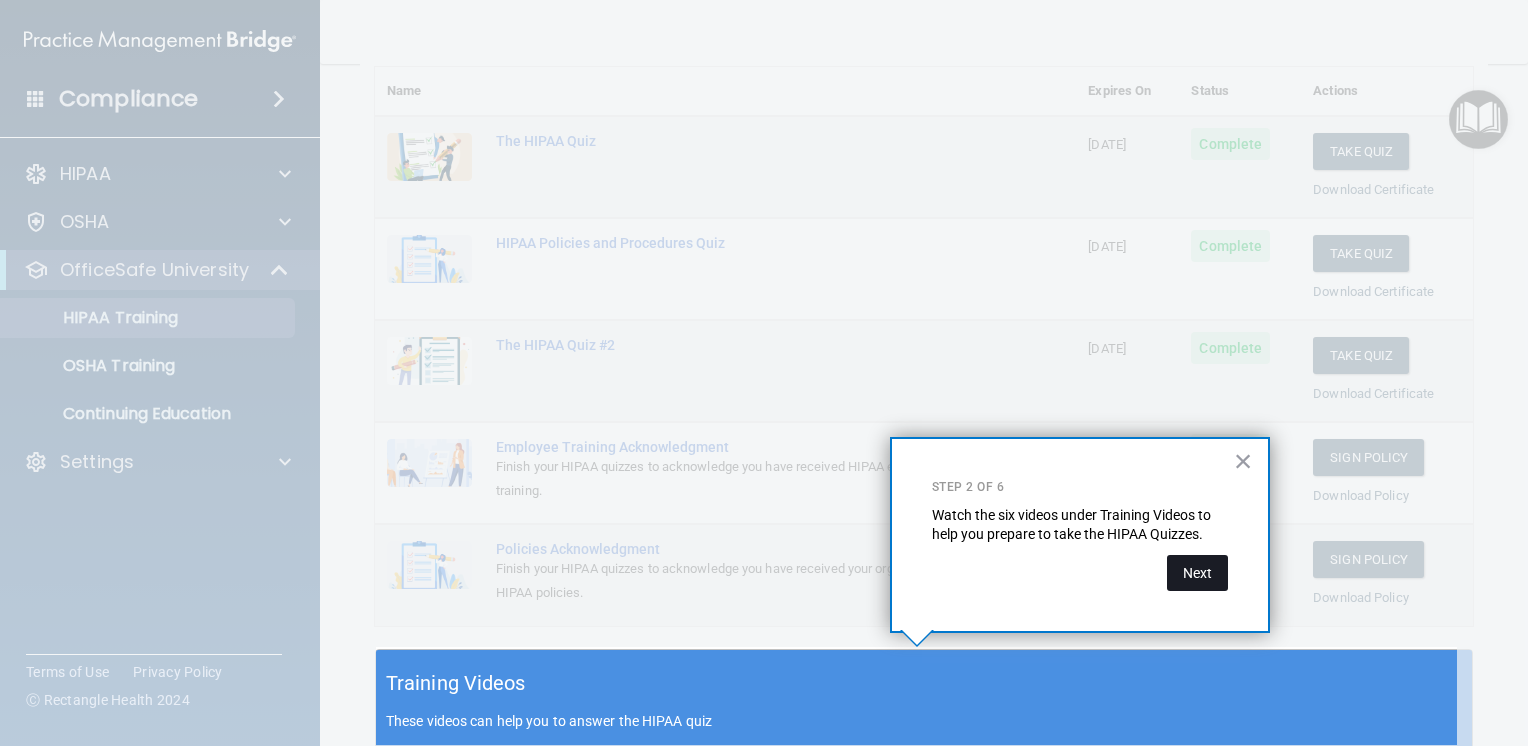 click on "Next" at bounding box center (1197, 573) 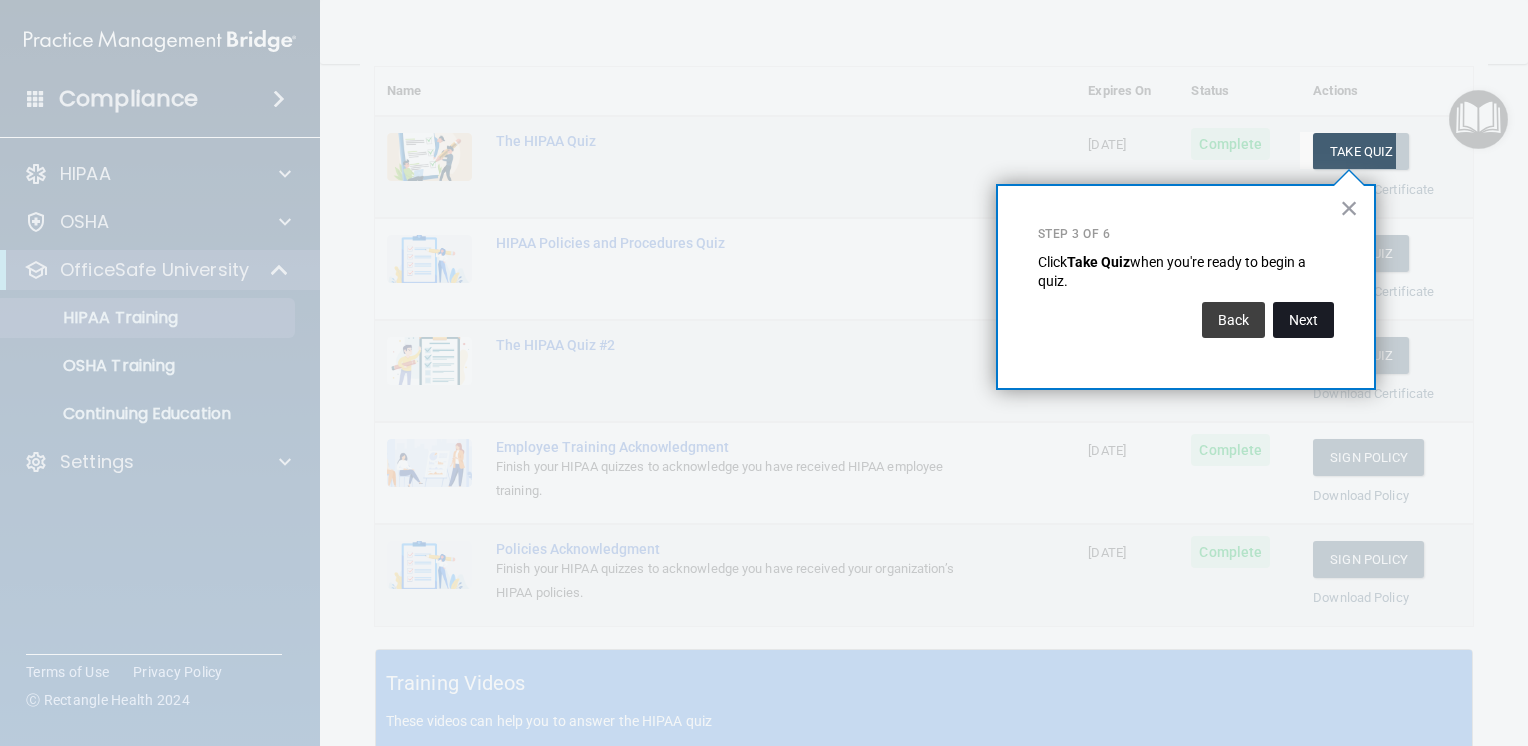 click on "Next" at bounding box center (1303, 320) 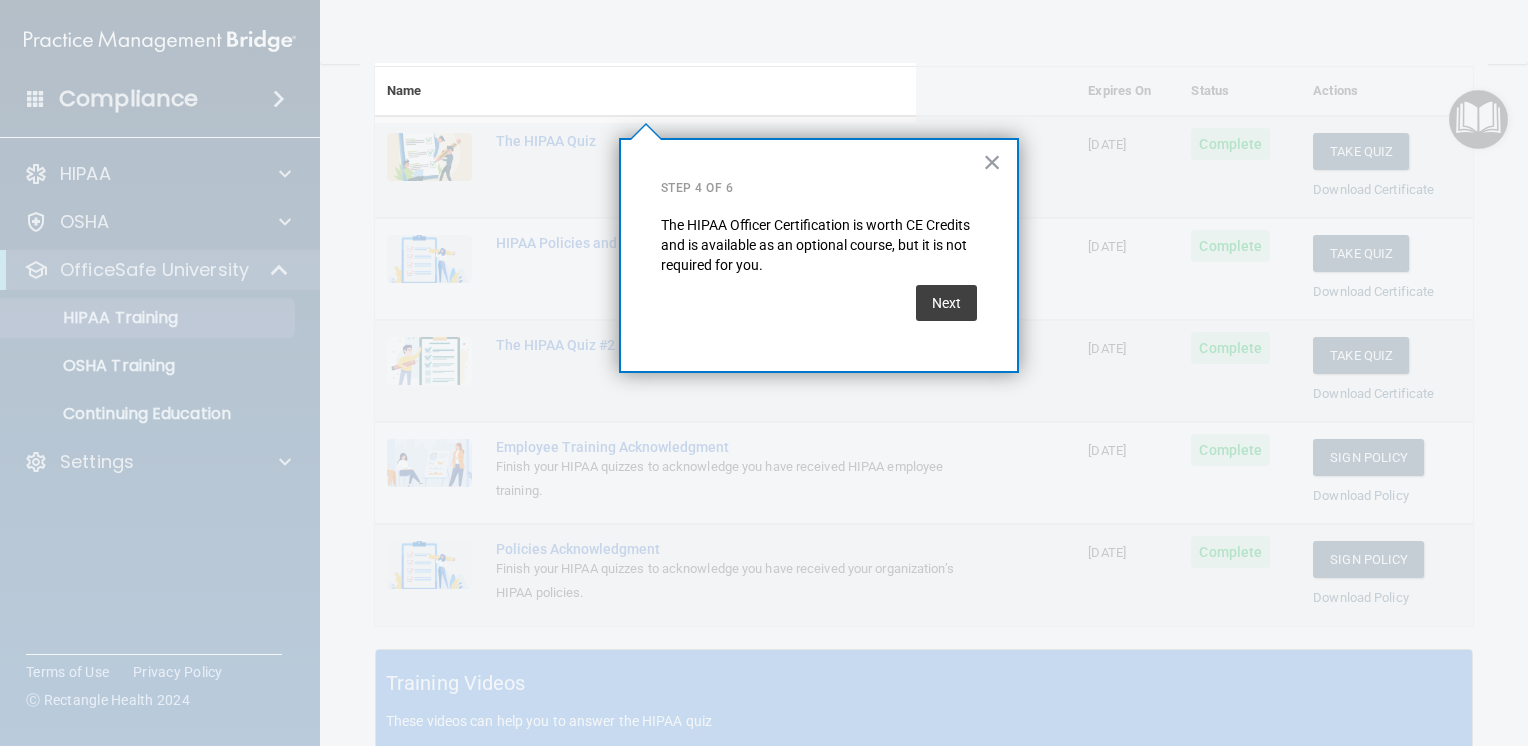 scroll, scrollTop: 155, scrollLeft: 0, axis: vertical 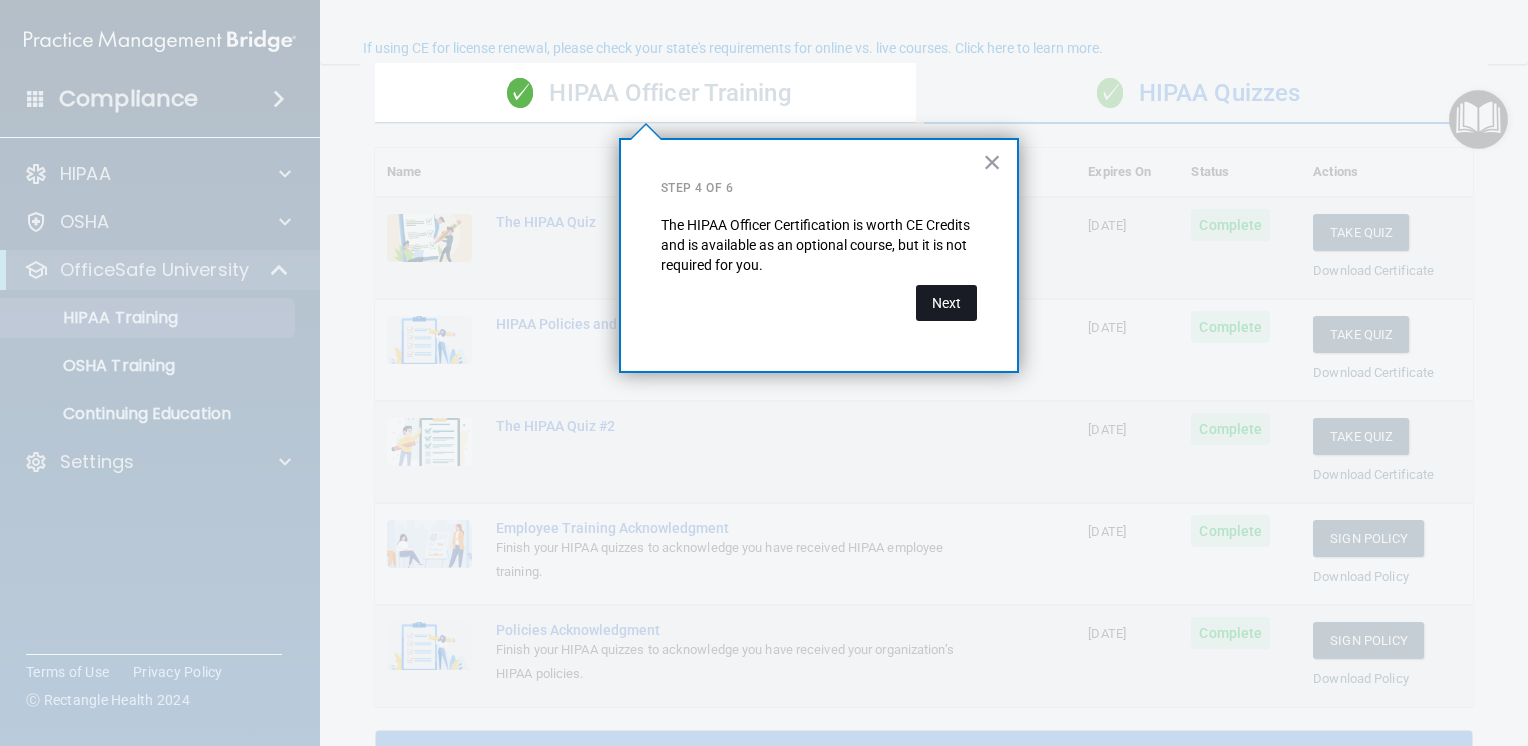 click on "Next" at bounding box center (946, 303) 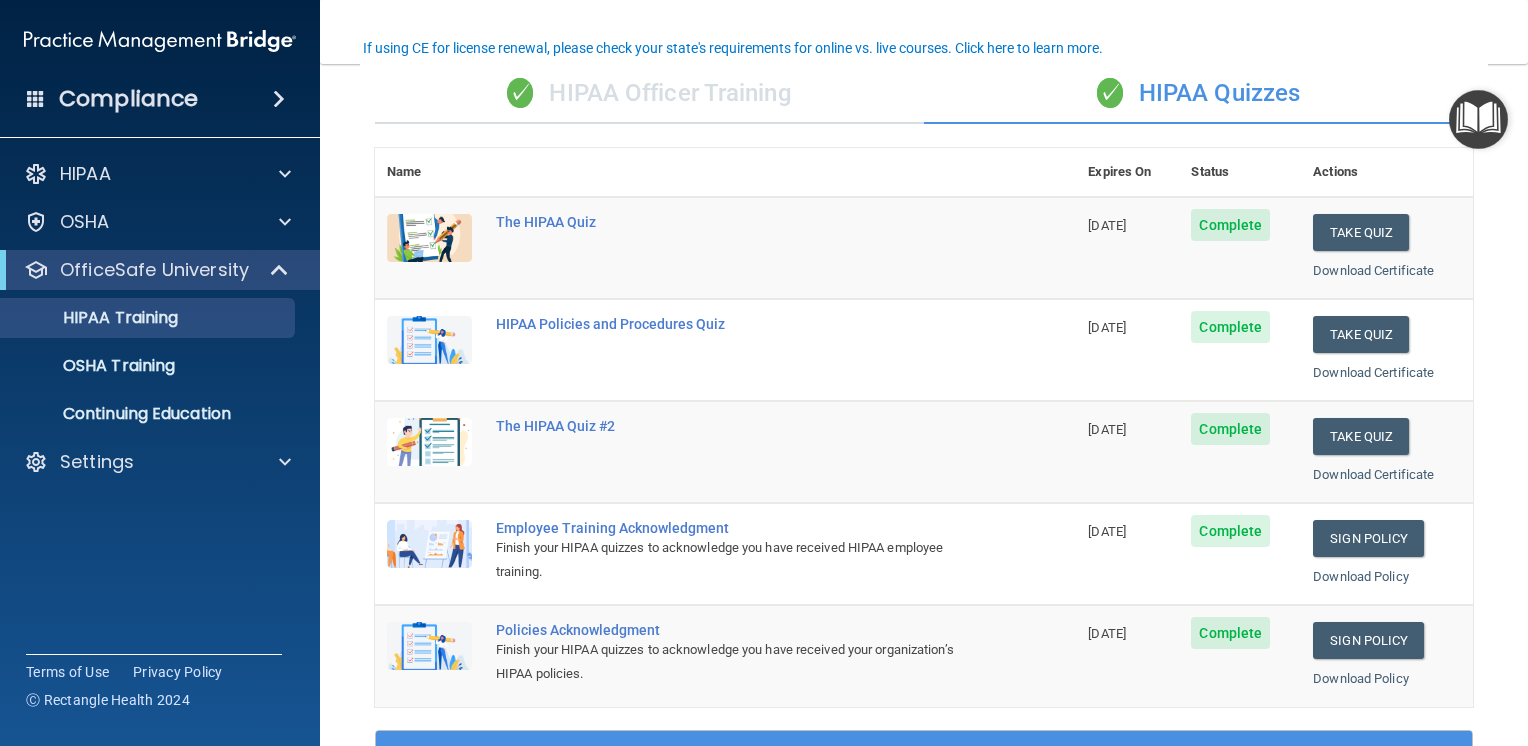 click on "Take Quiz       Download Certificate" at bounding box center [1387, 248] 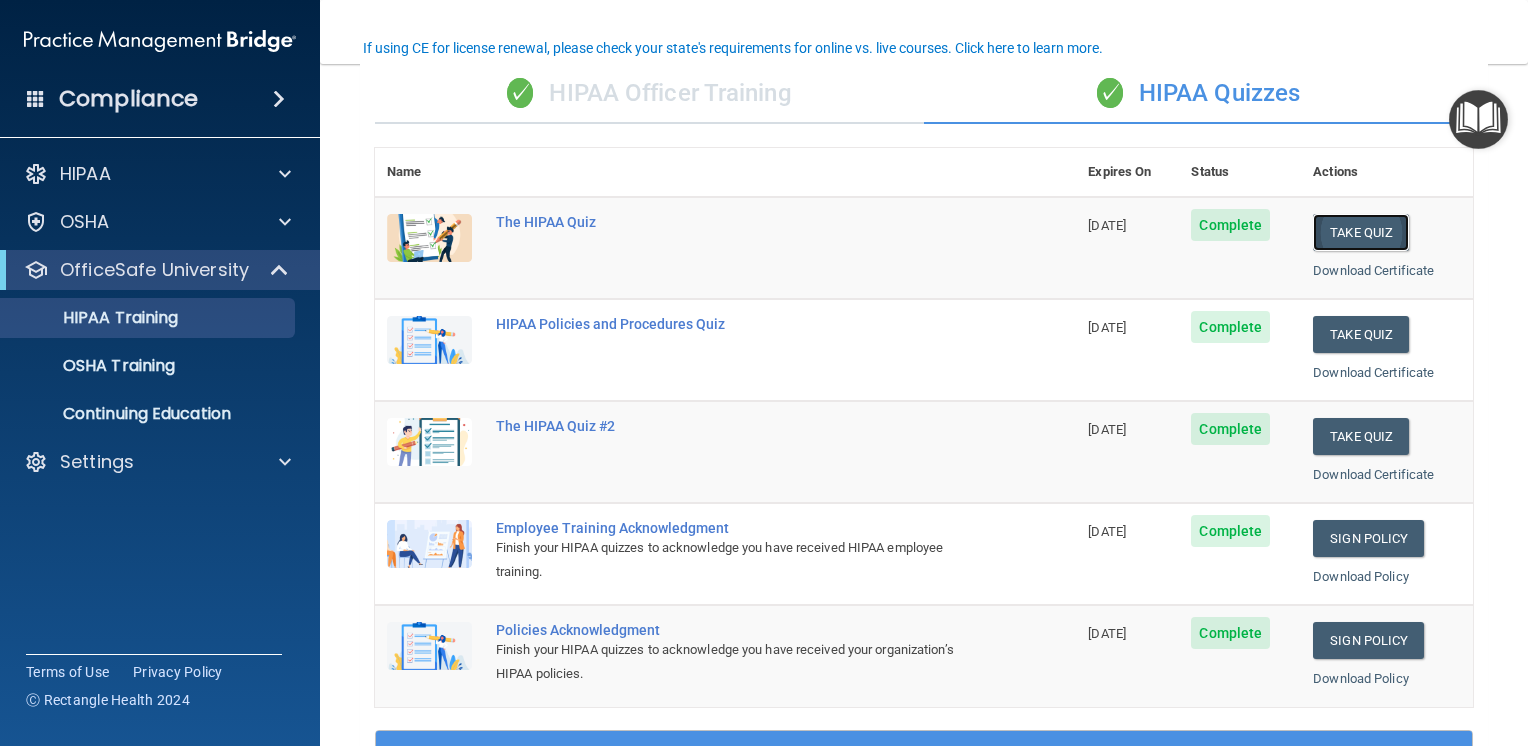 click on "Take Quiz" at bounding box center [1361, 232] 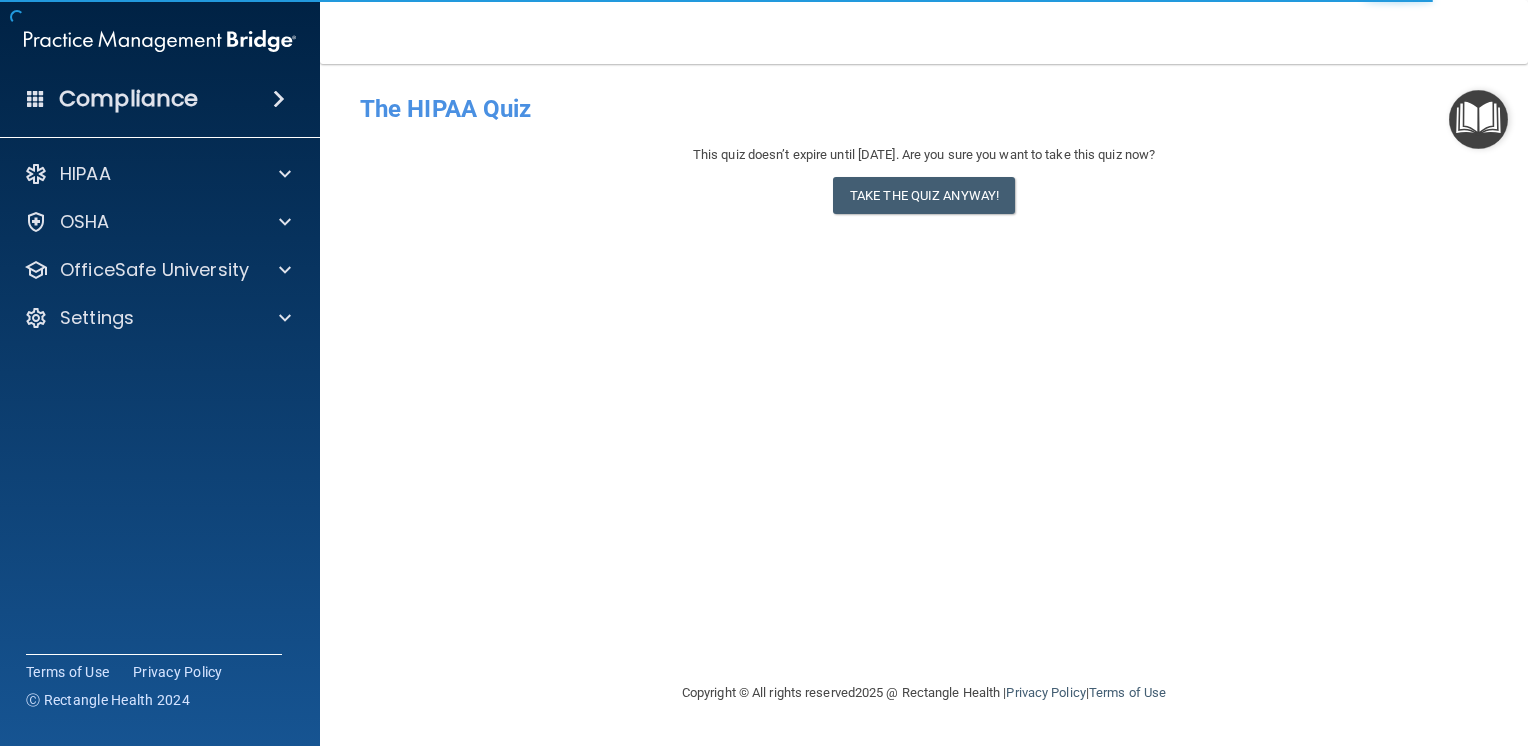 scroll, scrollTop: 0, scrollLeft: 0, axis: both 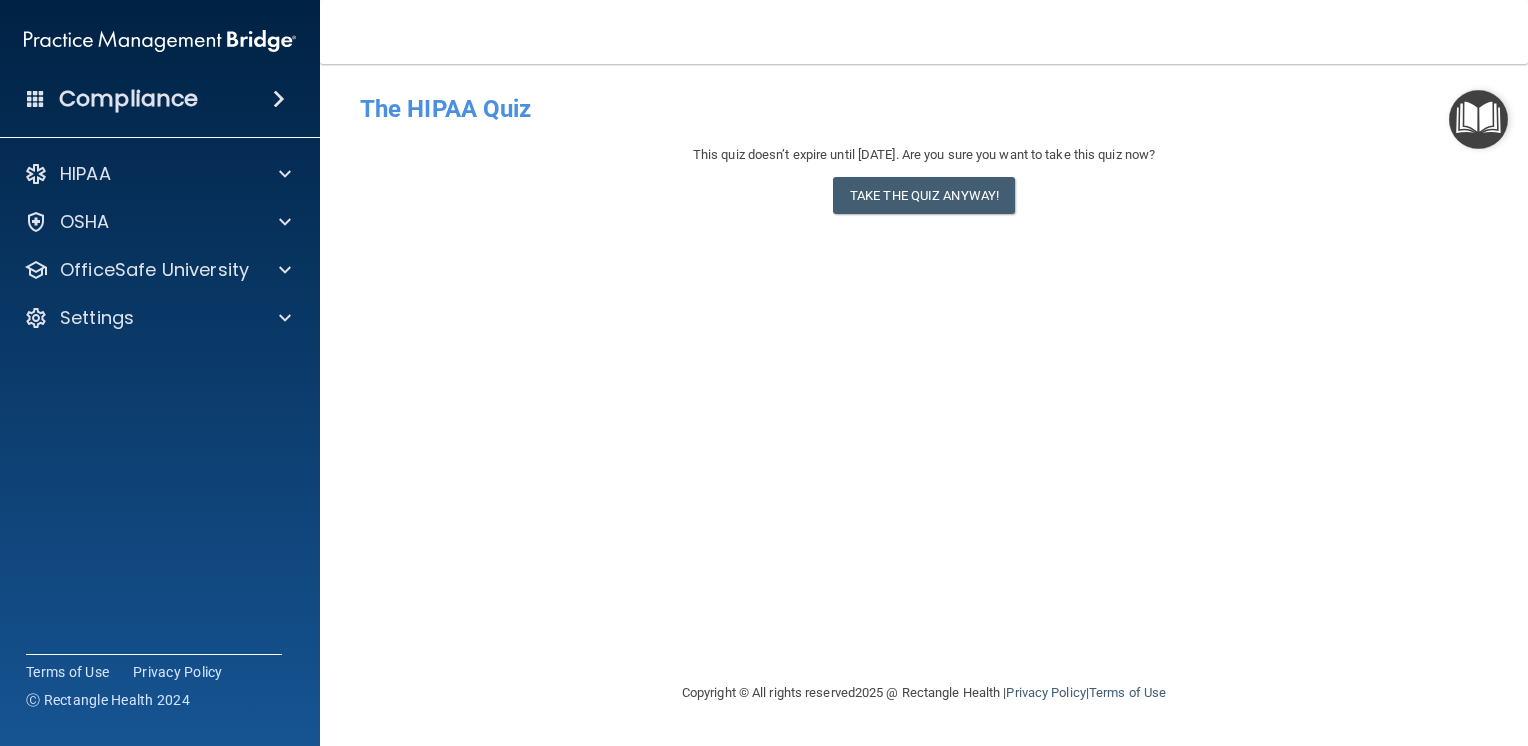 click at bounding box center (1478, 119) 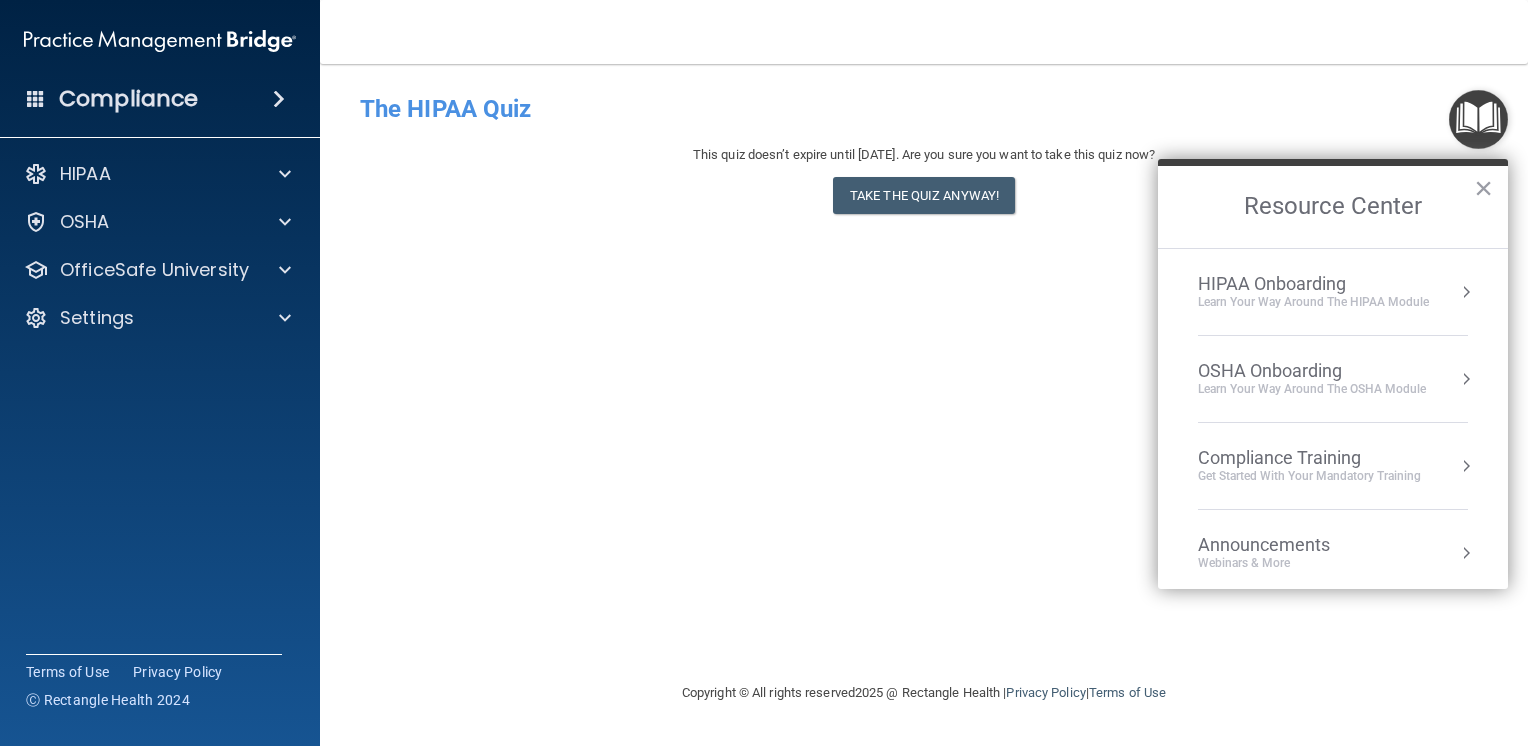 click on "Learn Your Way around the HIPAA module" at bounding box center (1313, 302) 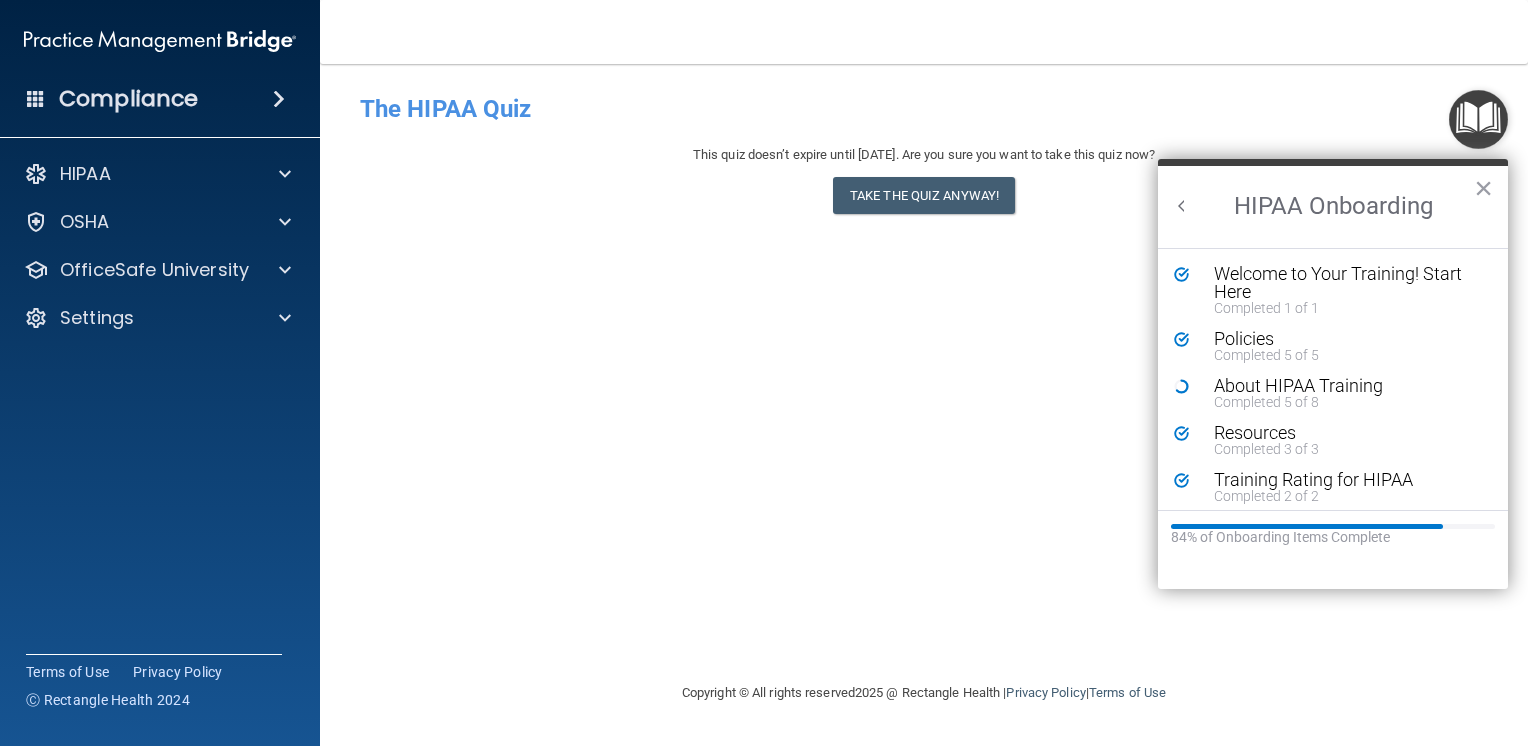 scroll, scrollTop: 0, scrollLeft: 0, axis: both 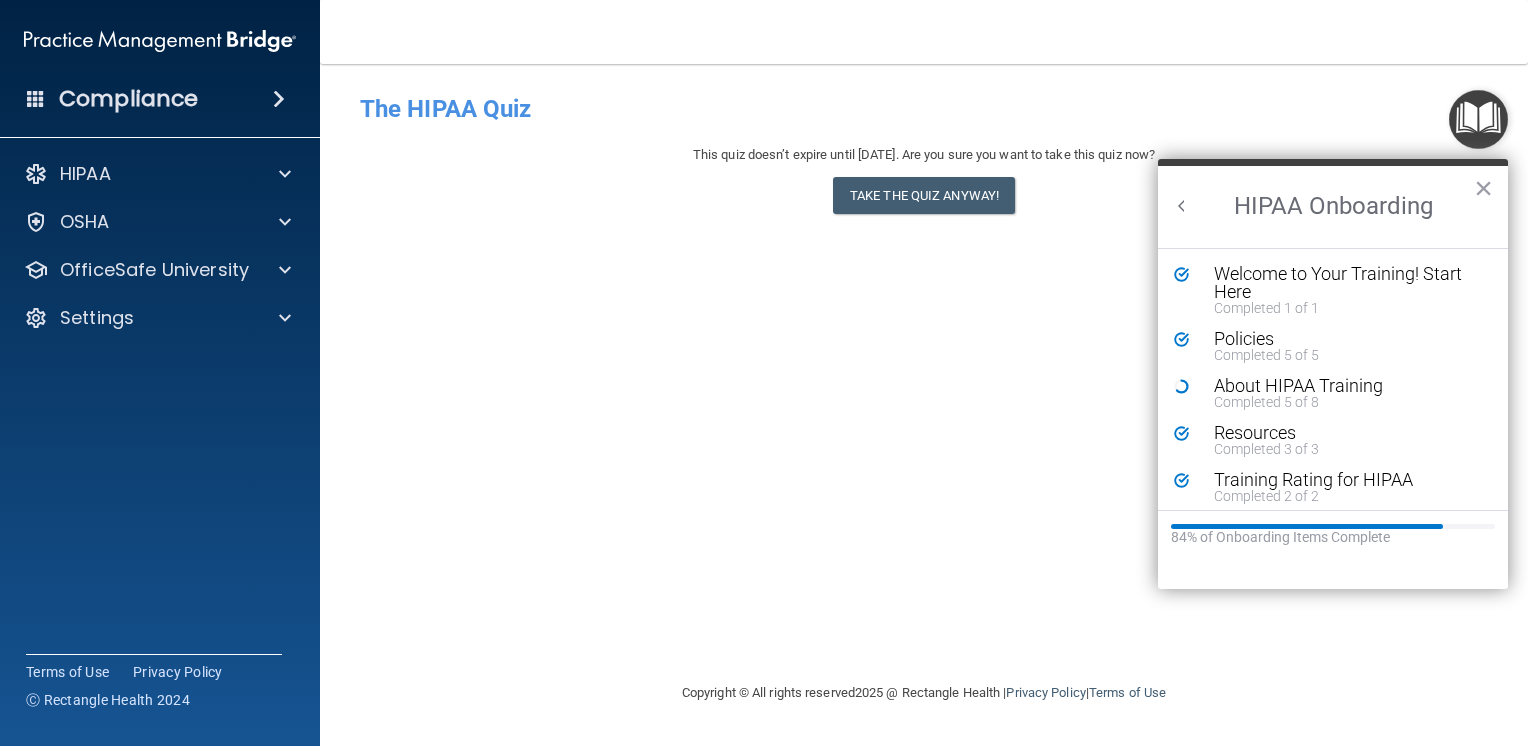 click at bounding box center (1478, 119) 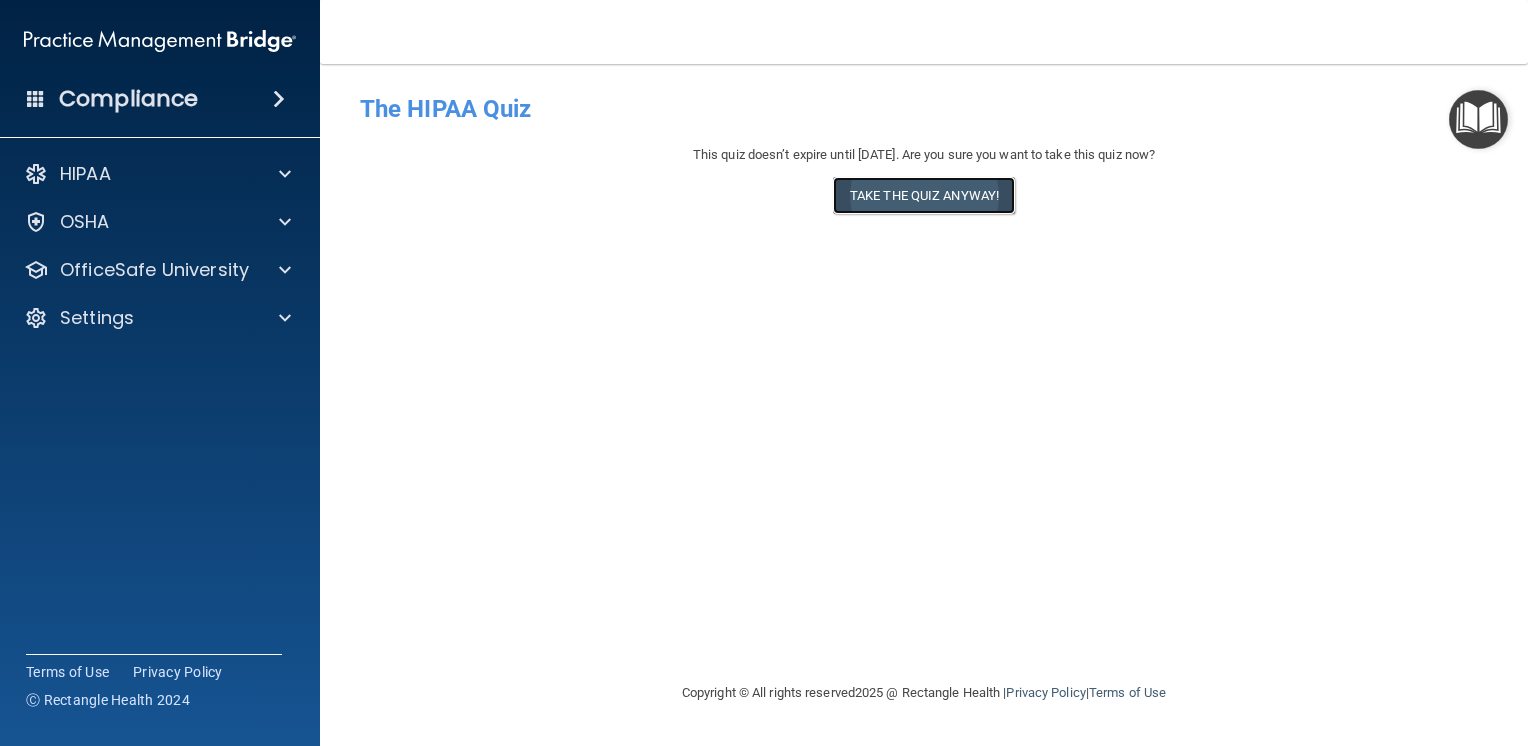 click on "Take the quiz anyway!" at bounding box center [924, 195] 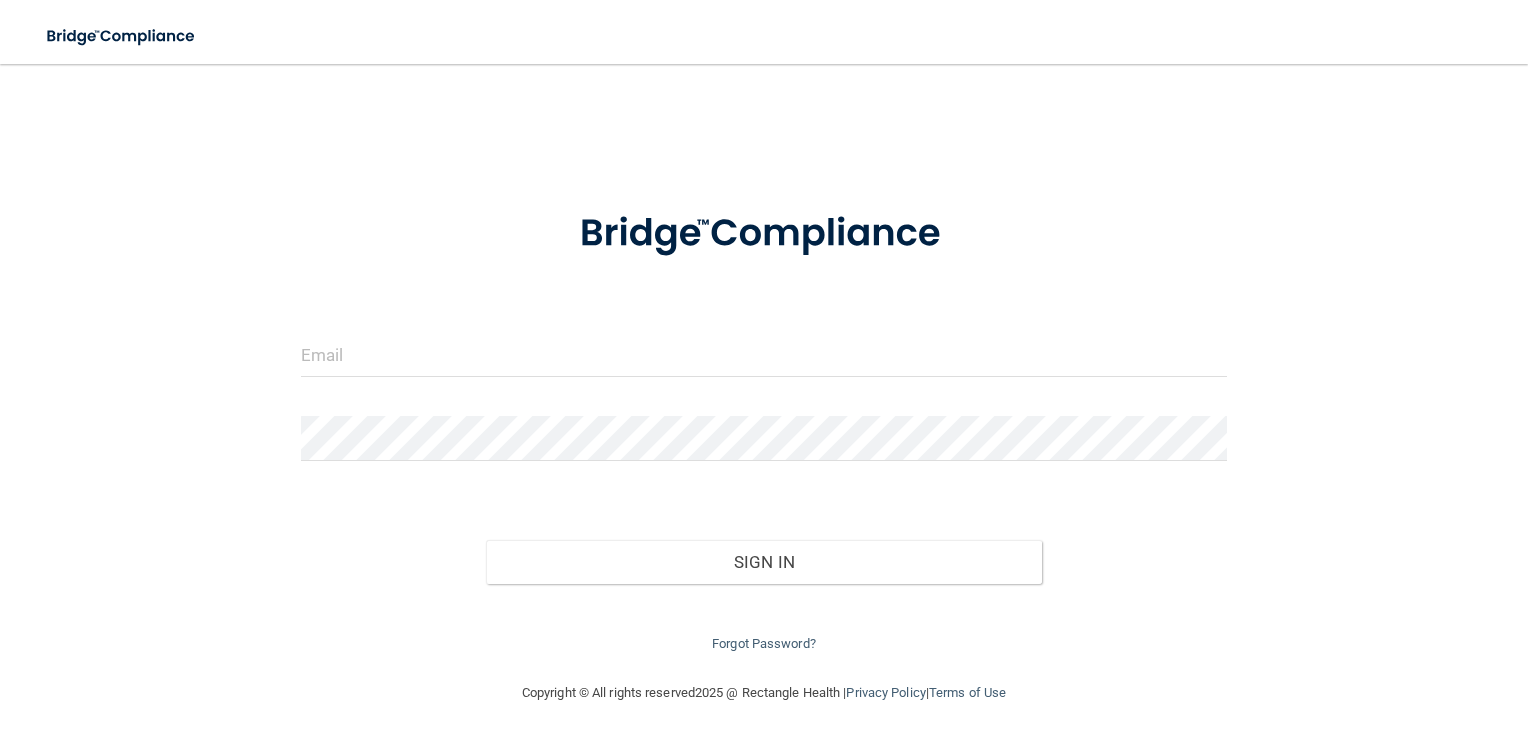 scroll, scrollTop: 0, scrollLeft: 0, axis: both 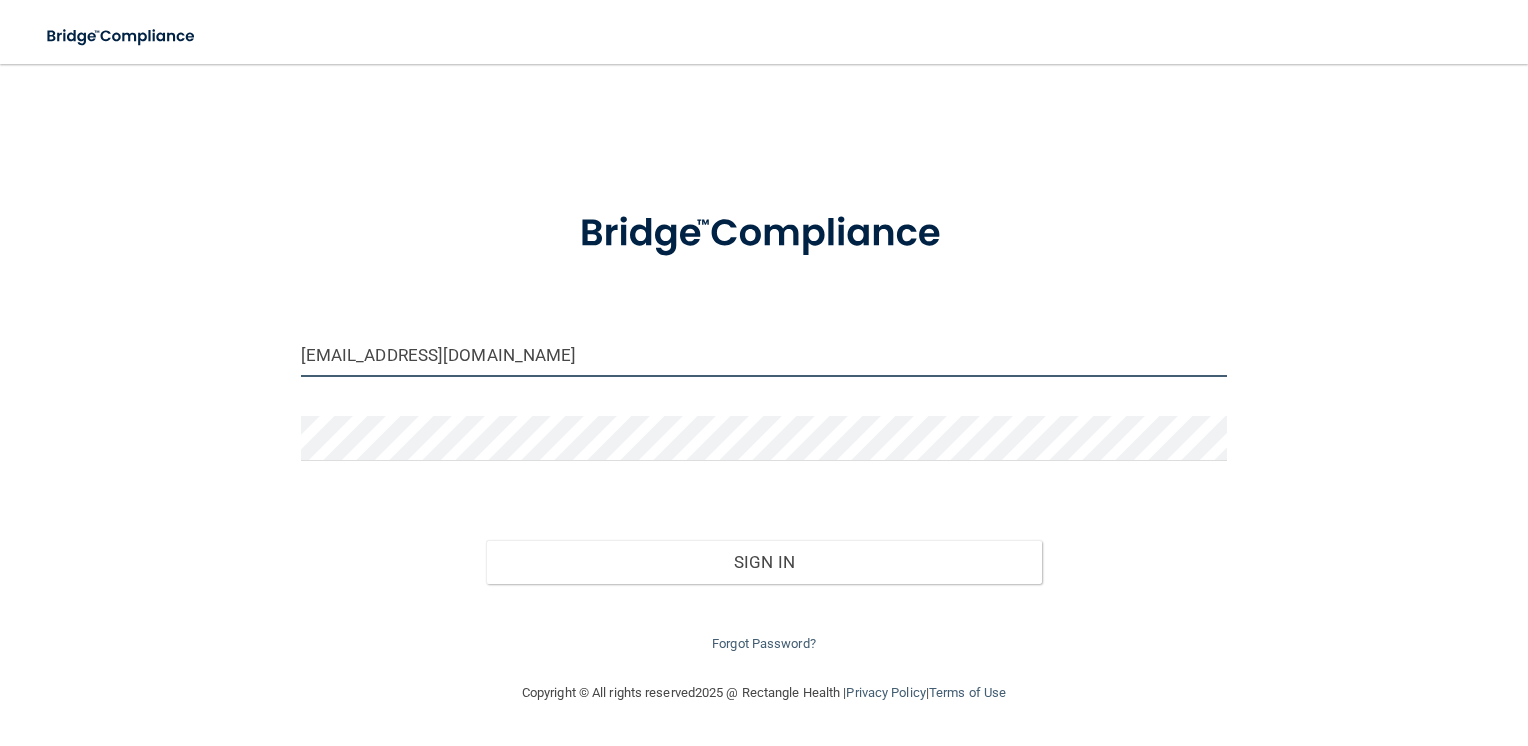 click on "michaelminkey8@gmail.com" at bounding box center (764, 354) 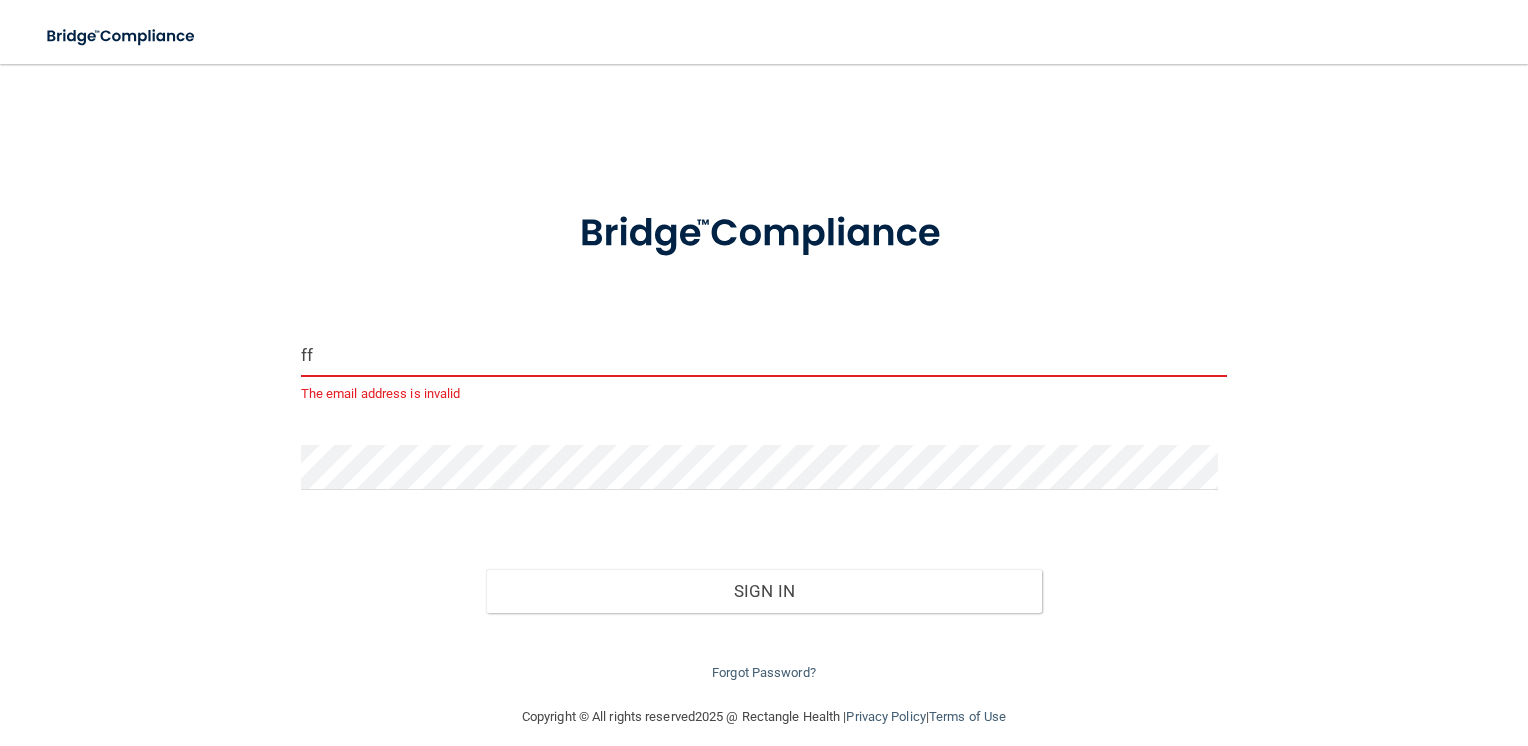 type on "[EMAIL_ADDRESS][DOMAIN_NAME]" 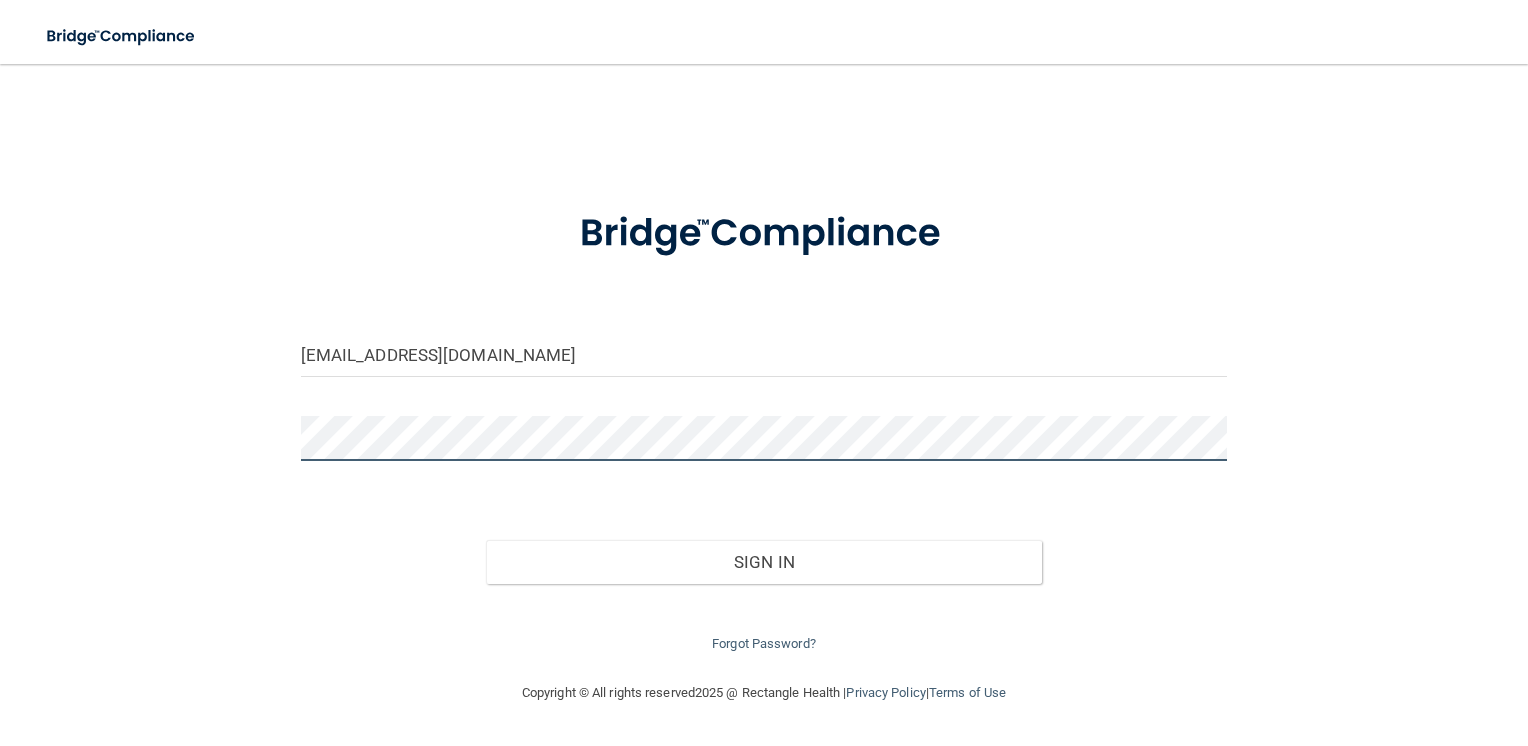 click on "Sign In" at bounding box center [764, 562] 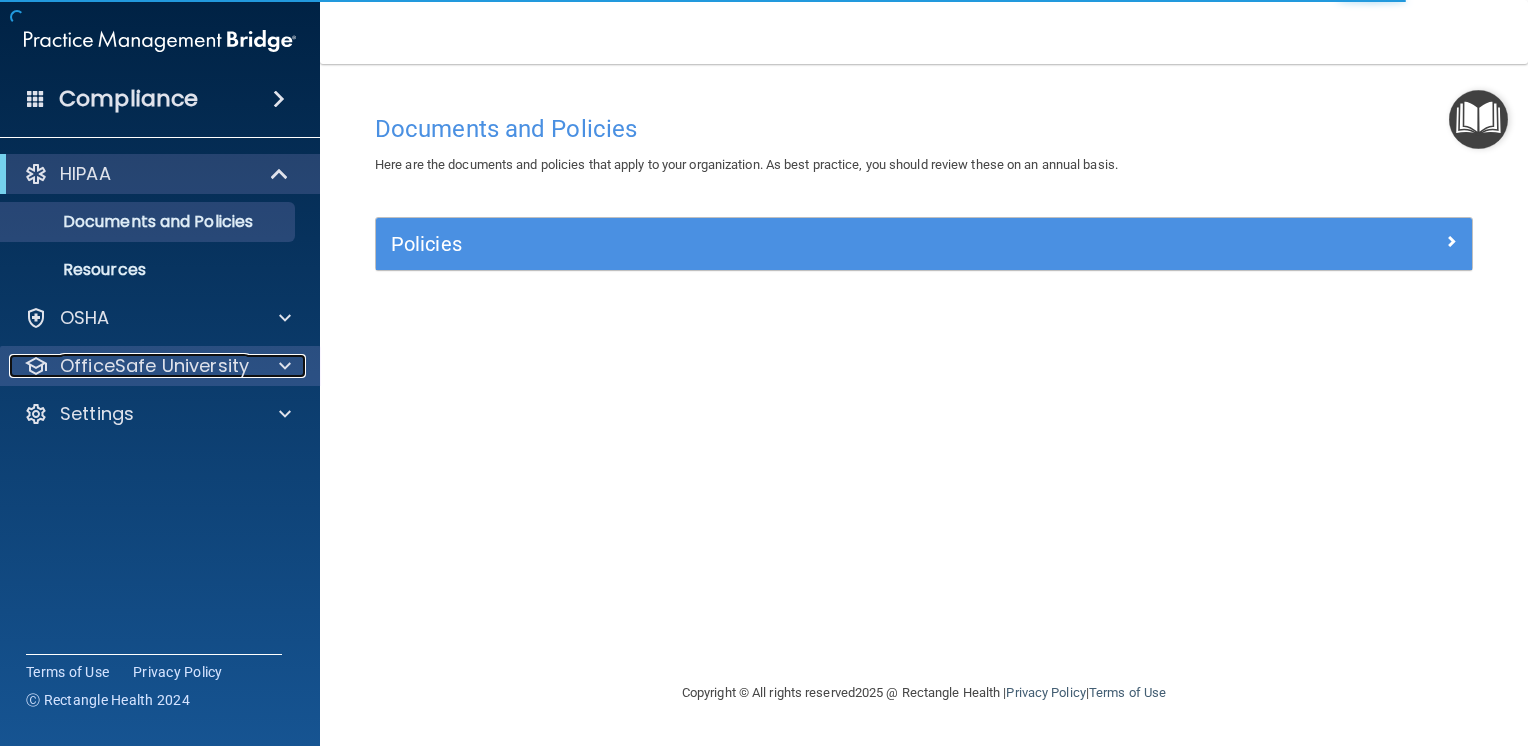 click on "OfficeSafe University" at bounding box center (154, 366) 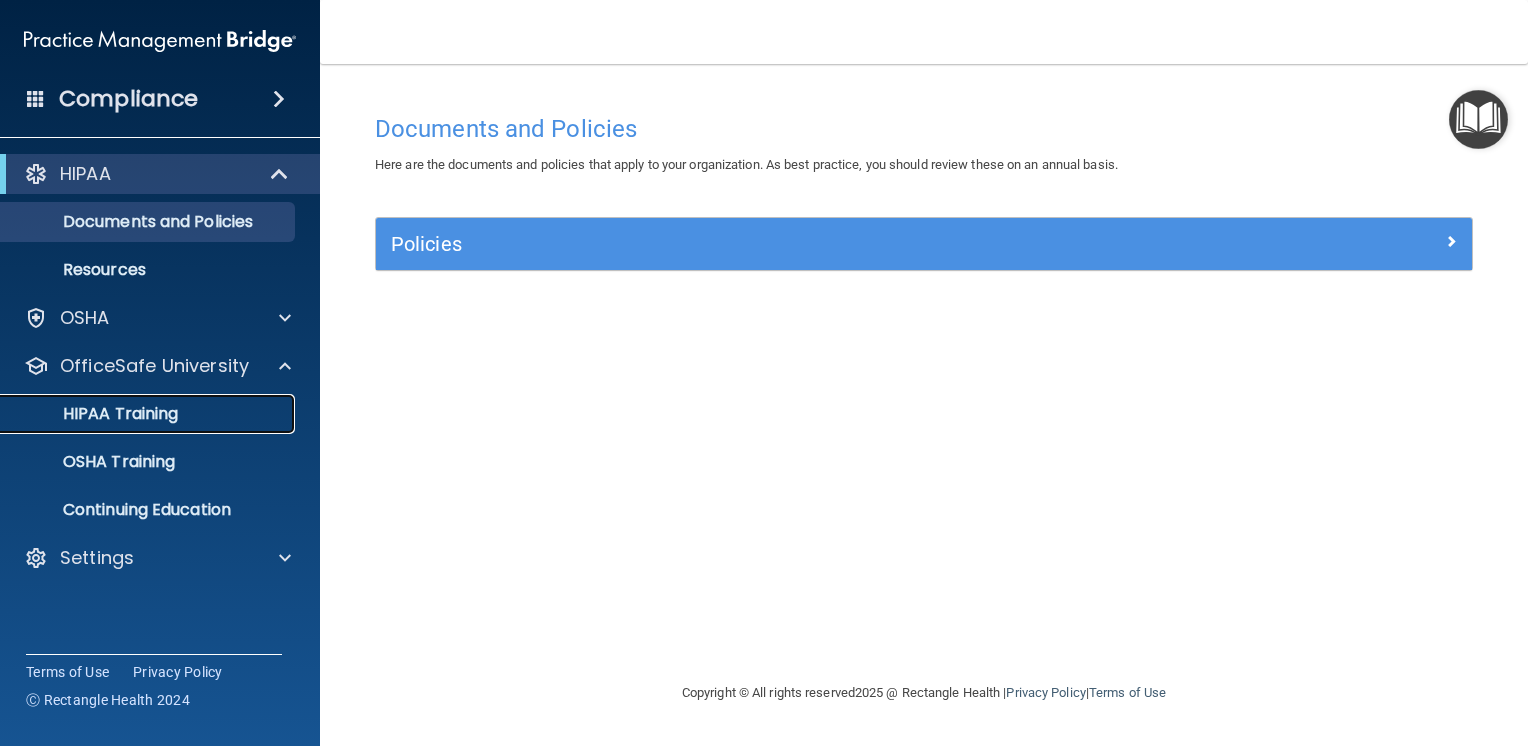 click on "HIPAA Training" at bounding box center [95, 414] 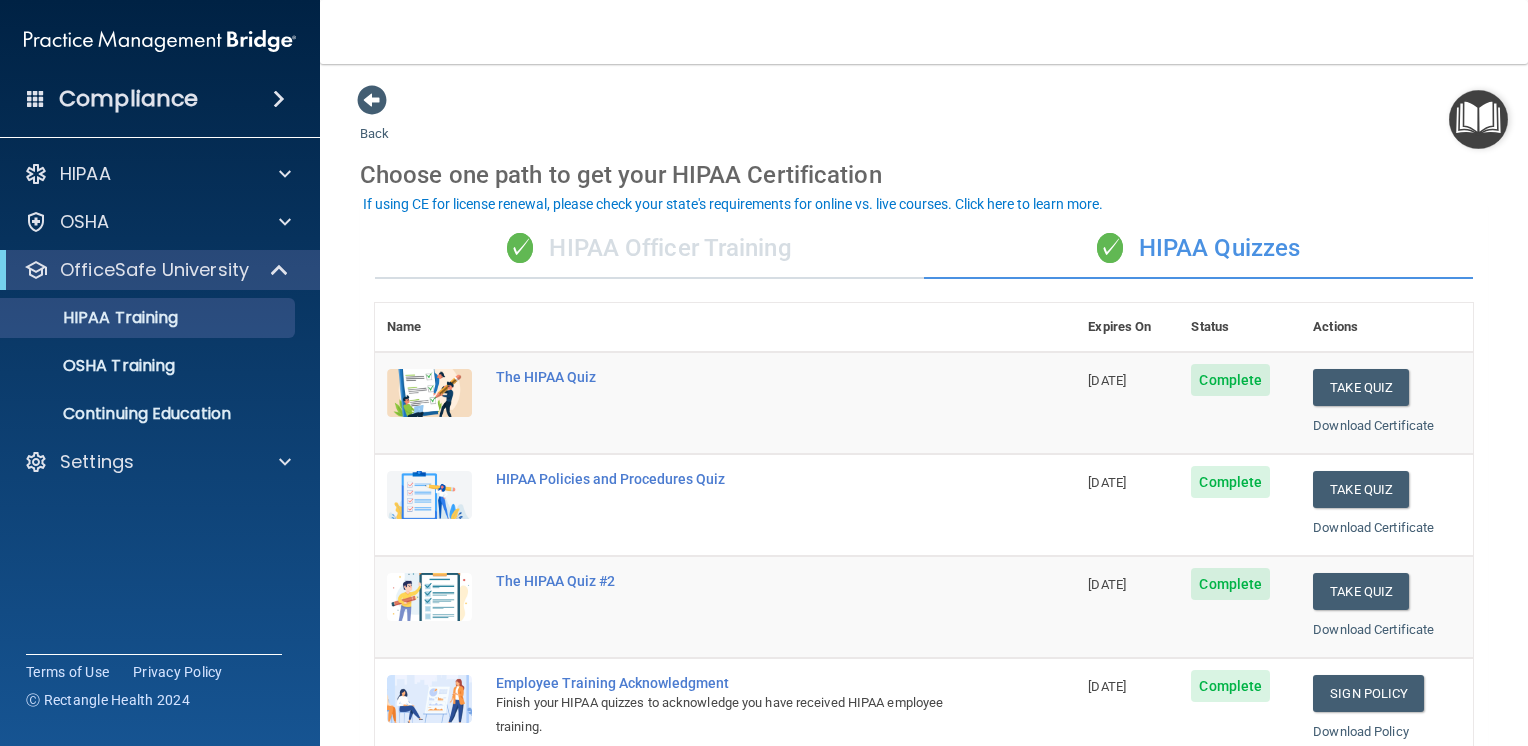 click at bounding box center [1478, 119] 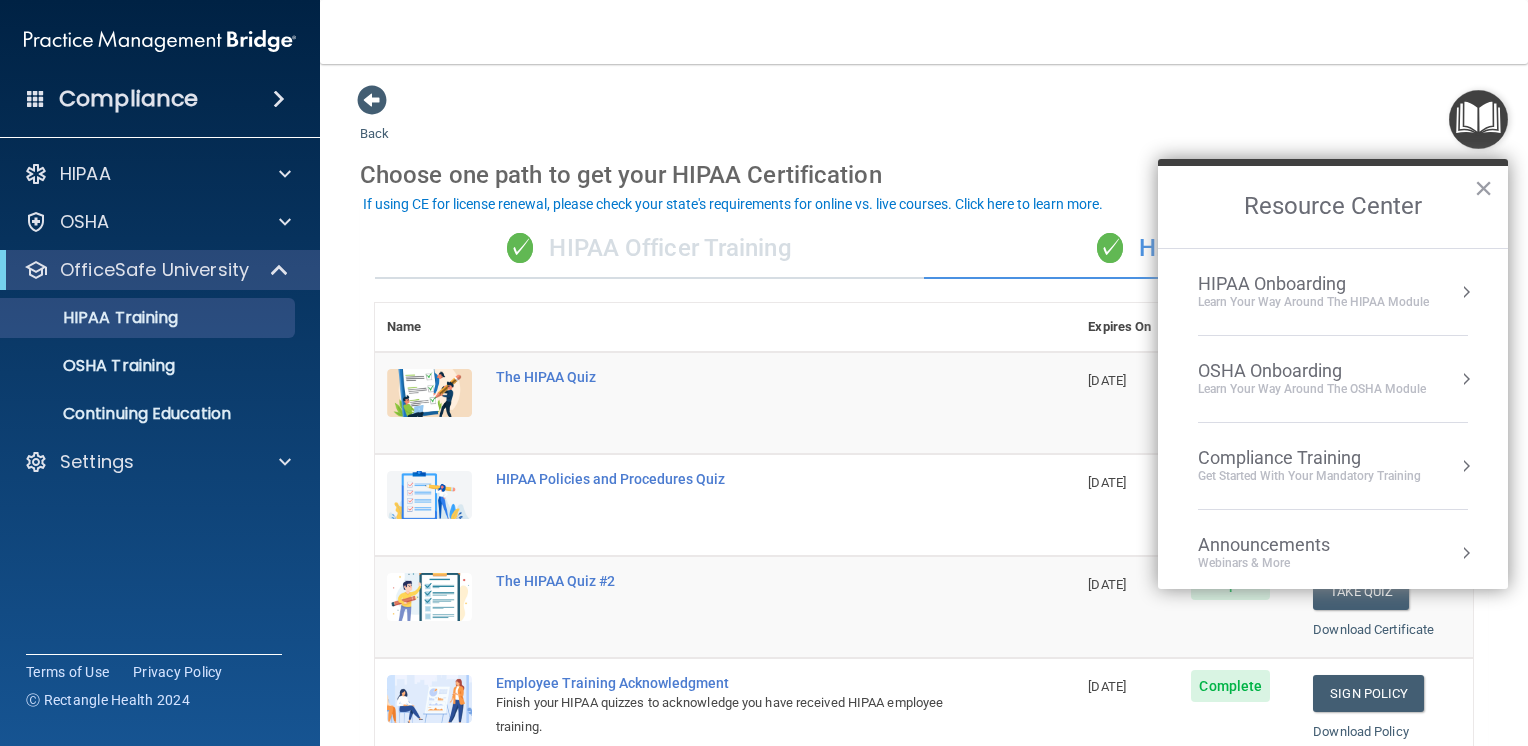 click on "HIPAA Onboarding" at bounding box center (1313, 284) 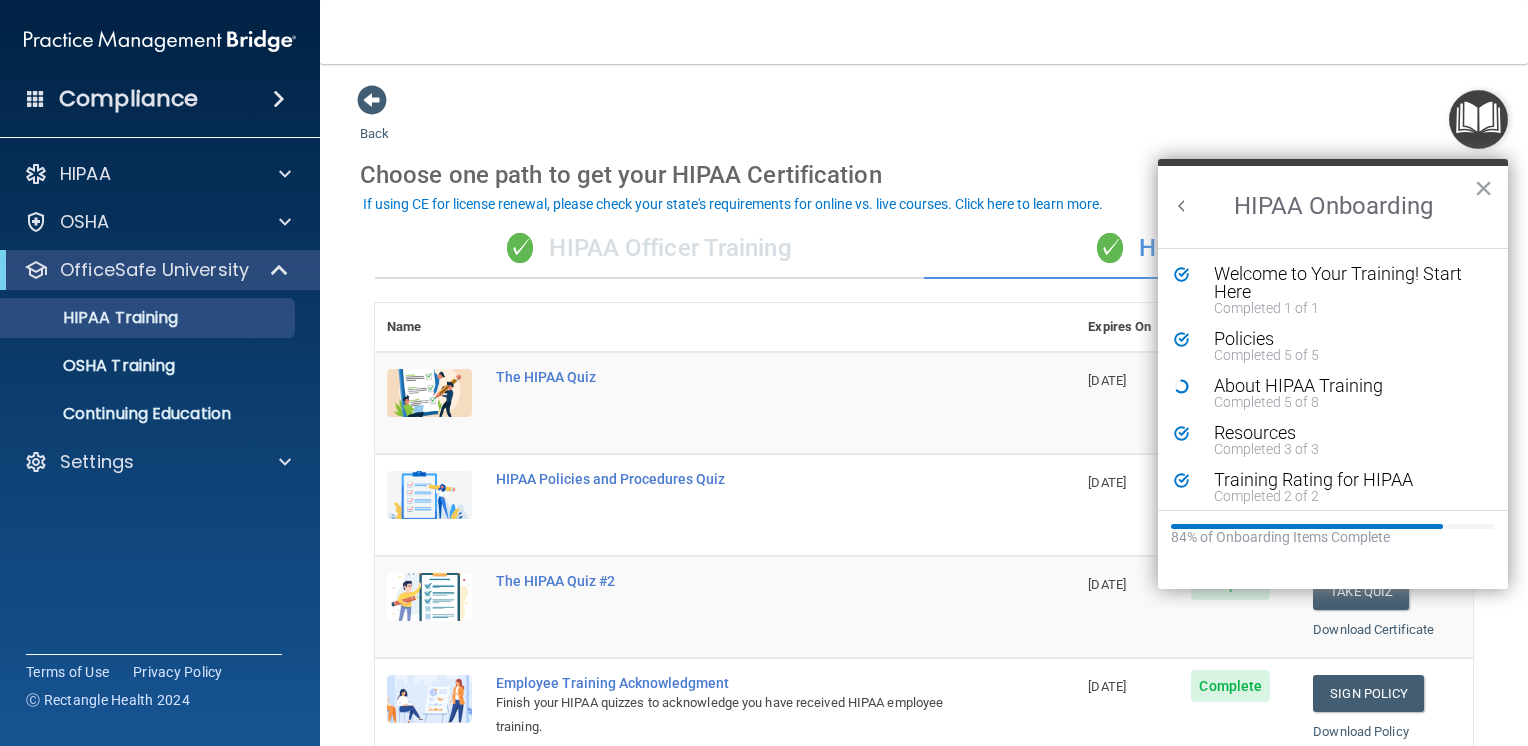 scroll, scrollTop: 0, scrollLeft: 0, axis: both 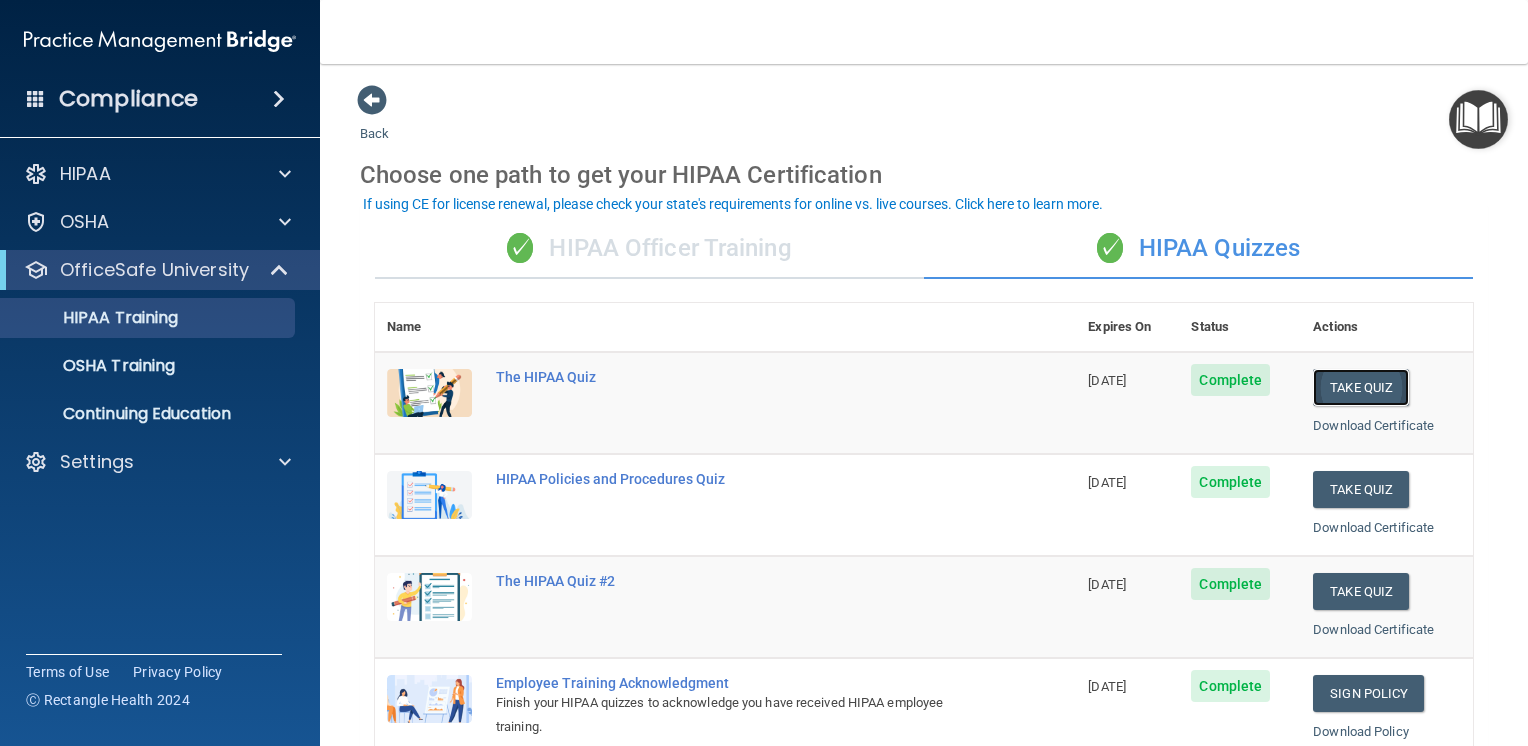 click on "Take Quiz" at bounding box center (1361, 387) 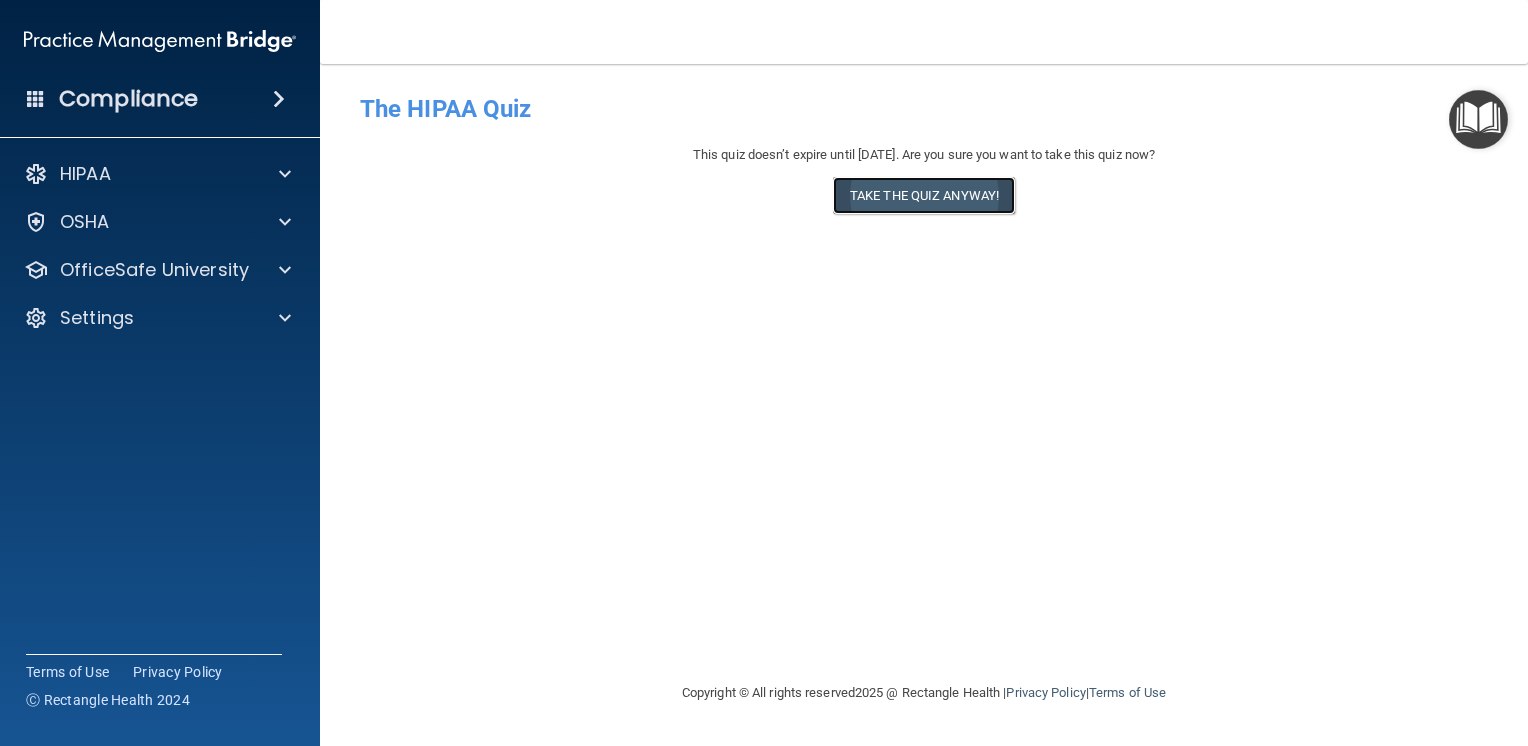 click on "Take the quiz anyway!" at bounding box center [924, 195] 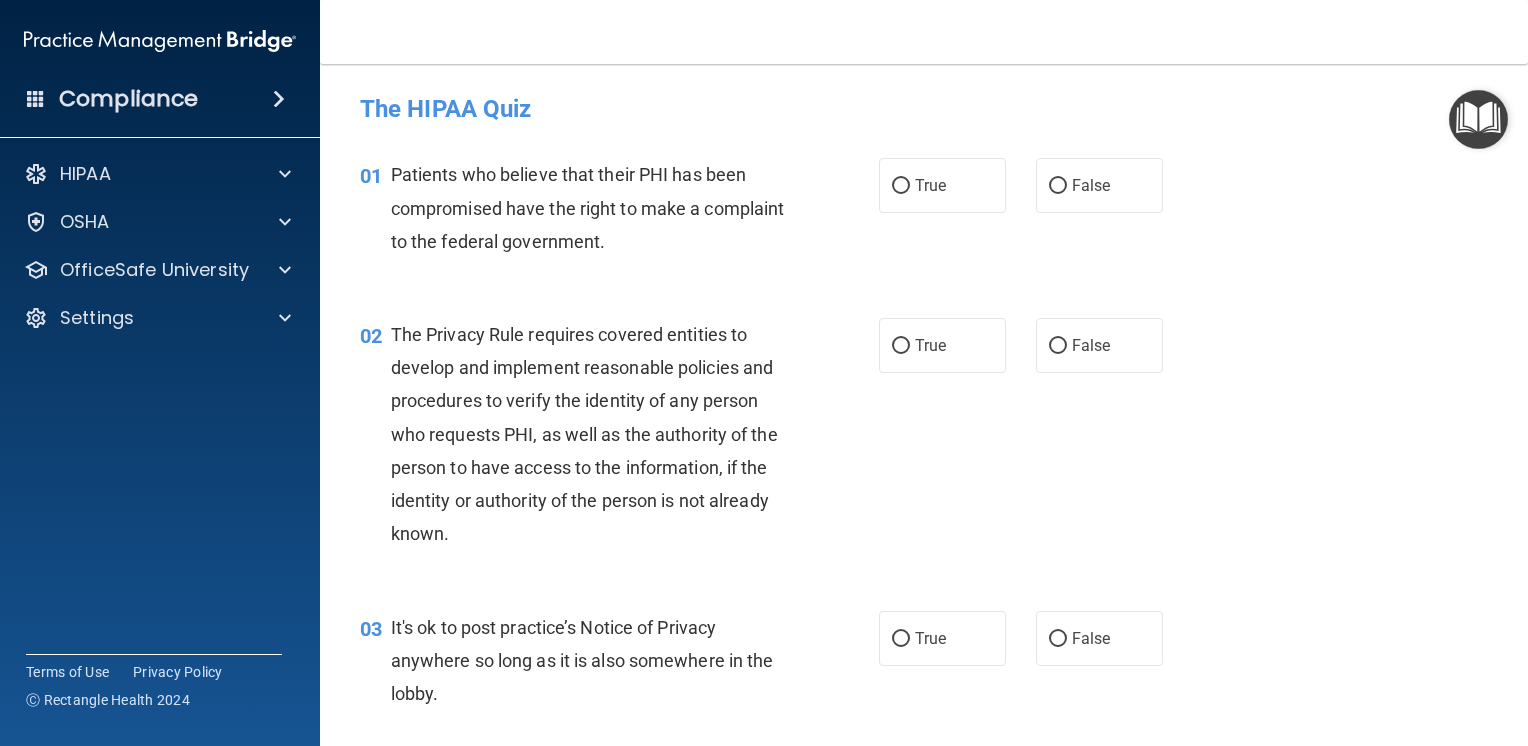 click on "True           False" at bounding box center [1031, 185] 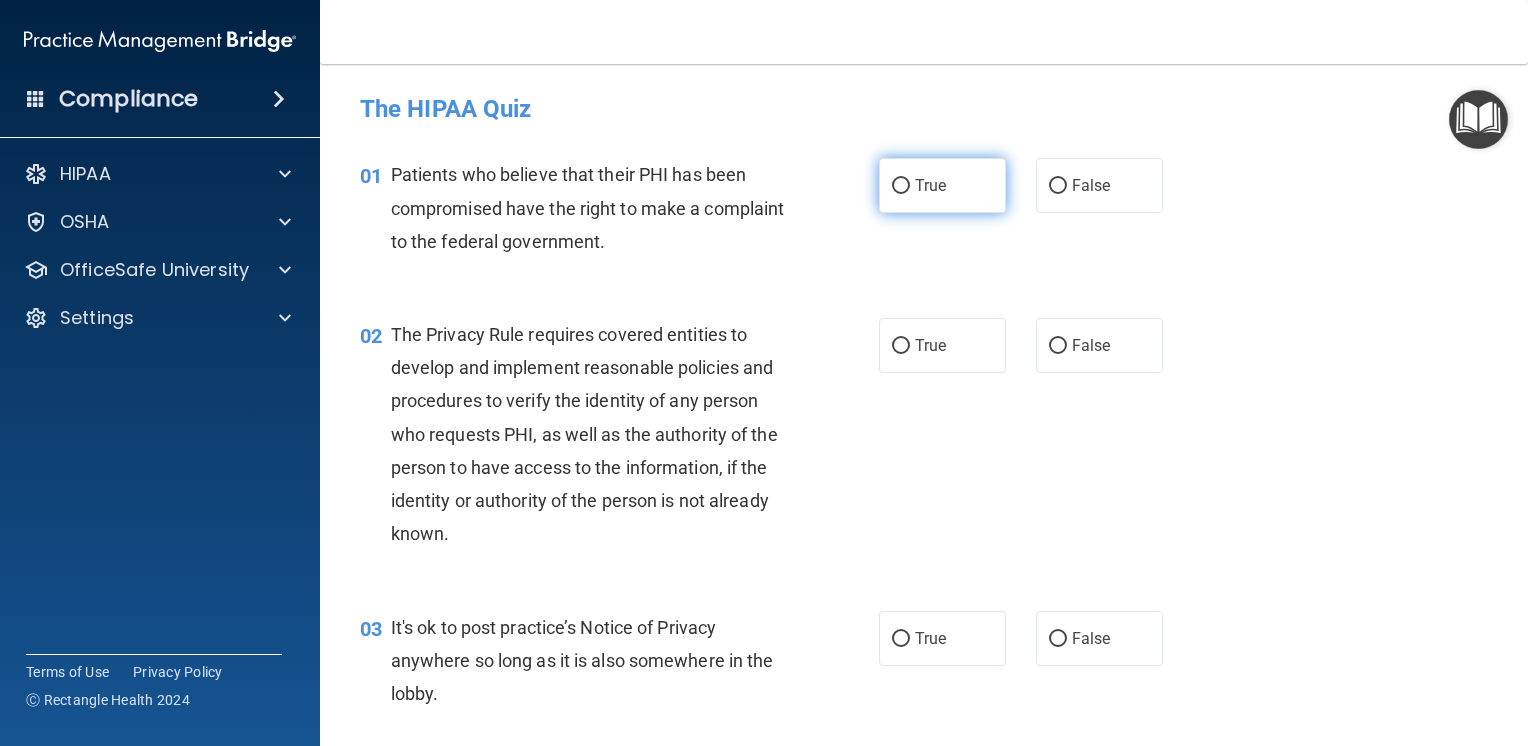 click on "True" at bounding box center [942, 185] 